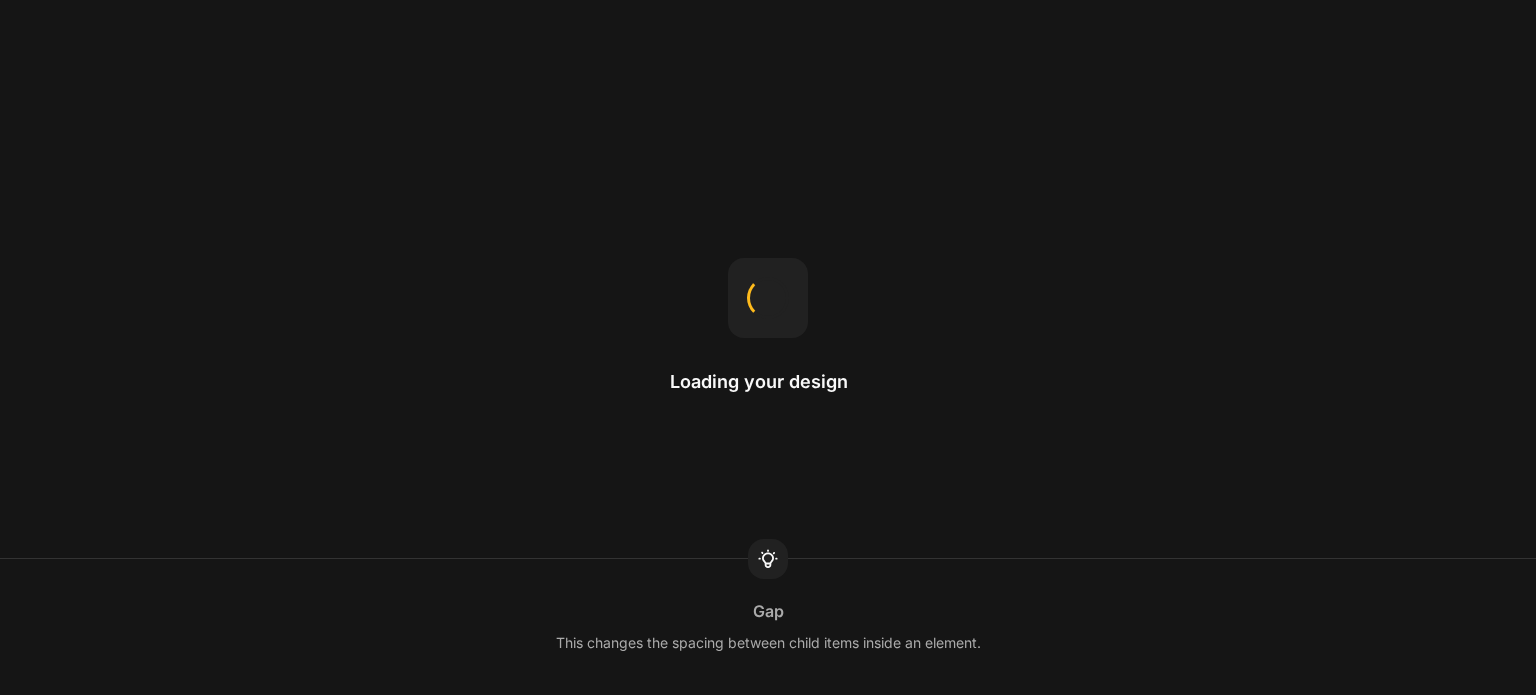 scroll, scrollTop: 0, scrollLeft: 0, axis: both 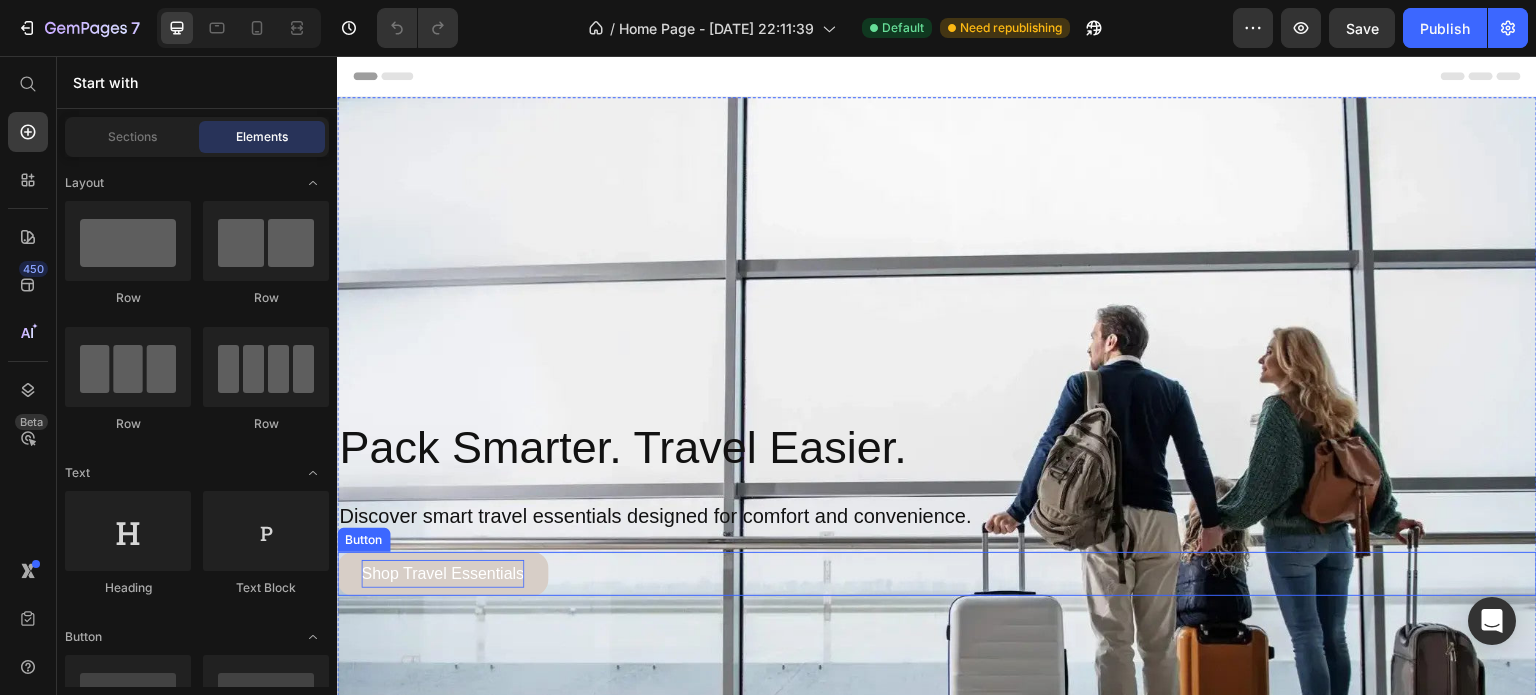 click on "Shop Travel Essentials" at bounding box center [442, 574] 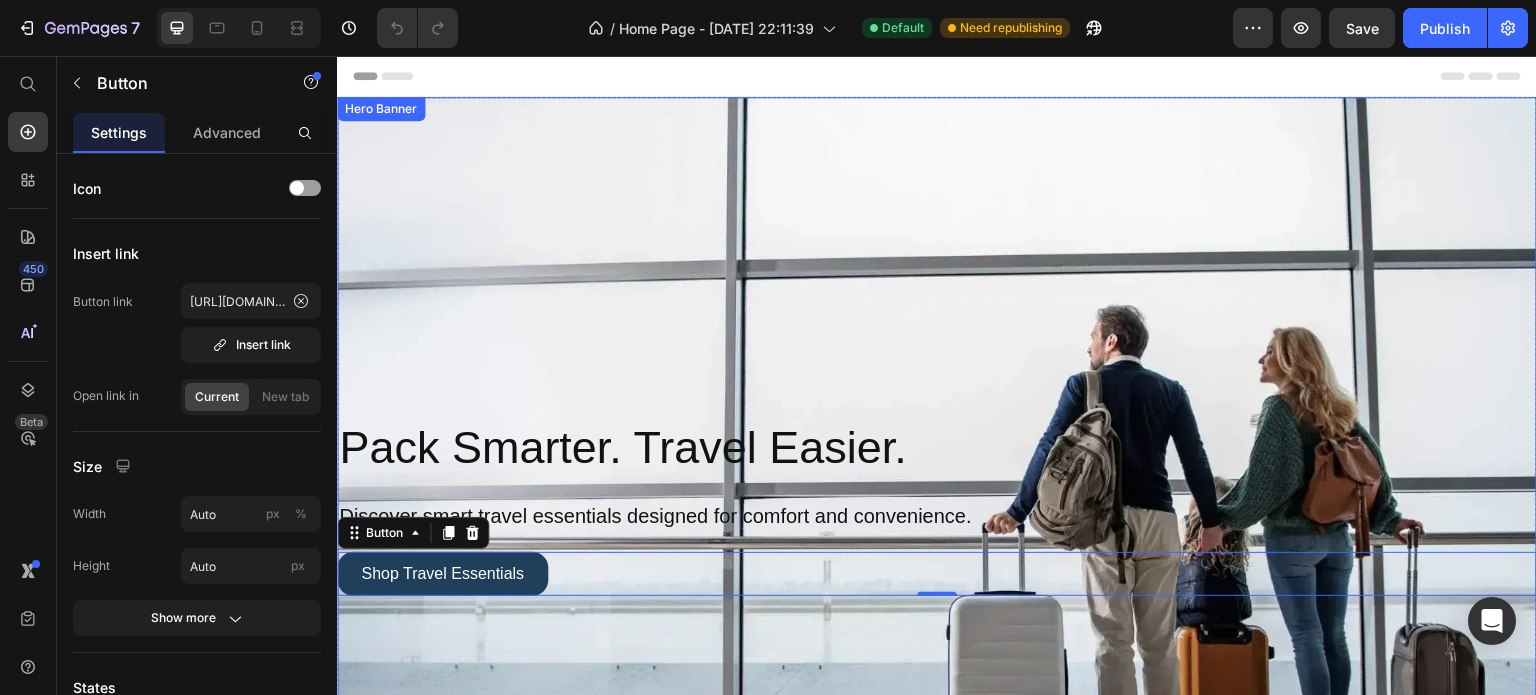 click on "Pack Smarter. Travel Easier. Heading Discover smart travel essentials designed for comfort and convenience. Text Block Shop Travel Essentials Button   0" at bounding box center (937, 506) 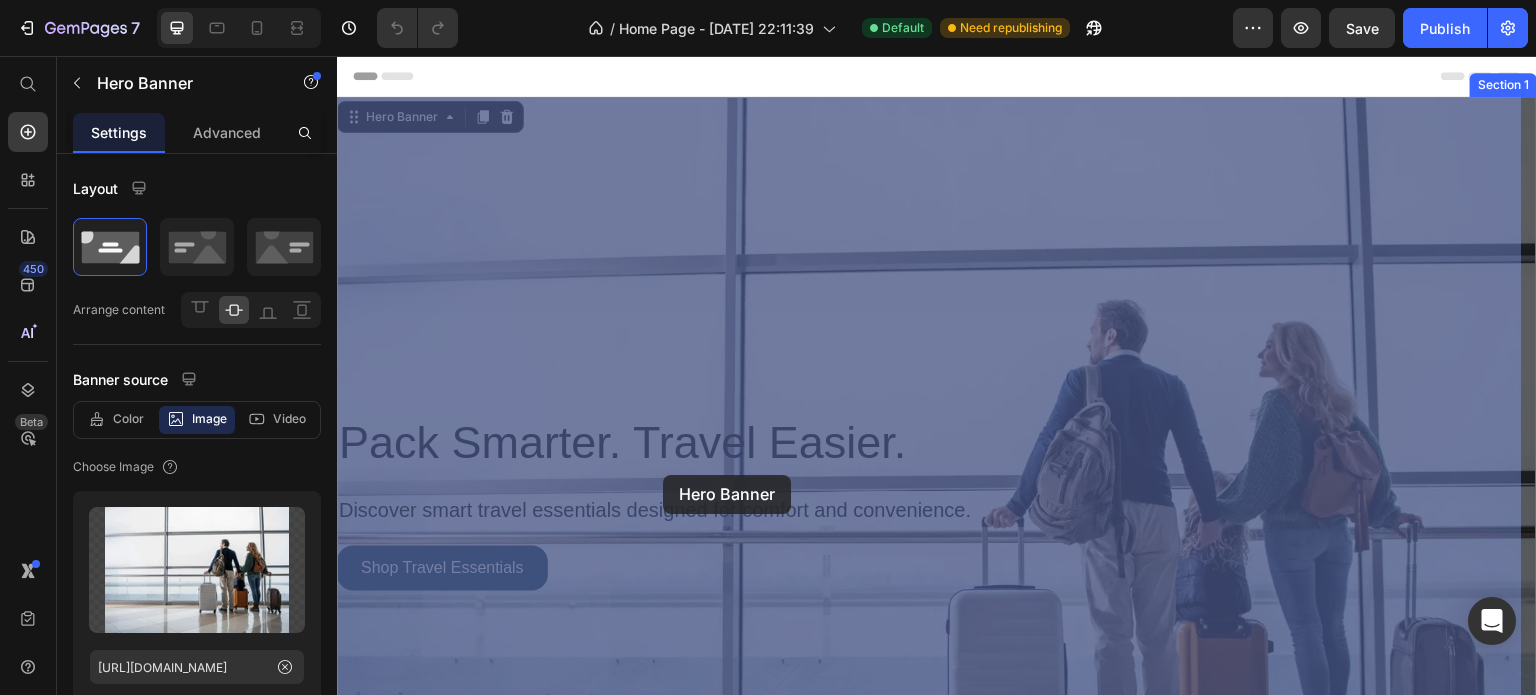 drag, startPoint x: 602, startPoint y: 476, endPoint x: 664, endPoint y: 475, distance: 62.008064 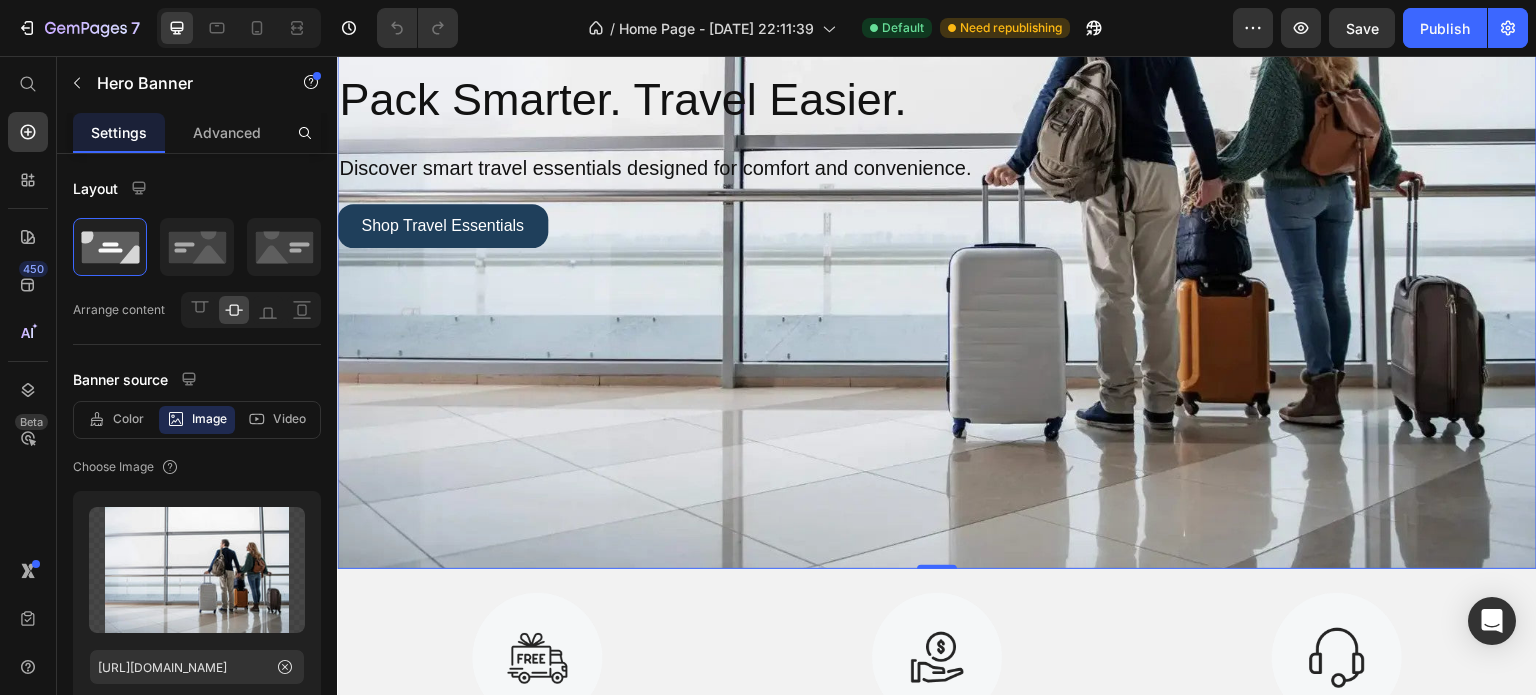 scroll, scrollTop: 352, scrollLeft: 0, axis: vertical 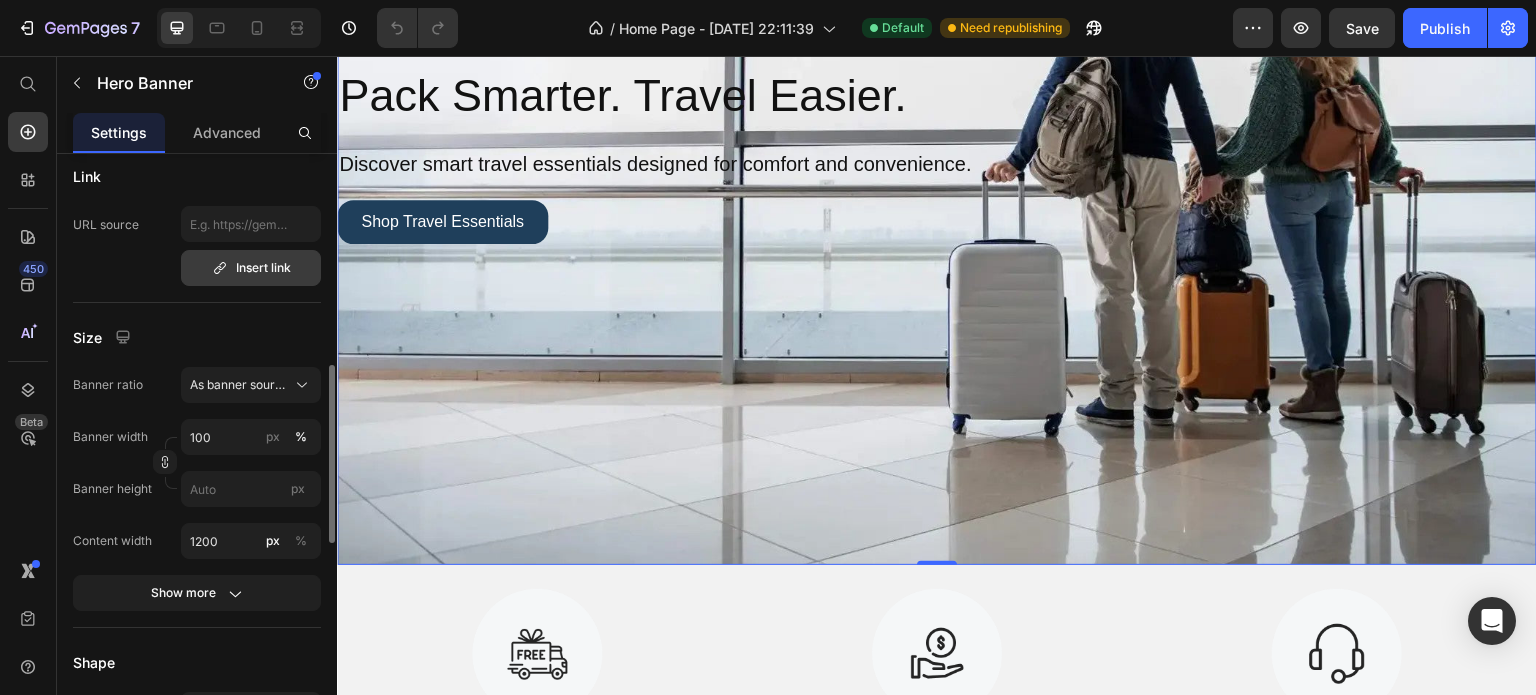 click on "Insert link" at bounding box center [251, 268] 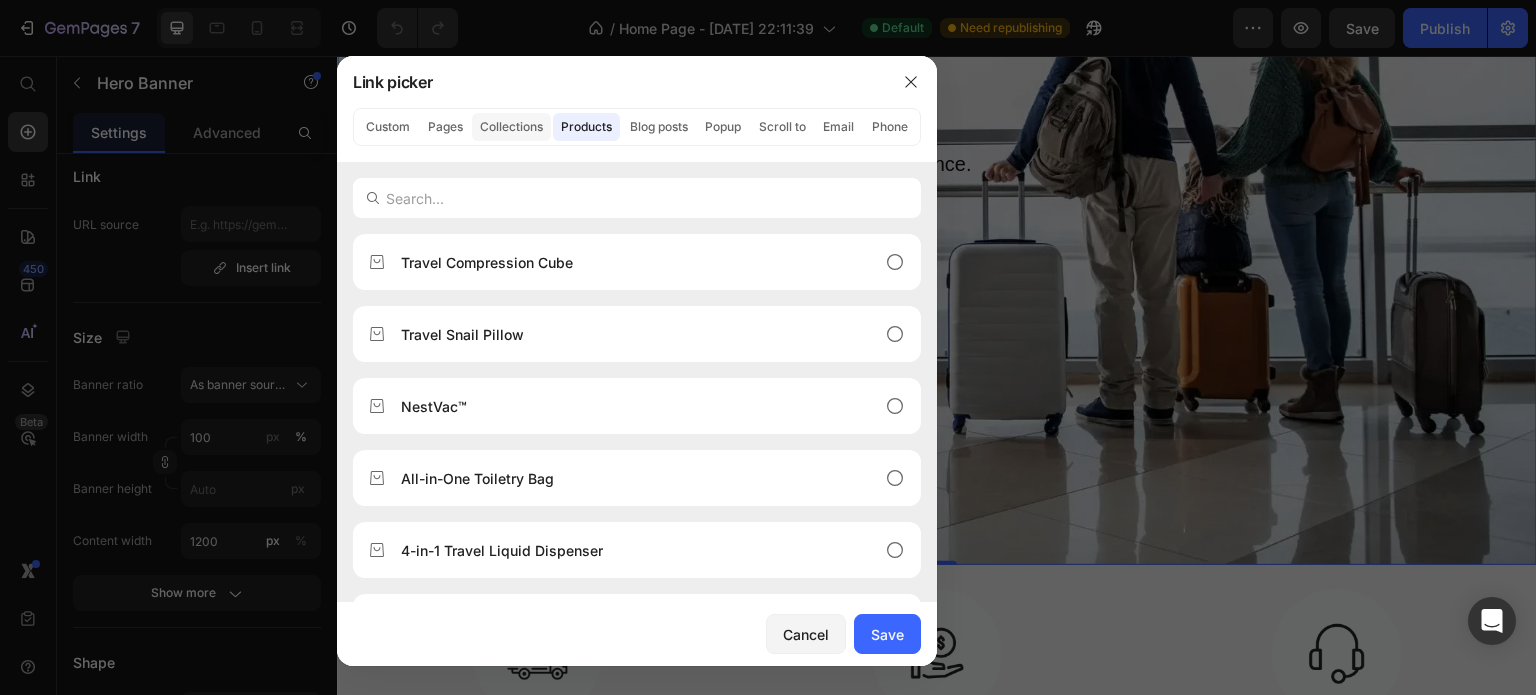 click on "Collections" 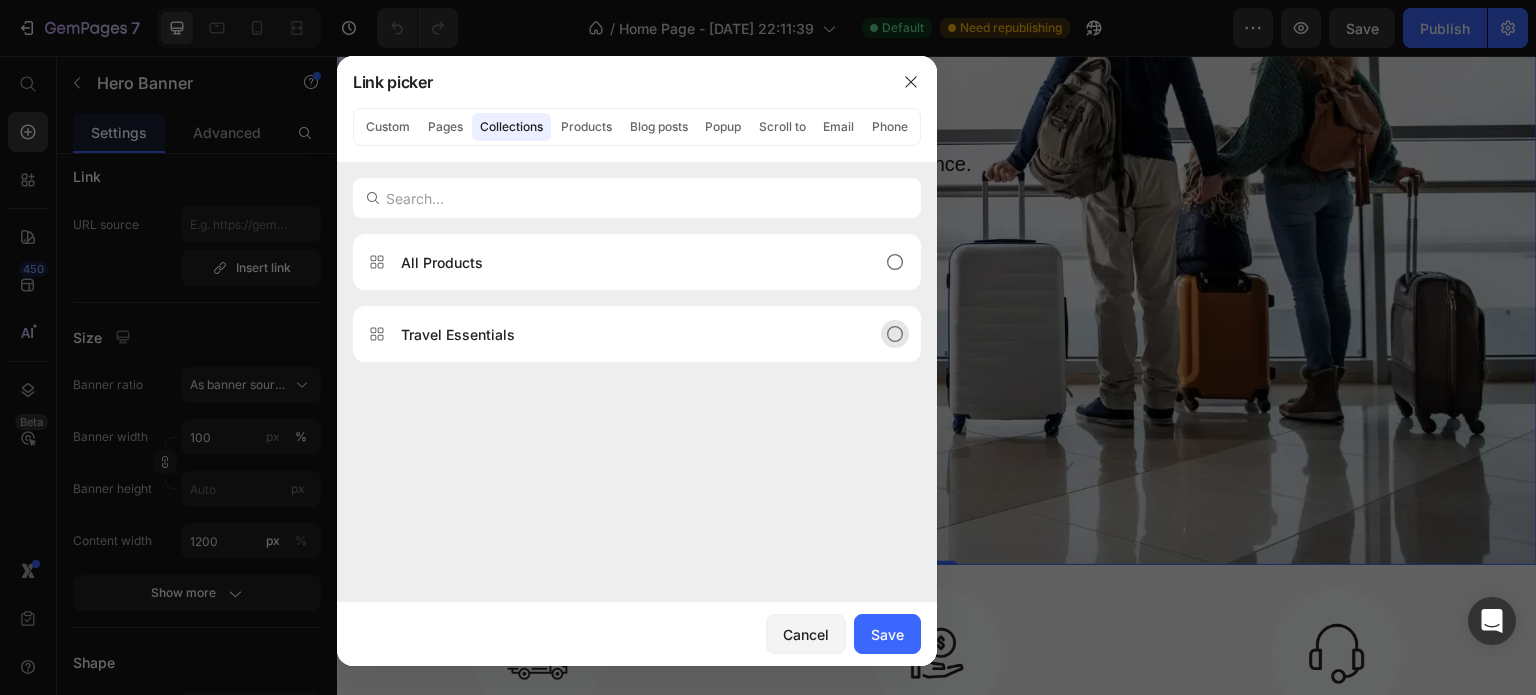 click on "Travel Essentials" 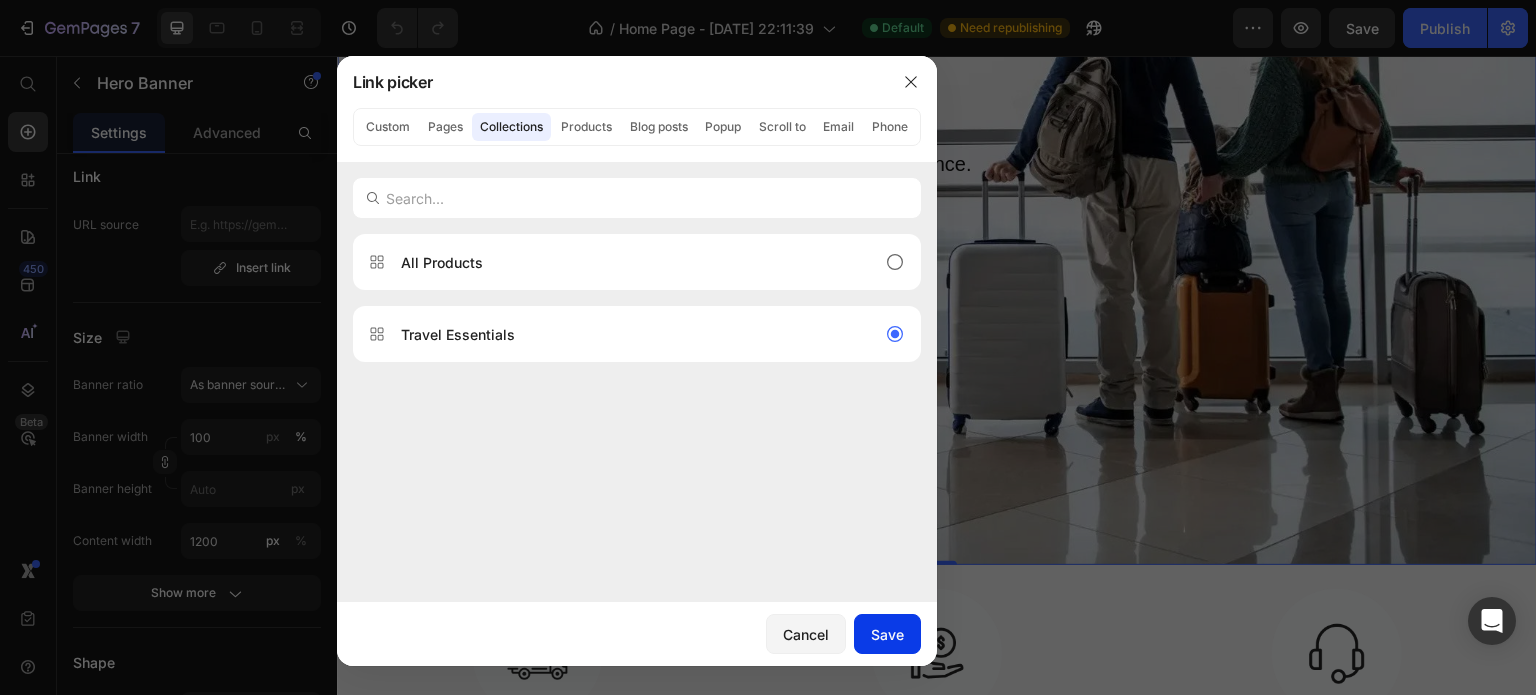 click on "Save" 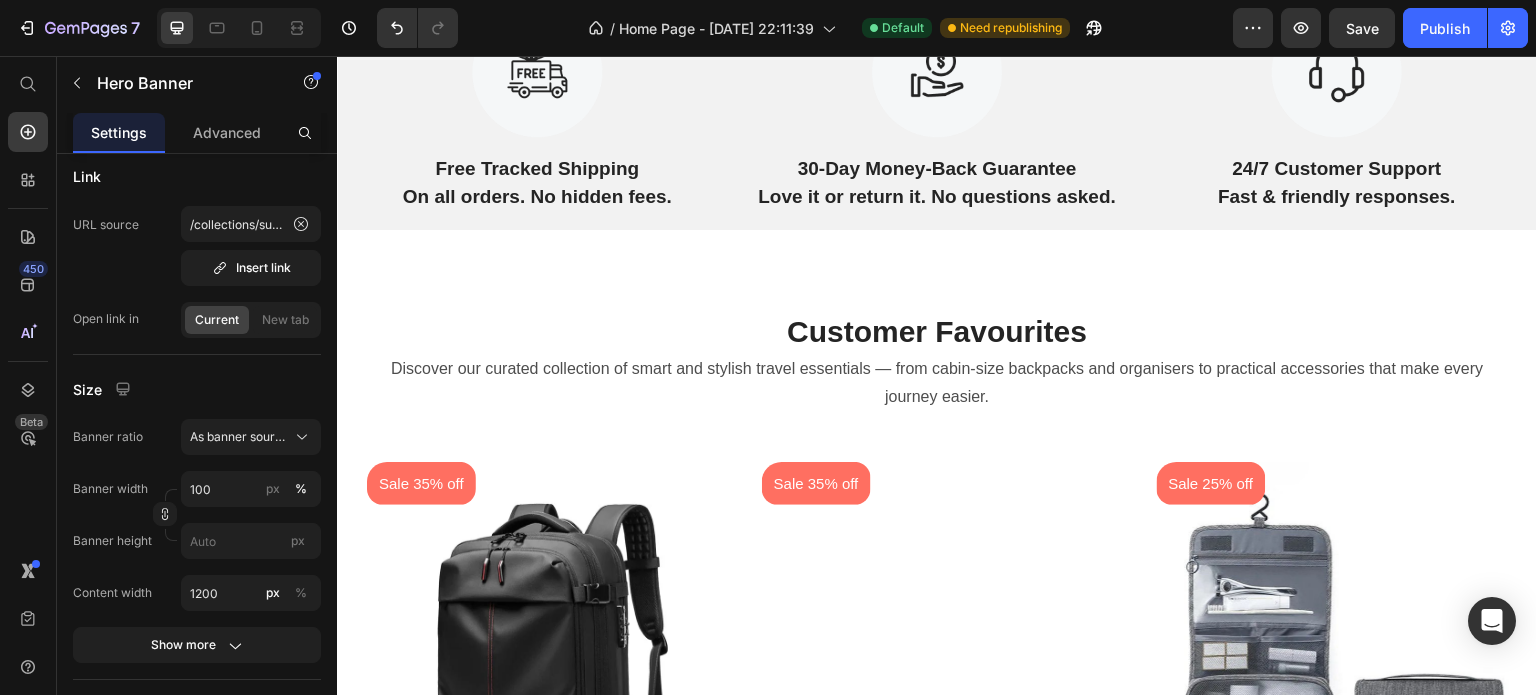 scroll, scrollTop: 1402, scrollLeft: 0, axis: vertical 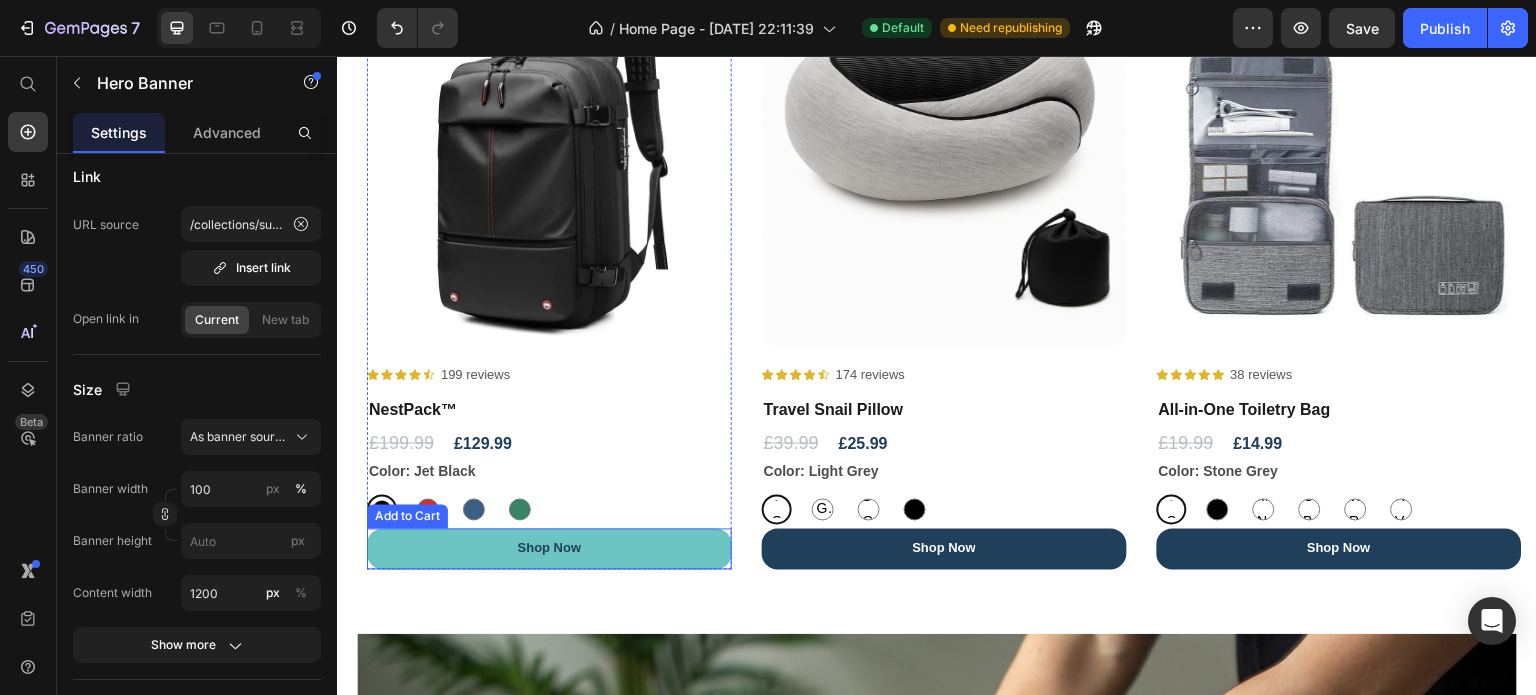 click on "shop now" at bounding box center [549, 549] 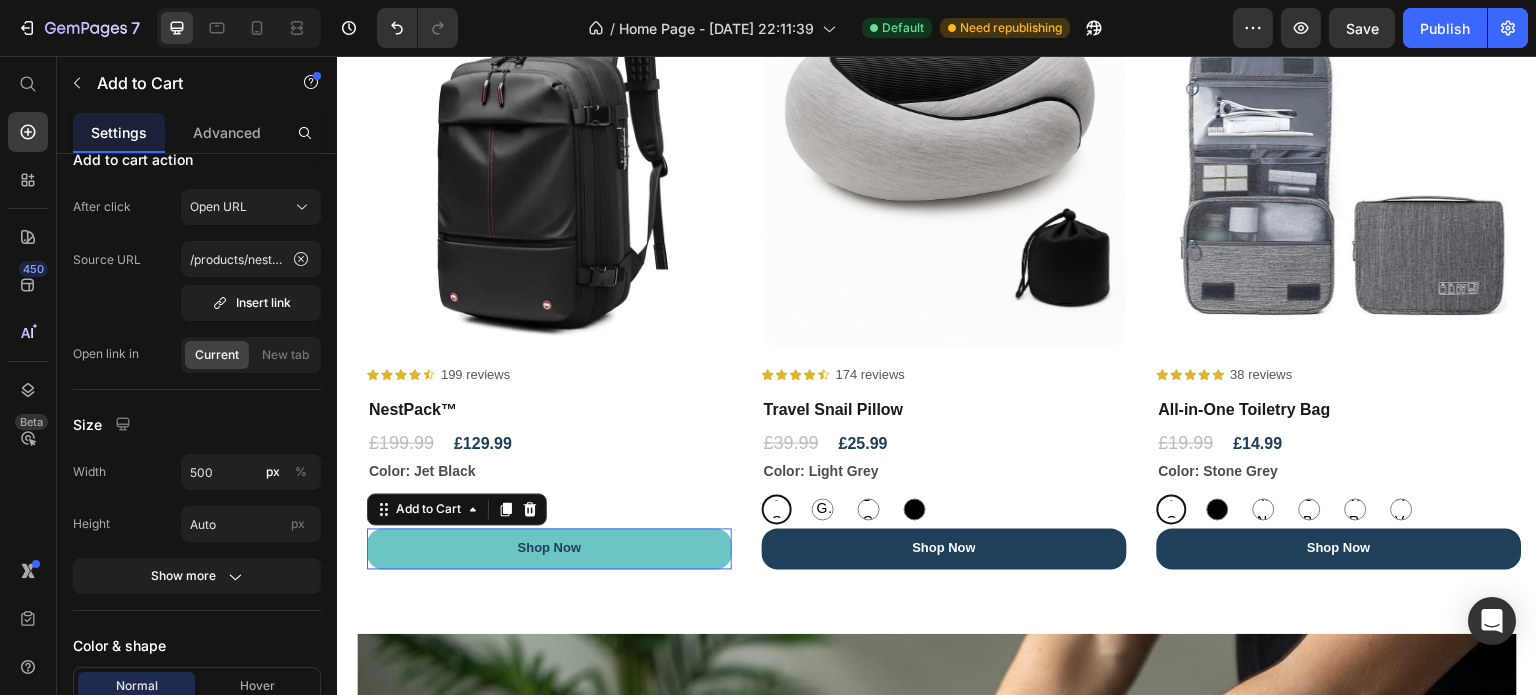 scroll, scrollTop: 0, scrollLeft: 0, axis: both 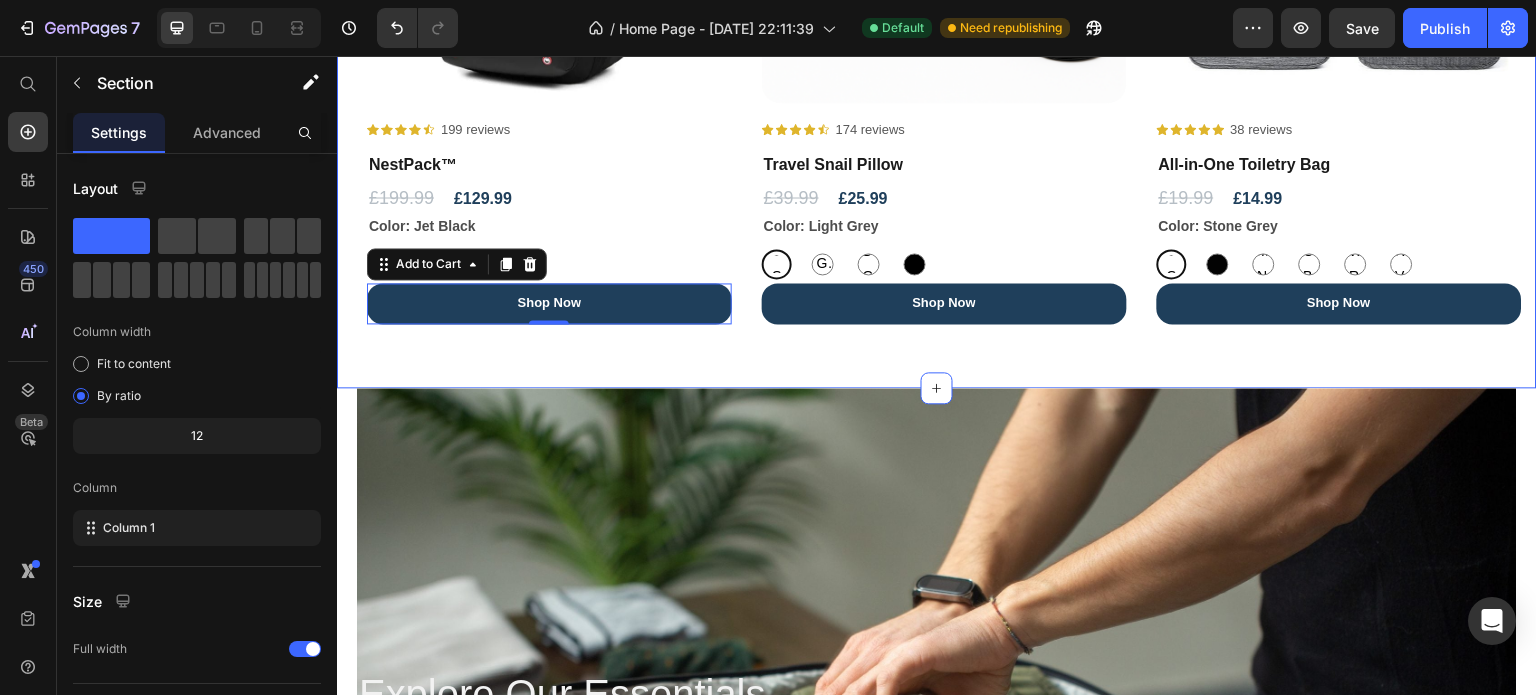 click on "Customer Favourites Text Block Discover our curated collection of smart and stylish travel essentials — from cabin-size backpacks and organisers to practical accessories that make every journey easier. Text Block Row Row Sale 35% off Product Badge Product Images Icon Icon Icon Icon
Icon Icon List 199 reviews Text Block Row NestPack™ Product Title £199.99 Product Price £129.99 Product Price Row Color: Jet Black Jet Black Jet Black Military Green Military Green Urban Grey Urban Grey Navy Blue Navy Blue Product Variants & Swatches shop now Add to Cart   0 Product Sale 35% off Product Badge Product Images Icon Icon Icon Icon
Icon Icon List 174 reviews Text Block Row Travel Snail Pillow Product Title £39.99 Product Price £25.99 Product Price Row Color: Light Grey Light Grey Light Grey Light Grey Grey Grey Grey Dark Grey Dark Grey Dark Grey Black Black Product Variants & Swatches shop now Add to Cart Product Sale 25% off Product Badge Product Images Icon Icon Icon Icon Icon" at bounding box center [937, -54] 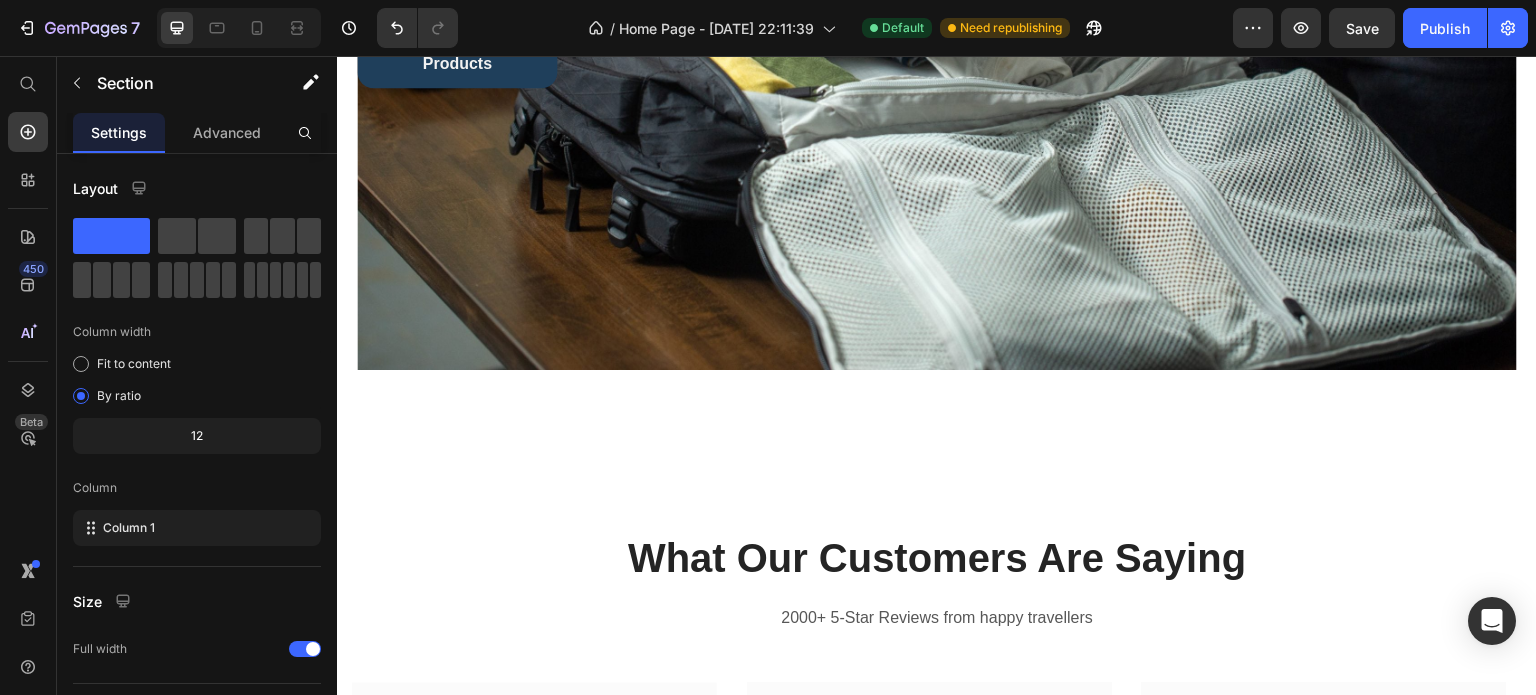 scroll, scrollTop: 2148, scrollLeft: 0, axis: vertical 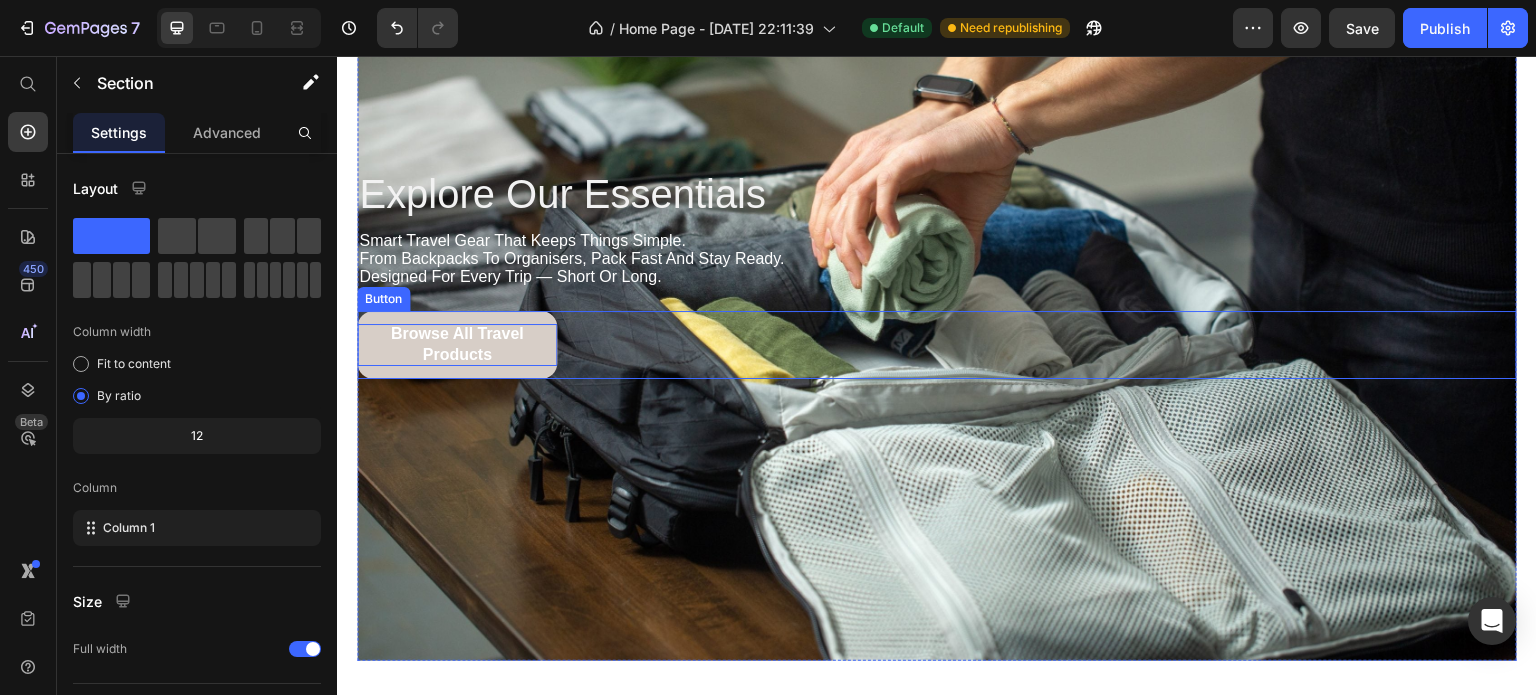 click on "browse all travel products" at bounding box center [457, 345] 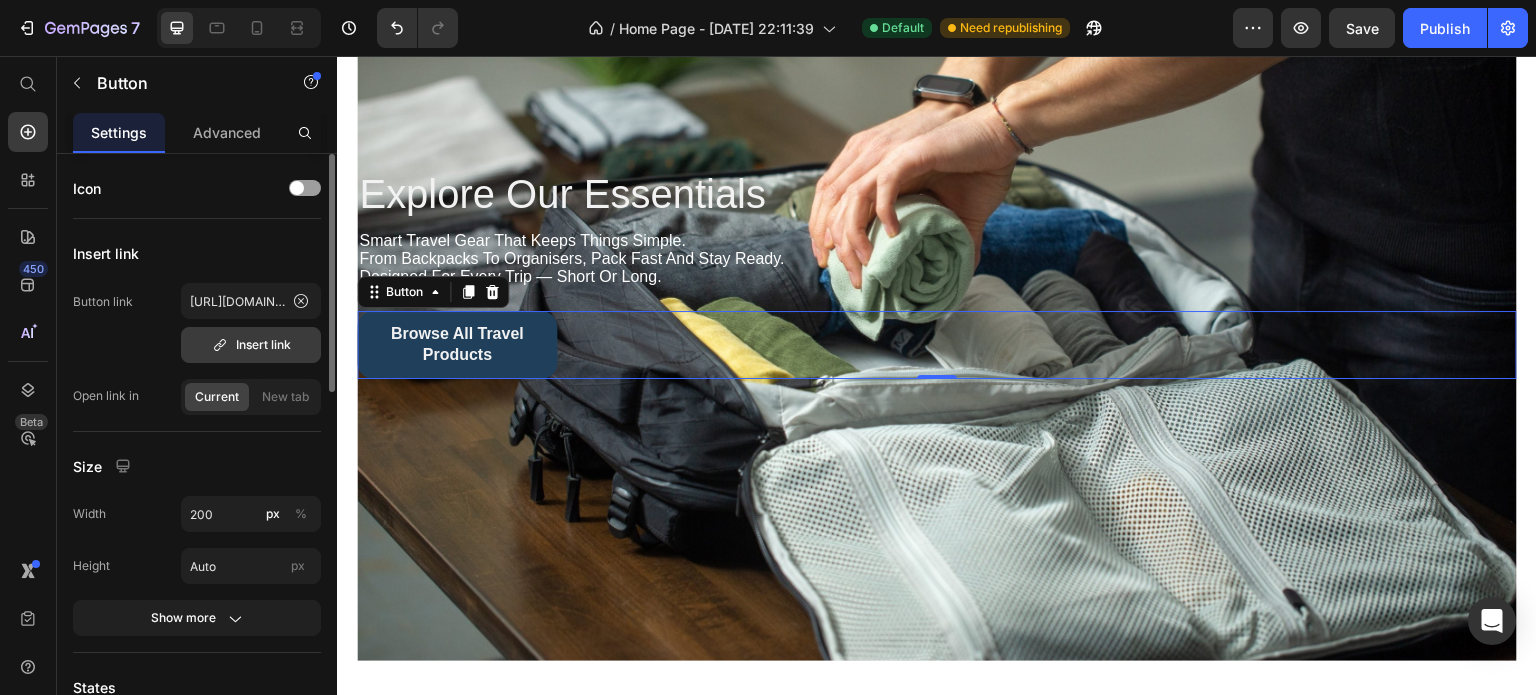 click on "Insert link" at bounding box center [251, 345] 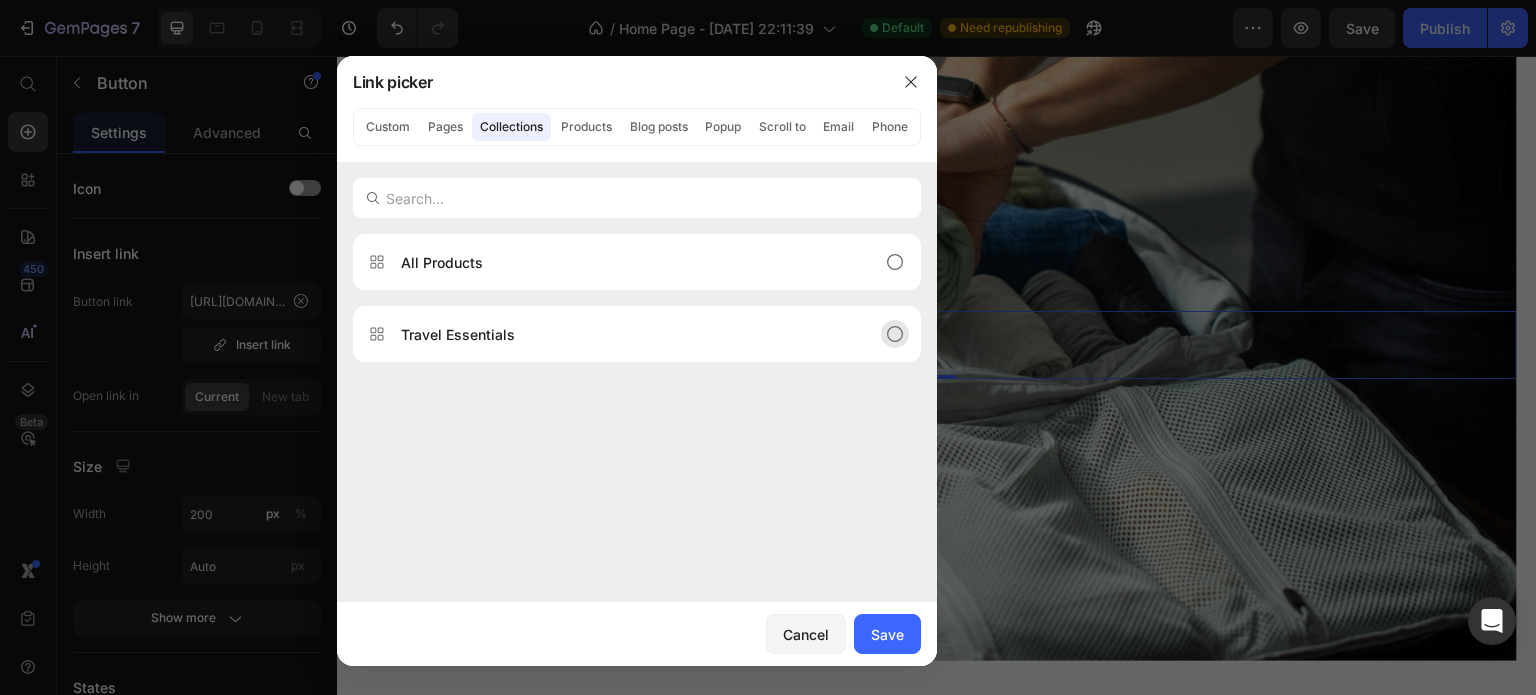 click on "Travel Essentials" 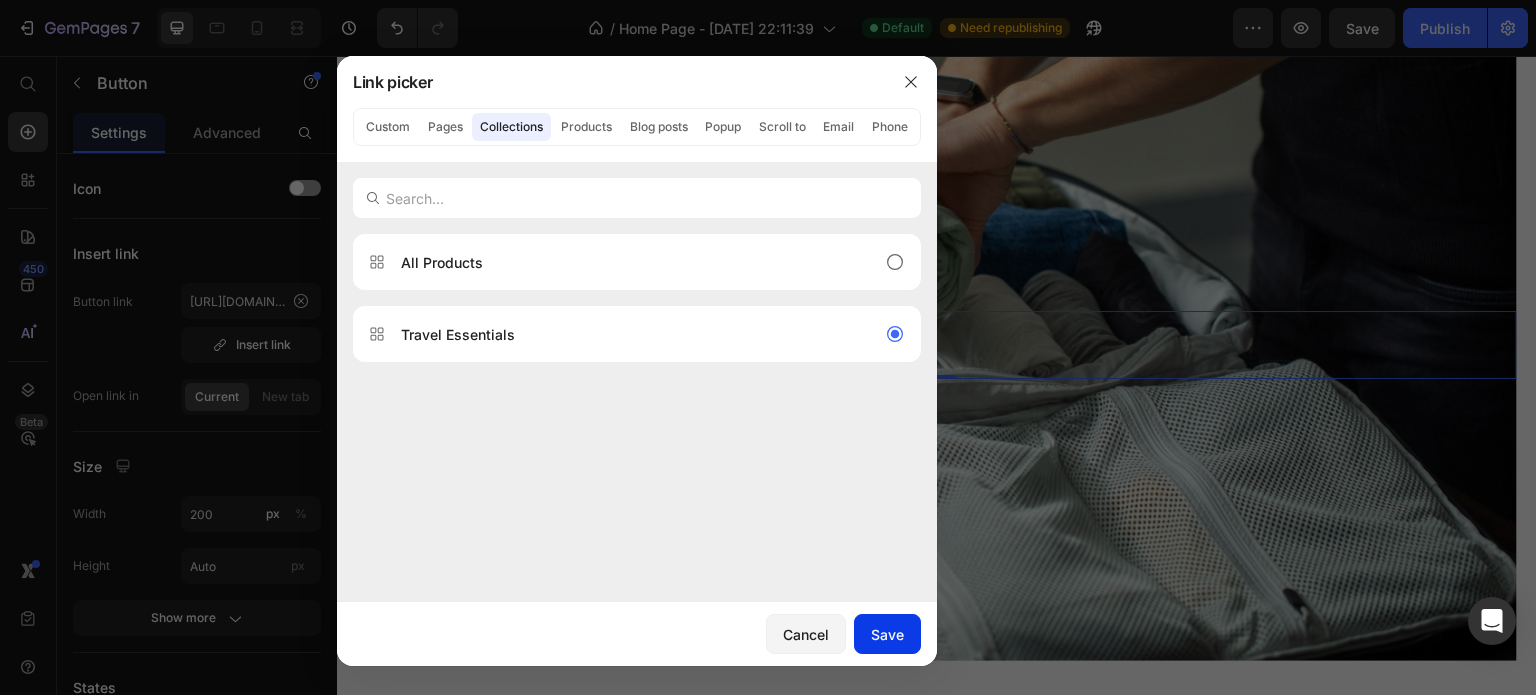 click on "Save" at bounding box center [887, 634] 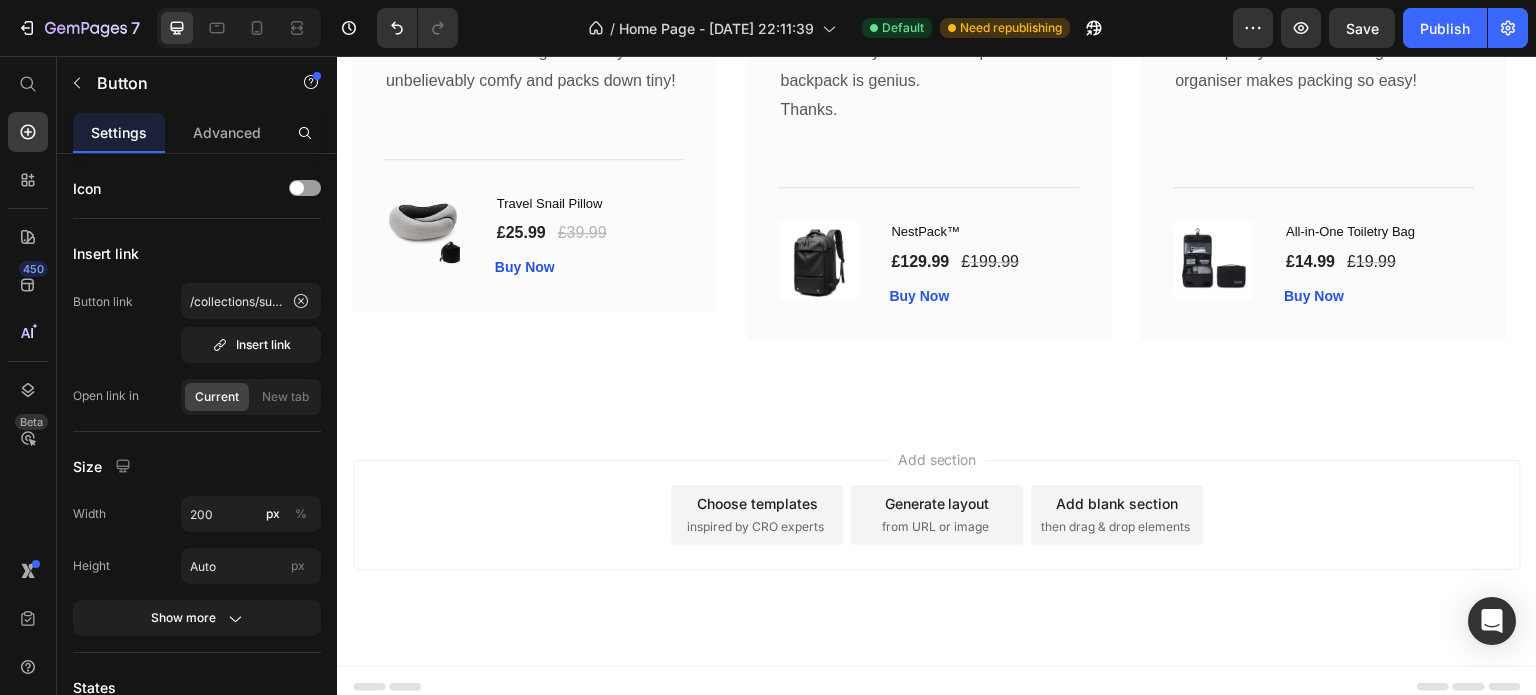 scroll, scrollTop: 3185, scrollLeft: 0, axis: vertical 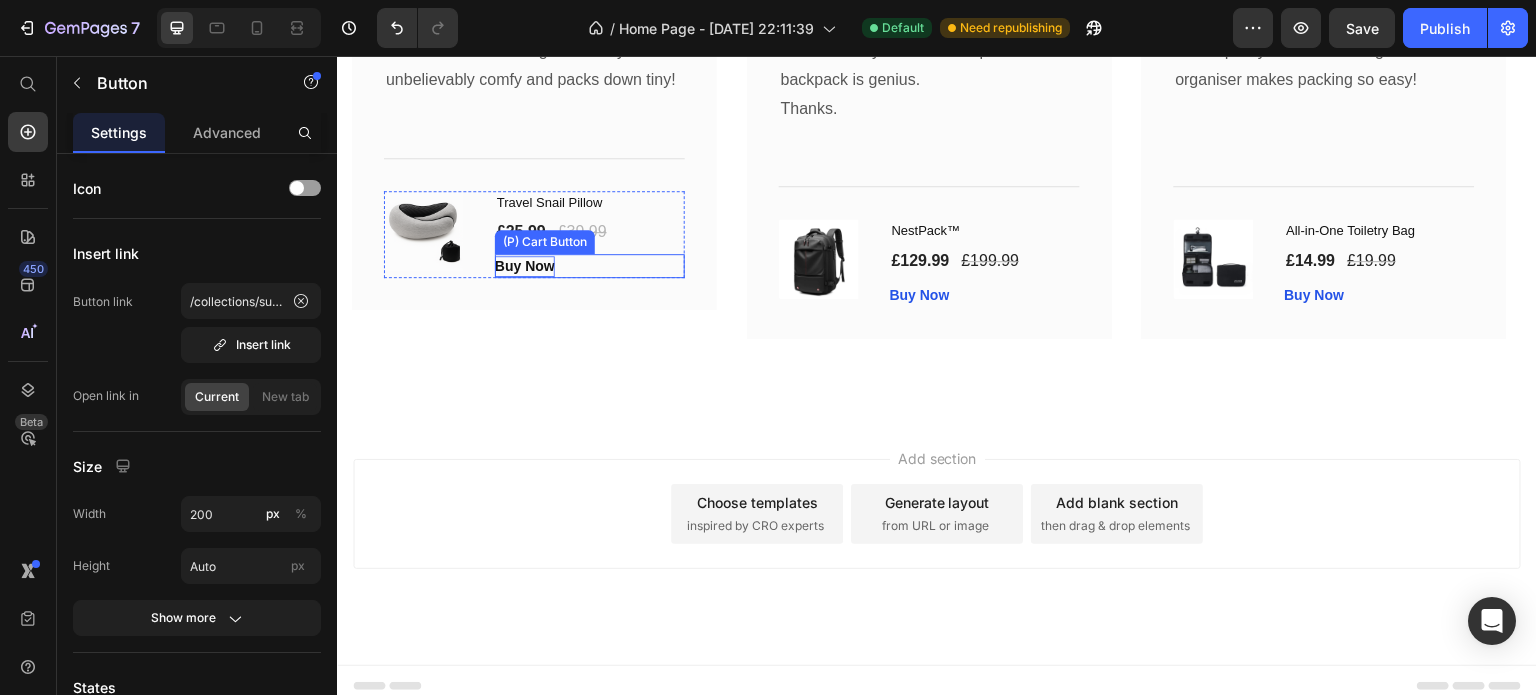 click on "Buy Now" at bounding box center [525, 266] 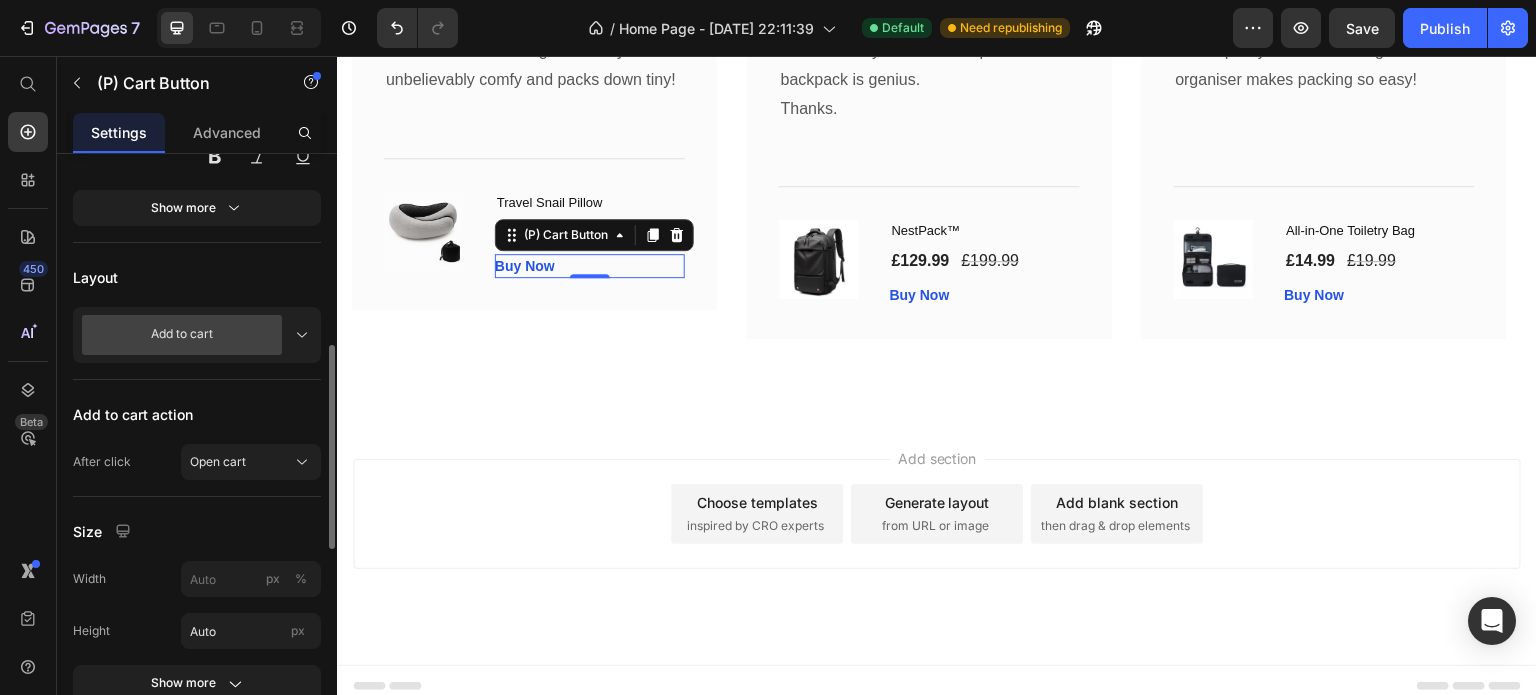 scroll, scrollTop: 484, scrollLeft: 0, axis: vertical 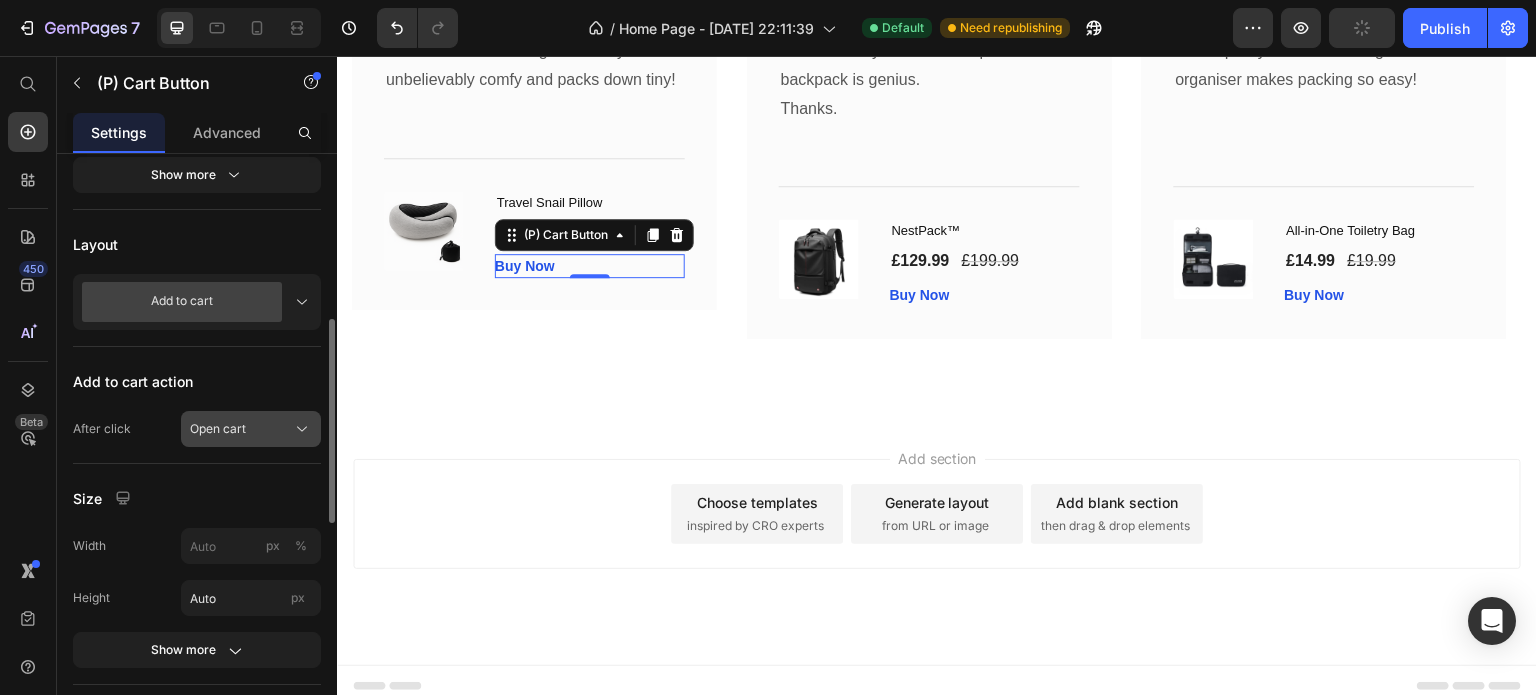 click on "Open cart" at bounding box center (251, 429) 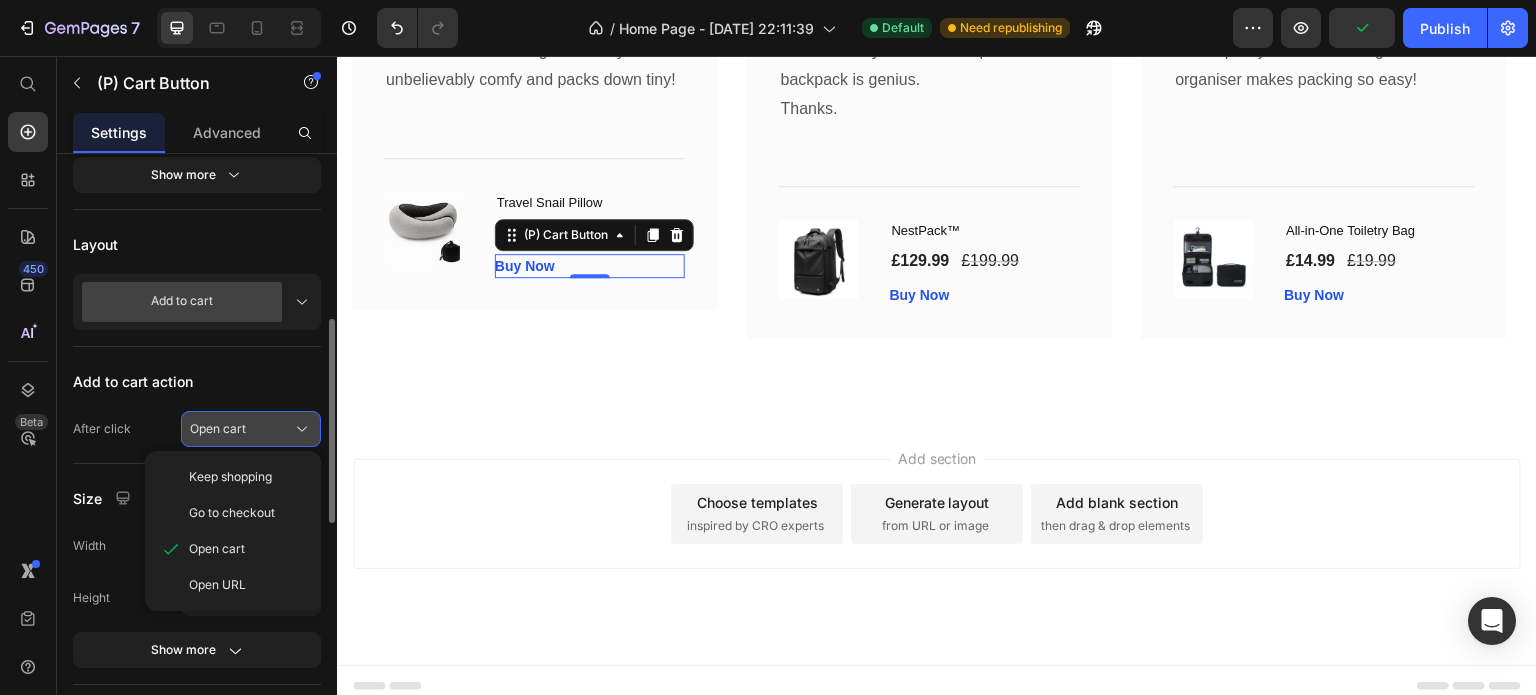 click on "Open cart" at bounding box center (251, 429) 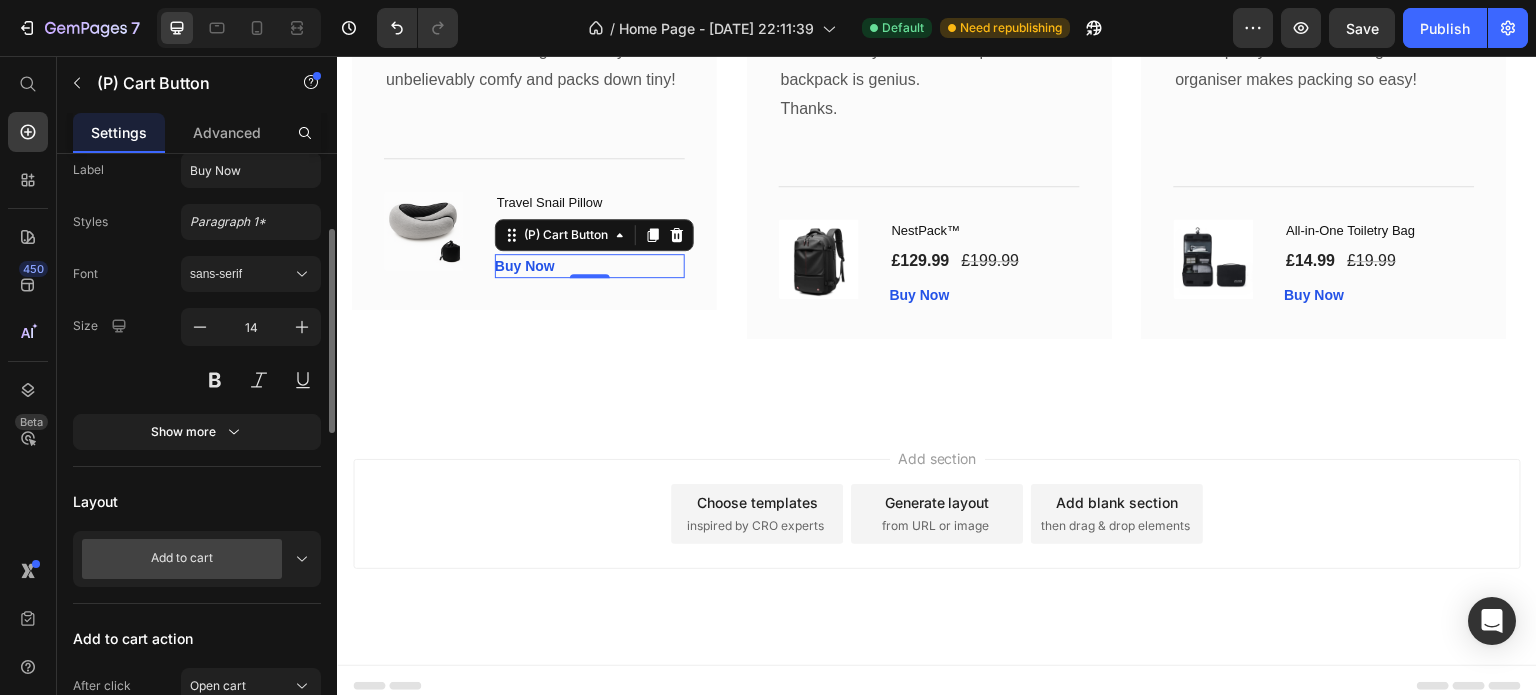 scroll, scrollTop: 225, scrollLeft: 0, axis: vertical 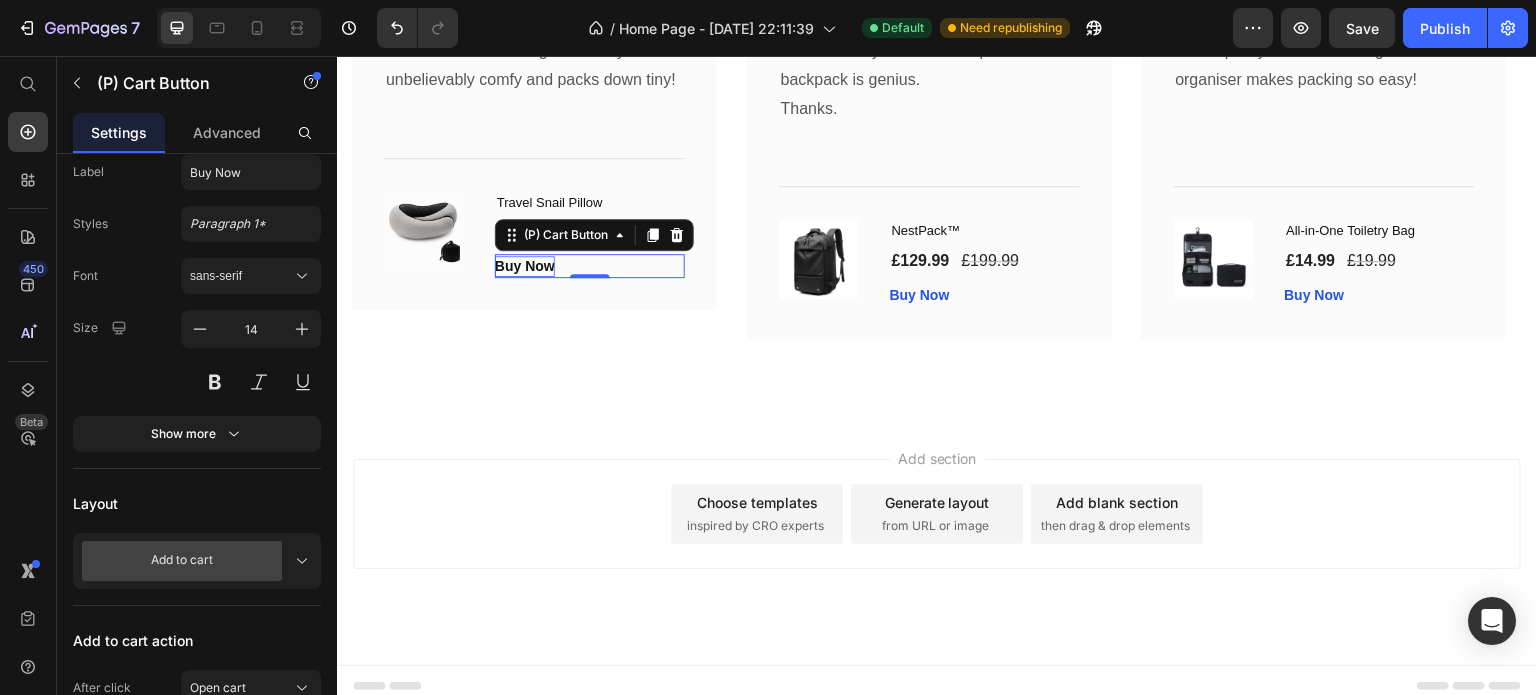 click on "Buy Now" at bounding box center (525, 266) 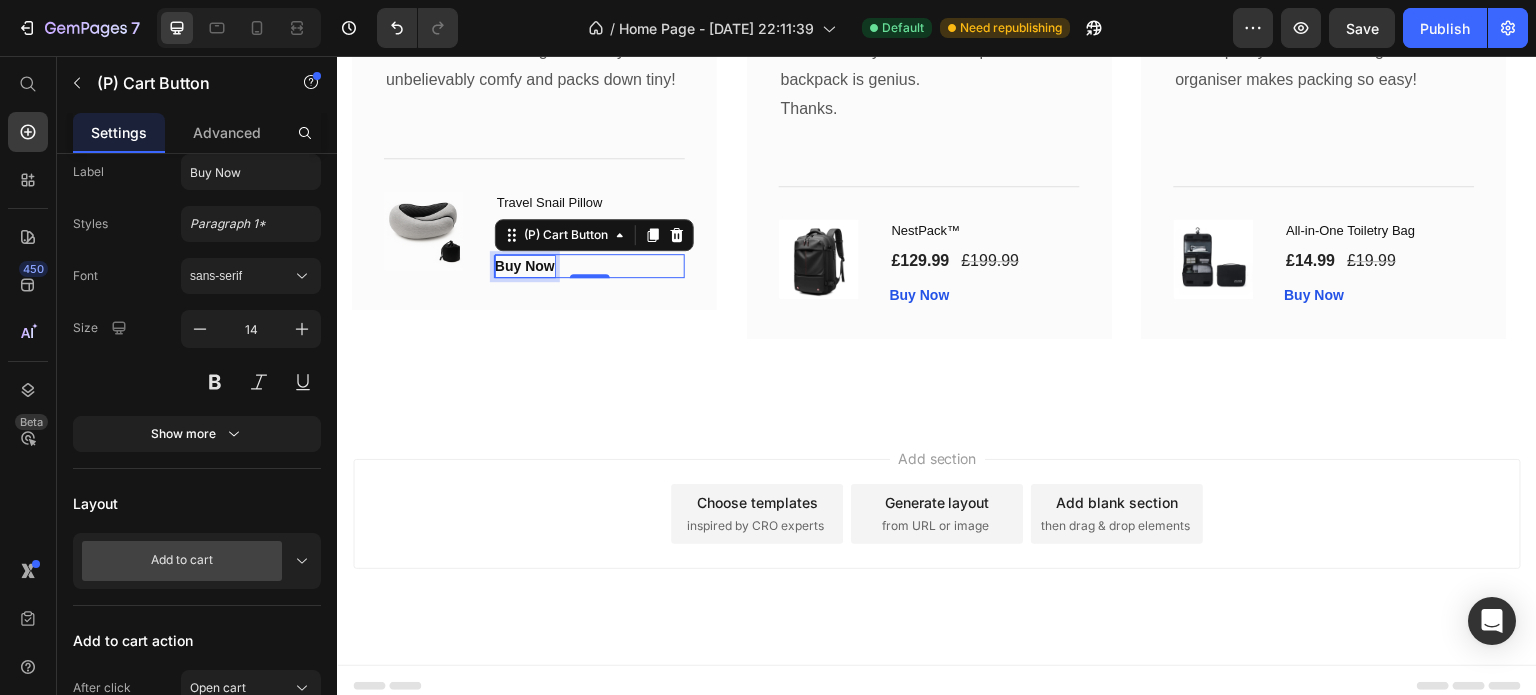 click on "Buy Now" at bounding box center [525, 266] 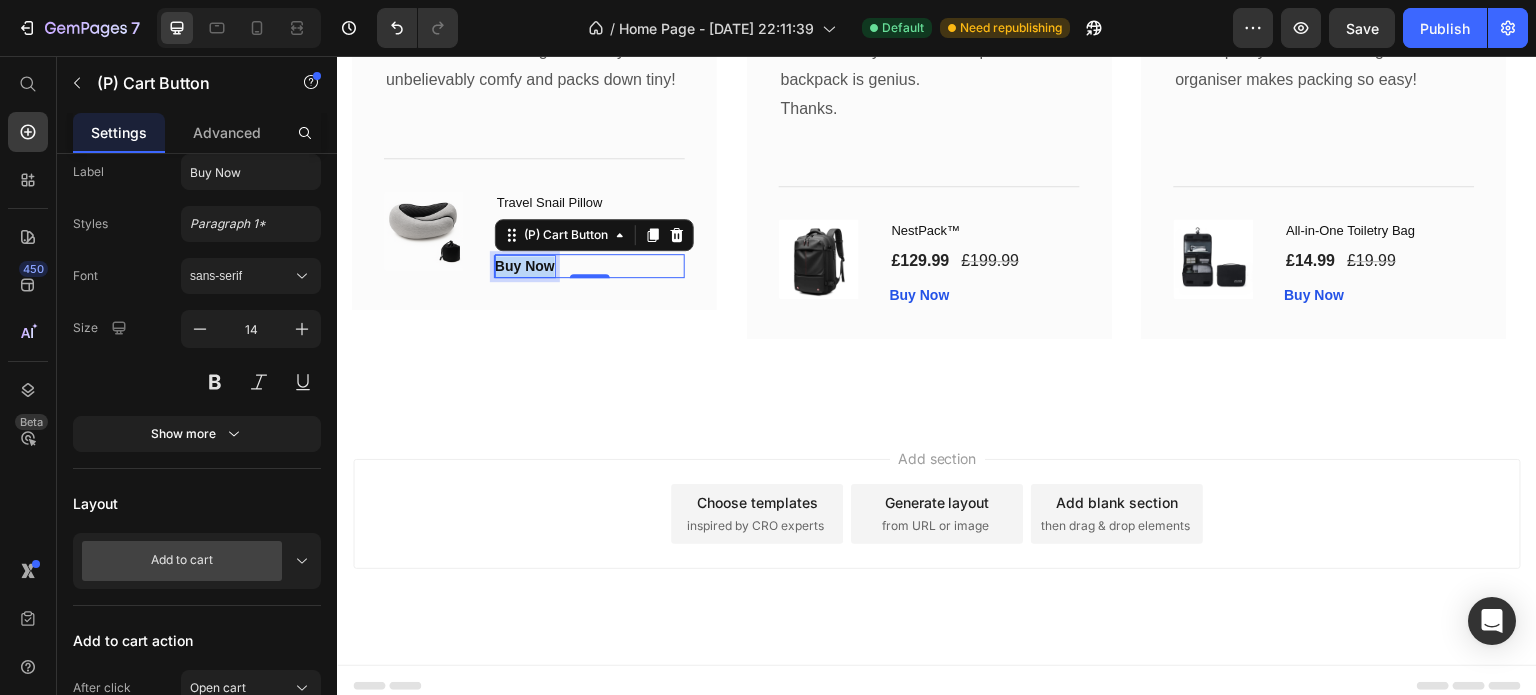 click on "Buy Now" at bounding box center (525, 266) 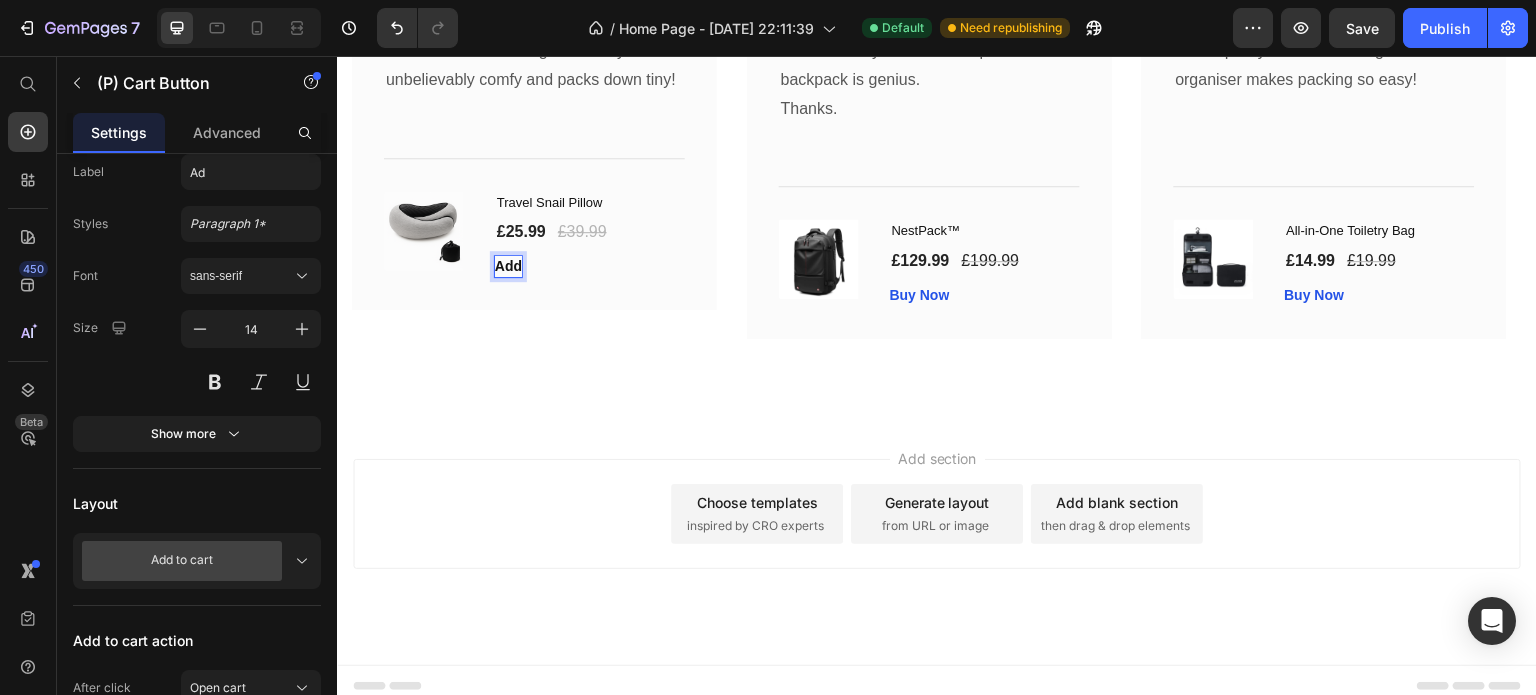 click on "Add" at bounding box center [508, 266] 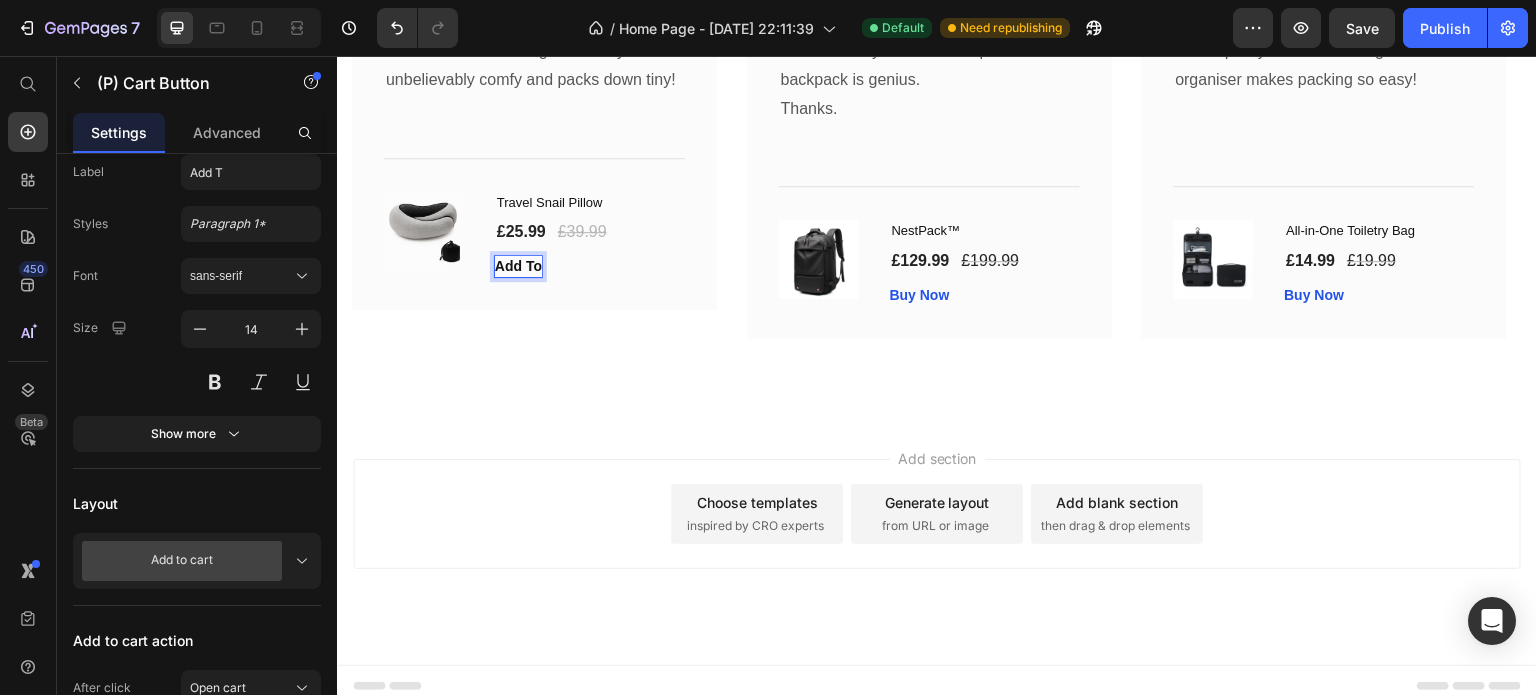 click on "Add To" at bounding box center [518, 266] 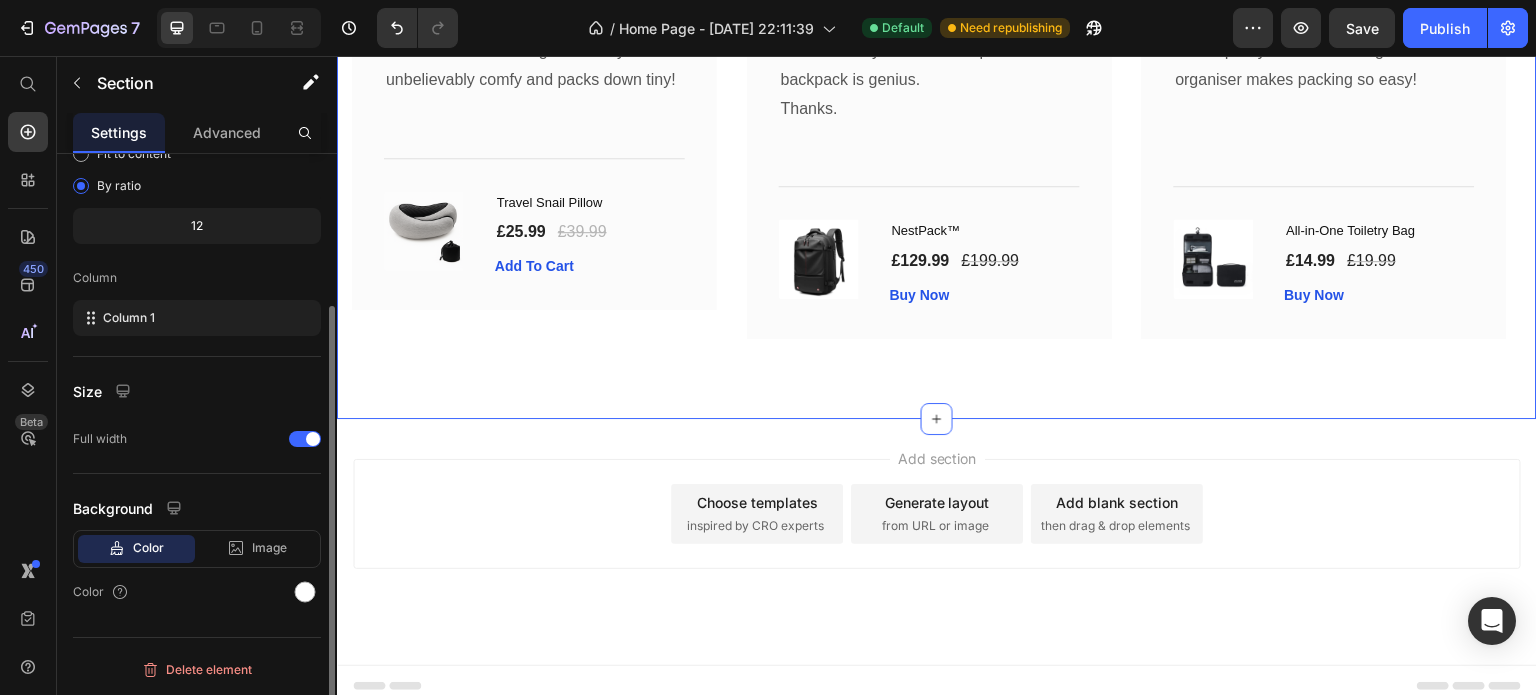 click on "What Our Customers Are Saying Heading 2000+ 5-Star Reviews from happy travellers Text block
Icon
Icon
Icon
Icon
Icon Row Anna W Text block Row The Snail Pillow changed the way I travel unbelievably comfy and packs down tiny!   Text block                Title Line (P) Images & Gallery Travel Snail Pillow (P) Title £25.99 (P) Price £39.99 (P) Price Row Add To Cart (P) Cart Button Product Row
Icon
Icon
Icon
Icon
Icon Row Olivia R Text block Row Perfect for my last minute trip the backpack is genius. Thanks.   Text block                Title Line (P) Images & Gallery NestPack™ (P) Title £129.99 (P) Price £199.99 (P) Price Row Buy Now (P) Cart Button Product Row
Icon
Icon
Icon
Icon
Icon Row Sean C Text block Row     Text block                Title Line (P) Title Row" at bounding box center (937, 61) 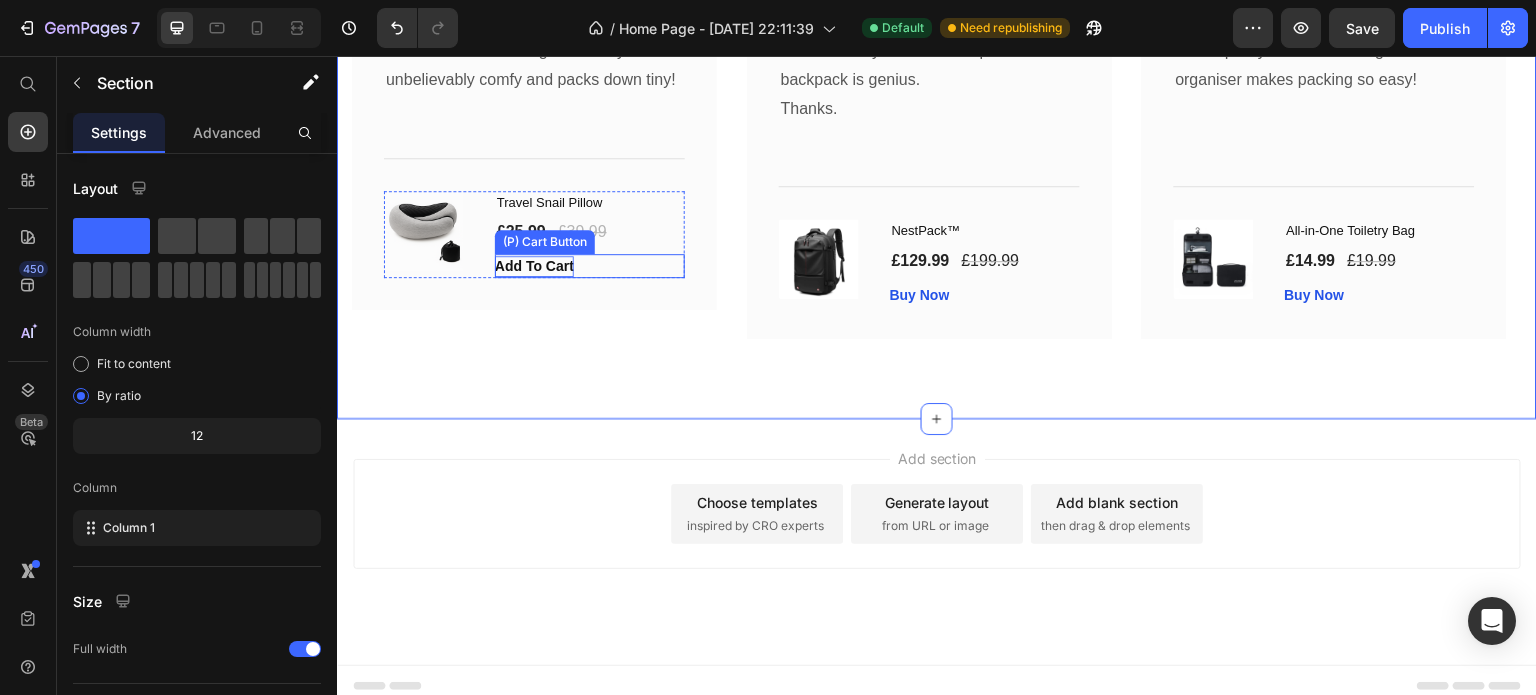 click on "Add To Cart" at bounding box center [534, 266] 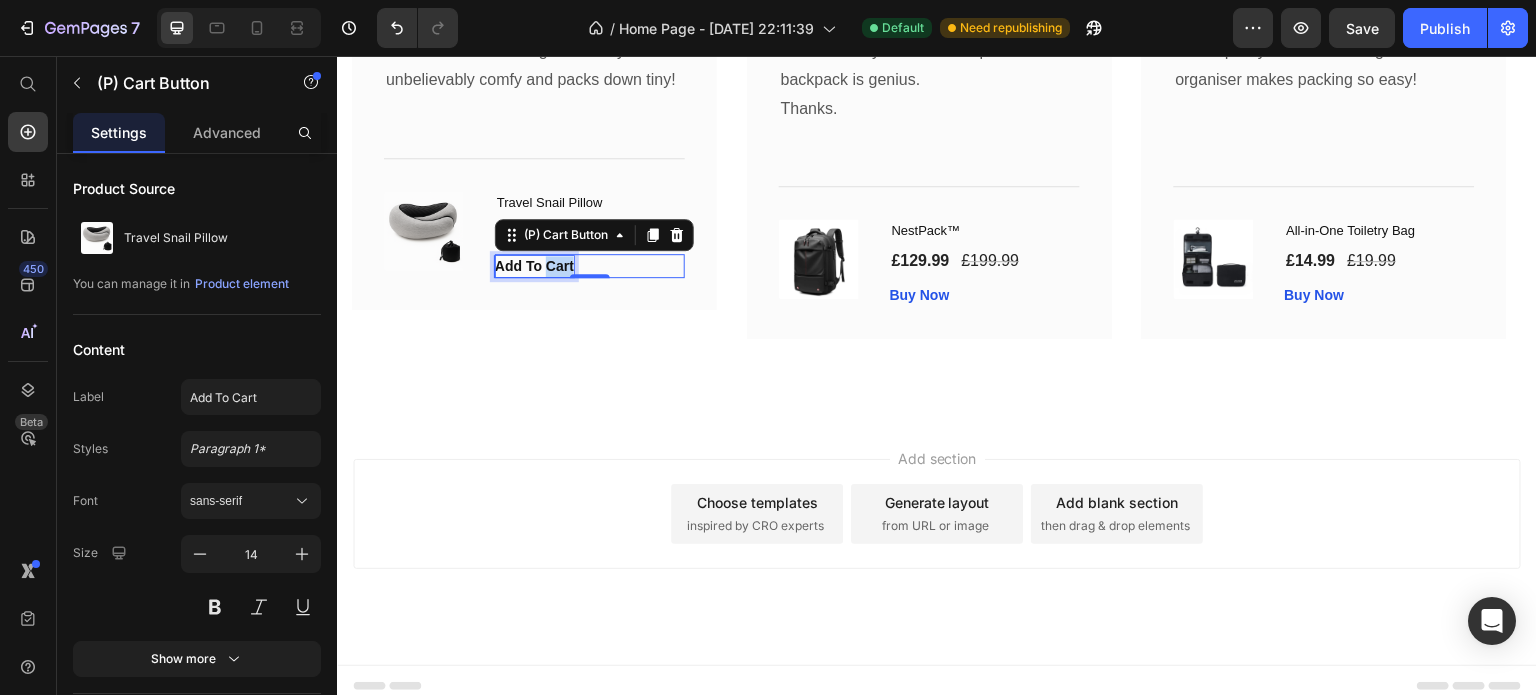 click on "Add To Cart" at bounding box center [534, 266] 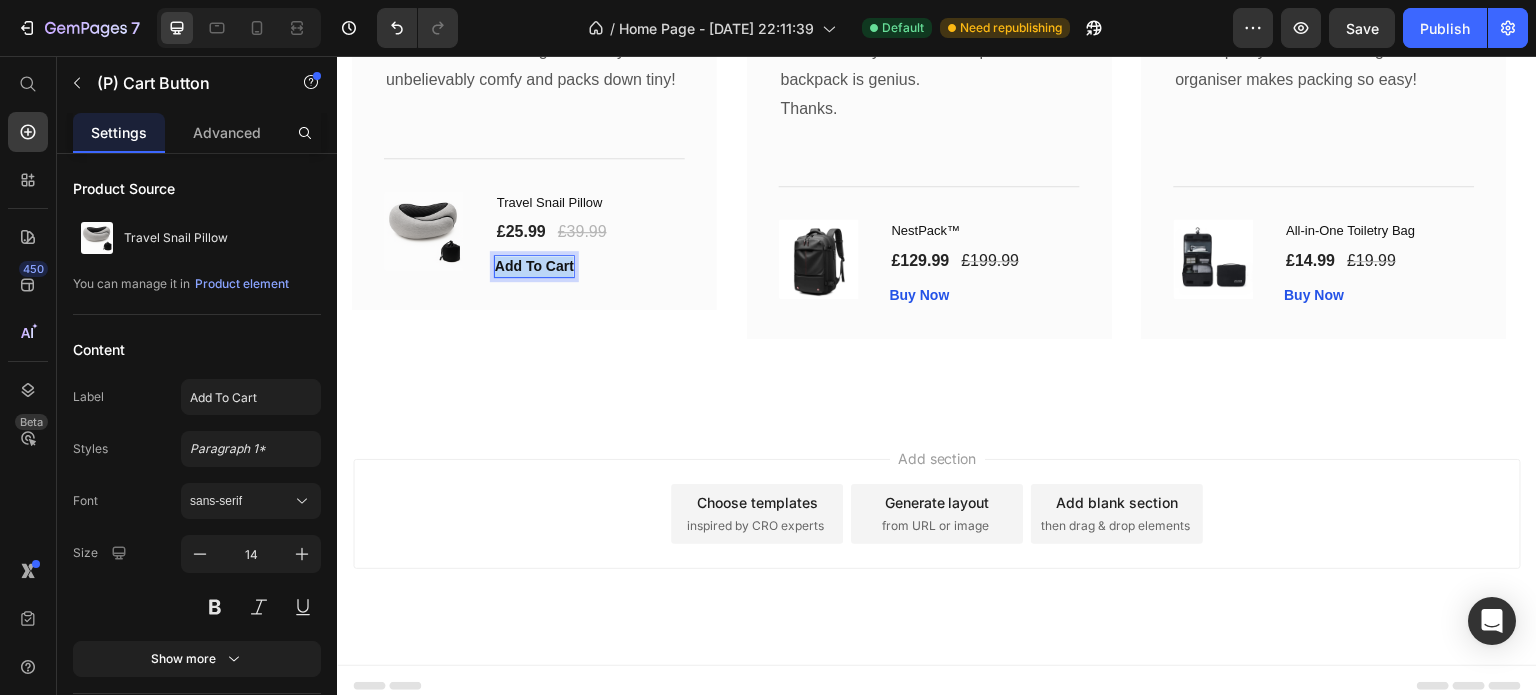 click on "Add To Cart" at bounding box center (534, 266) 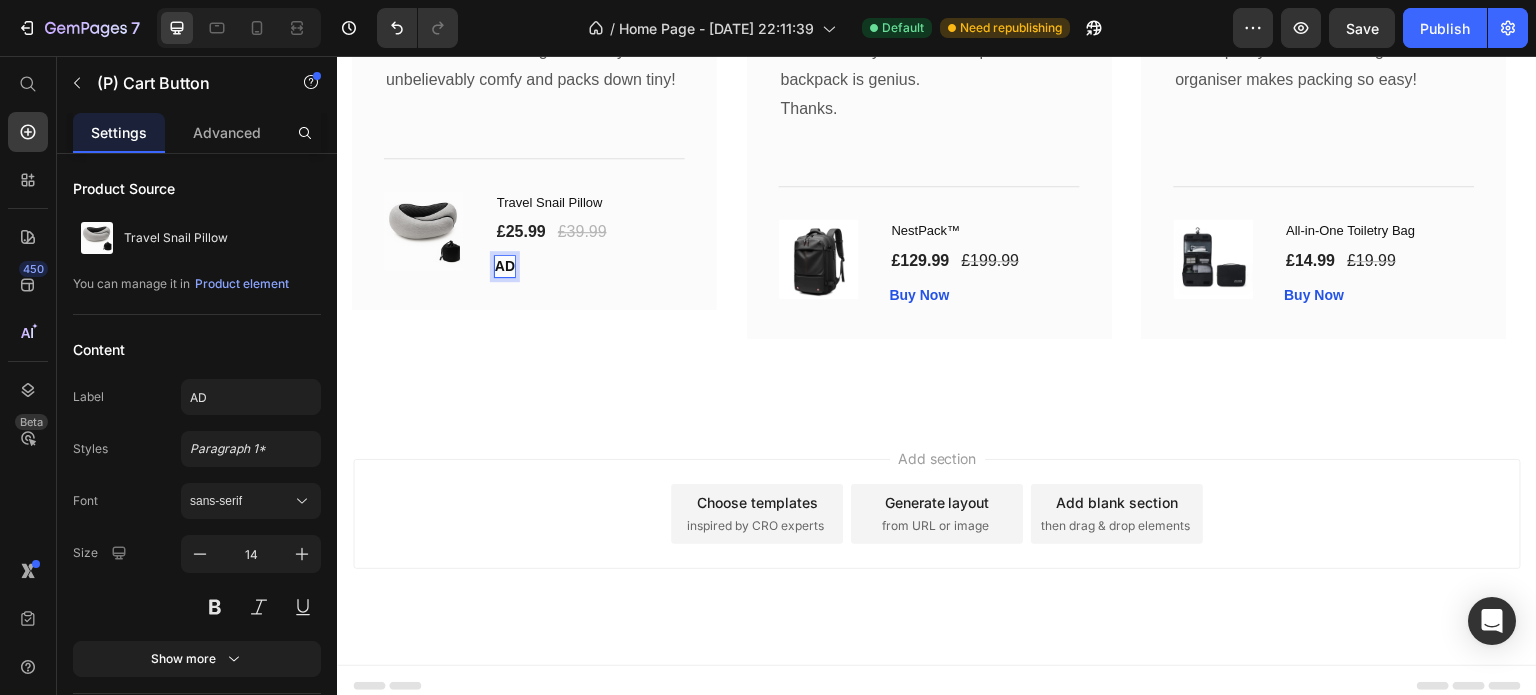 click on "AD" at bounding box center [505, 266] 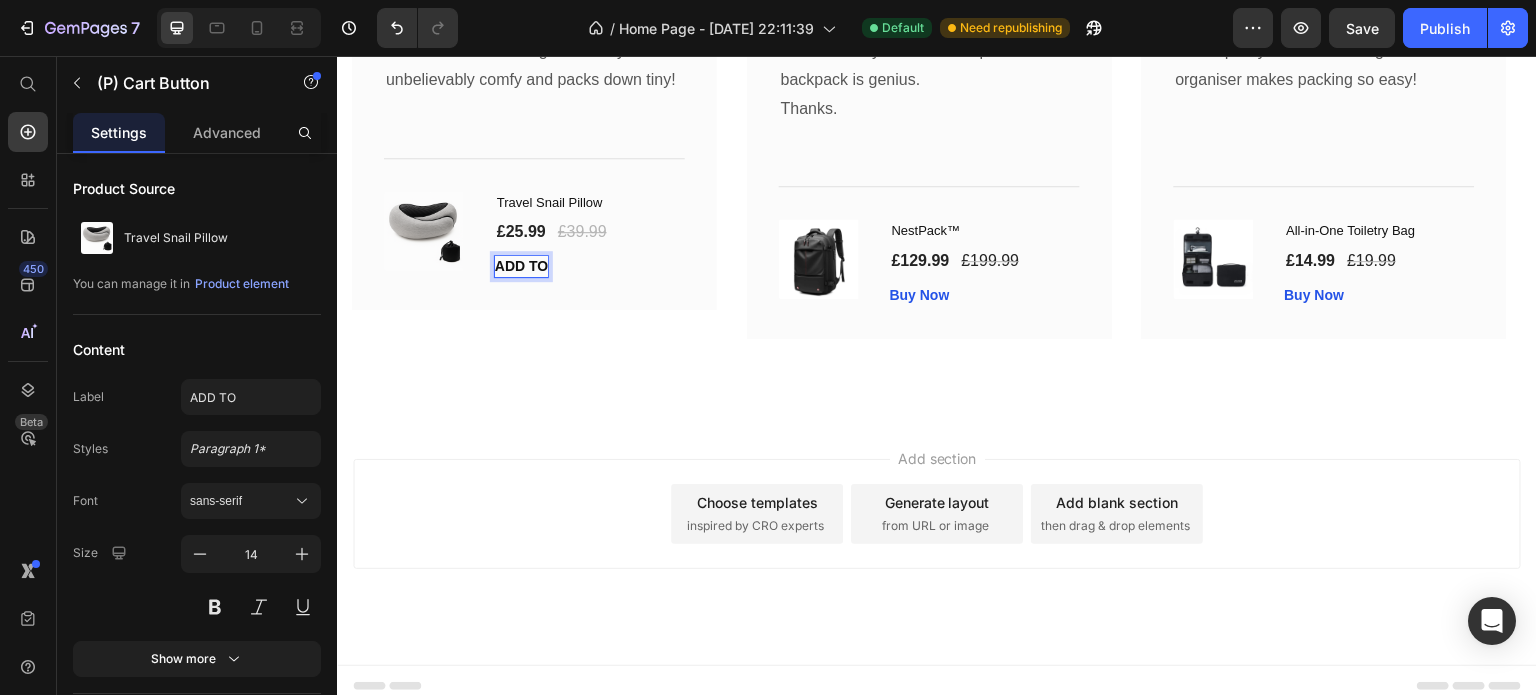 click on "ADD TO" at bounding box center (521, 266) 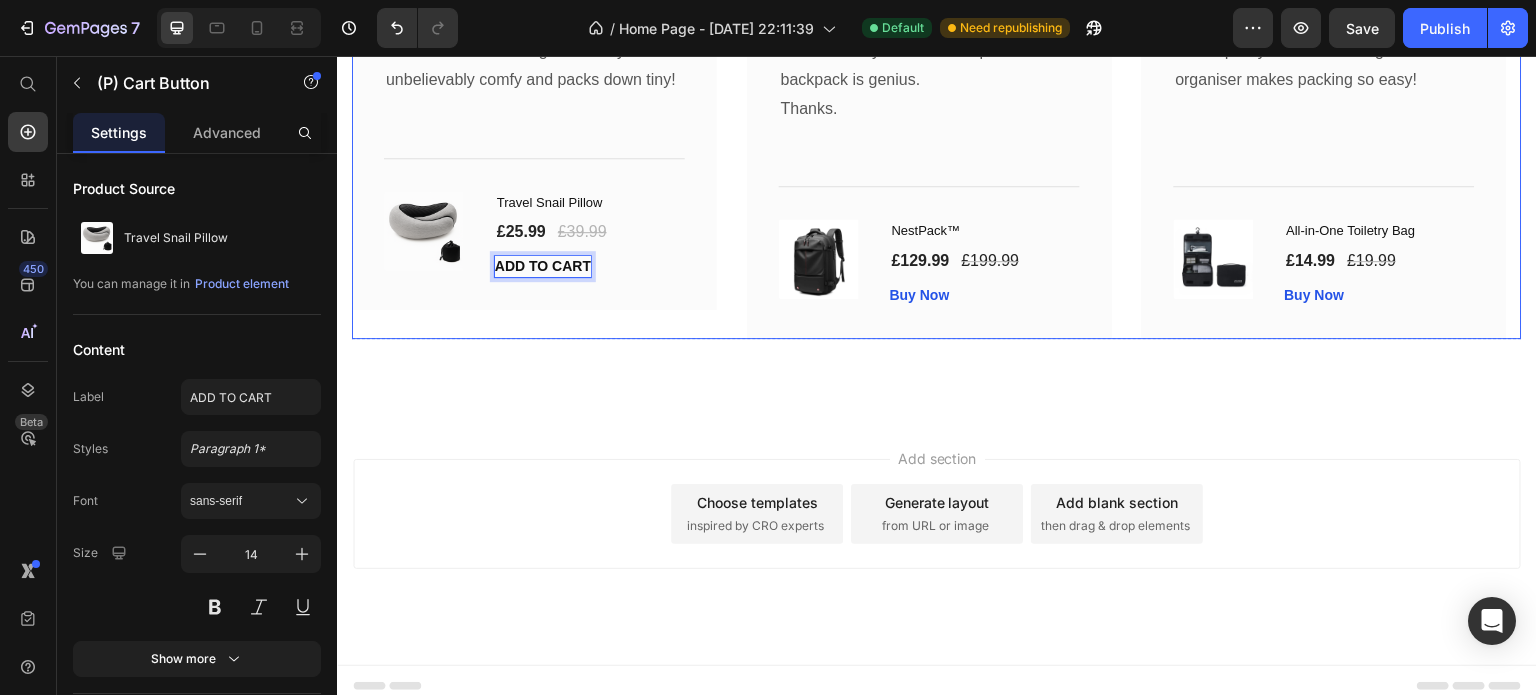 click on "Icon
Icon
Icon
Icon
Icon Row Anna W Text block Row The Snail Pillow changed the way I travel unbelievably comfy and packs down tiny!   Text block                Title Line (P) Images & Gallery Travel Snail Pillow (P) Title £25.99 (P) Price £39.99 (P) Price Row ADD TO CART (P) Cart Button   0 Product Row" at bounding box center [534, 138] 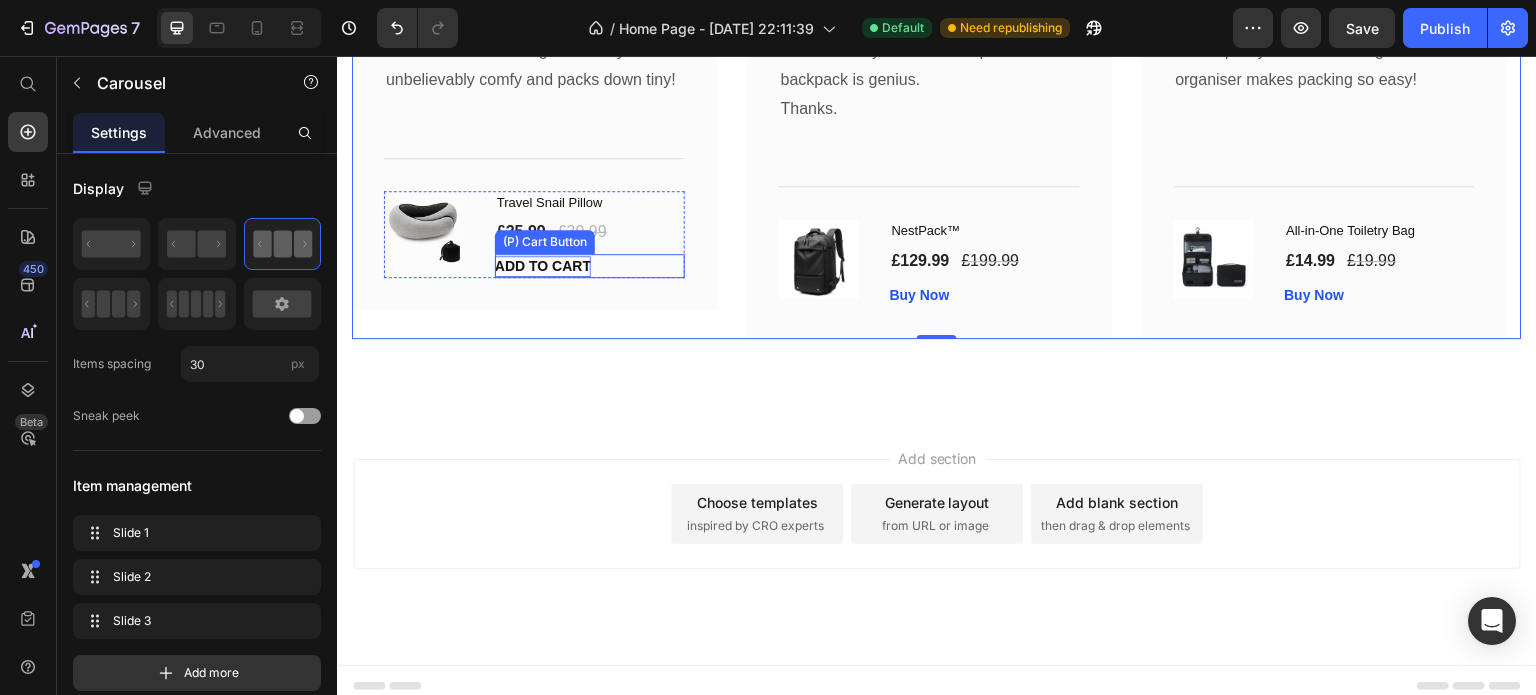 click on "ADD TO CART" at bounding box center [543, 266] 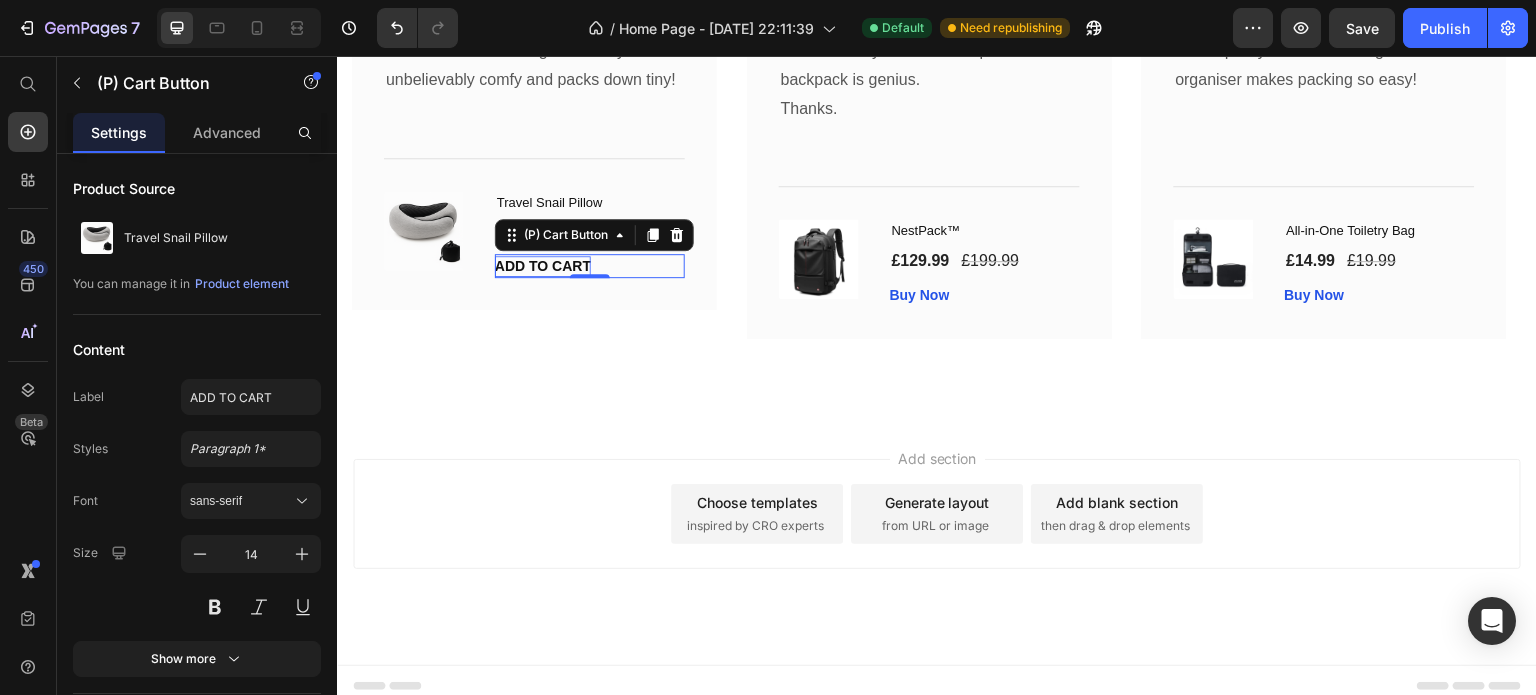 type 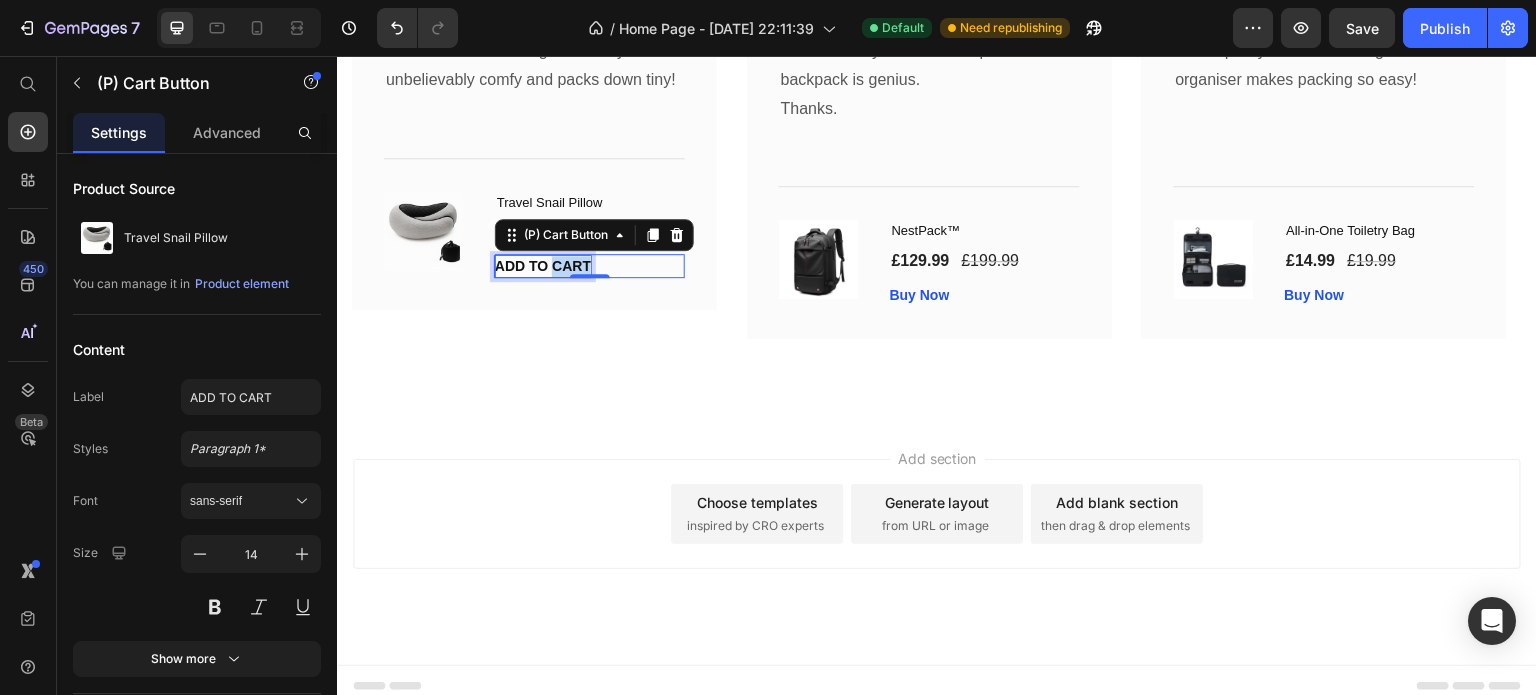 click on "ADD TO CART" at bounding box center (543, 266) 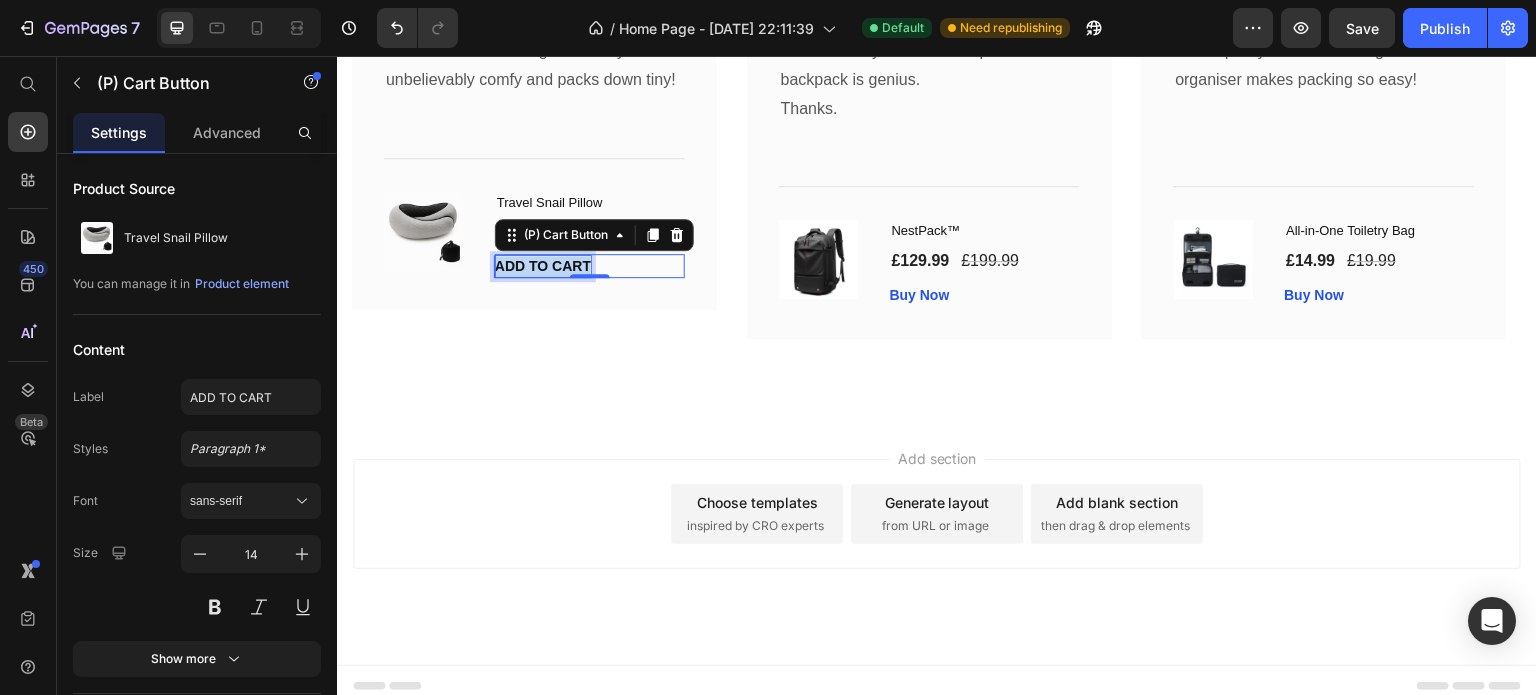 click on "ADD TO CART" at bounding box center (543, 266) 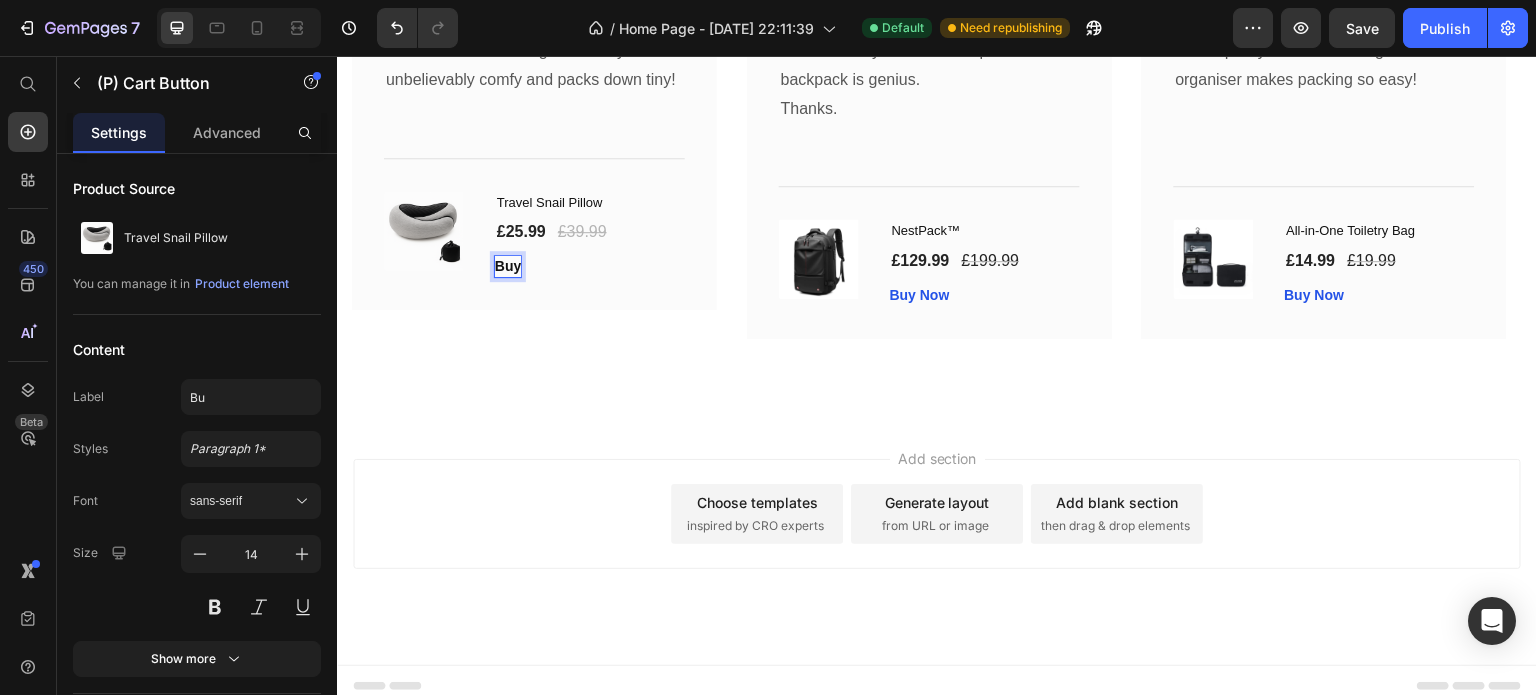 click on "Buy" at bounding box center (508, 266) 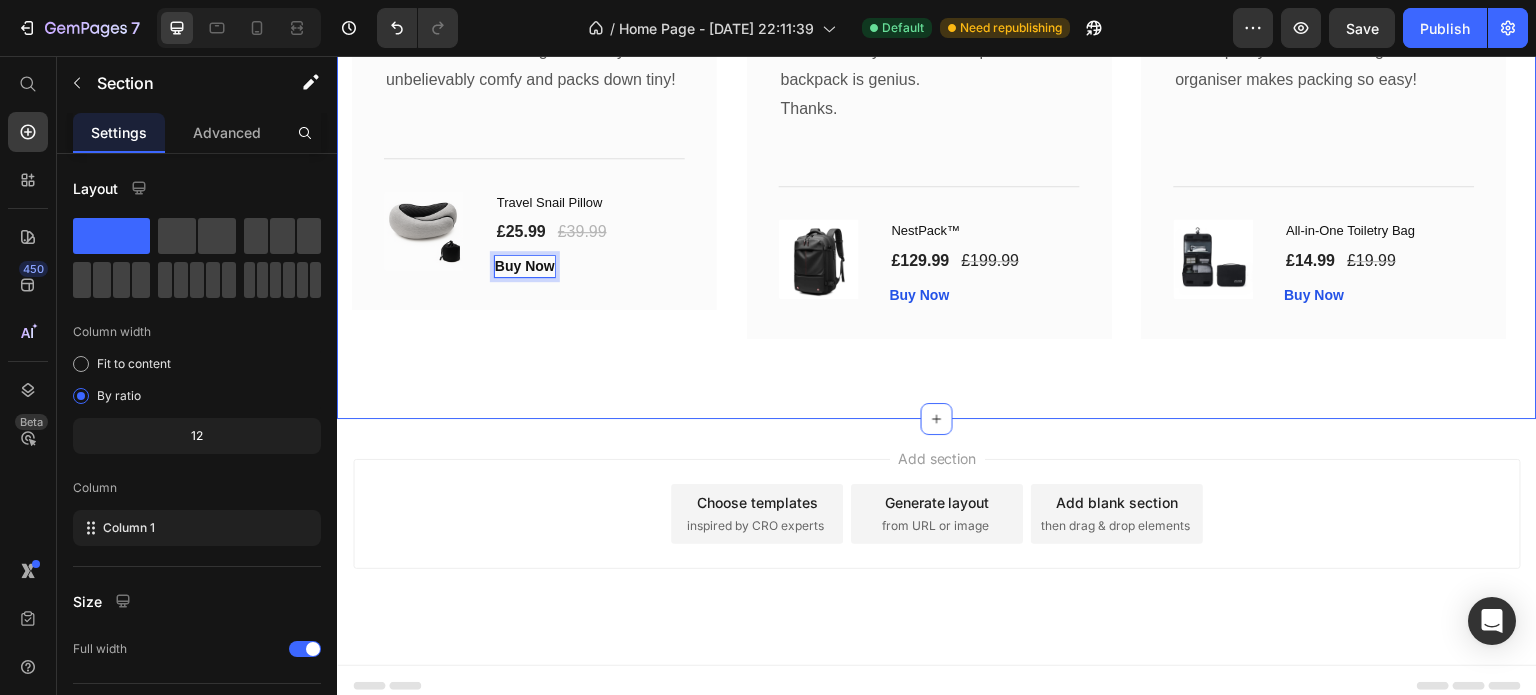 click on "What Our Customers Are Saying Heading 2000+ 5-Star Reviews from happy travellers Text block
Icon
Icon
Icon
Icon
Icon Row Anna W Text block Row The Snail Pillow changed the way I travel unbelievably comfy and packs down tiny!   Text block                Title Line (P) Images & Gallery Travel Snail Pillow (P) Title £25.99 (P) Price £39.99 (P) Price Row Buy Now (P) Cart Button   0 Product Row
Icon
Icon
Icon
Icon
Icon Row Olivia R Text block Row Perfect for my last minute trip the backpack is genius. Thanks.   Text block                Title Line (P) Images & Gallery NestPack™ (P) Title £129.99 (P) Price £199.99 (P) Price Row Buy Now (P) Cart Button Product Row
Icon
Icon
Icon
Icon
Icon Row Sean C Text block Row     Text block                Title Line (P) Title Row" at bounding box center [937, 61] 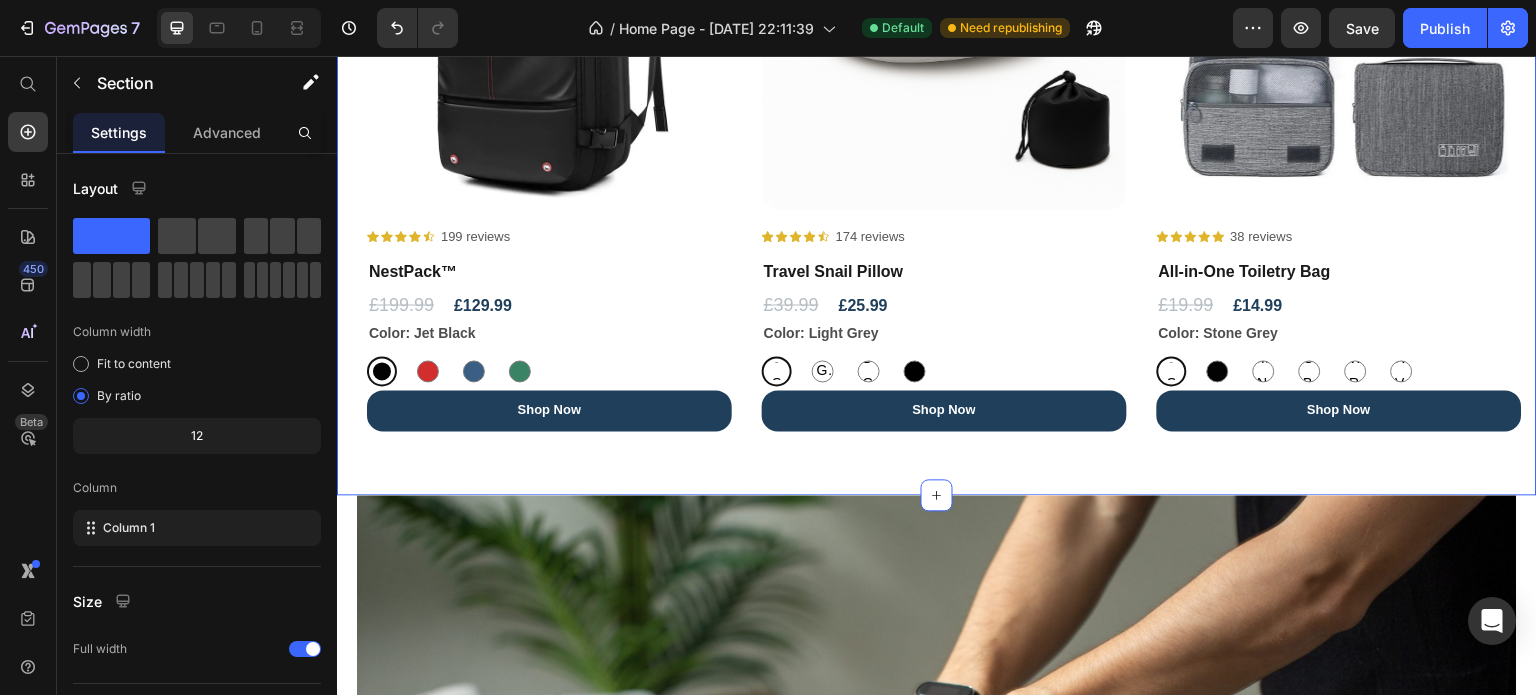 scroll, scrollTop: 1542, scrollLeft: 0, axis: vertical 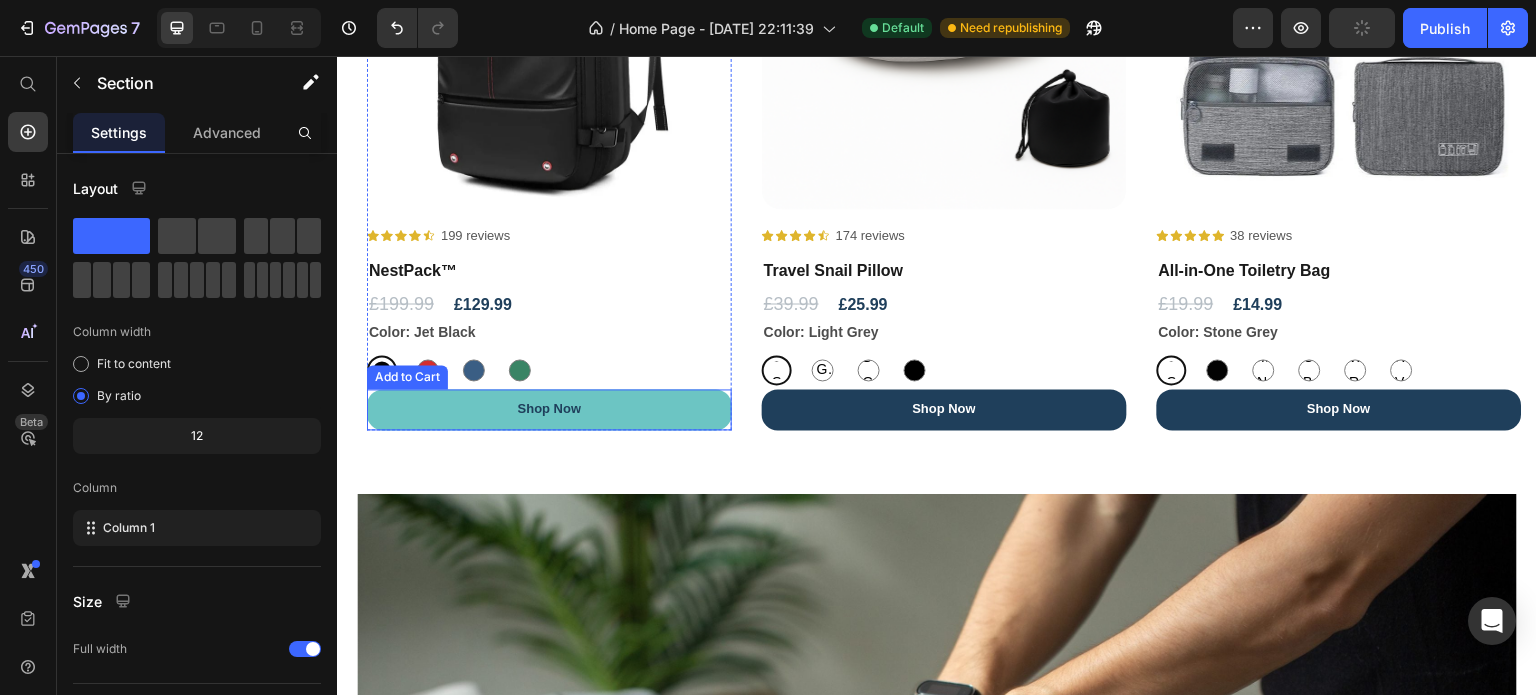 click on "shop now" at bounding box center [549, 409] 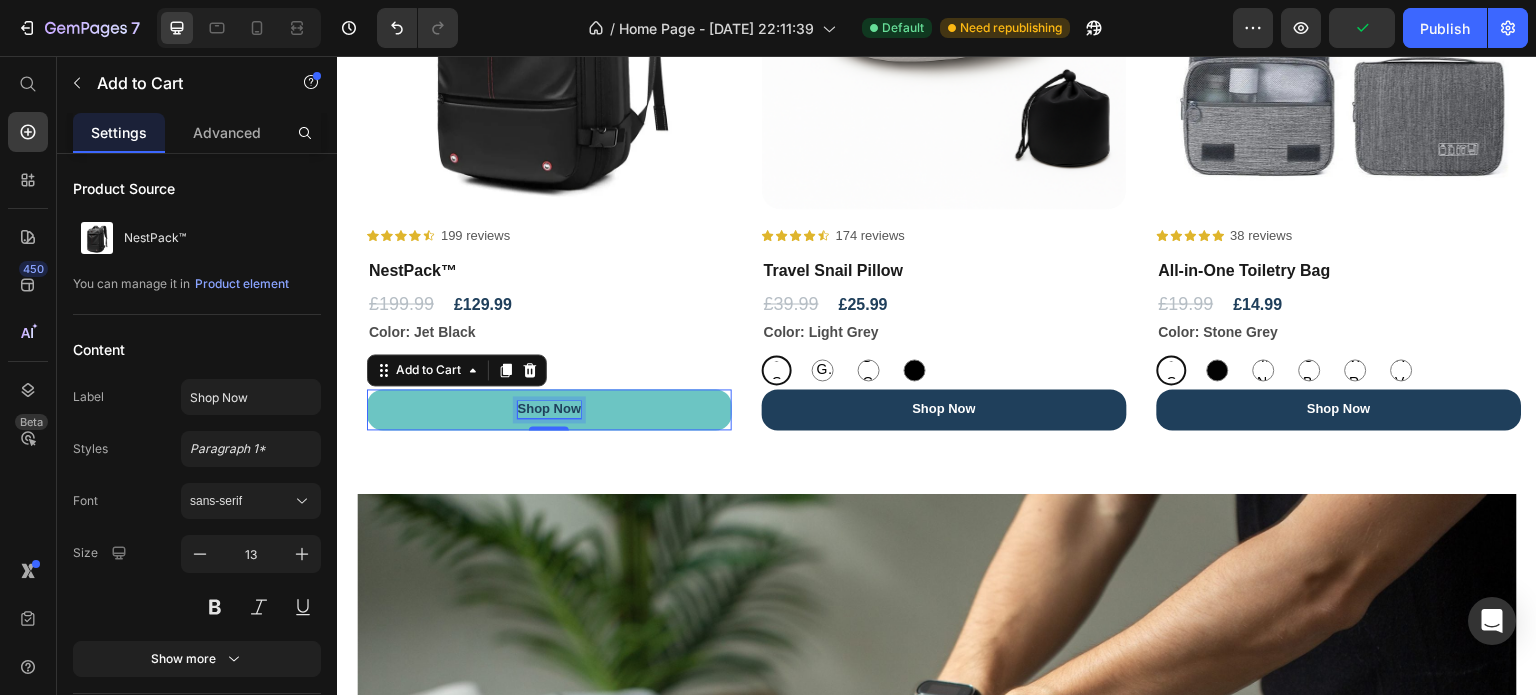 click on "shop now" at bounding box center [550, 409] 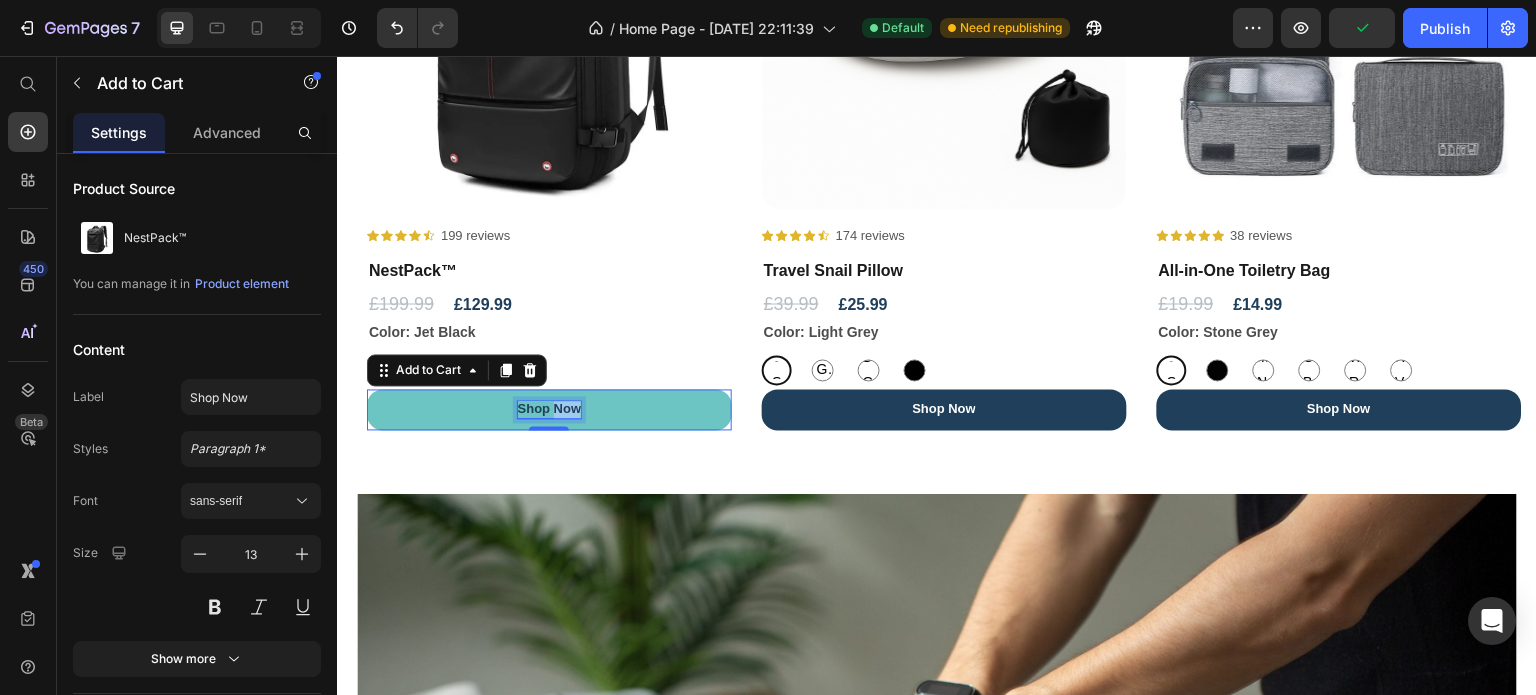click on "shop now" at bounding box center (550, 409) 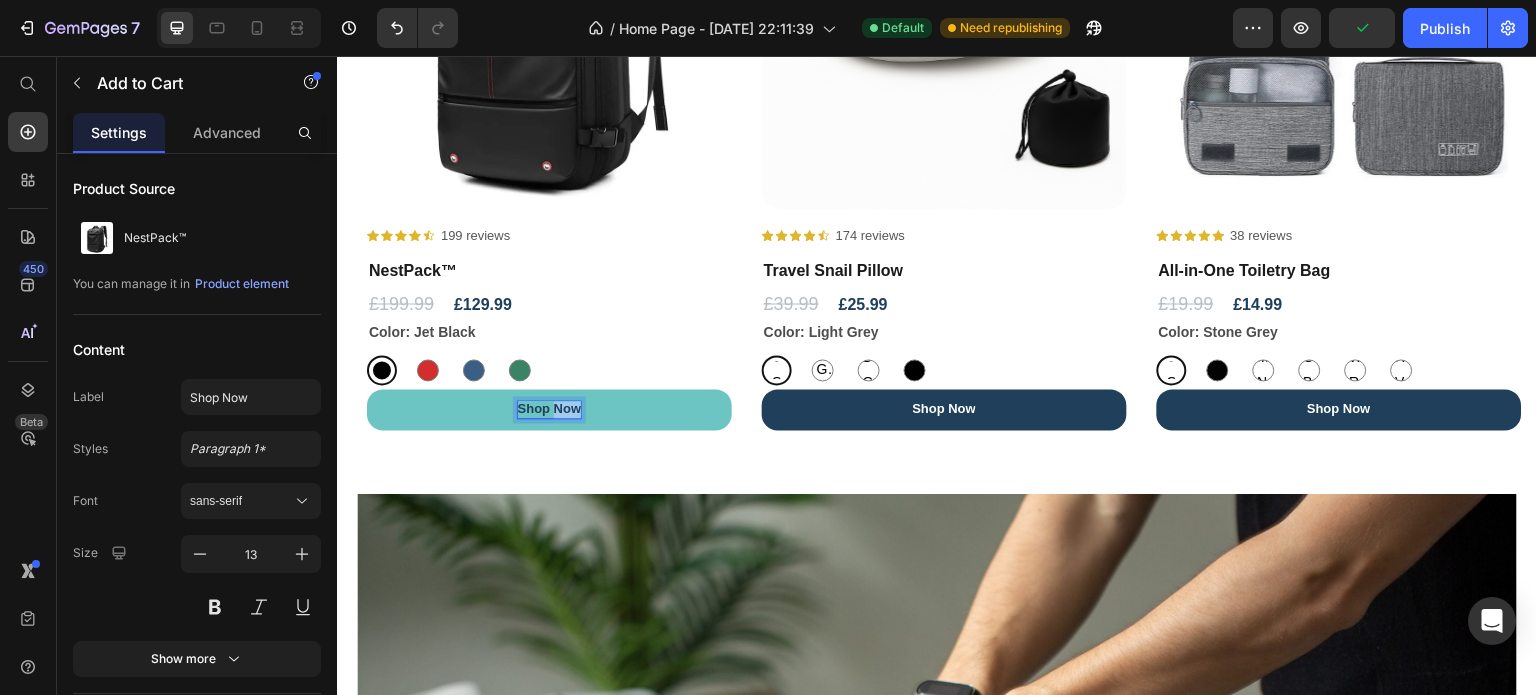 click on "shop now" at bounding box center [550, 409] 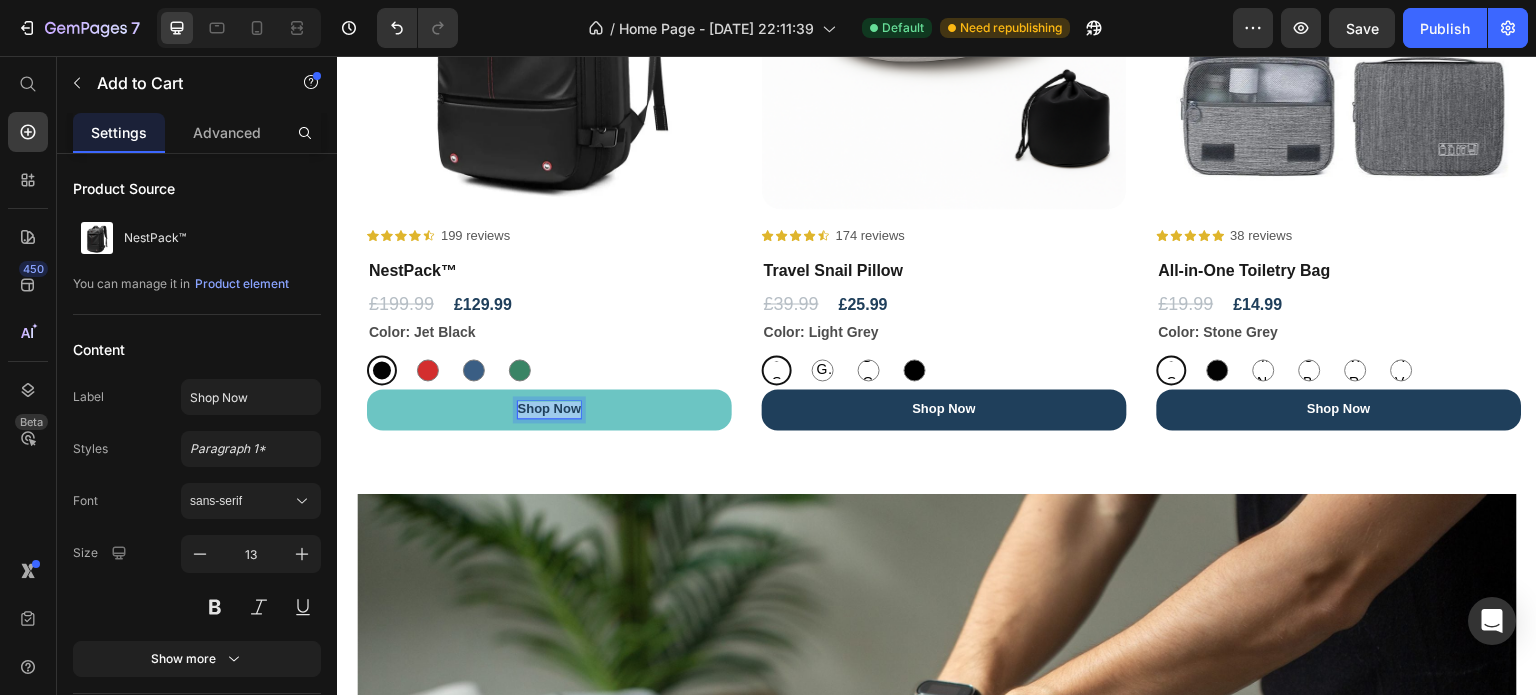 click on "shop now" at bounding box center [550, 409] 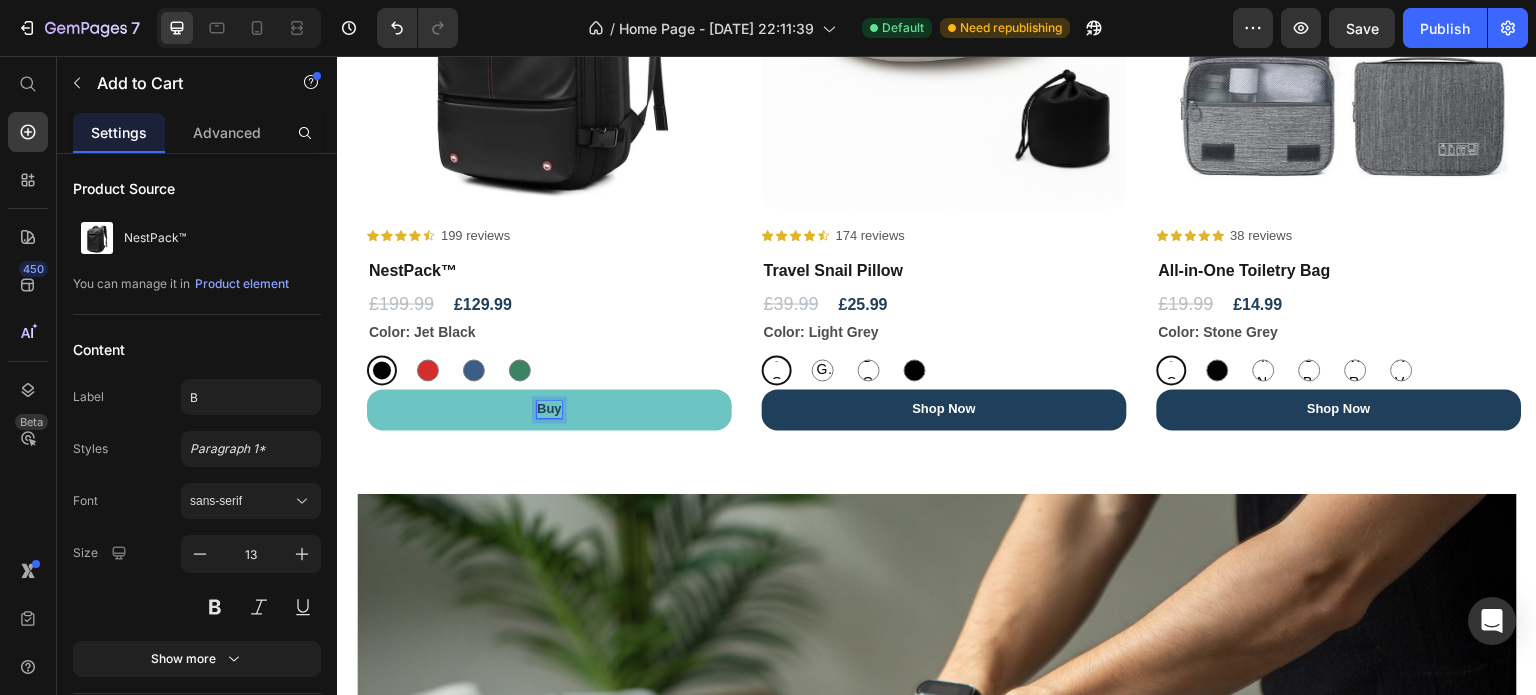 click on "Buy" at bounding box center [549, 409] 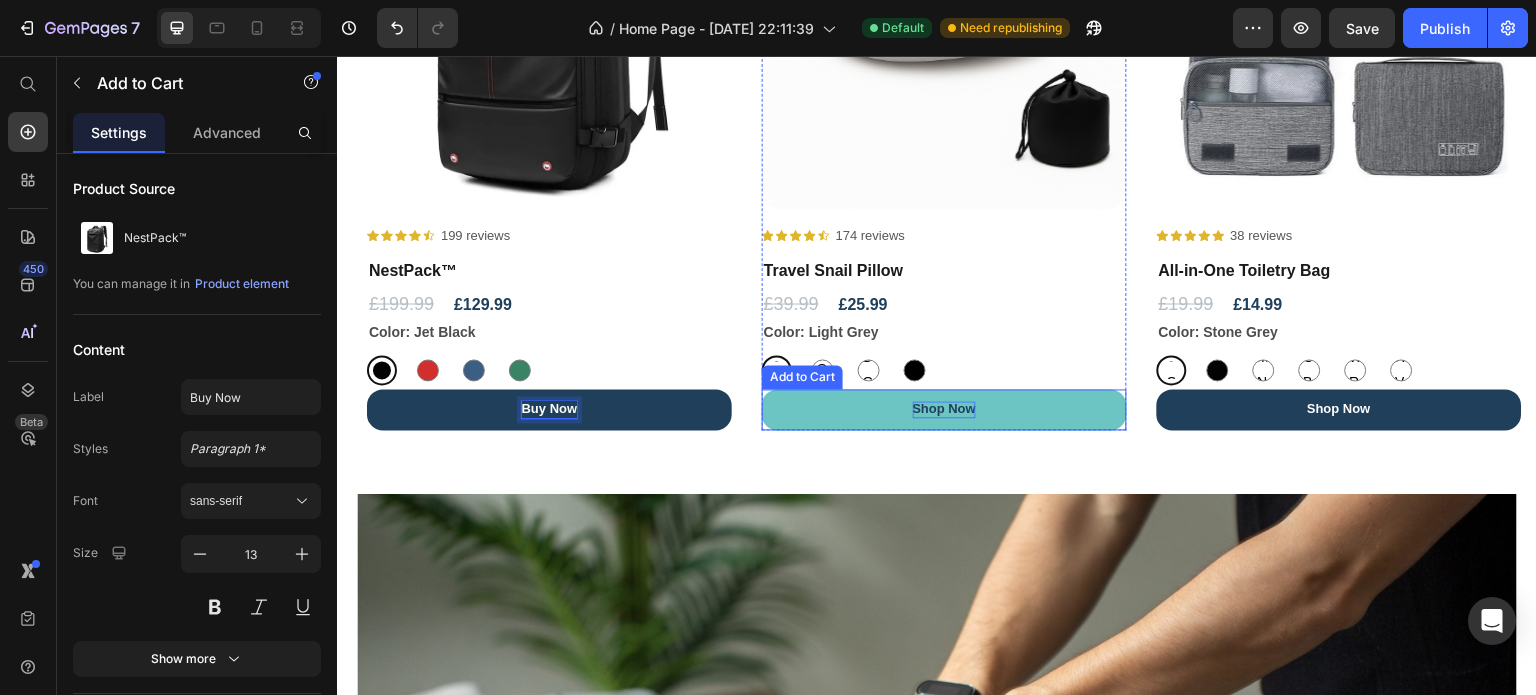 click on "shop now" at bounding box center (945, 409) 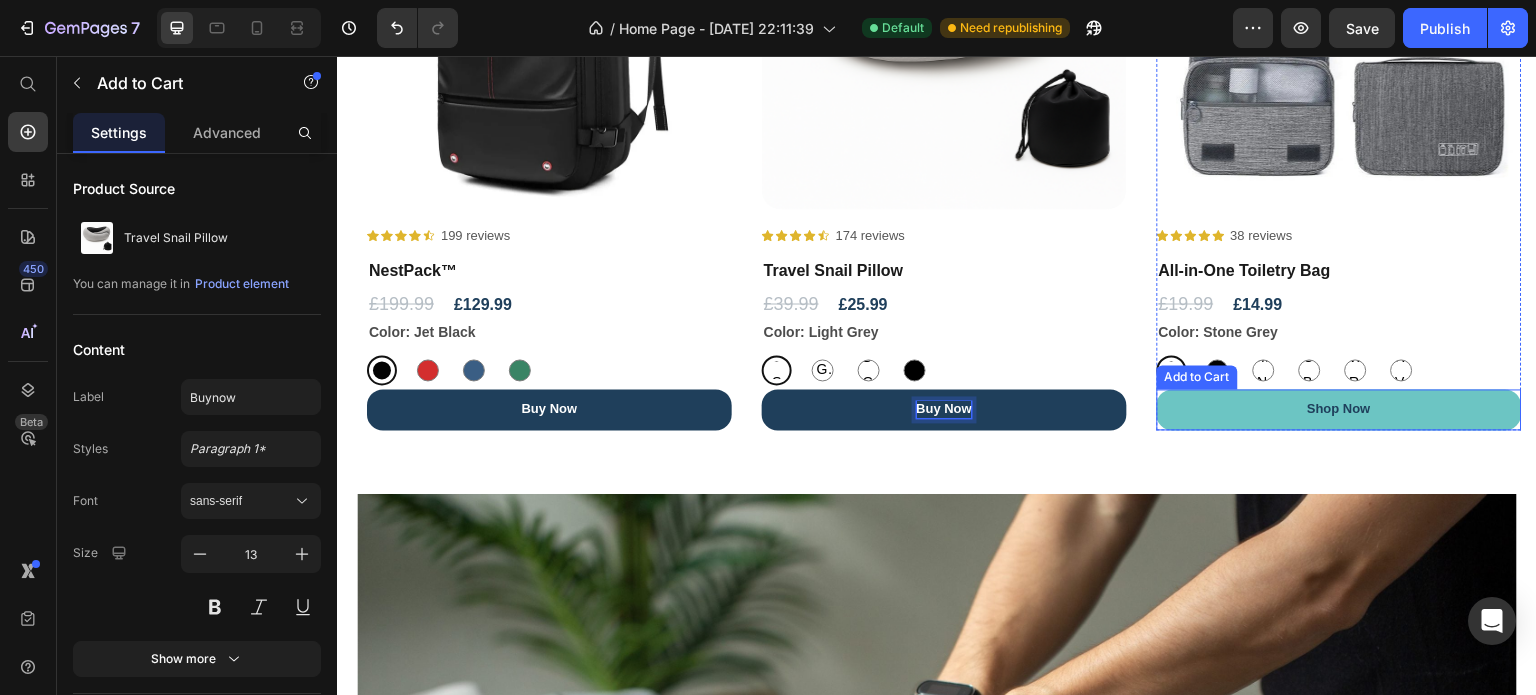 click on "Buy now" at bounding box center (944, 409) 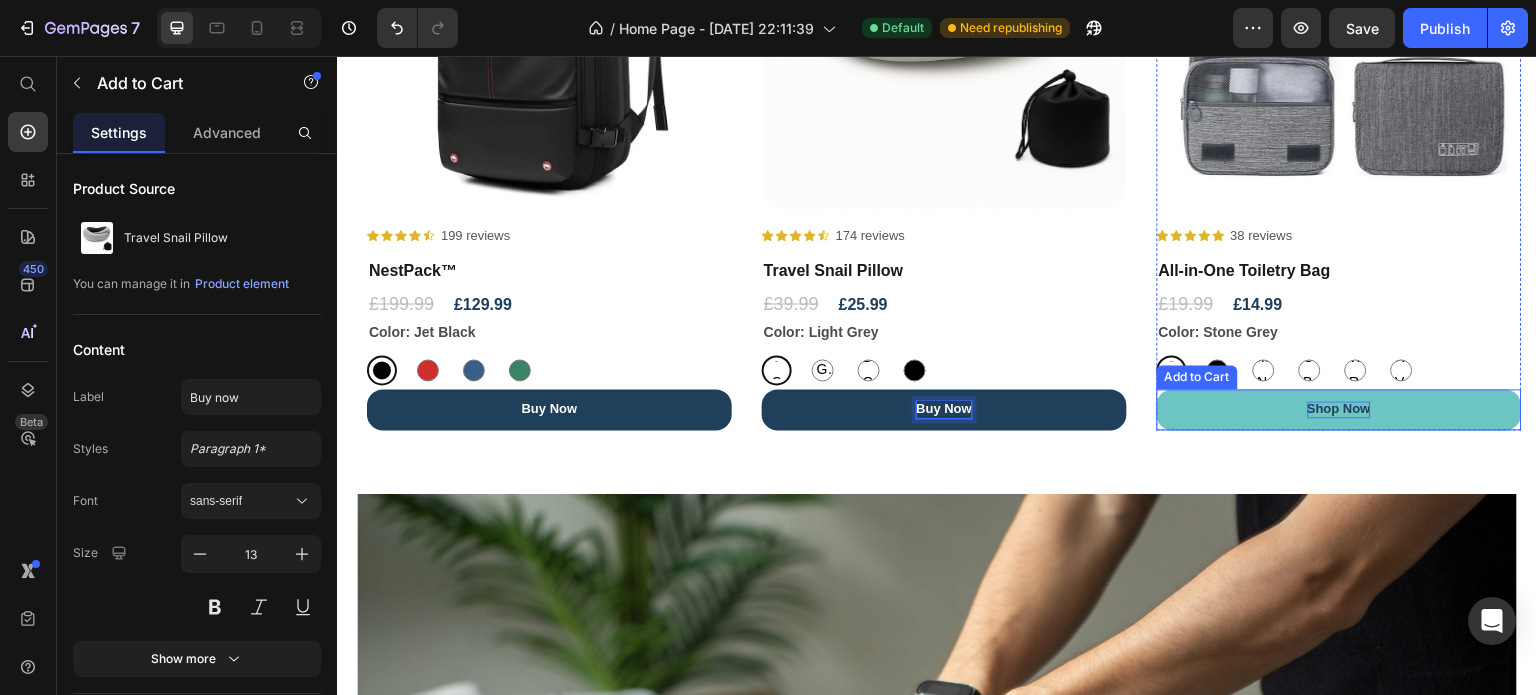 click on "shop now" at bounding box center [1340, 409] 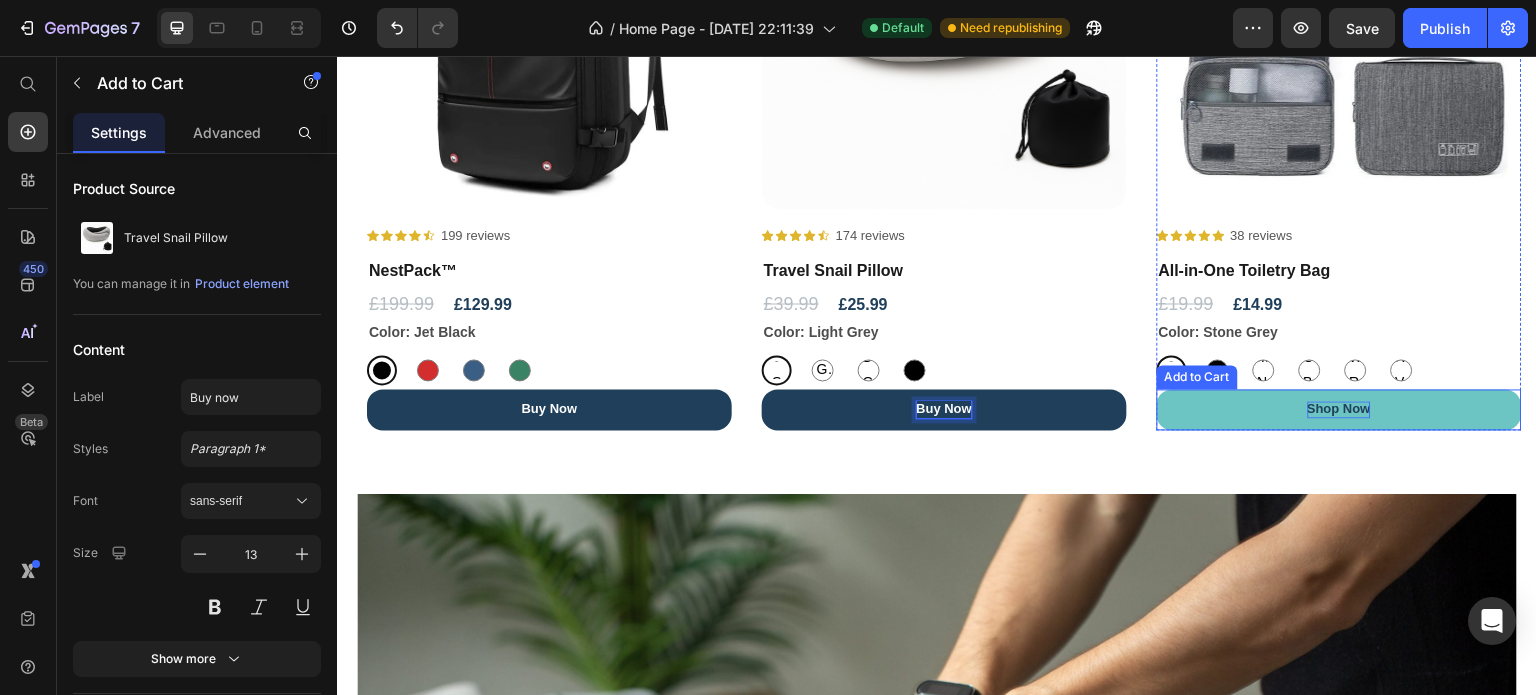 click on "shop now" at bounding box center (1340, 409) 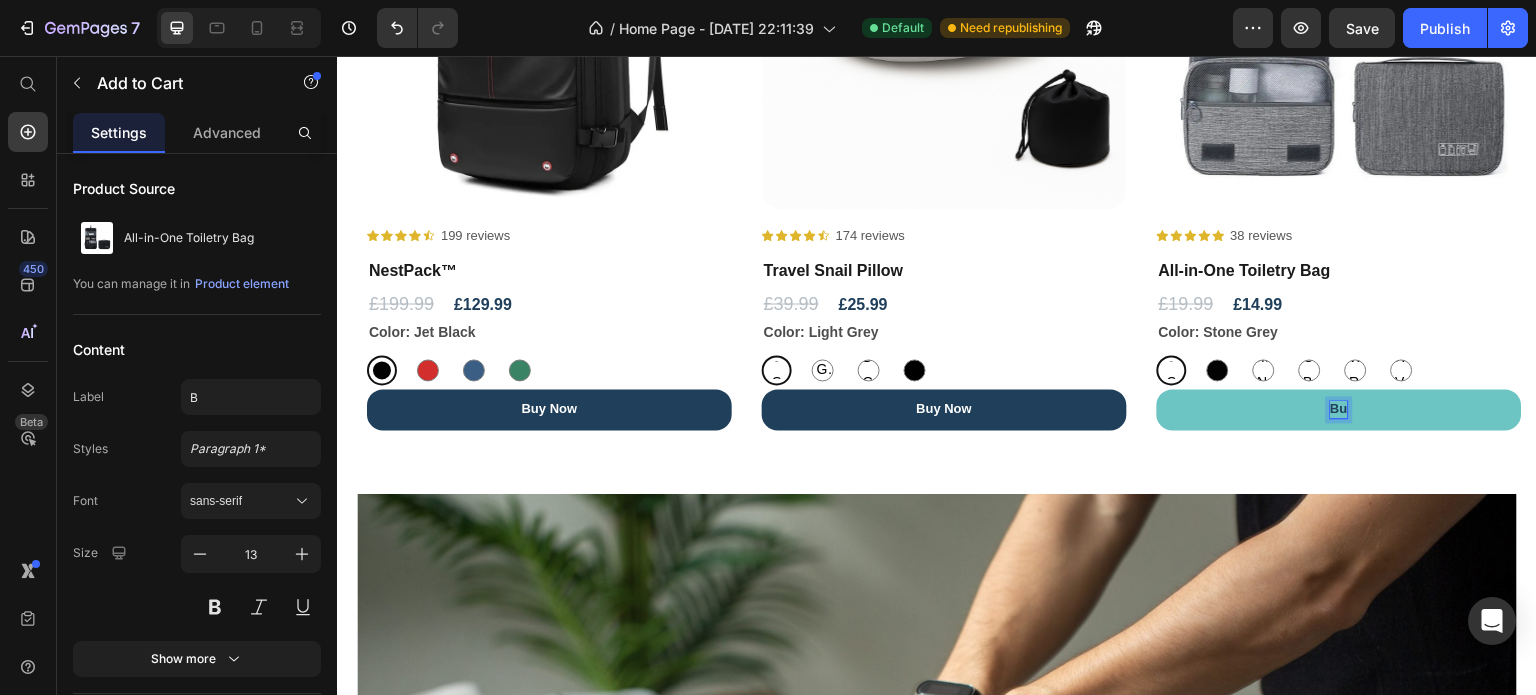 click on "Bu" at bounding box center [1339, 409] 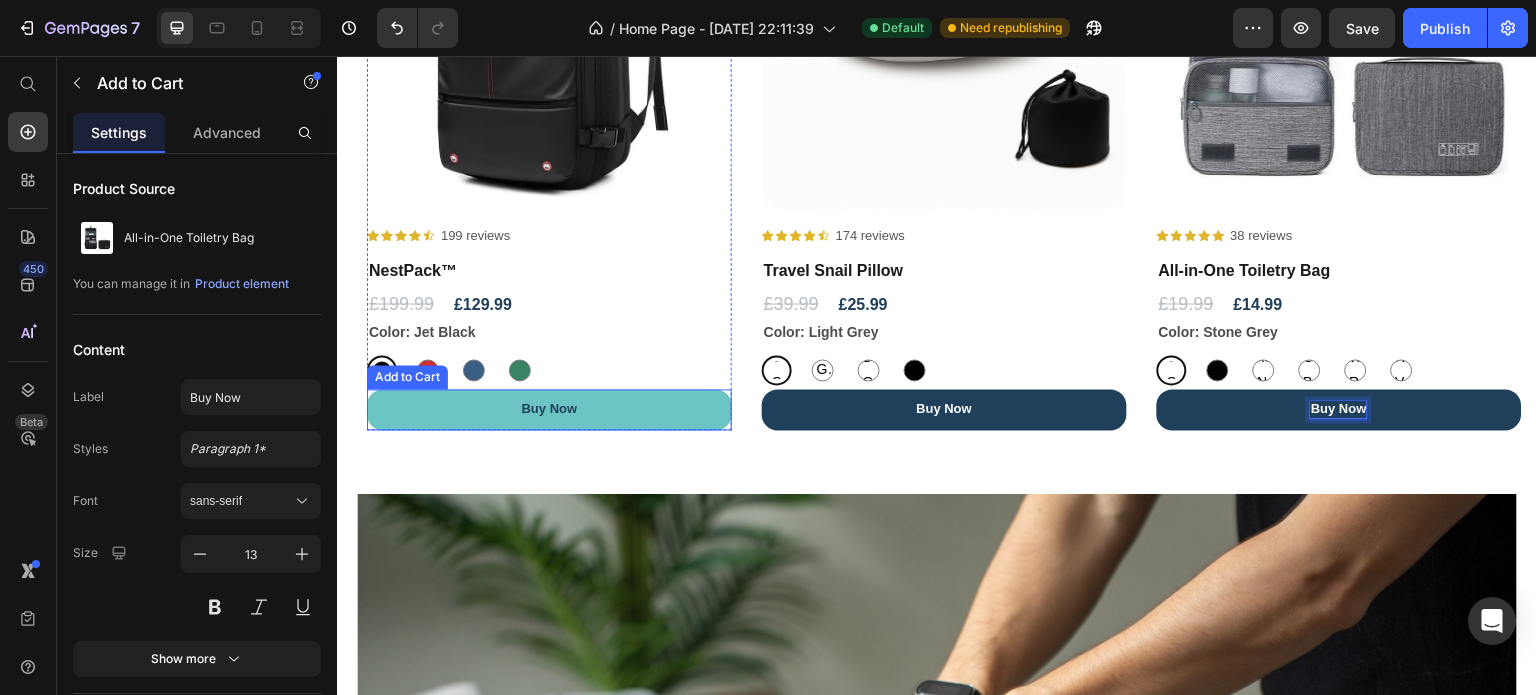 click on "Buy Now" at bounding box center (549, 409) 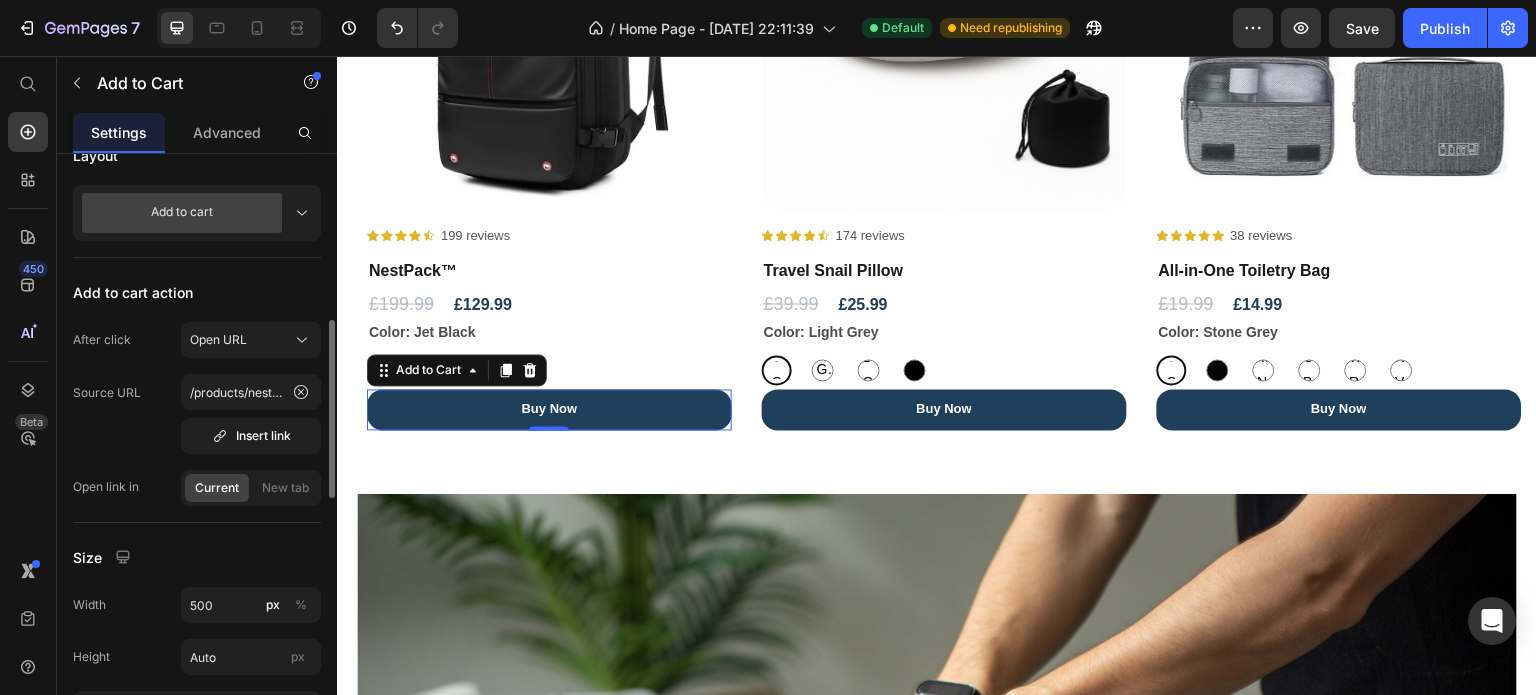 scroll, scrollTop: 567, scrollLeft: 0, axis: vertical 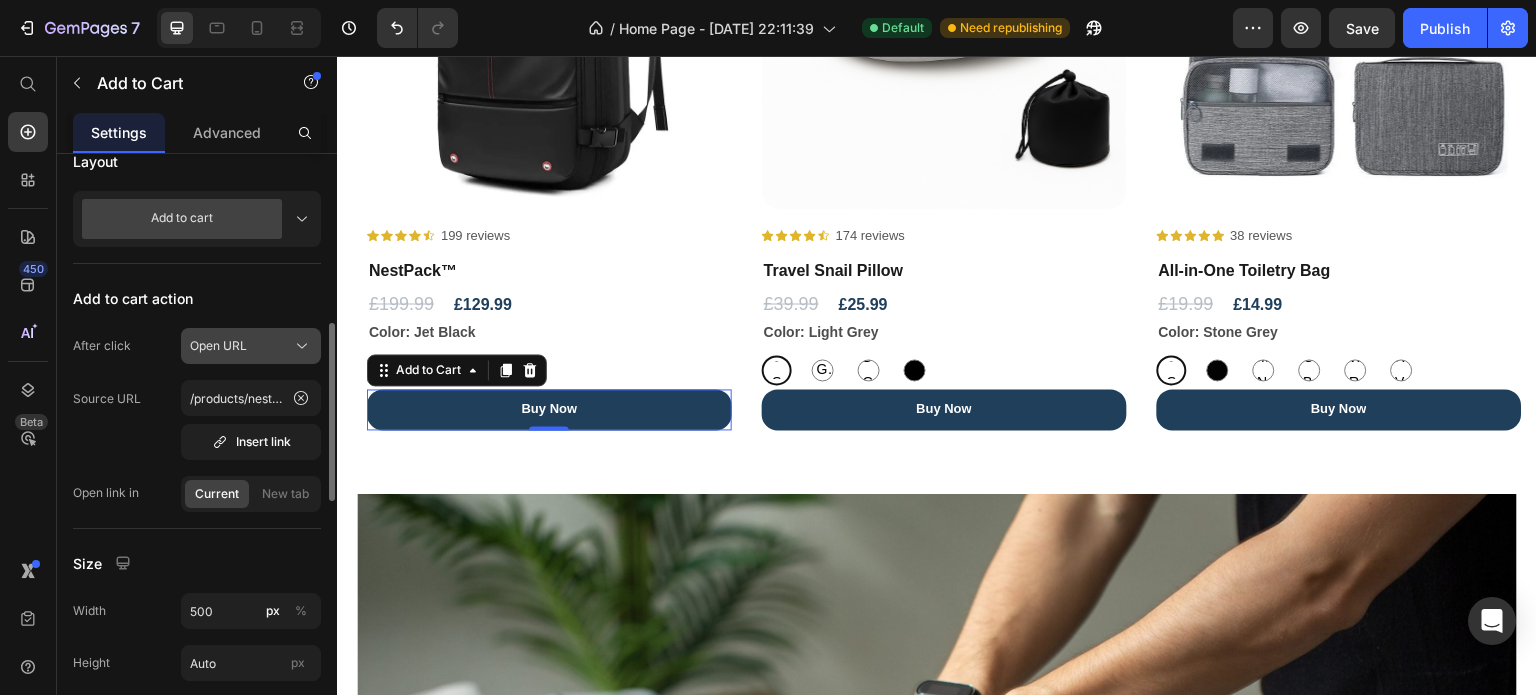 click on "Open URL" 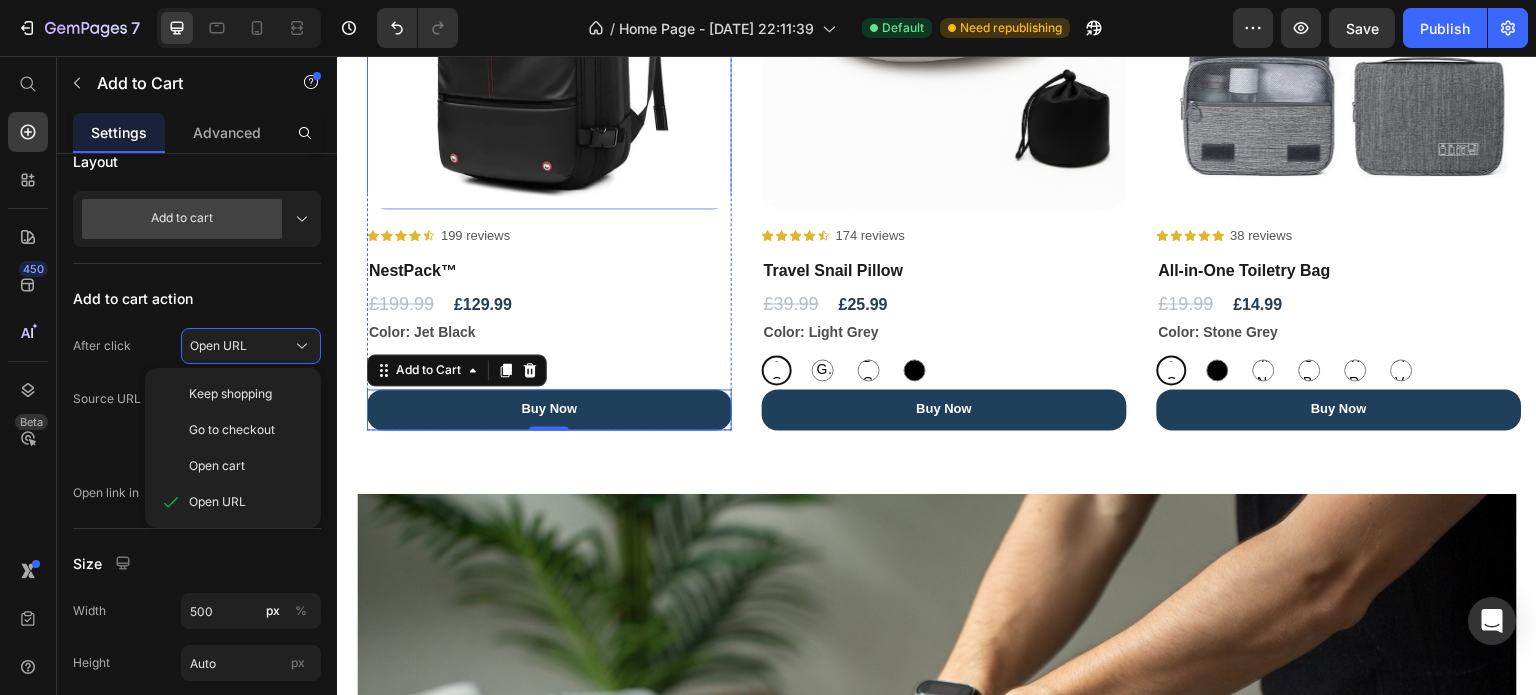 click at bounding box center [549, 26] 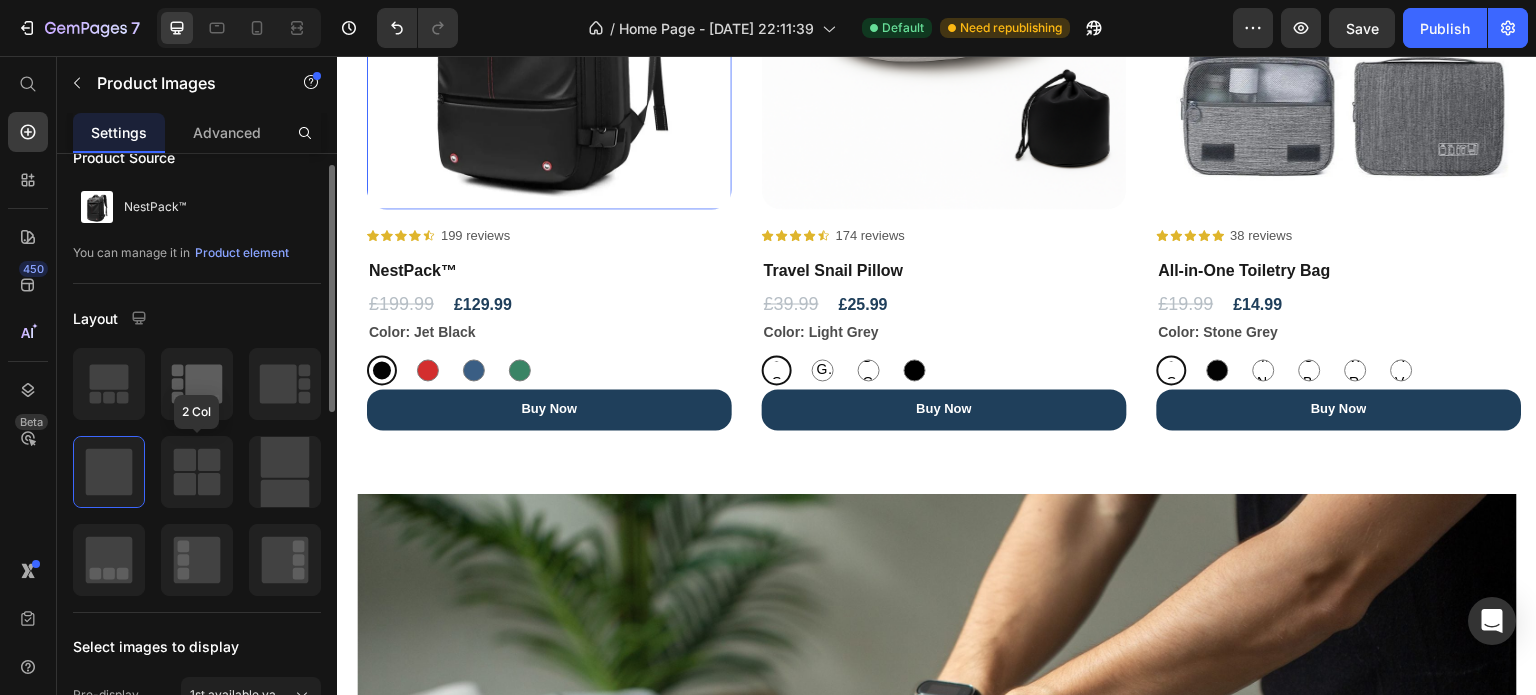 scroll, scrollTop: 30, scrollLeft: 0, axis: vertical 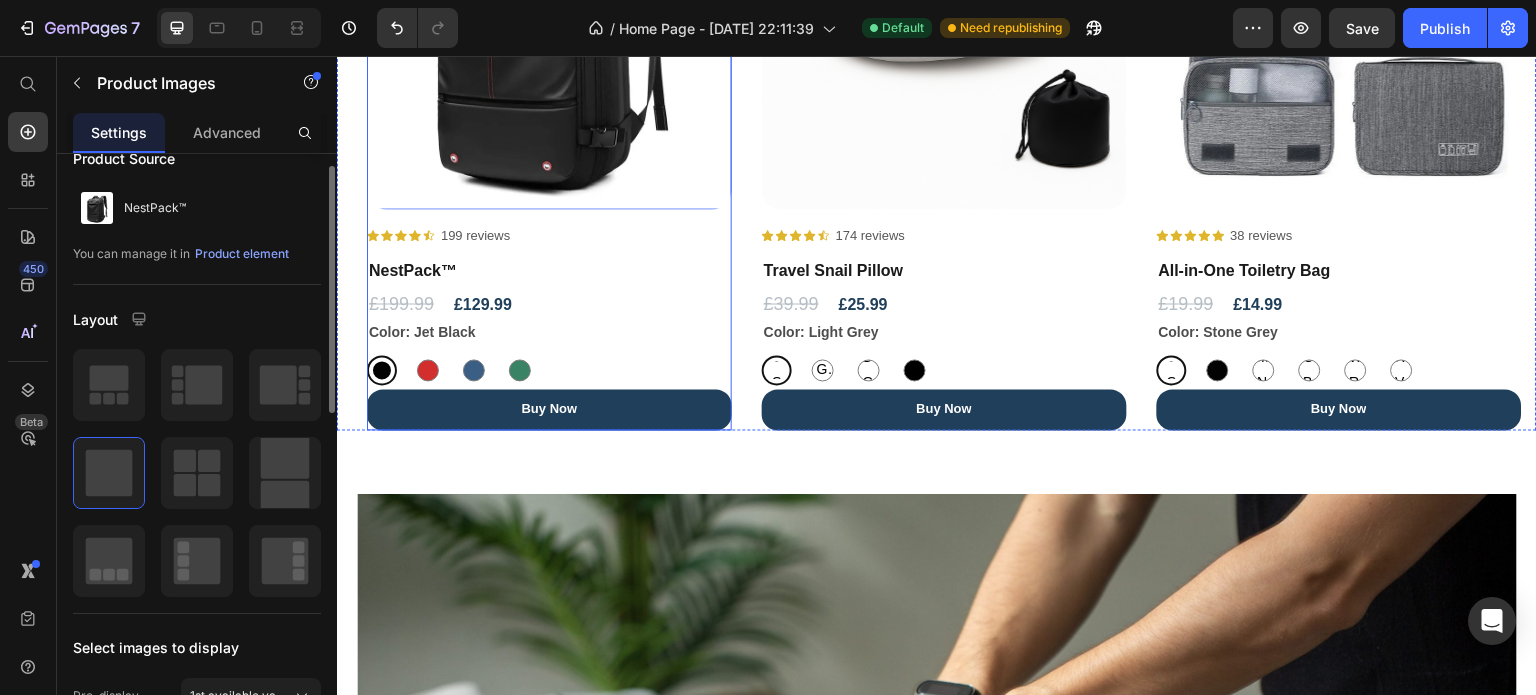 click on "NestPack™ Product Title £199.99 Product Price £129.99 Product Price Row Color: Jet Black Jet Black Jet Black Military Green Military Green Urban Grey Urban Grey Navy Blue Navy Blue Product Variants & Swatches Buy Now Add to Cart" at bounding box center (549, 344) 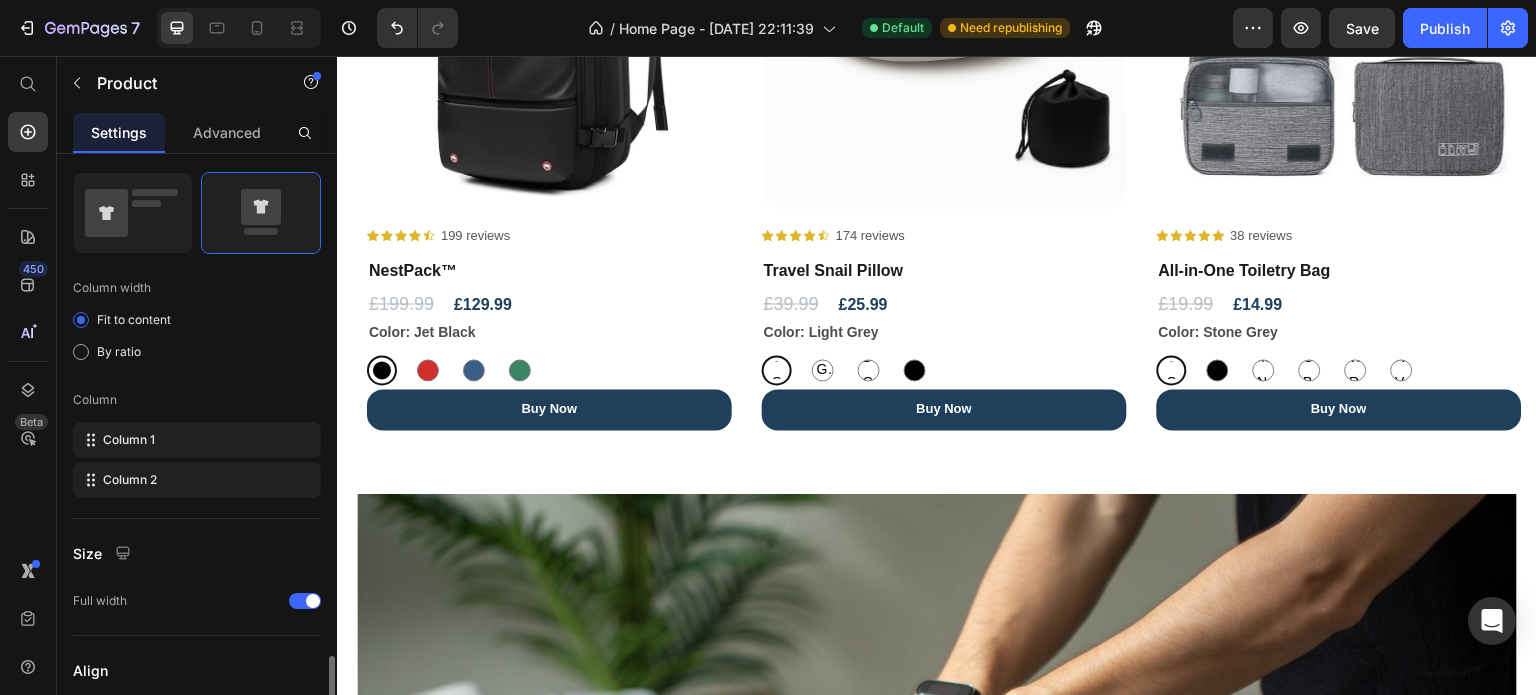 scroll, scrollTop: 611, scrollLeft: 0, axis: vertical 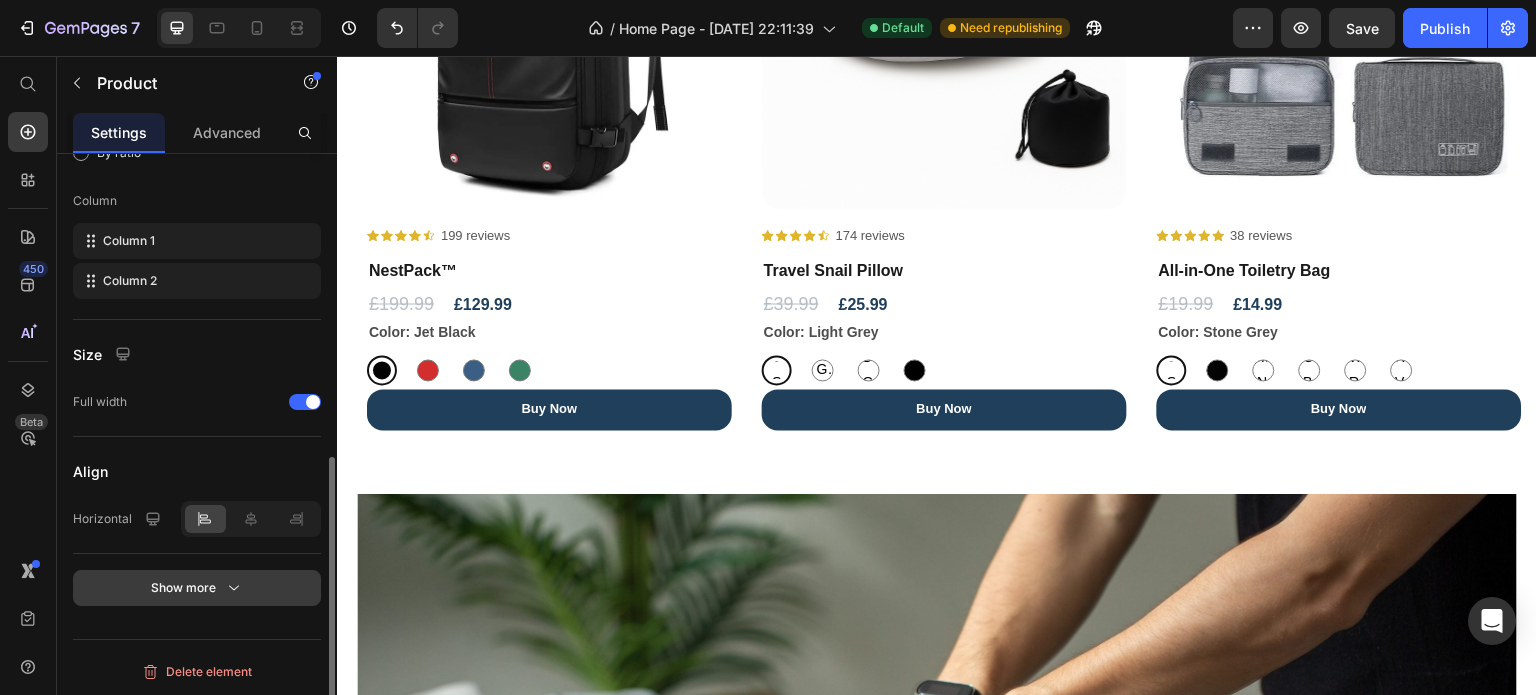 click on "Show more" at bounding box center (197, 588) 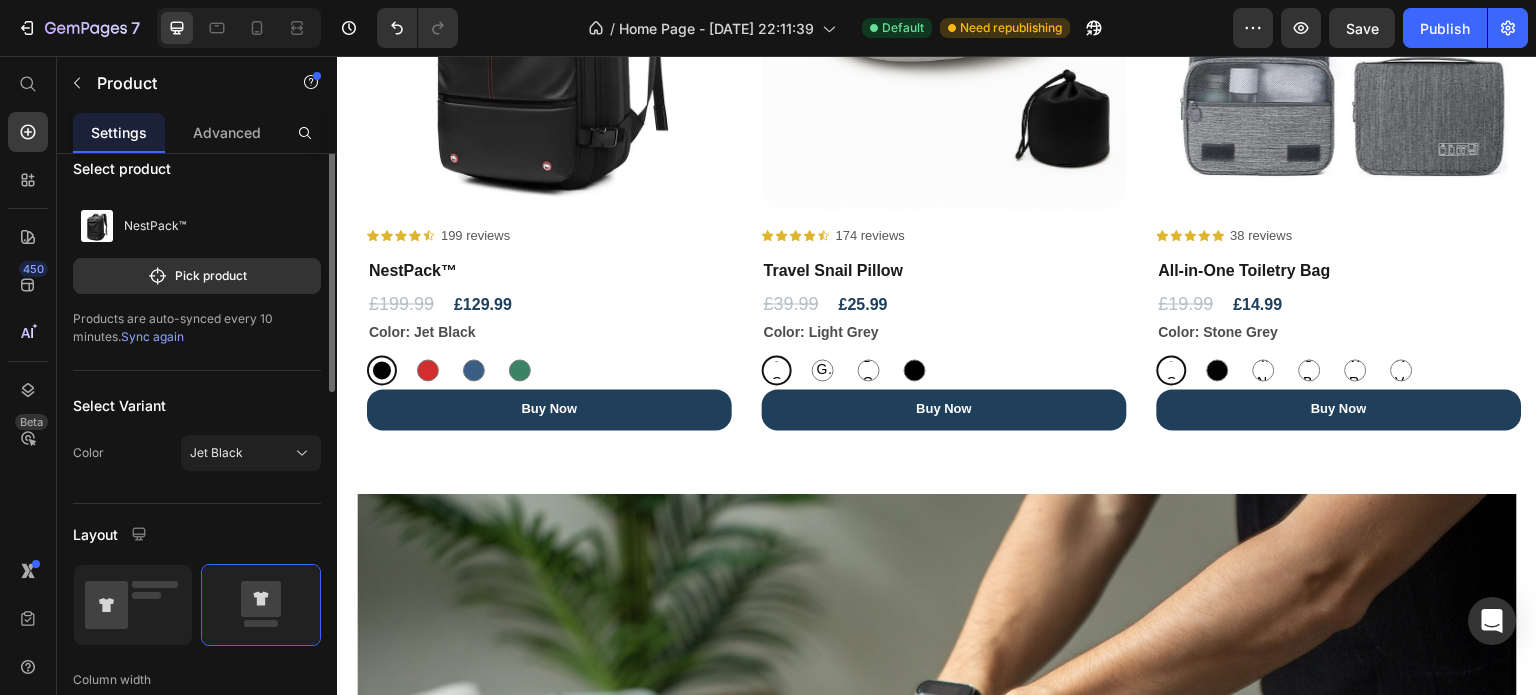scroll, scrollTop: 0, scrollLeft: 0, axis: both 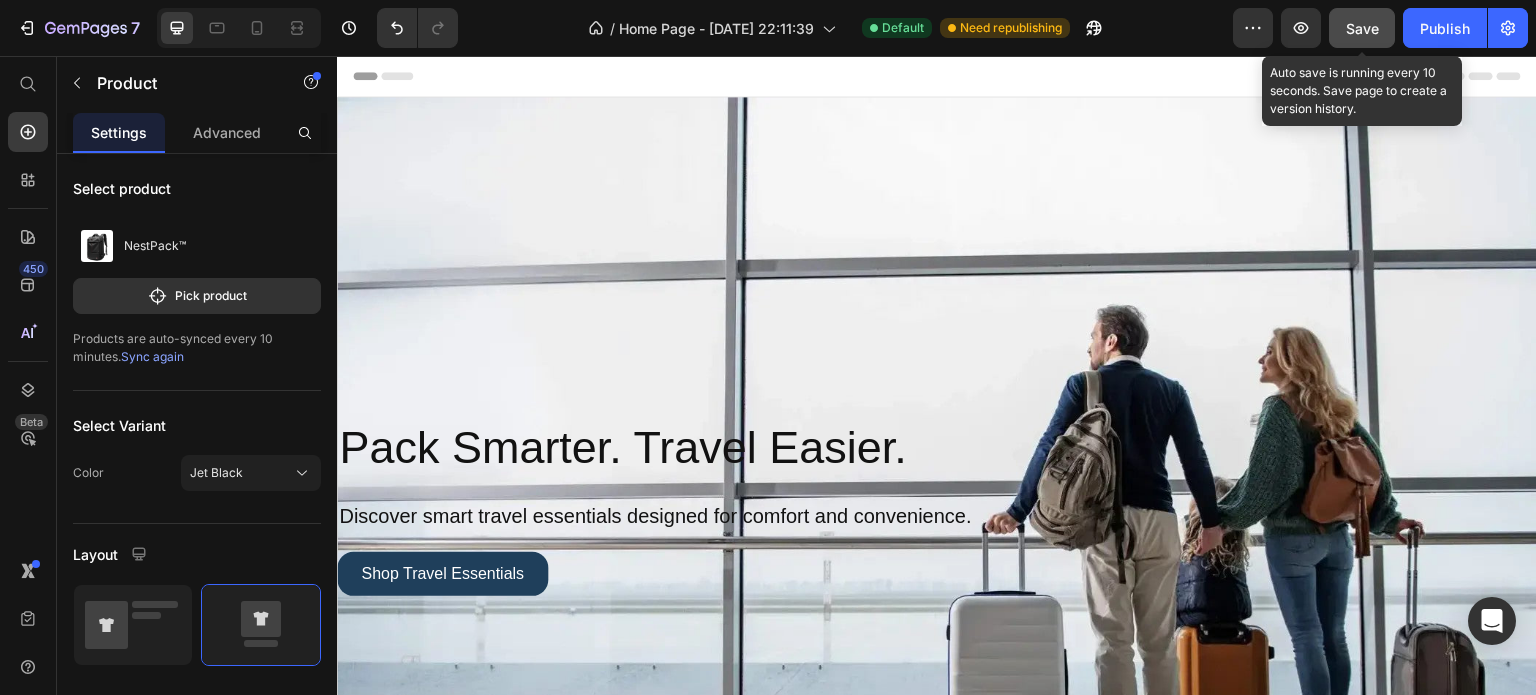 click on "Save" at bounding box center (1362, 28) 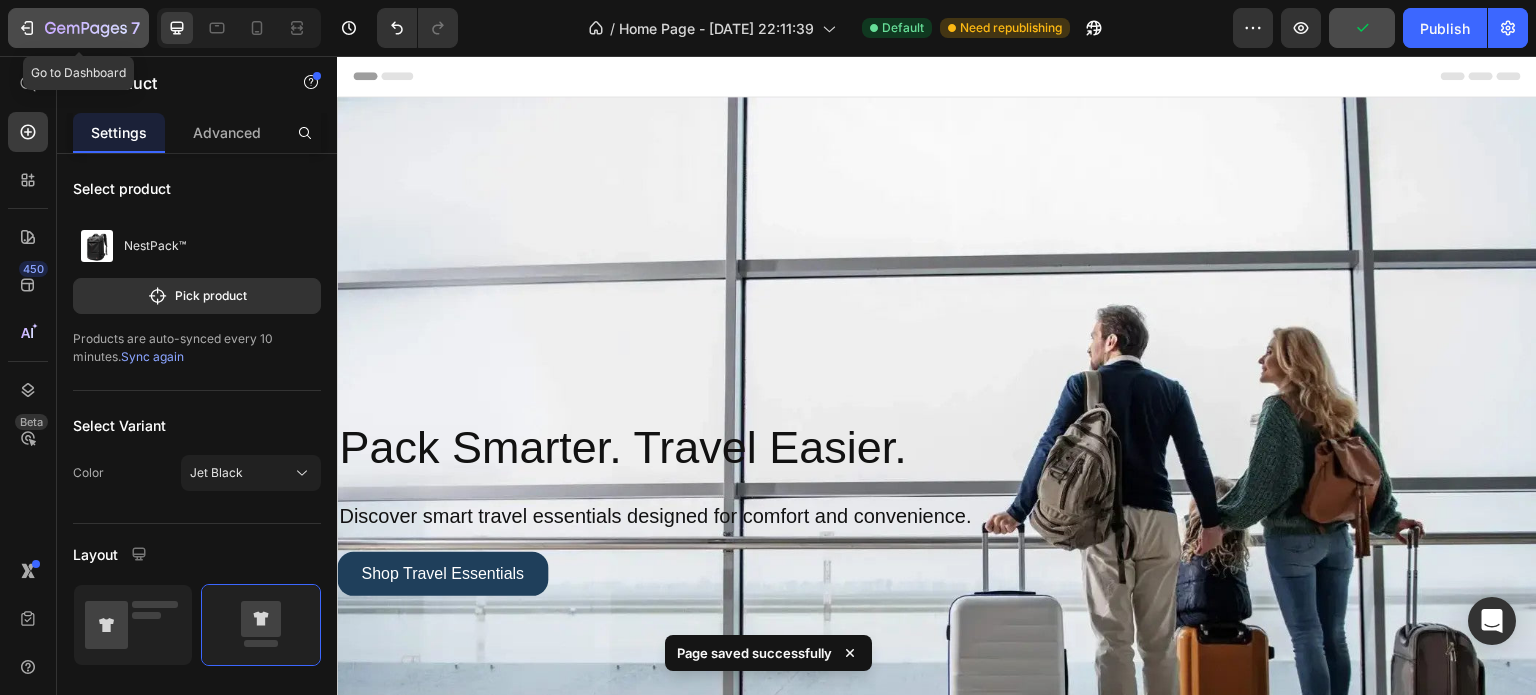 click on "7" at bounding box center (135, 28) 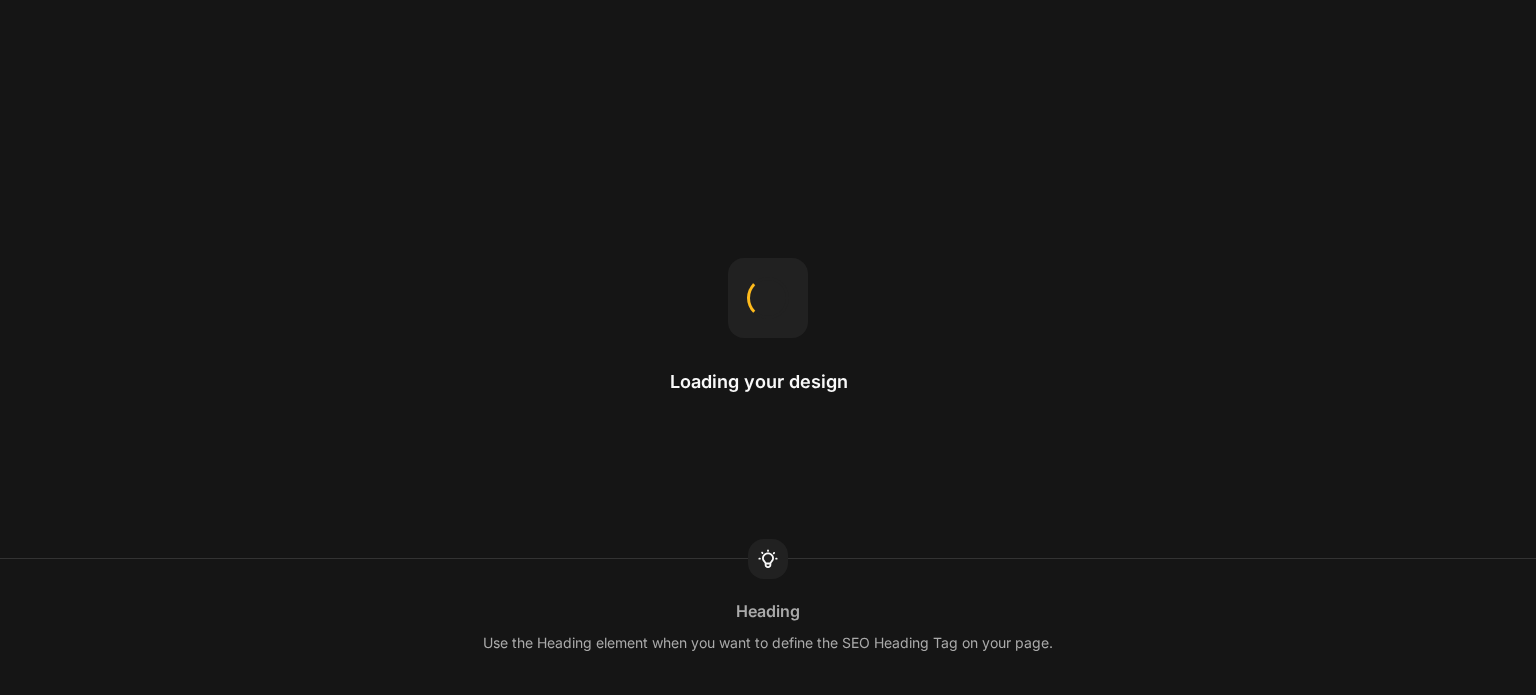 scroll, scrollTop: 0, scrollLeft: 0, axis: both 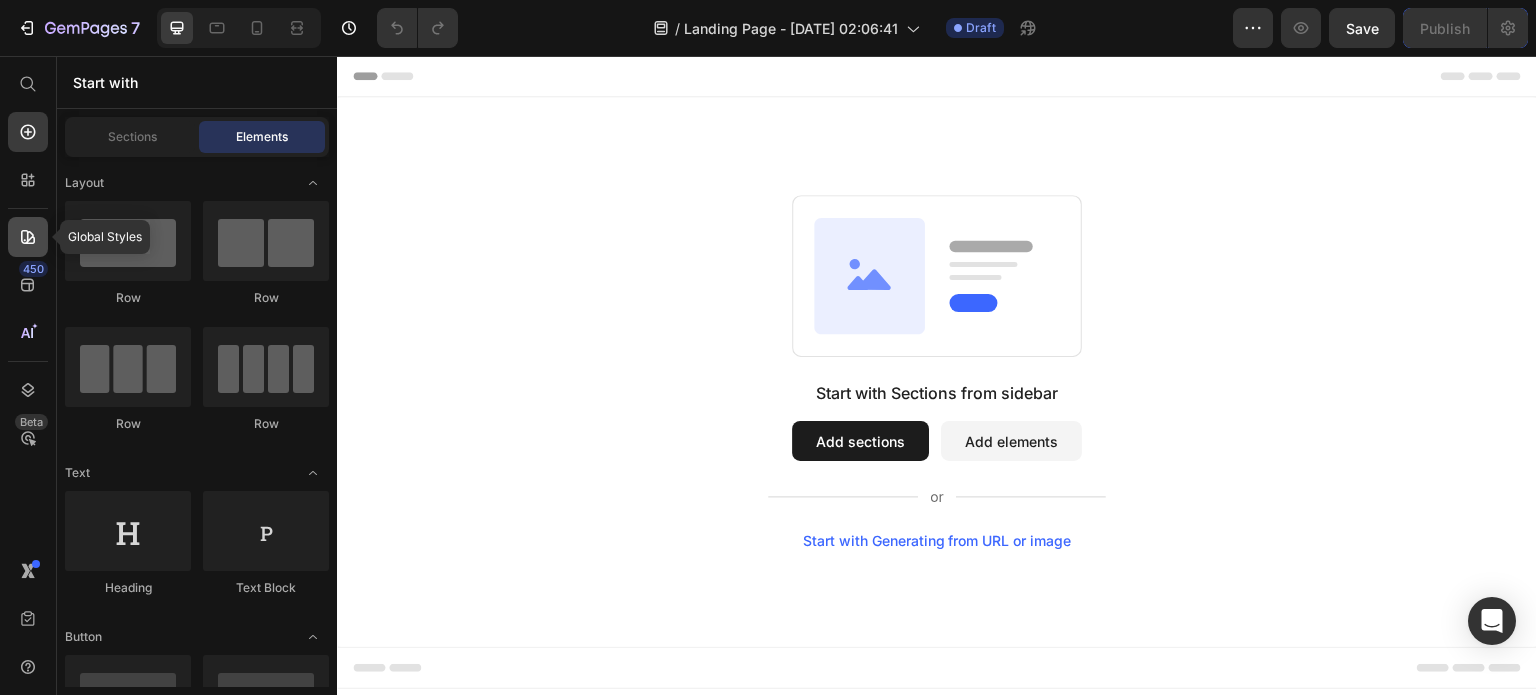 click 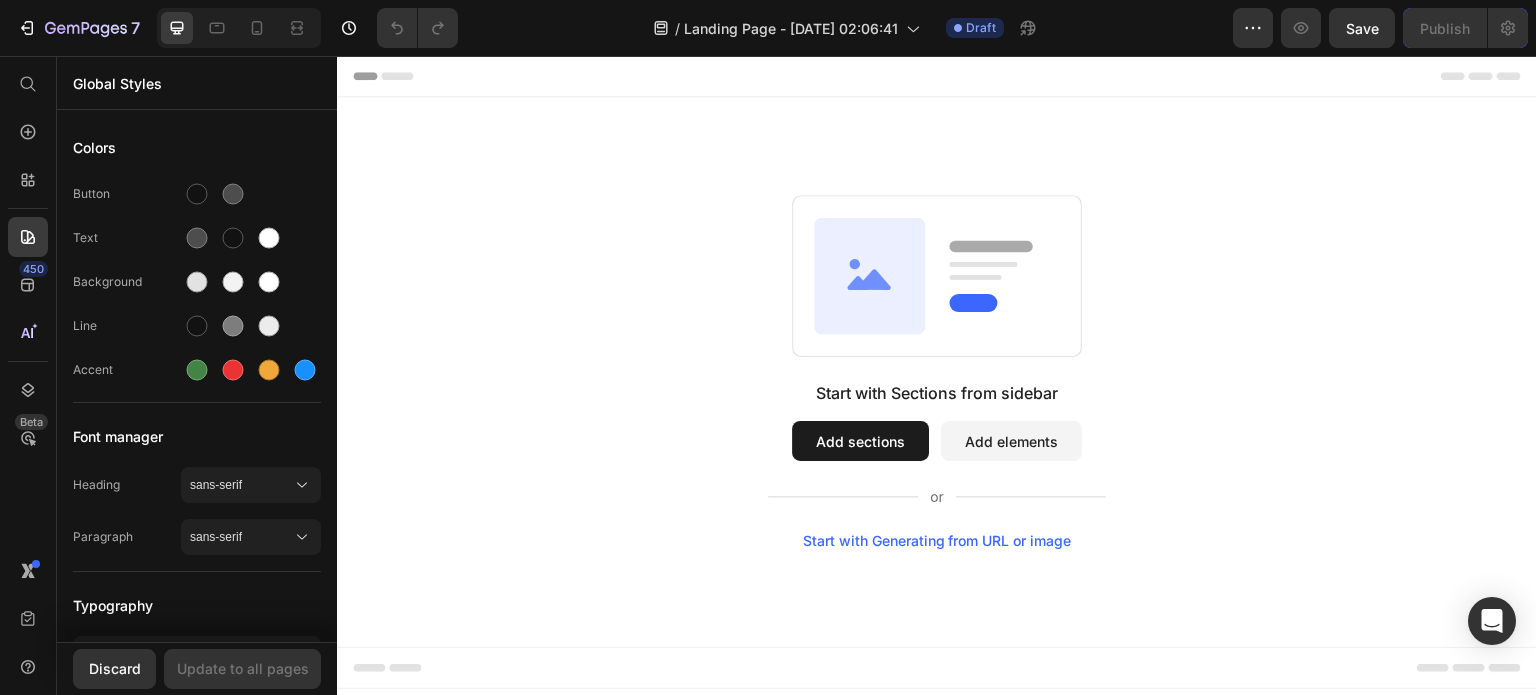 click on "Add sections" at bounding box center [860, 441] 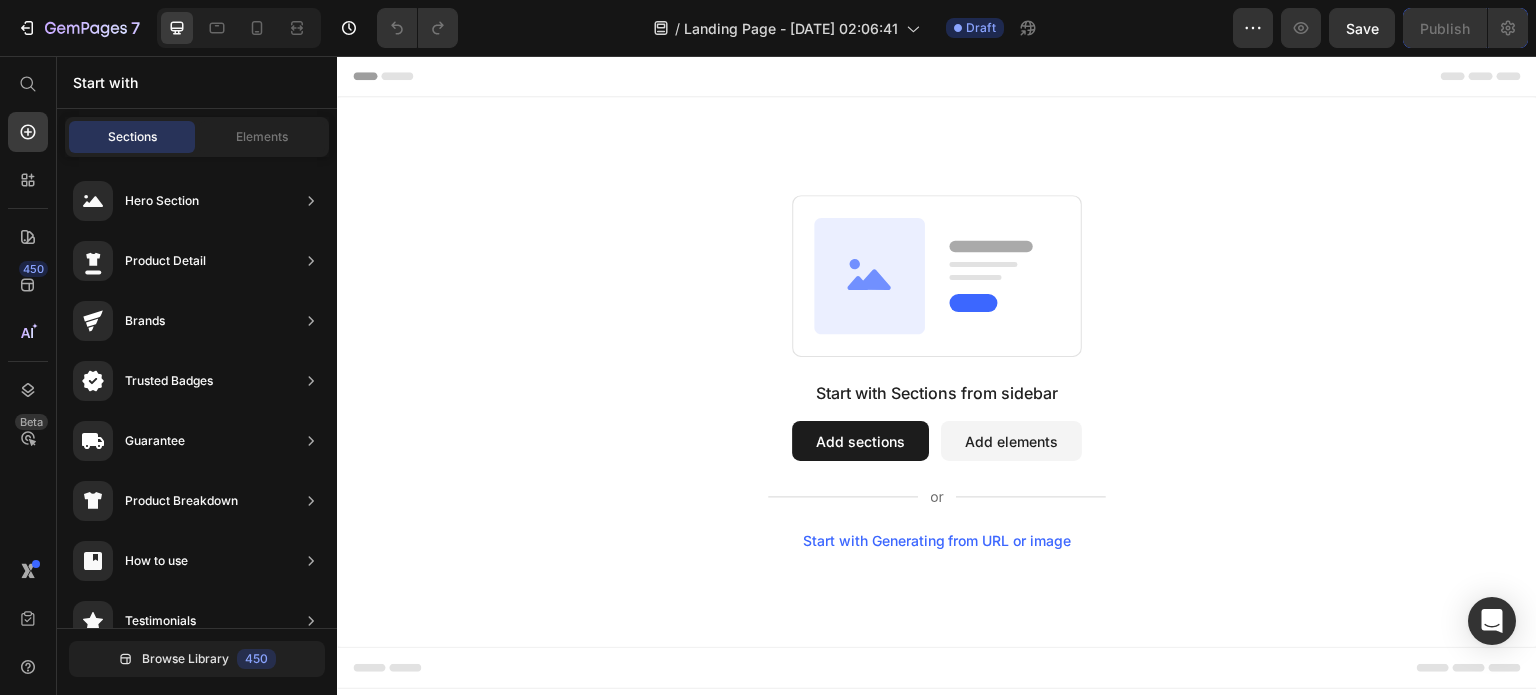 click on "Add sections" at bounding box center [860, 441] 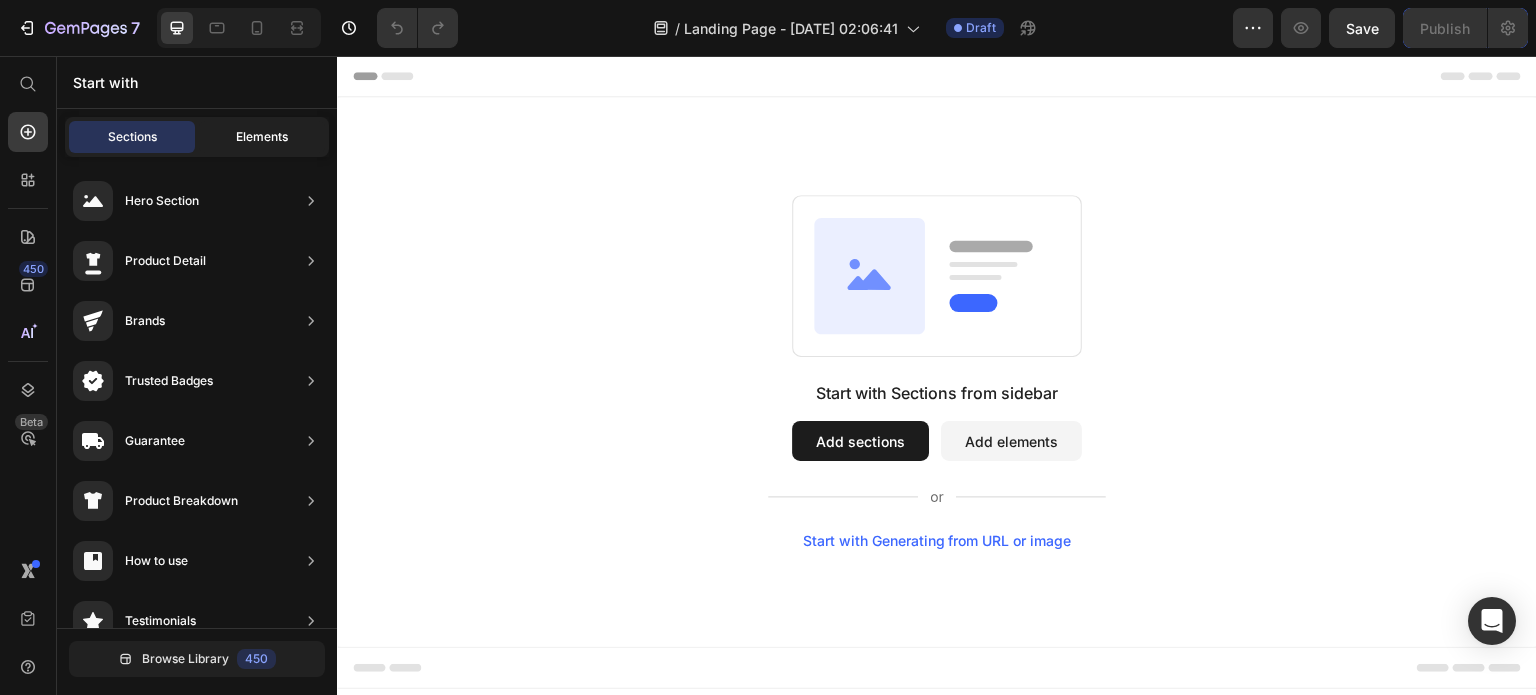 click on "Elements" at bounding box center (262, 137) 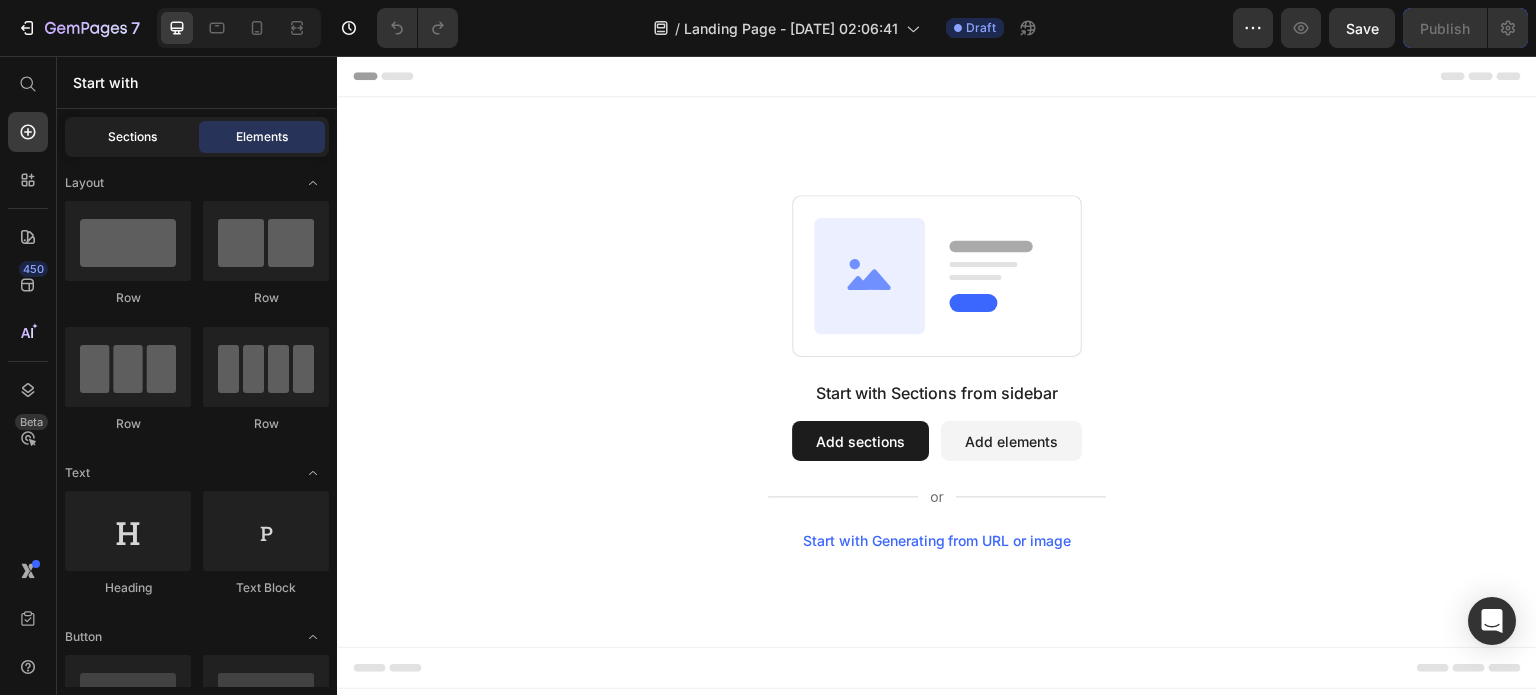click on "Sections" at bounding box center (132, 137) 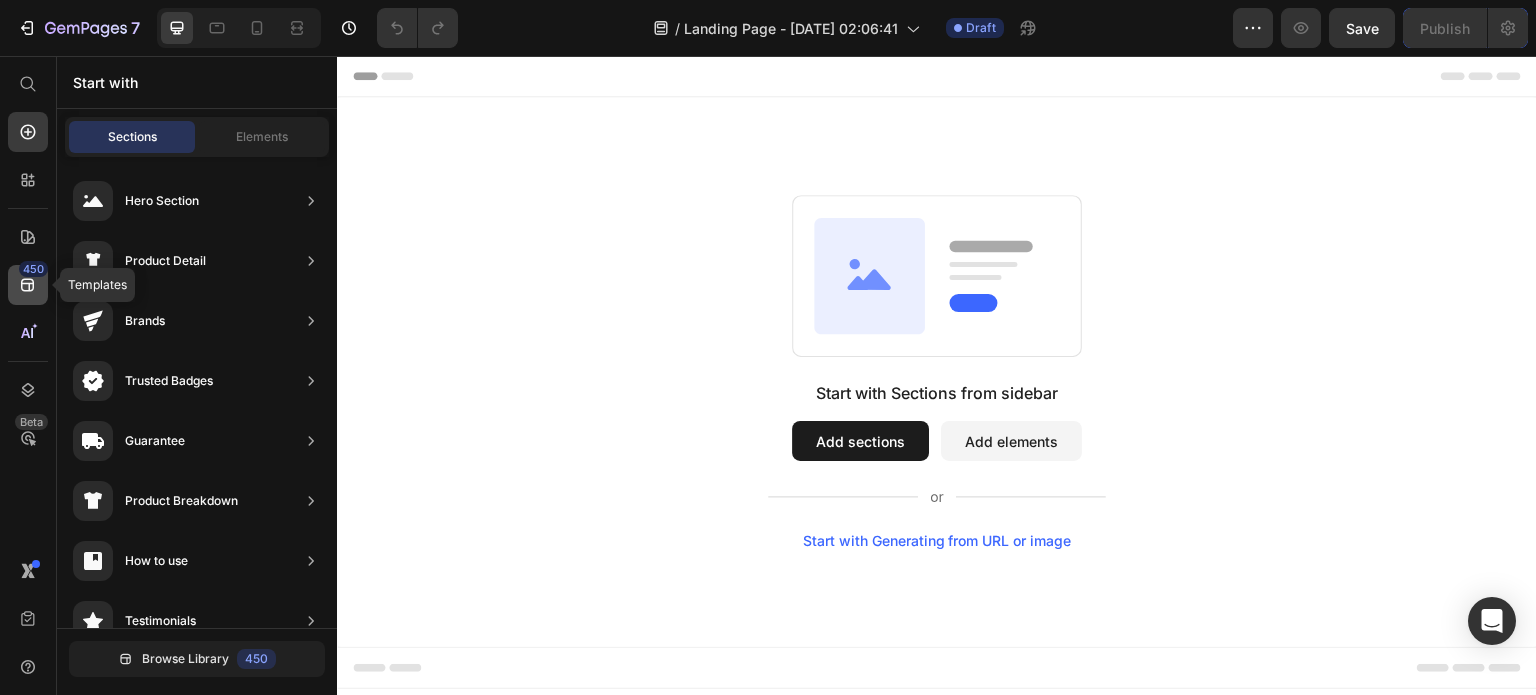 click on "450" 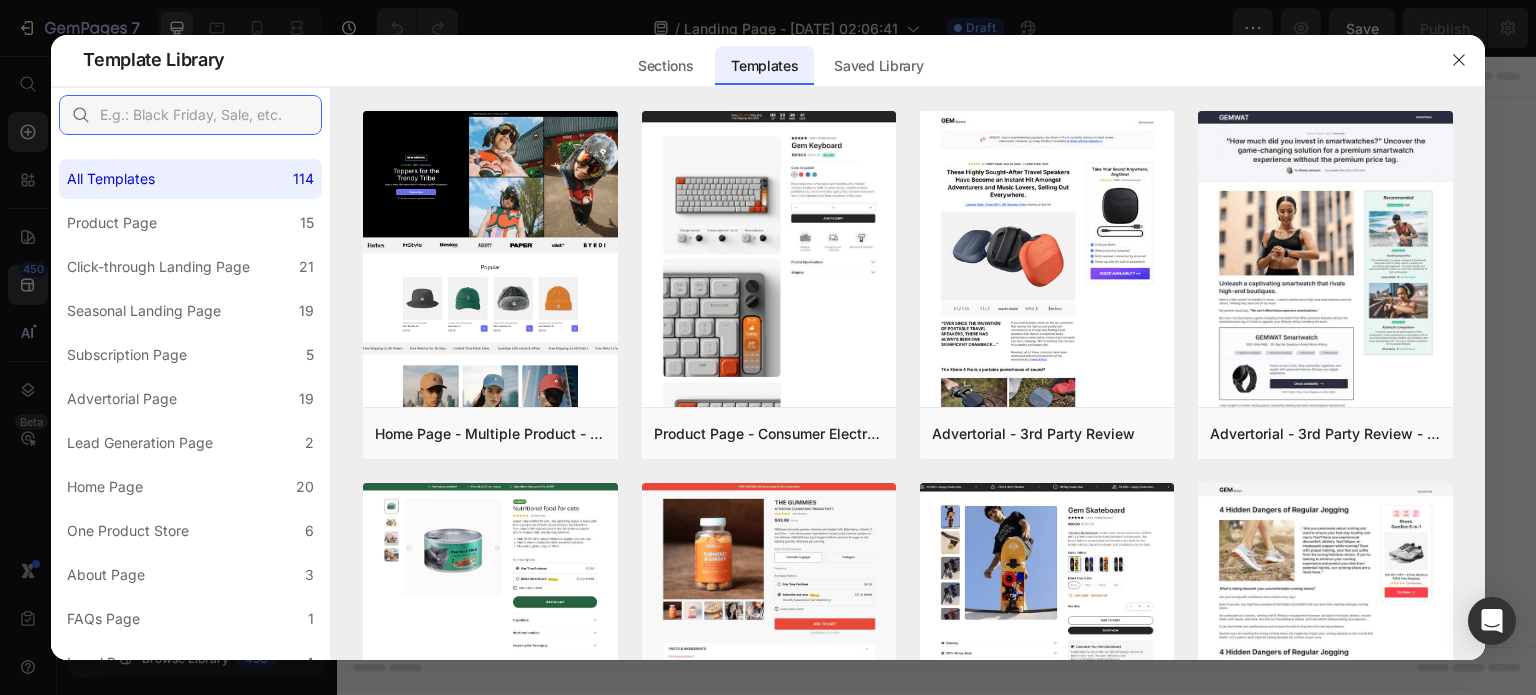 click at bounding box center (190, 115) 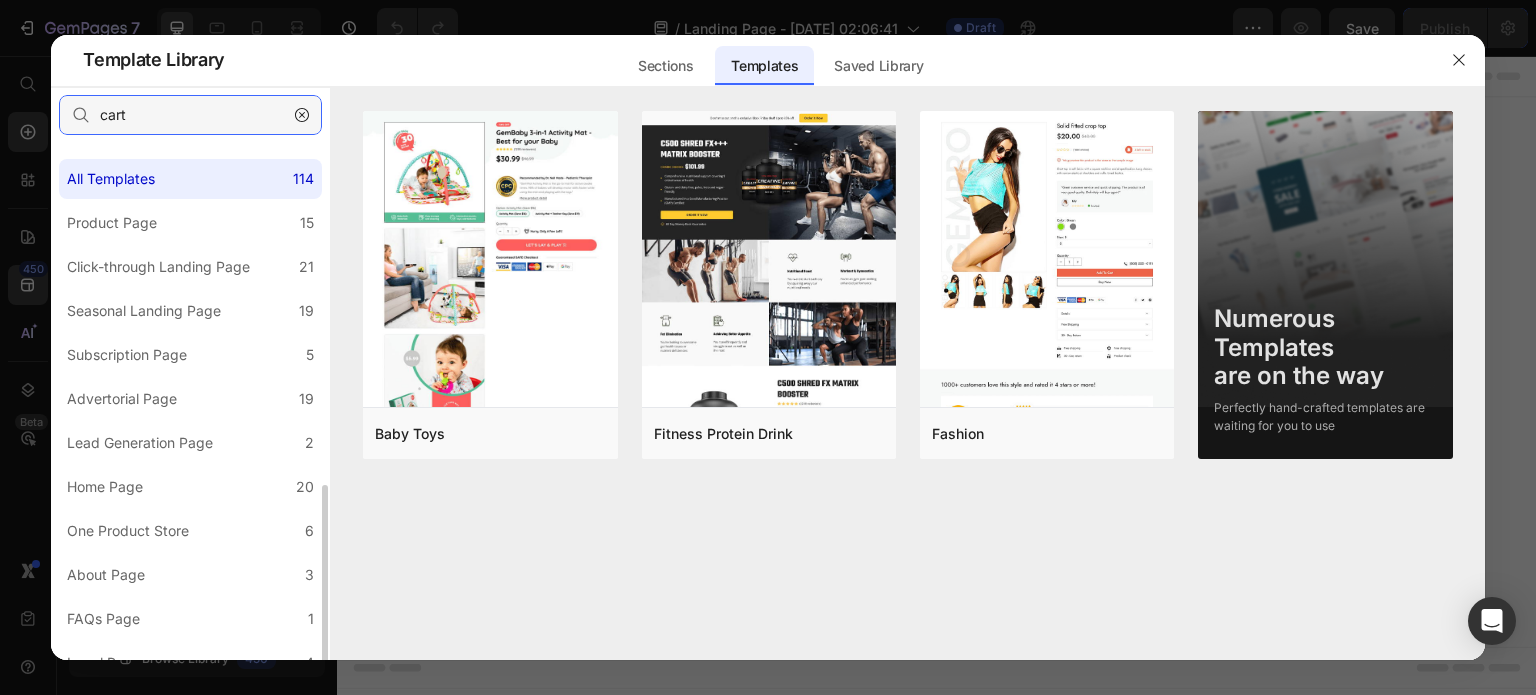 scroll, scrollTop: 198, scrollLeft: 0, axis: vertical 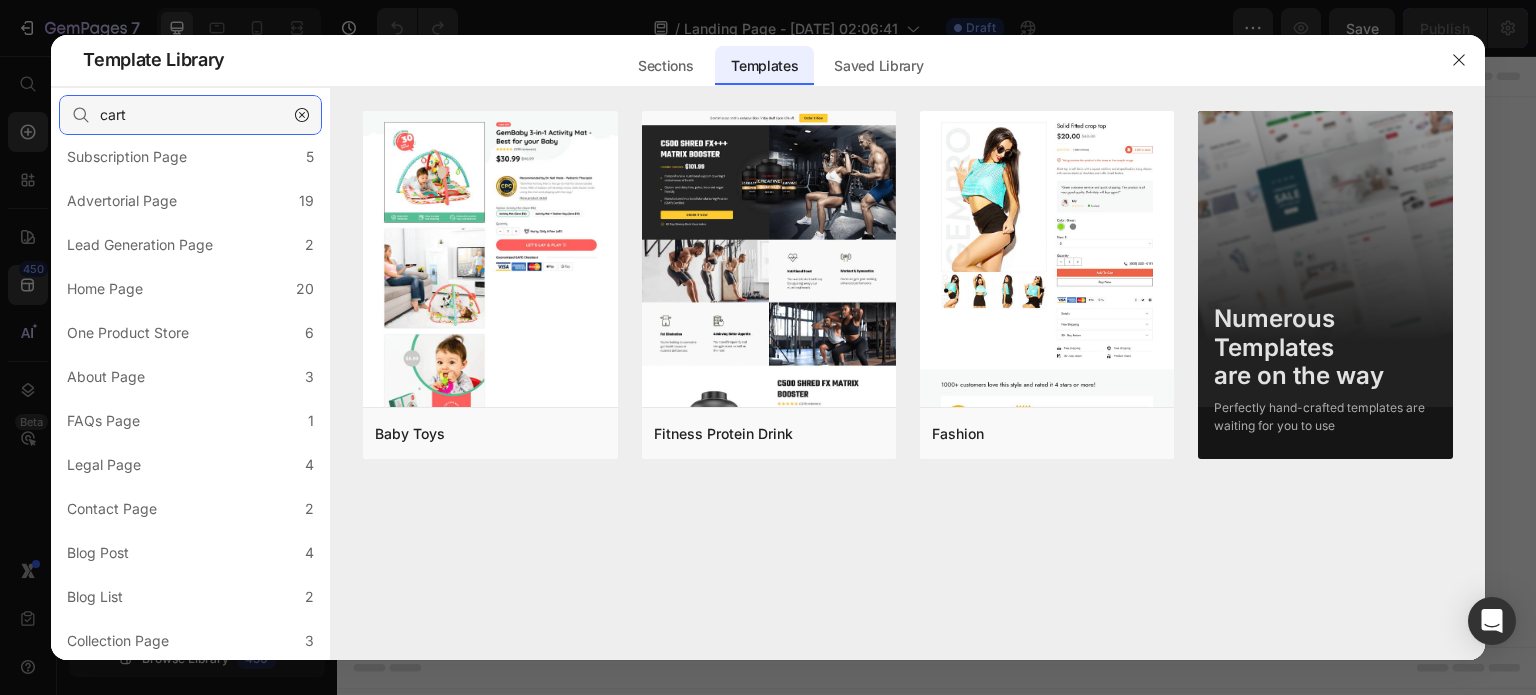 click on "cart" at bounding box center [190, 115] 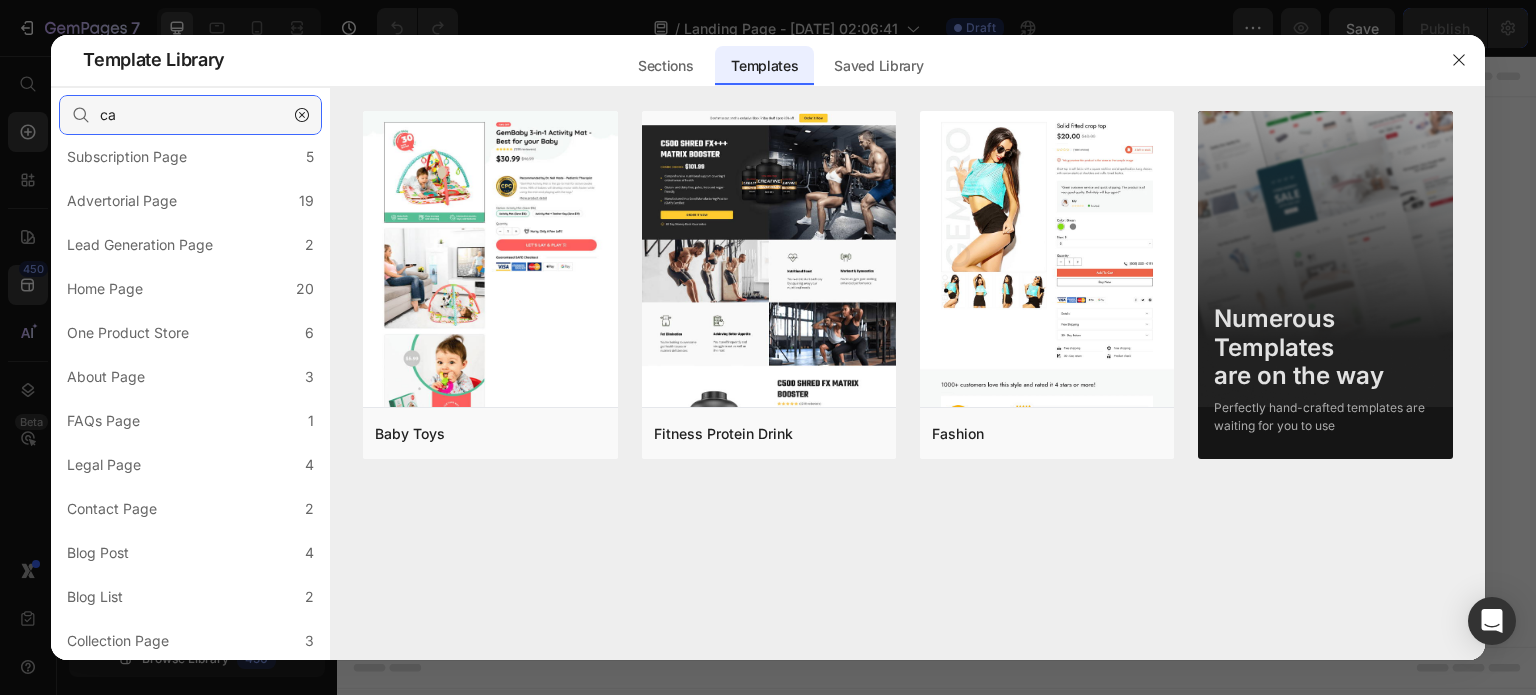 type on "c" 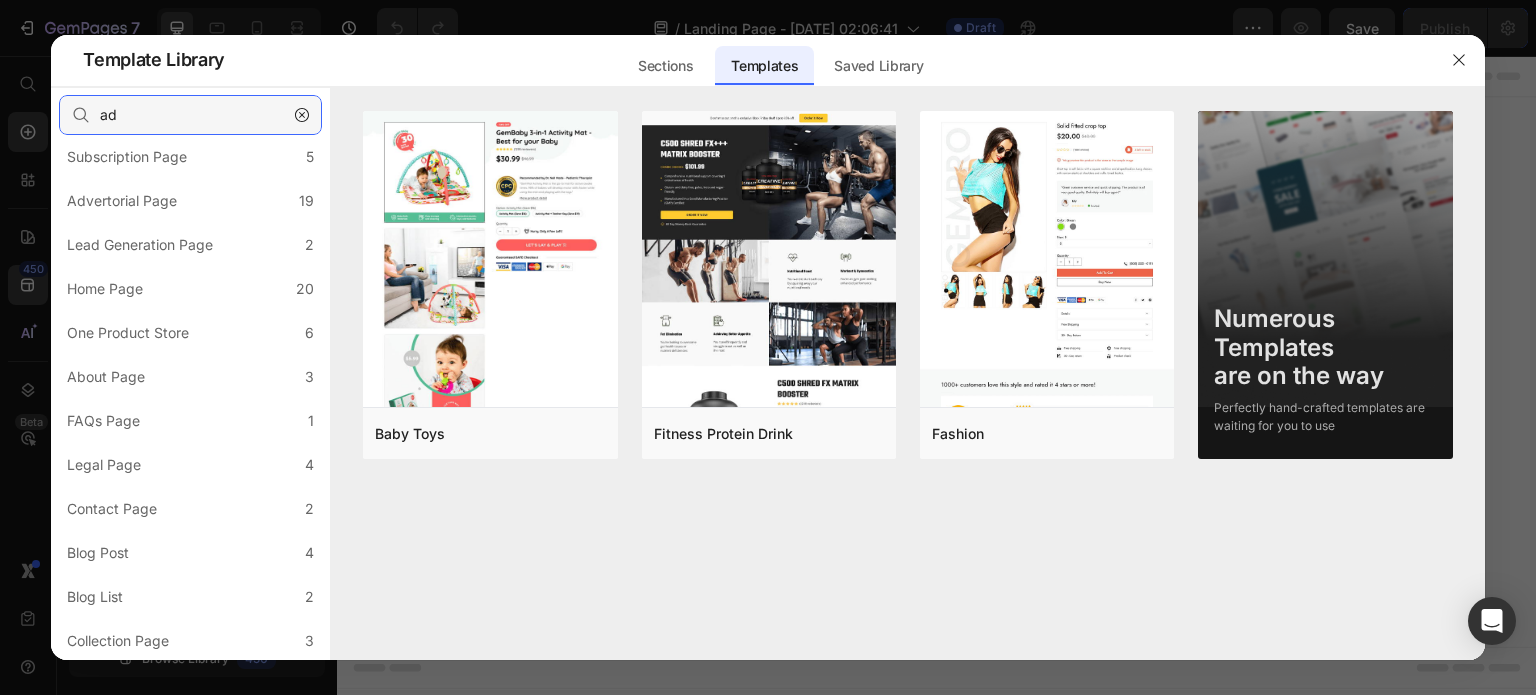 type on "a" 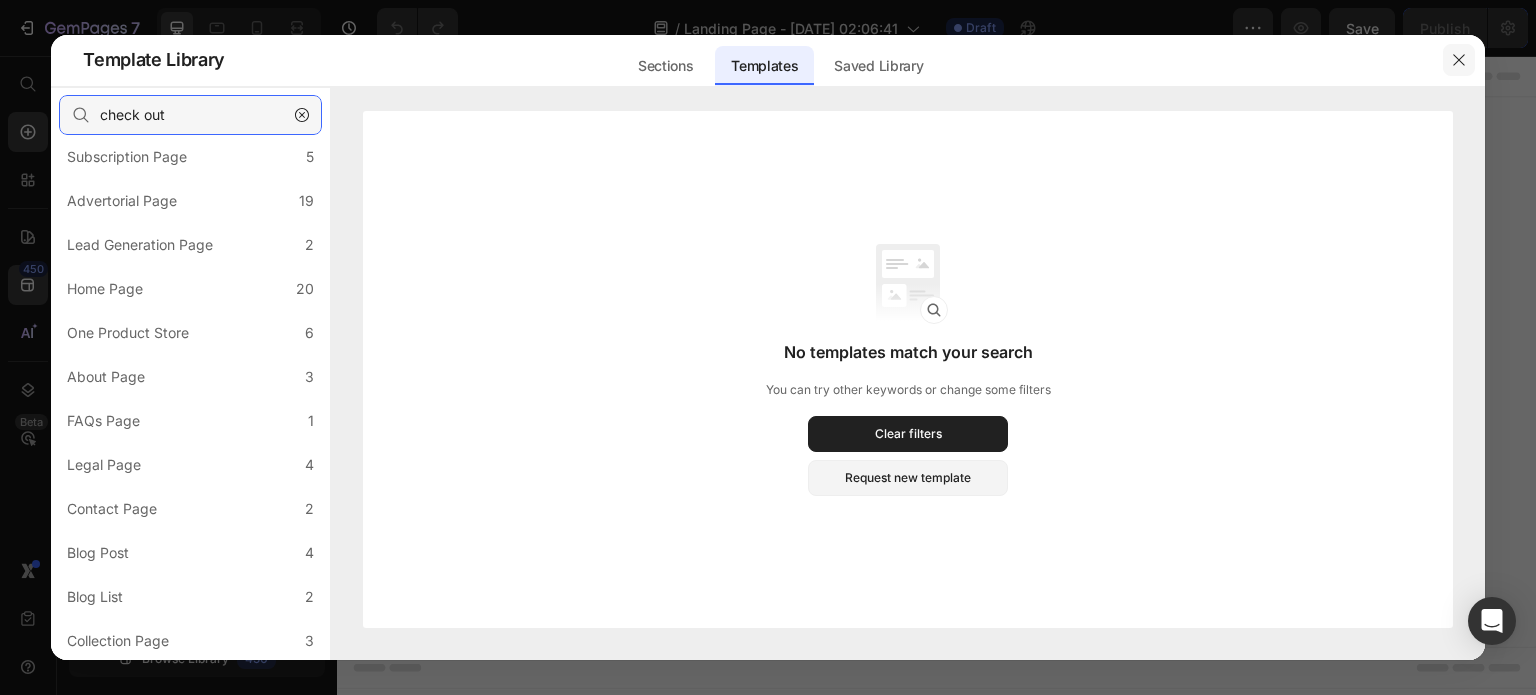 type on "check out" 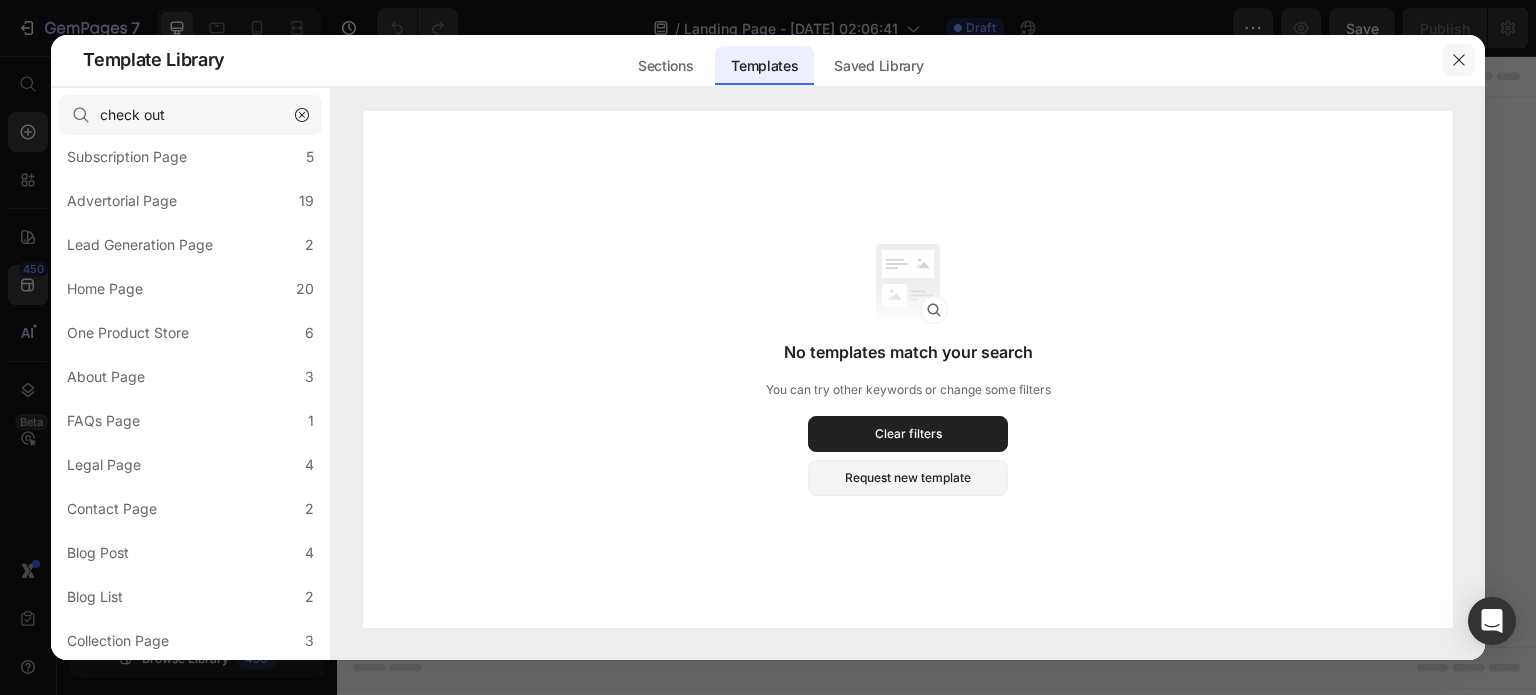 click 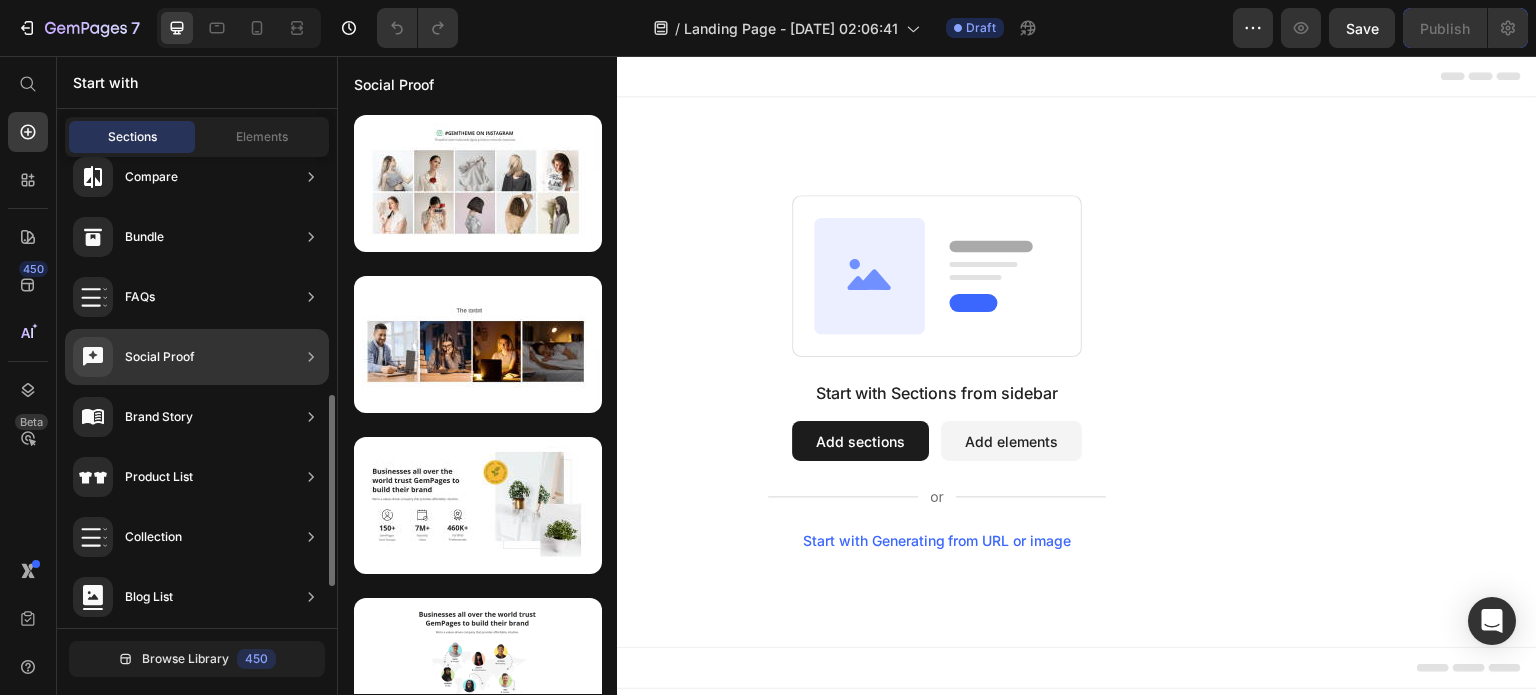 scroll, scrollTop: 496, scrollLeft: 0, axis: vertical 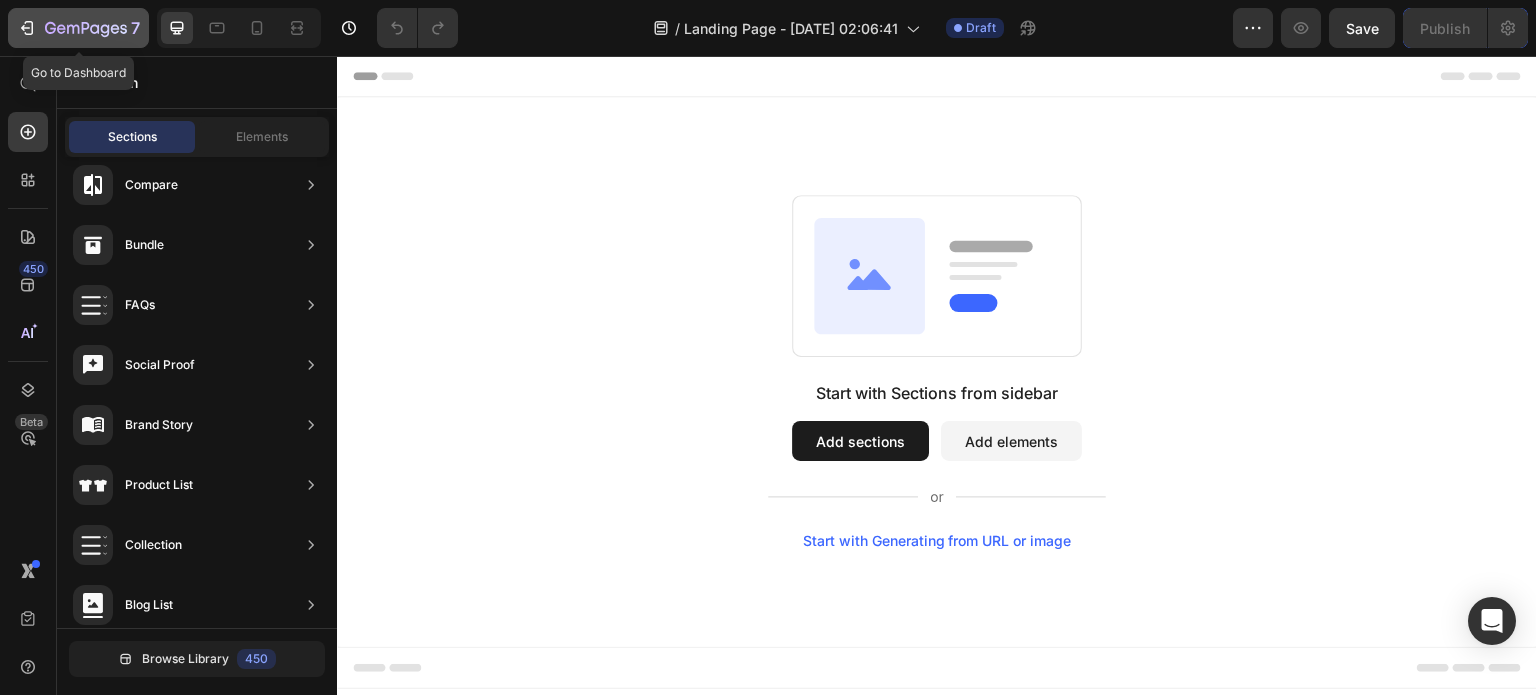 click on "7" 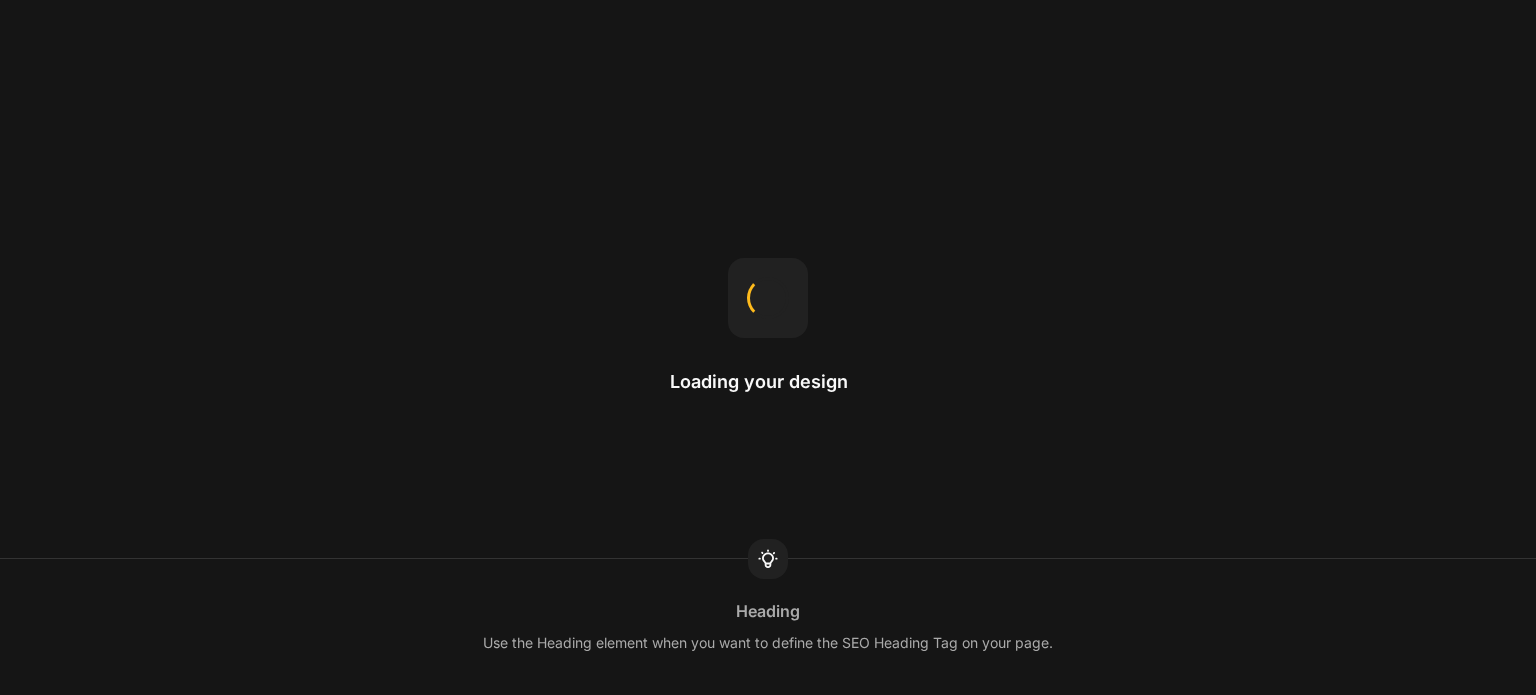 scroll, scrollTop: 0, scrollLeft: 0, axis: both 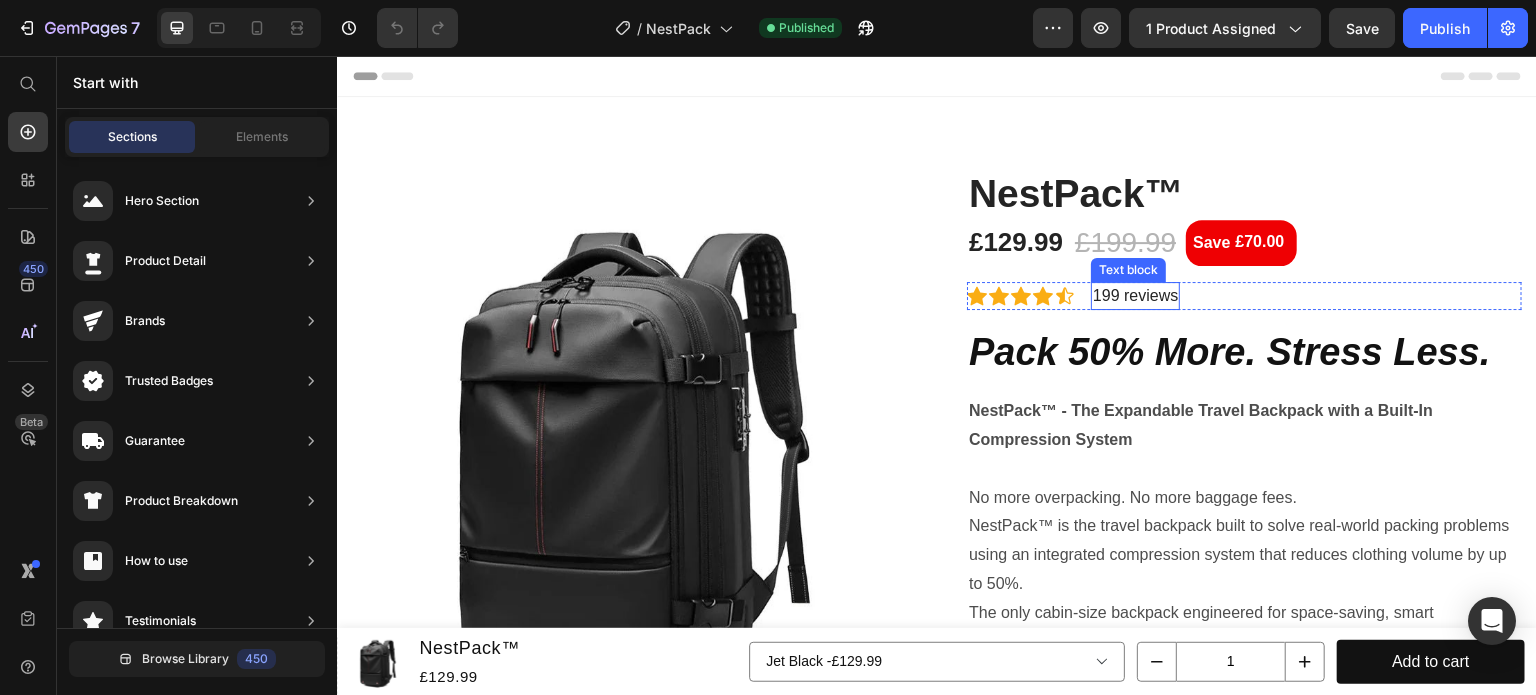 click on "199 reviews" at bounding box center [1135, 296] 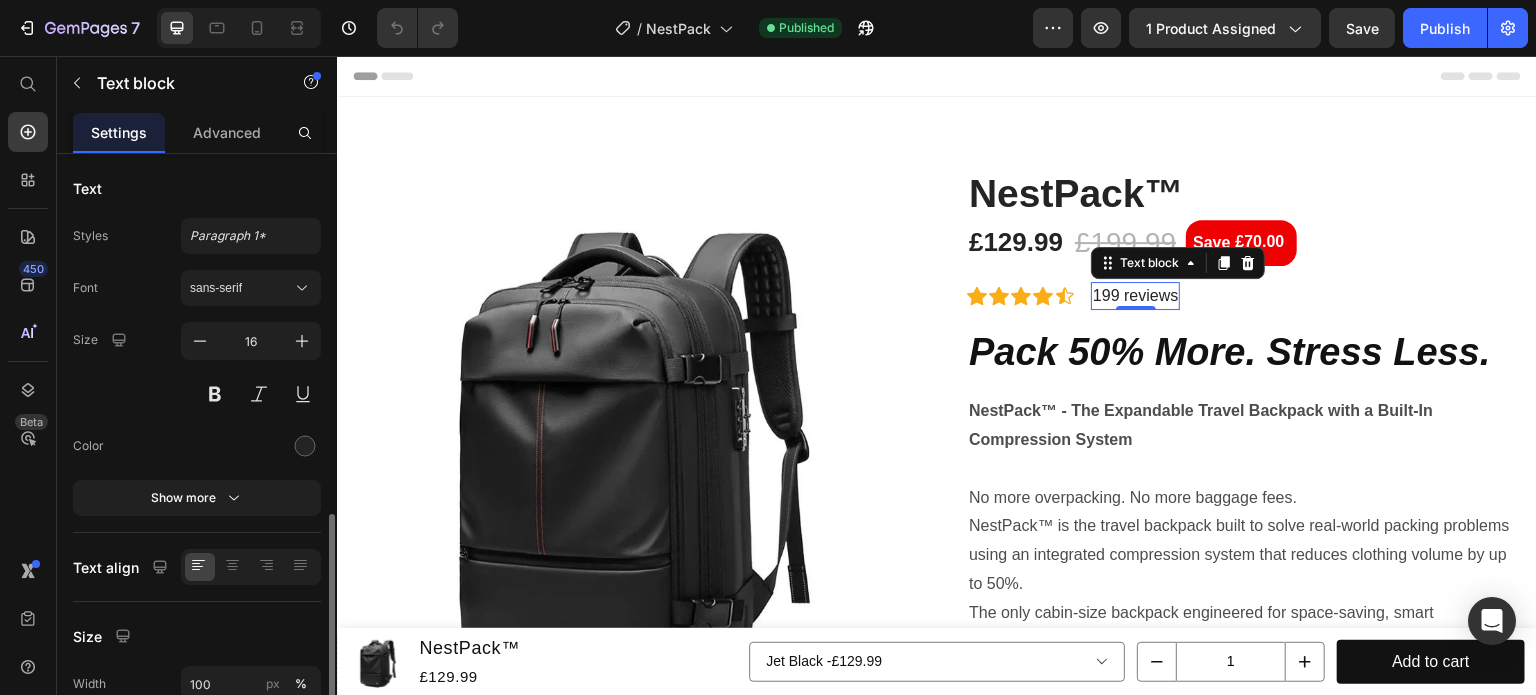 scroll, scrollTop: 294, scrollLeft: 0, axis: vertical 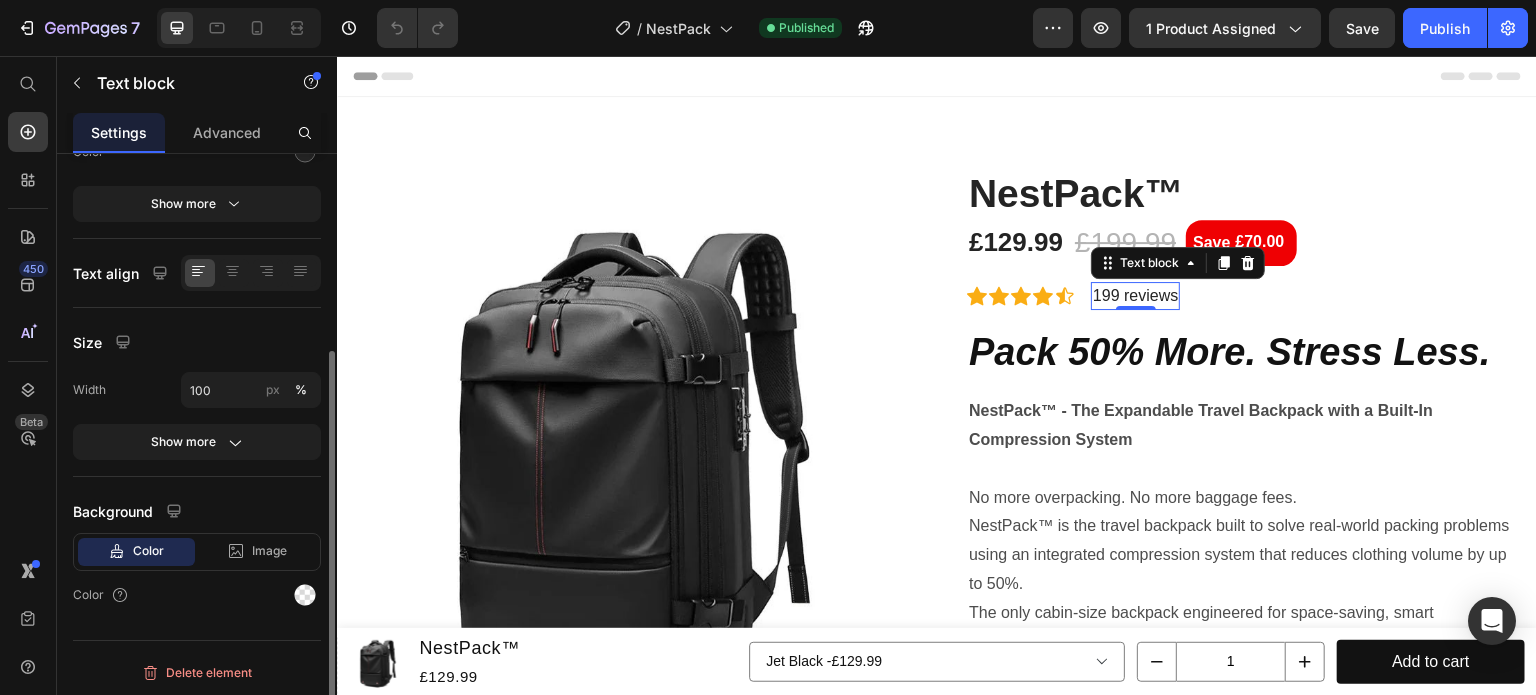 click on "Size Width 100 px % Show more" 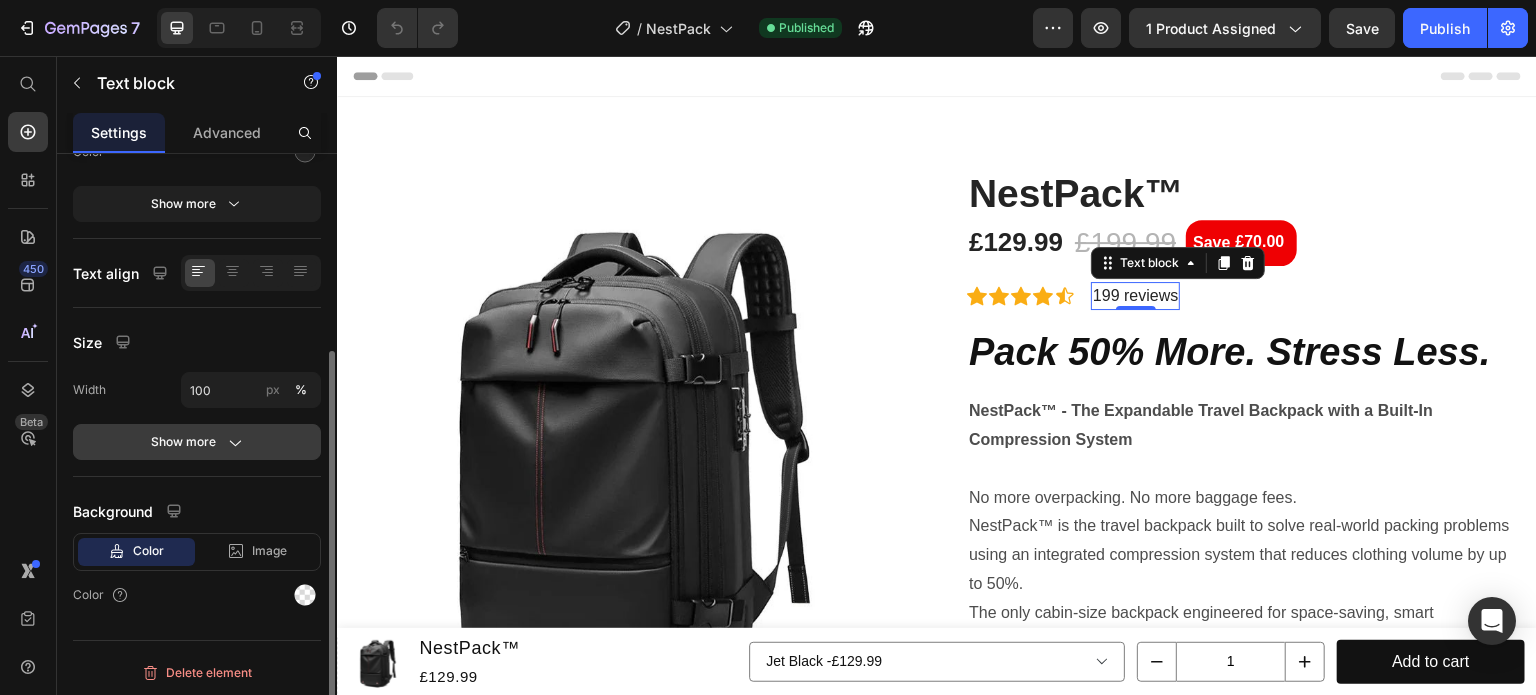 click 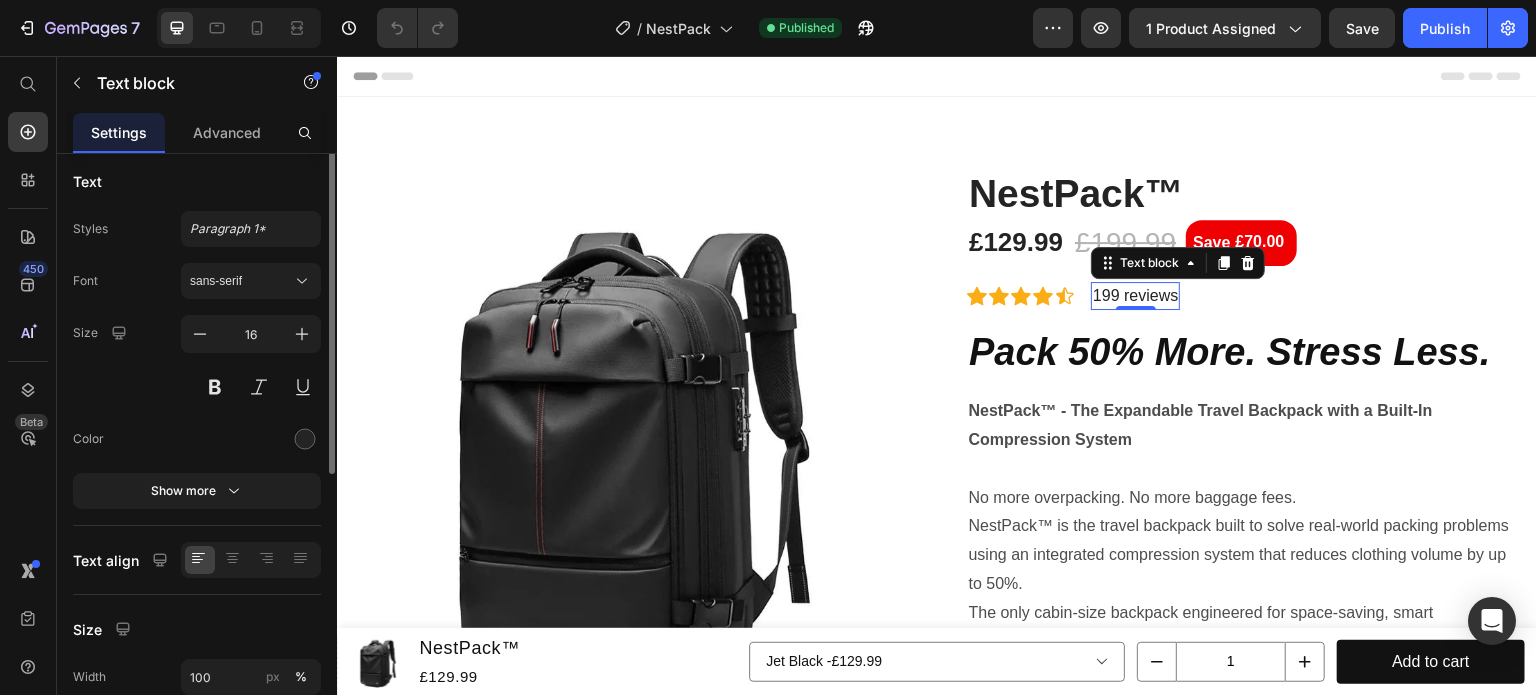 scroll, scrollTop: 0, scrollLeft: 0, axis: both 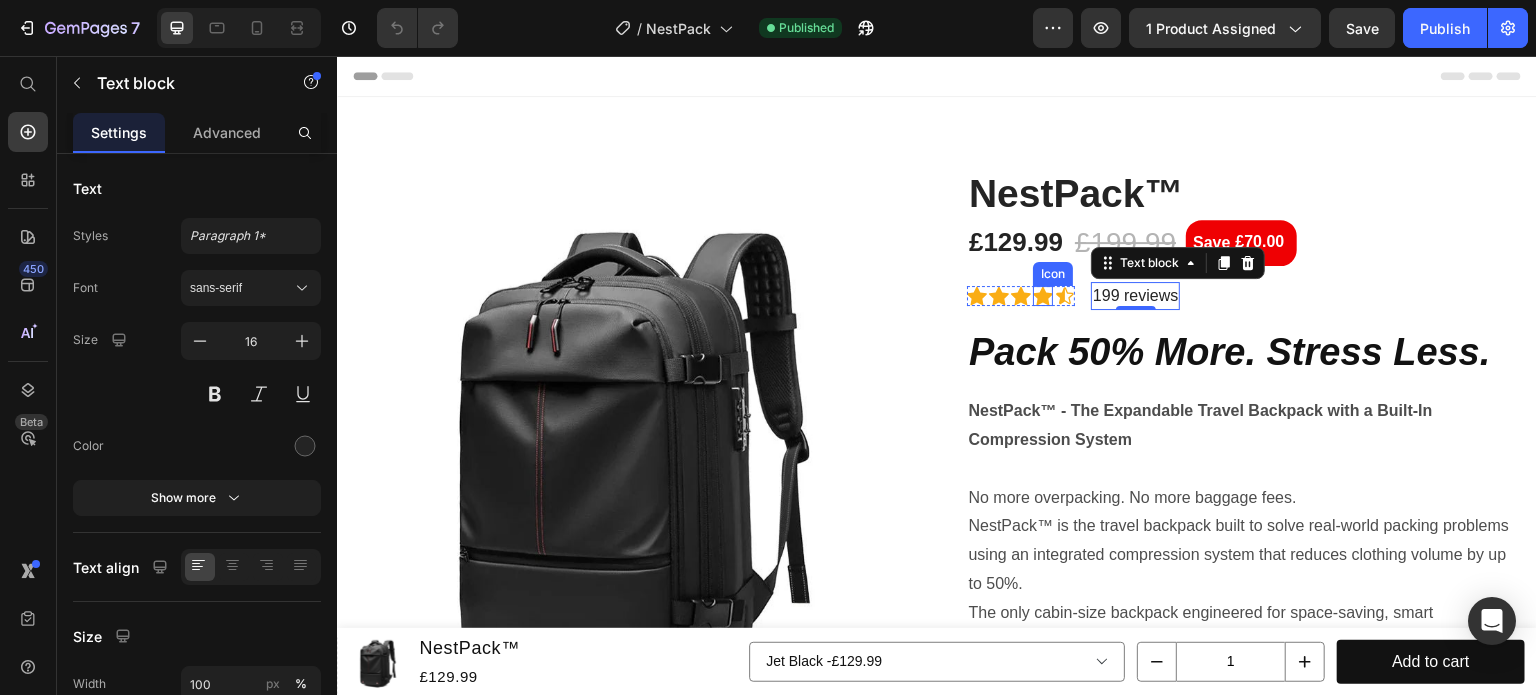 click 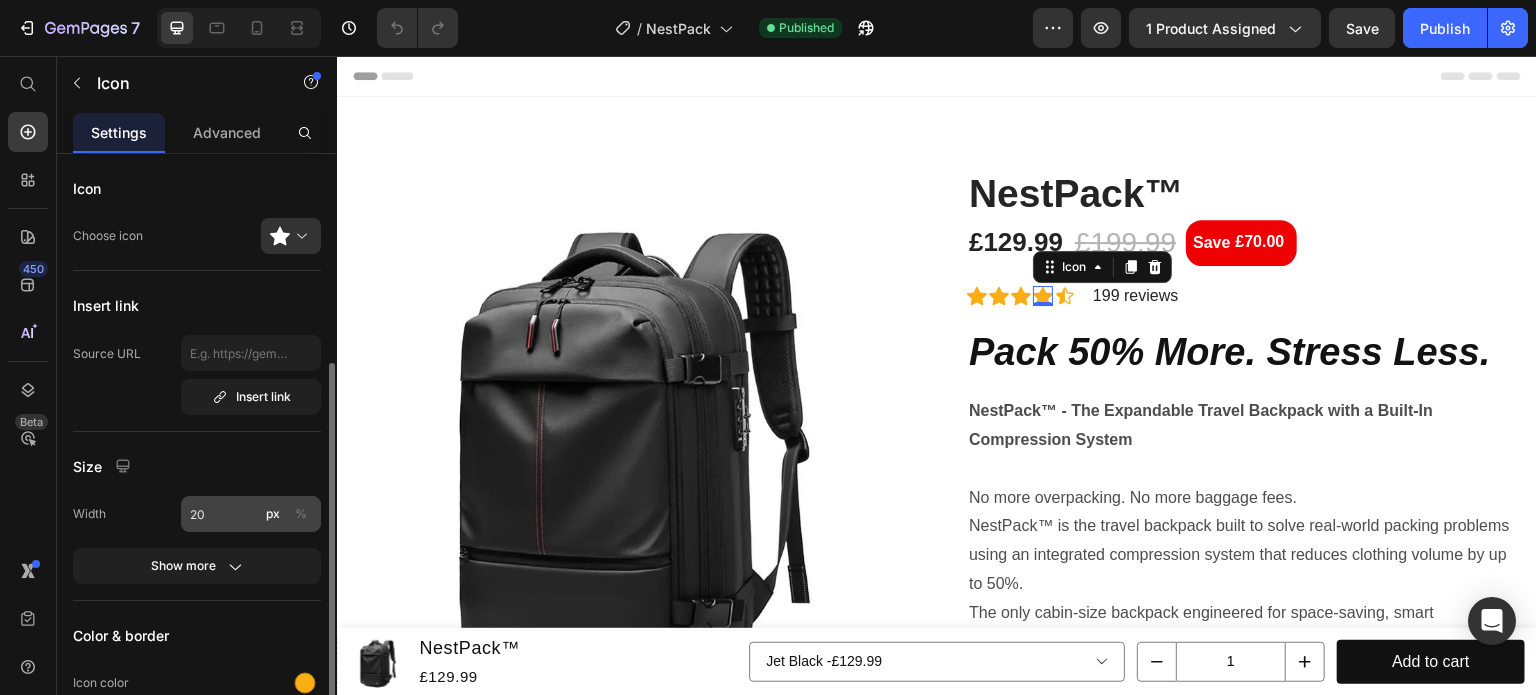 scroll, scrollTop: 320, scrollLeft: 0, axis: vertical 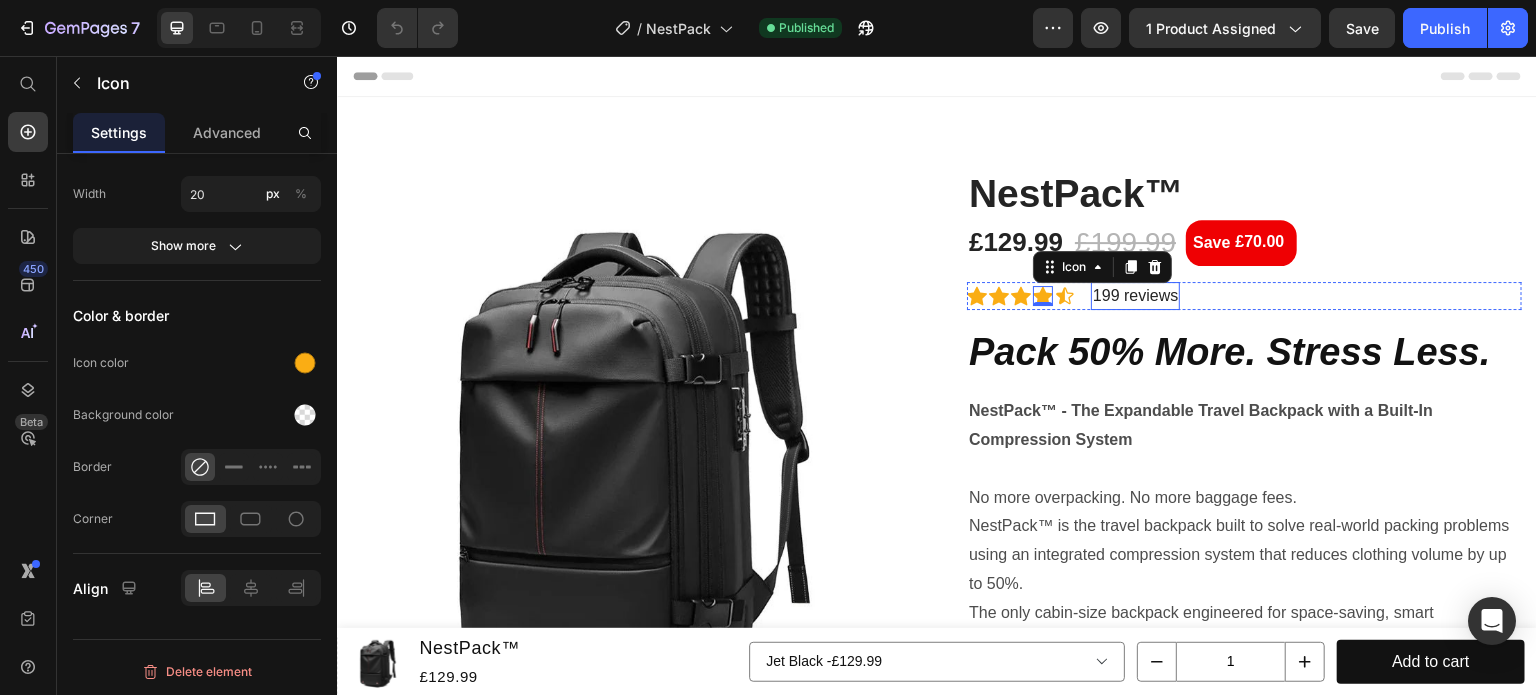 click on "199 reviews" at bounding box center [1135, 296] 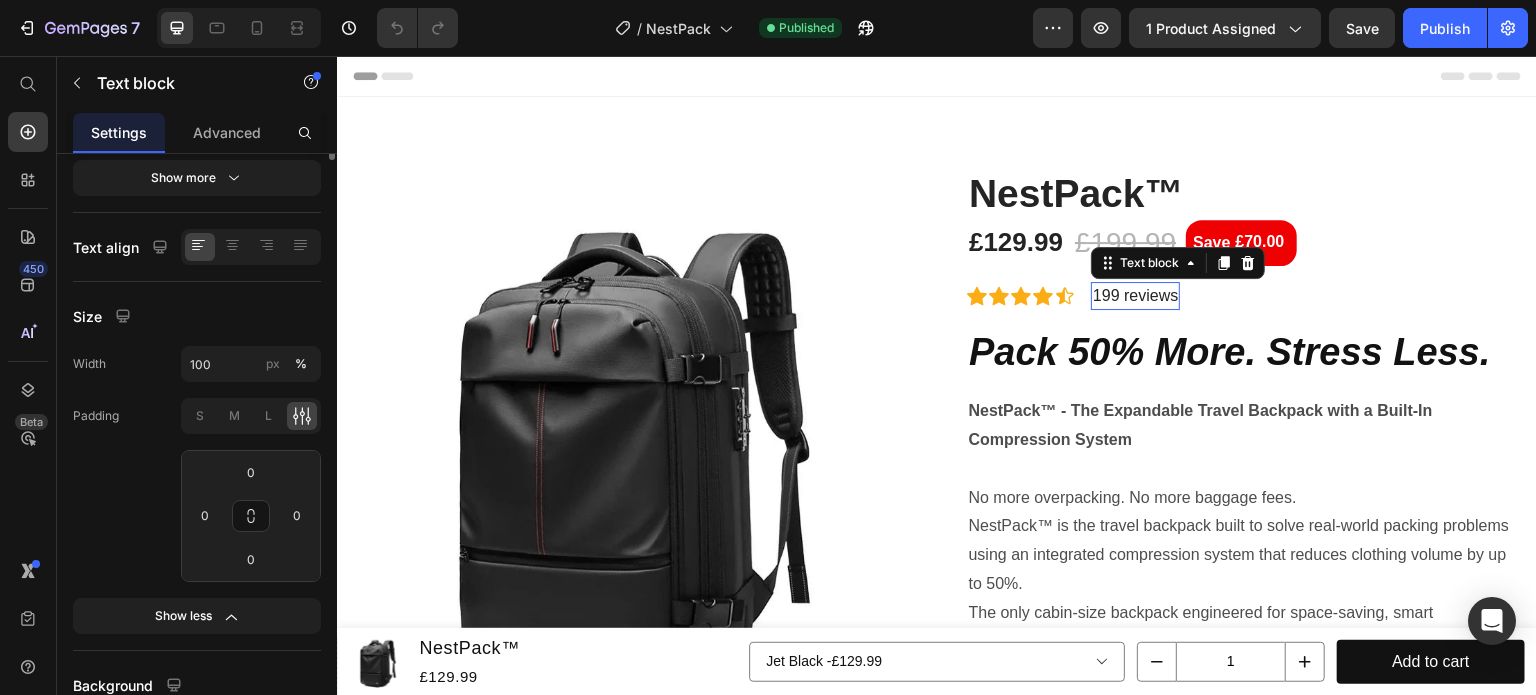 scroll, scrollTop: 0, scrollLeft: 0, axis: both 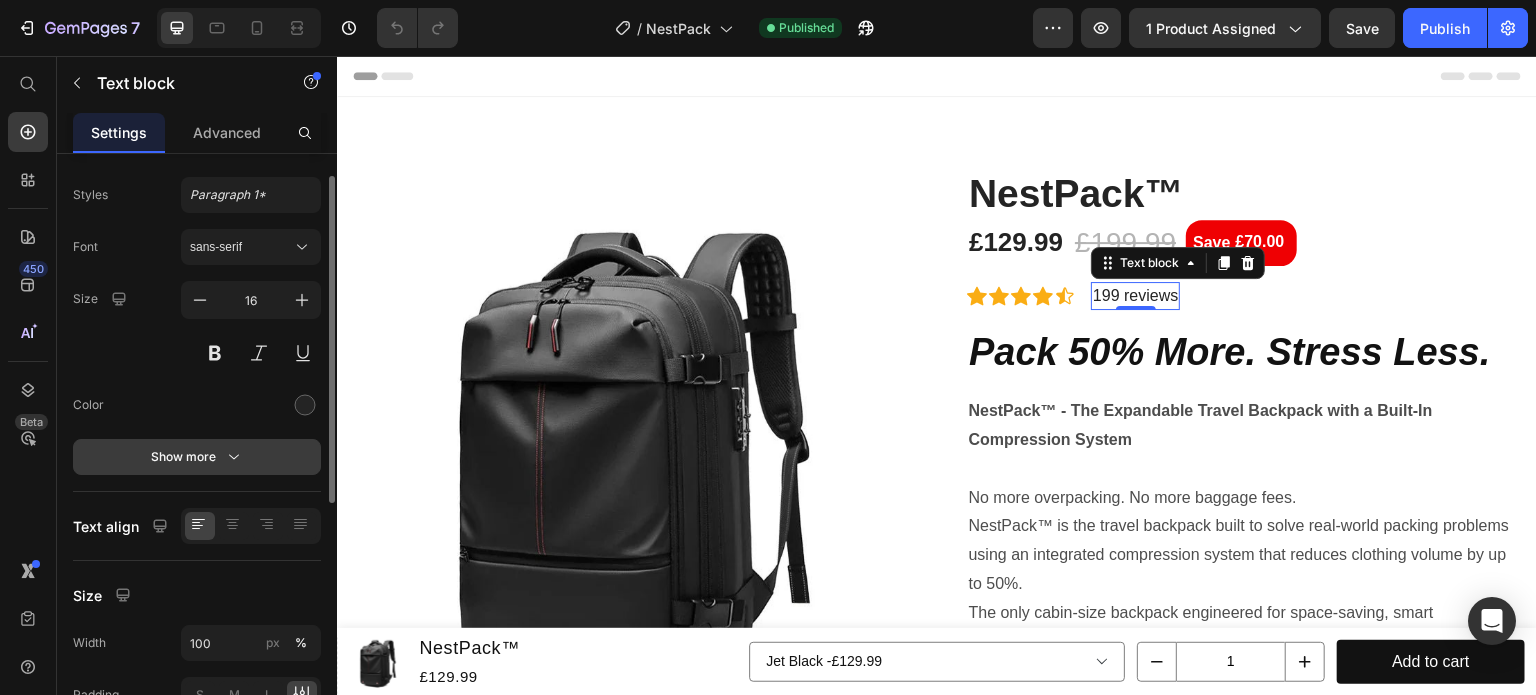 click 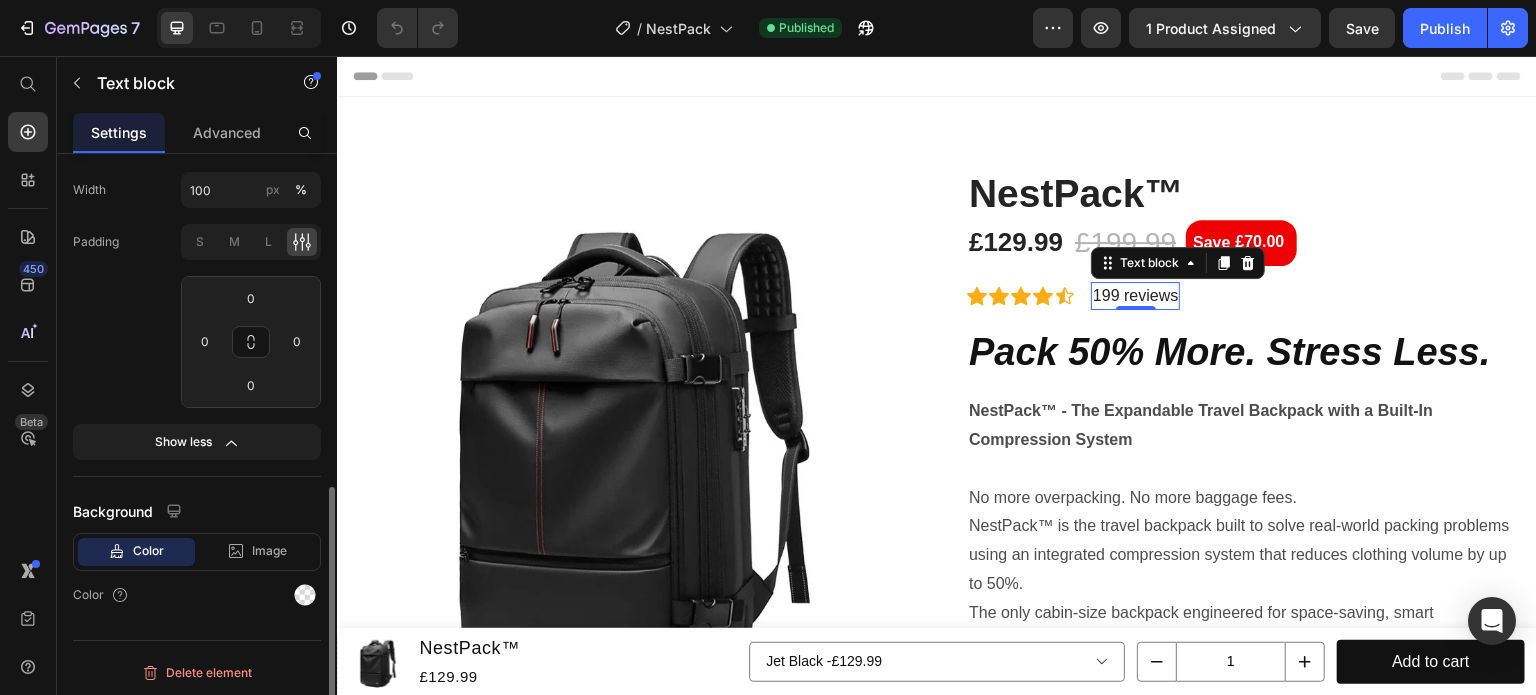scroll, scrollTop: 0, scrollLeft: 0, axis: both 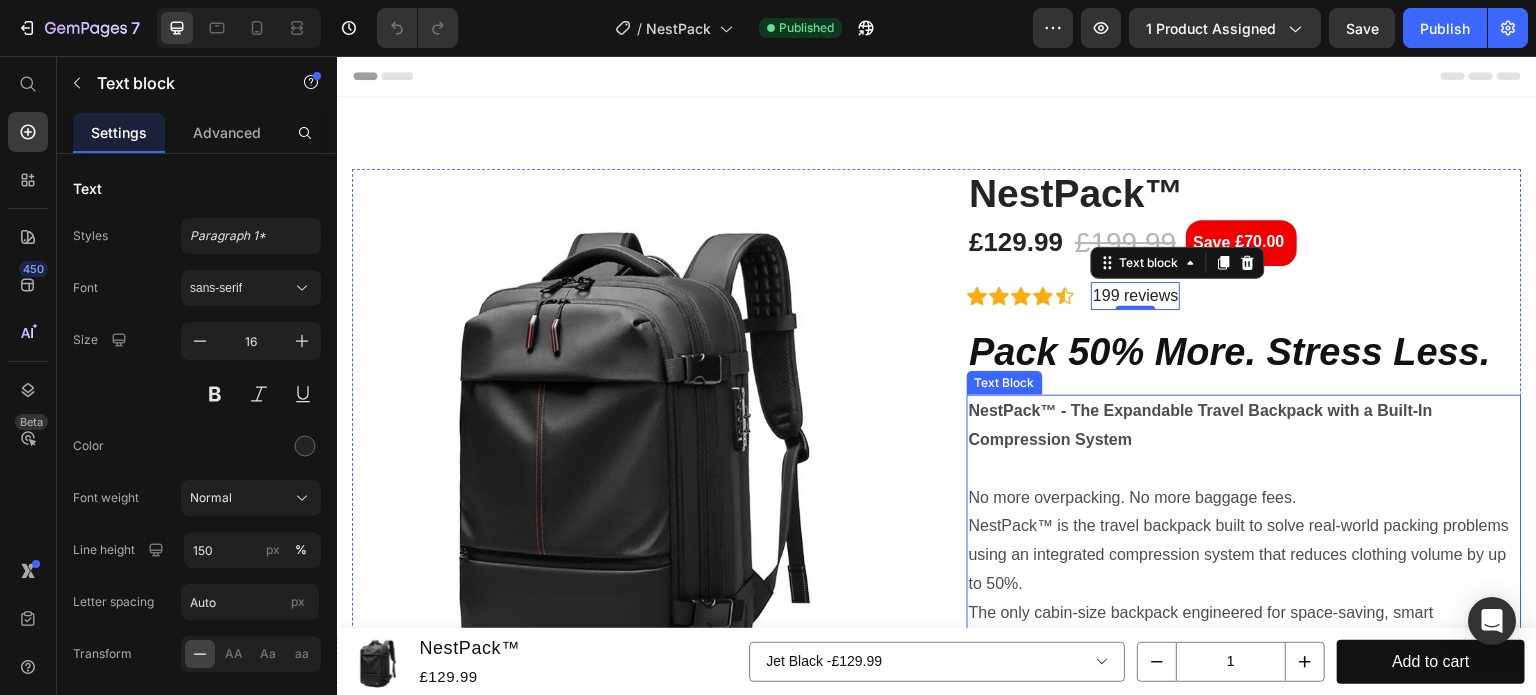 click on "NestPack™ - The Expandable Travel Backpack with a Built-In Compression System" at bounding box center [1244, 426] 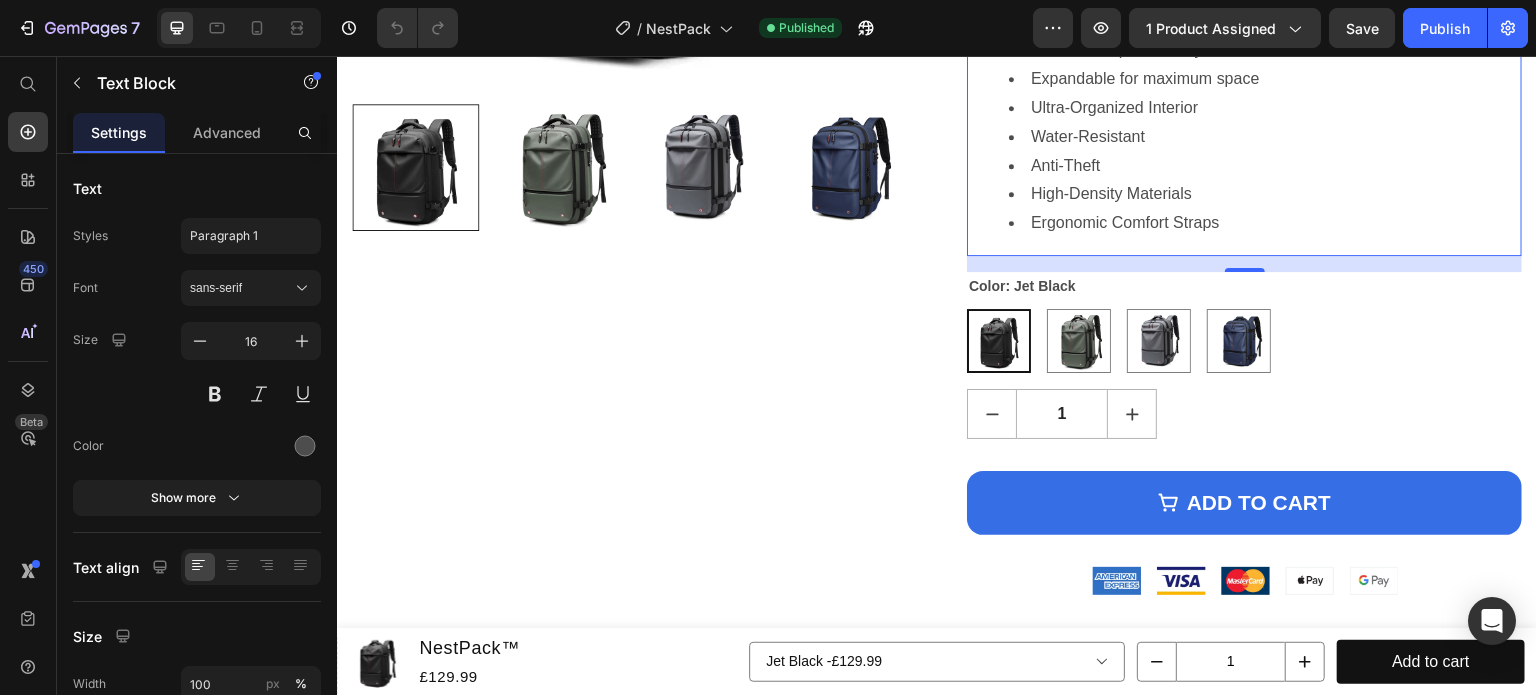 scroll, scrollTop: 636, scrollLeft: 0, axis: vertical 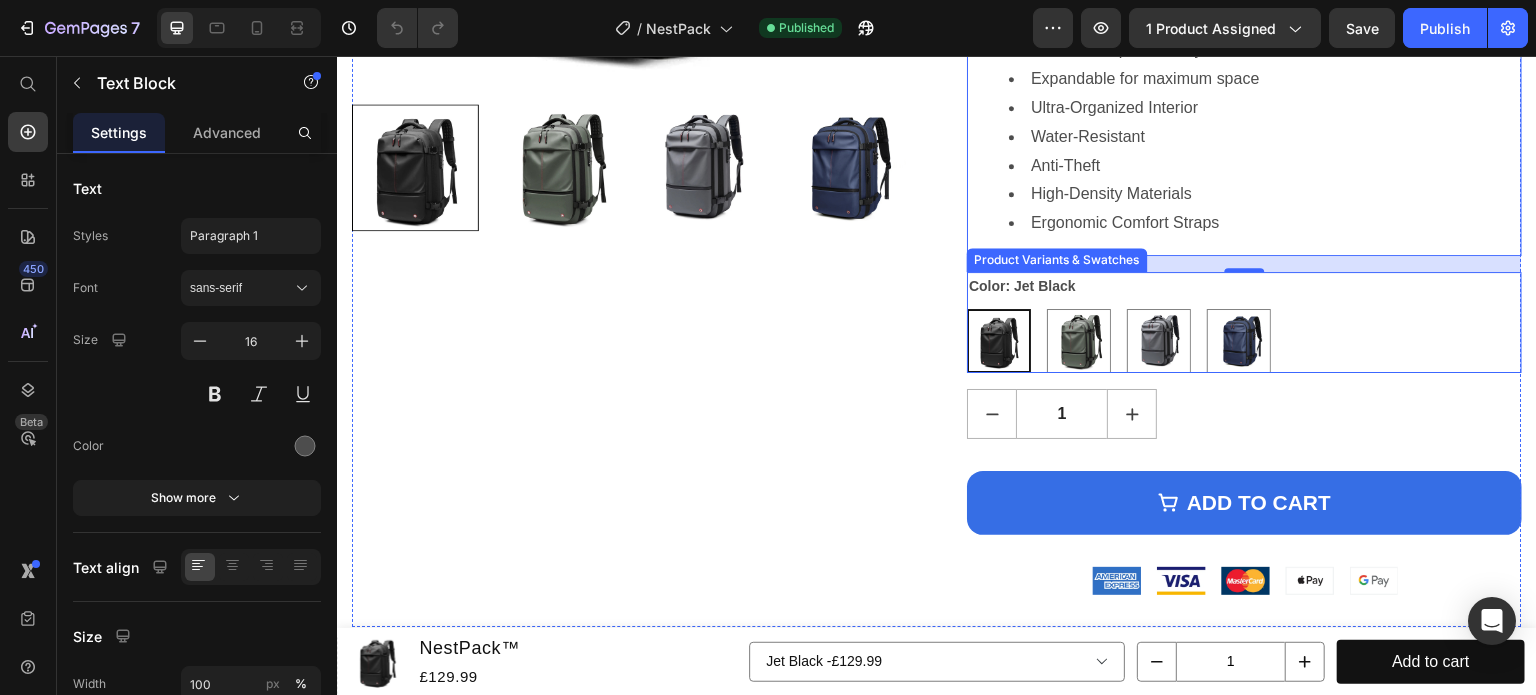 click on "Jet Black Jet Black Military Green Military Green Urban Grey Urban Grey Navy Blue Navy Blue" at bounding box center [1244, 341] 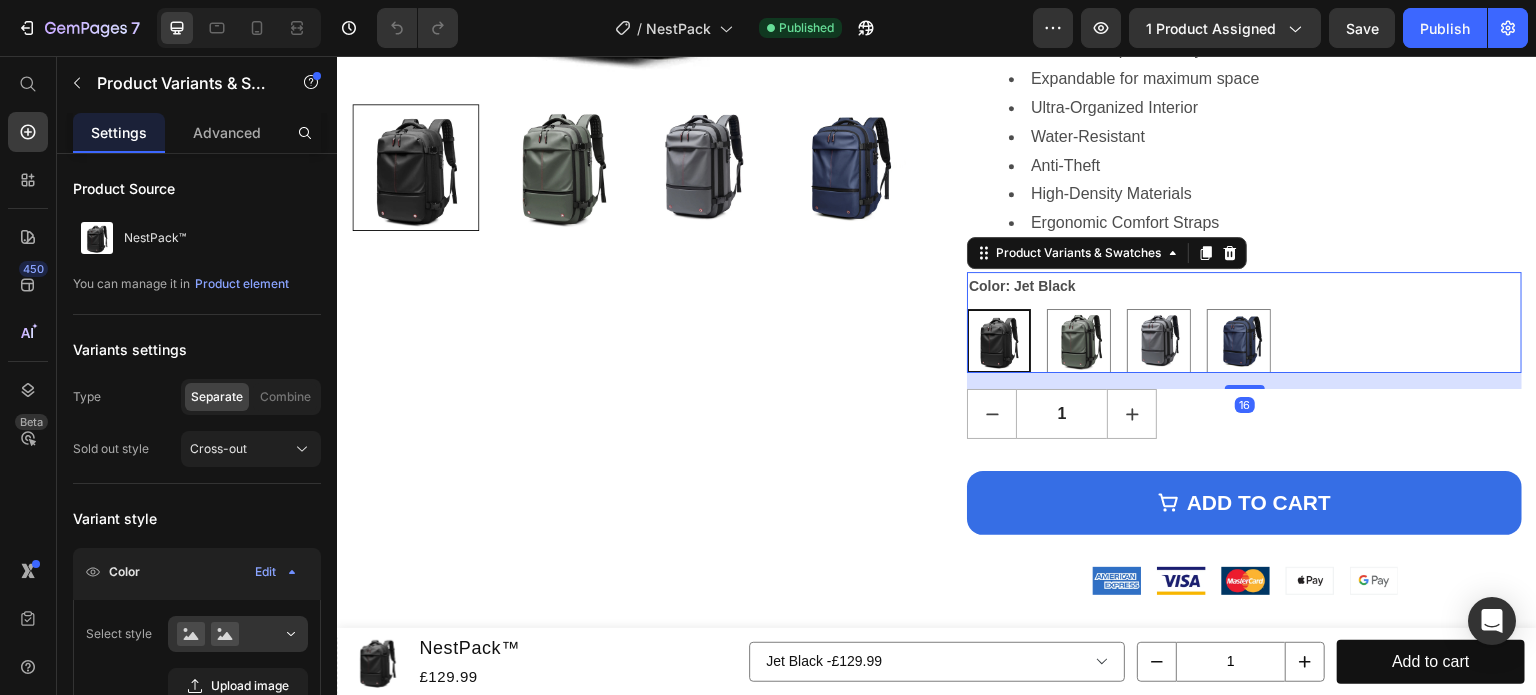 click on "Color: Jet Black Jet Black Jet Black Military Green Military Green Urban Grey Urban Grey Navy Blue Navy Blue" at bounding box center (1244, 322) 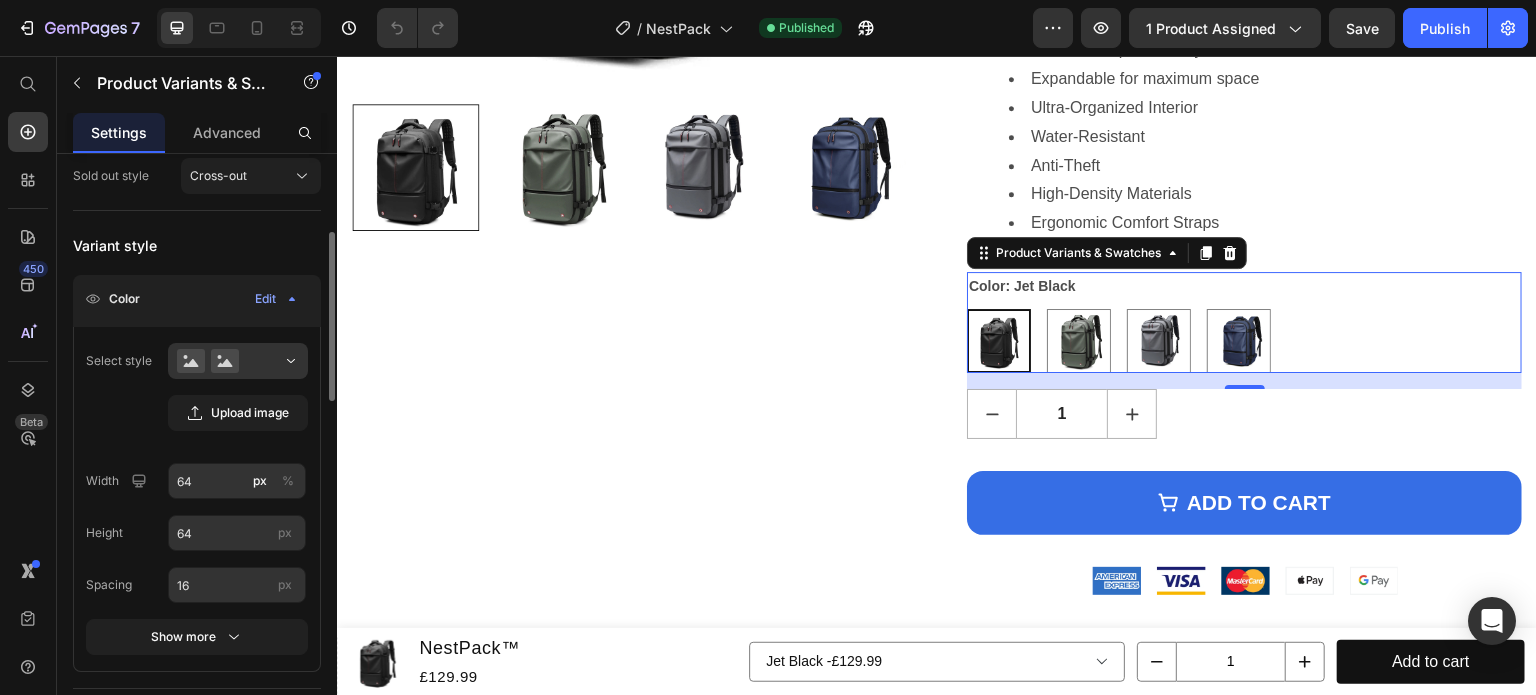 scroll, scrollTop: 274, scrollLeft: 0, axis: vertical 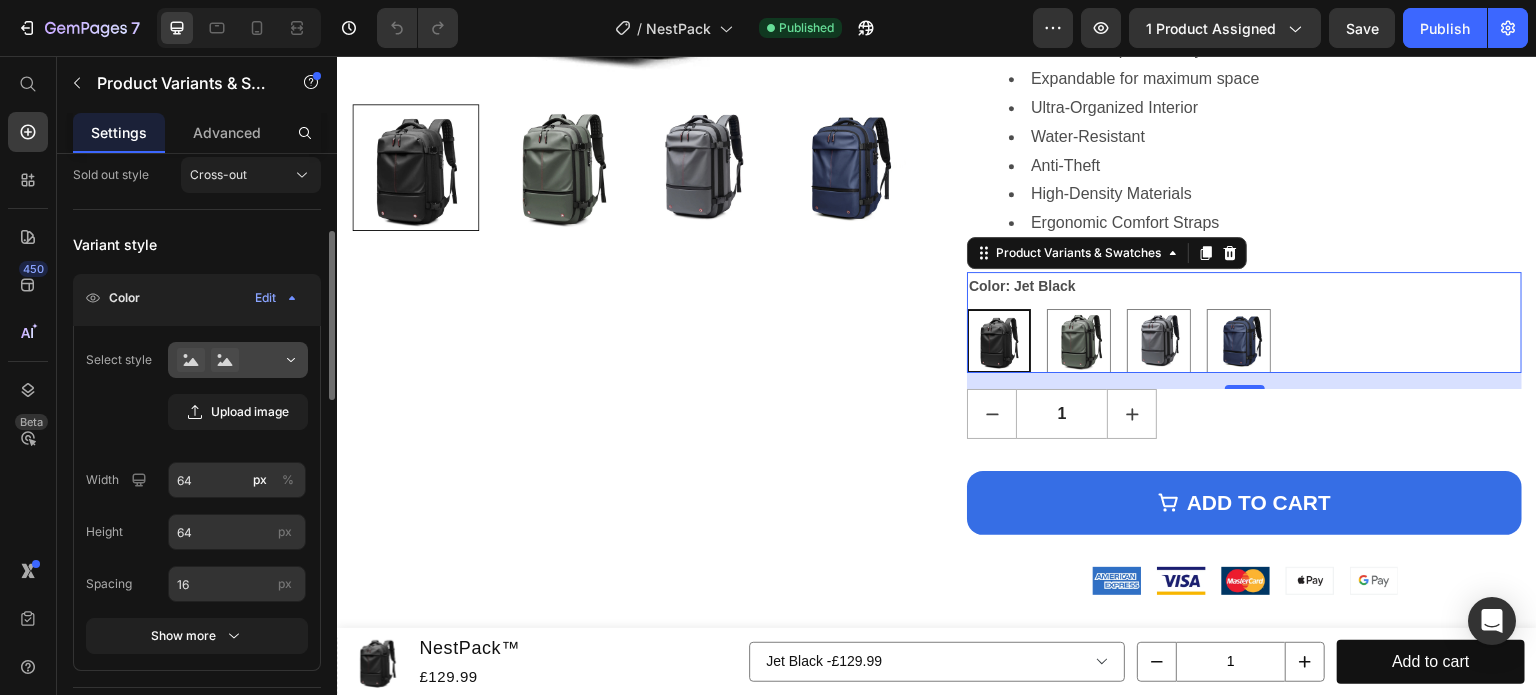 click at bounding box center [238, 360] 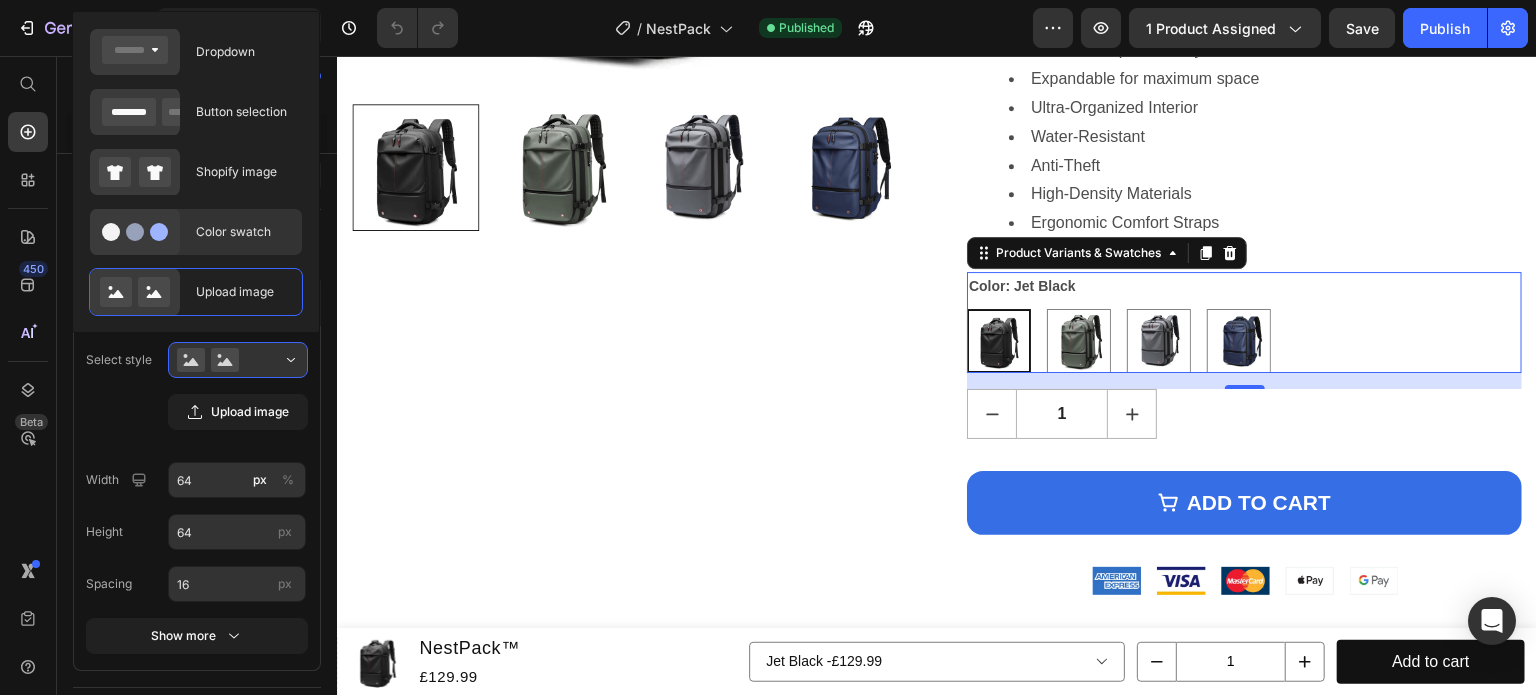 click on "Color swatch" at bounding box center (243, 232) 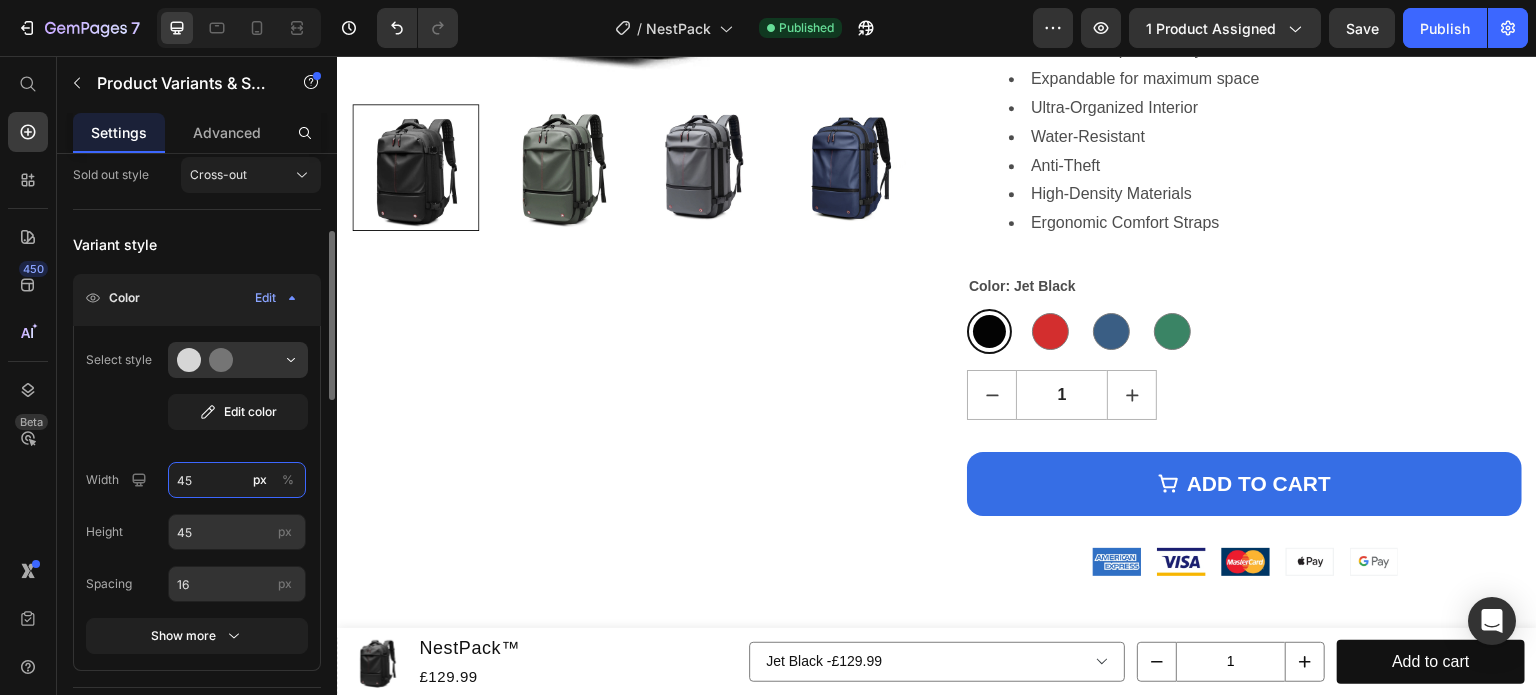 click on "45" at bounding box center (237, 480) 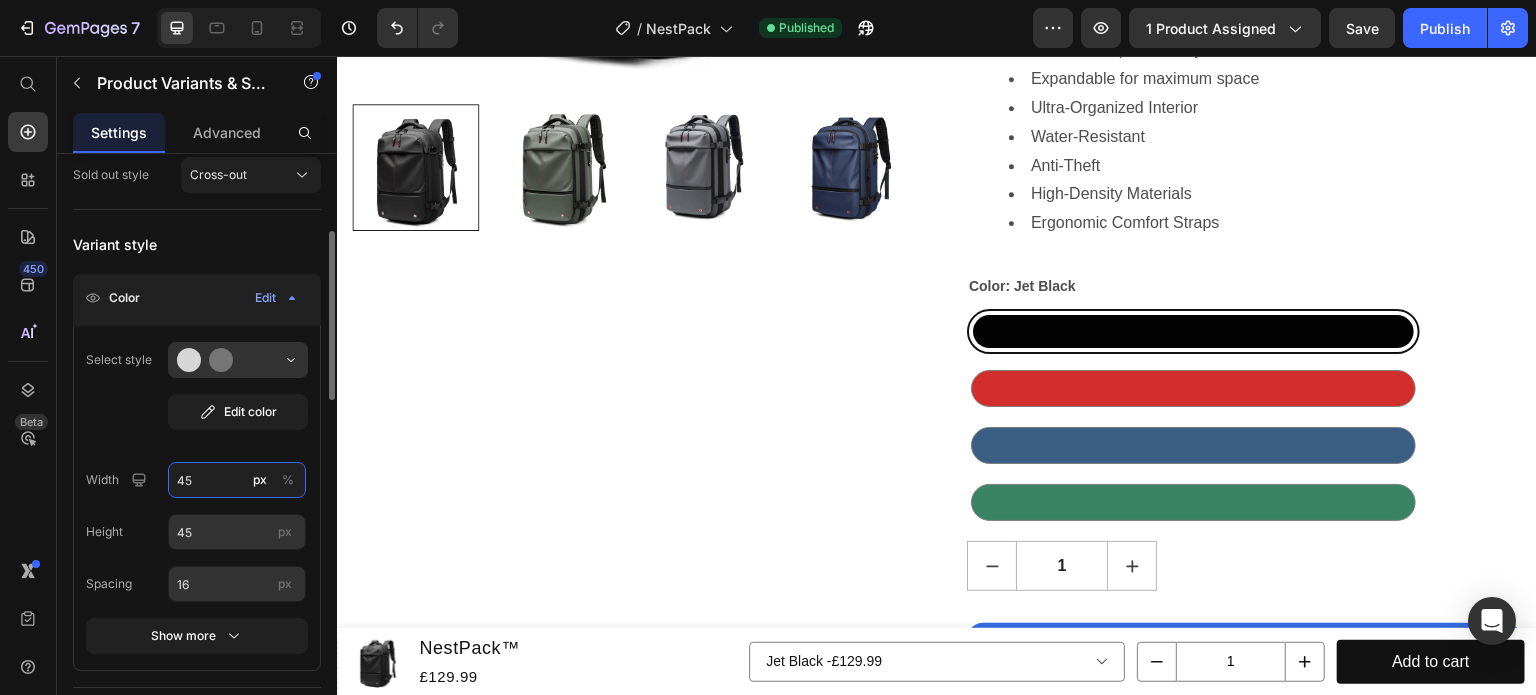 type on "4" 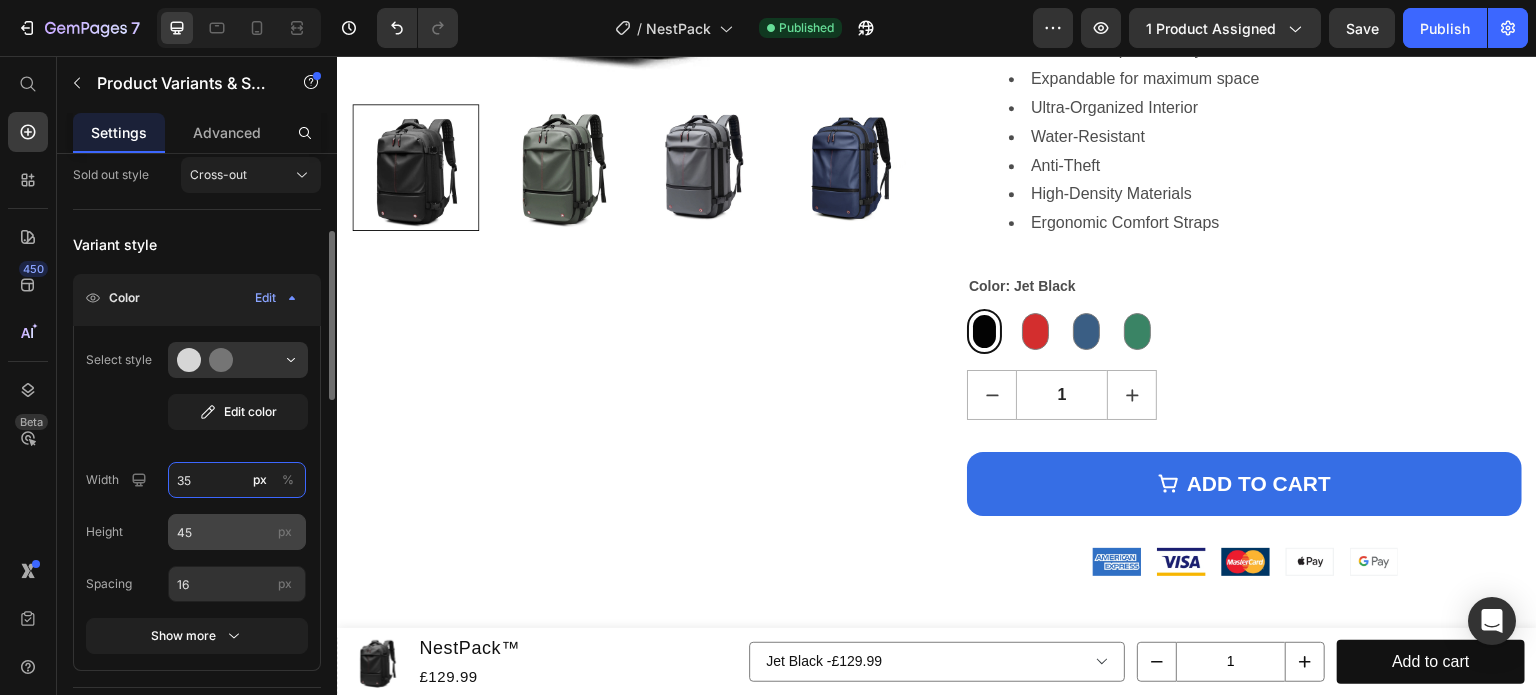 type on "35" 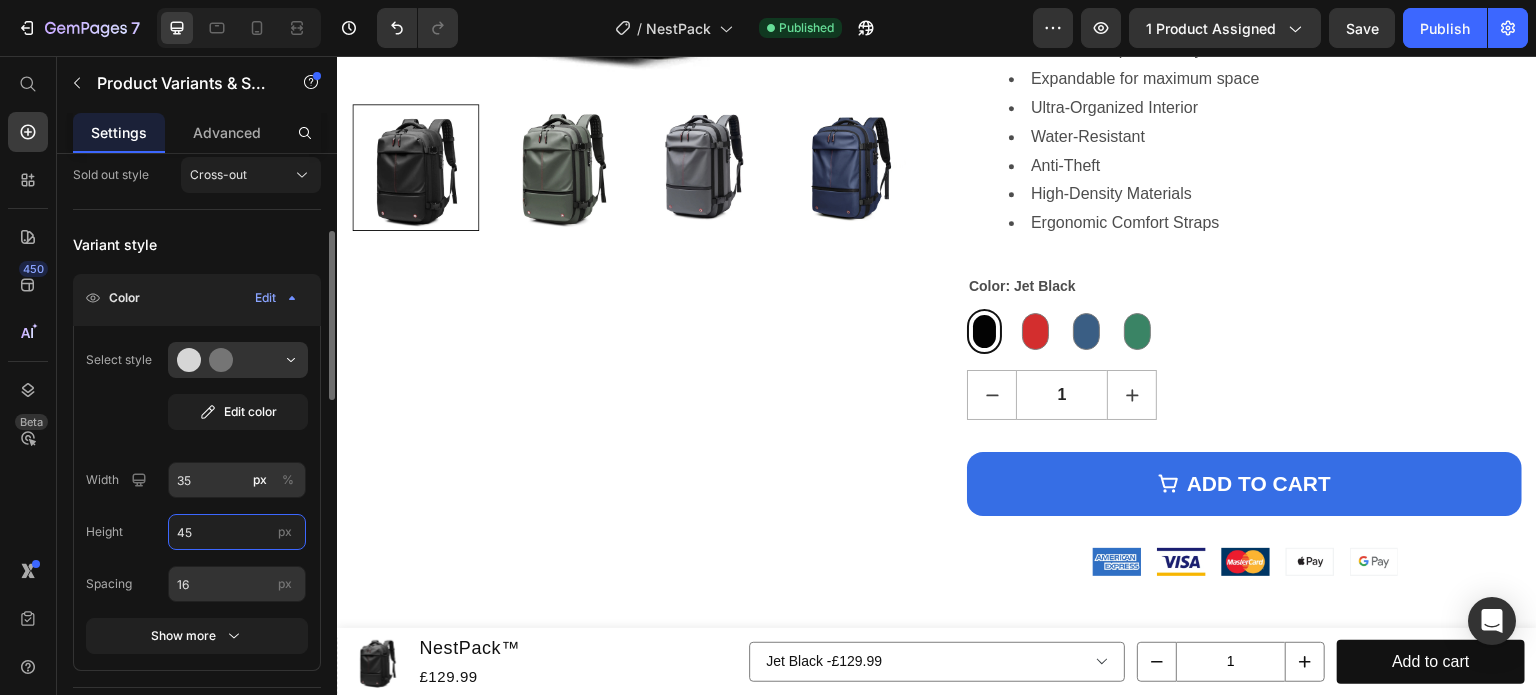 click on "45" at bounding box center (237, 532) 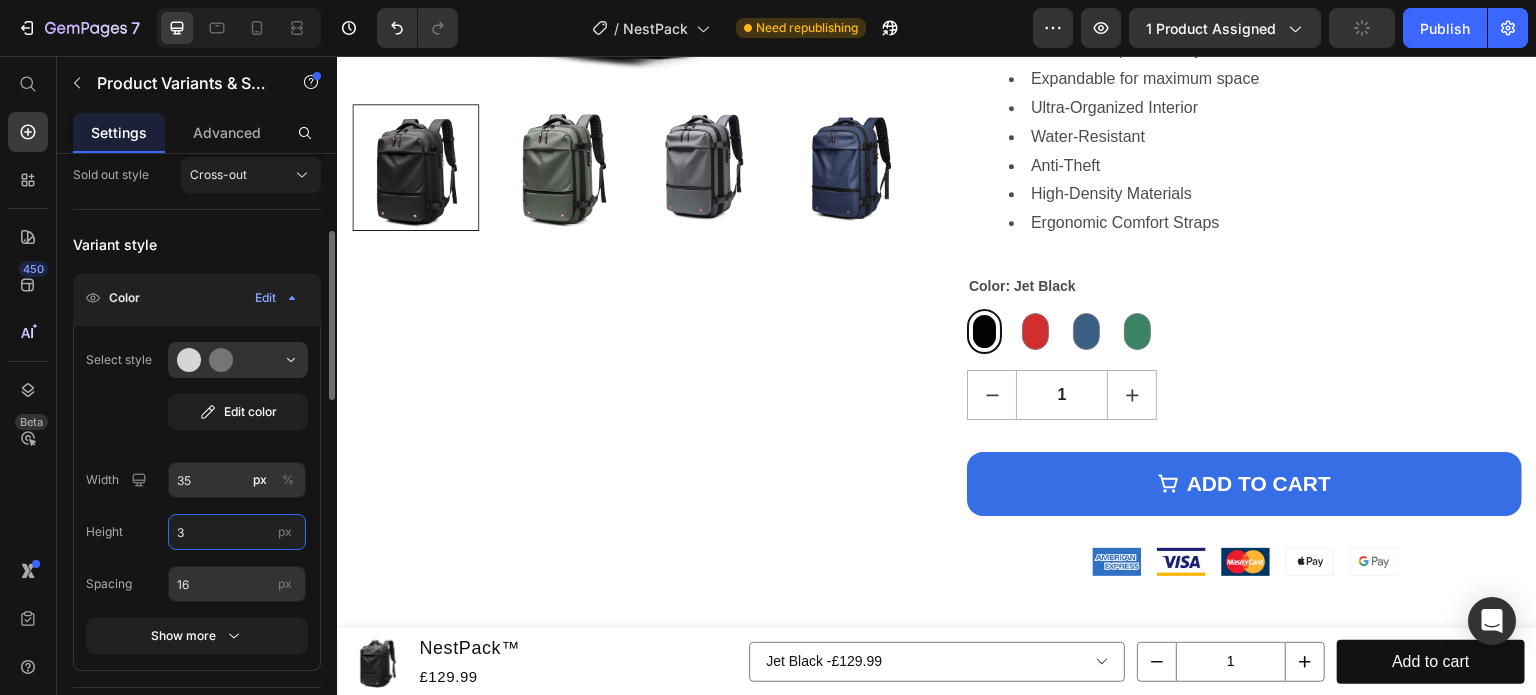 type on "35" 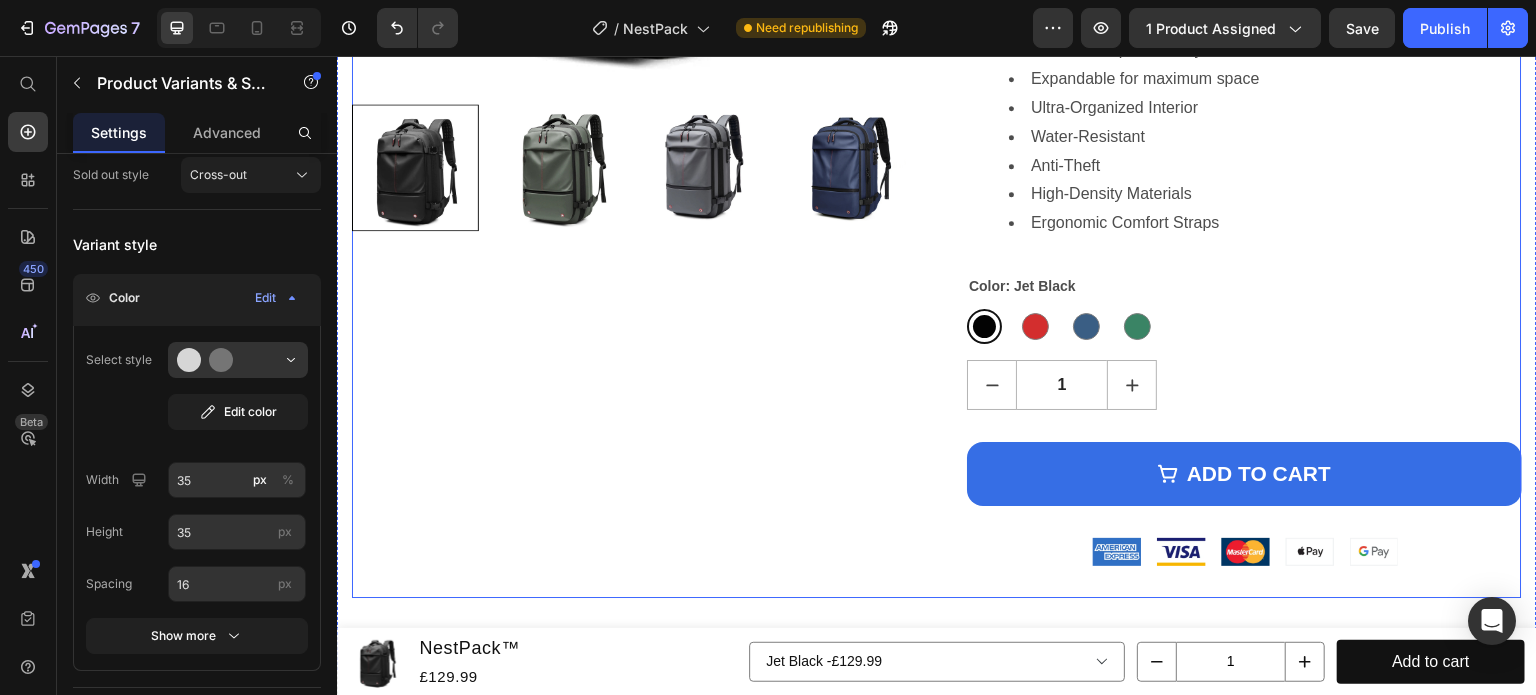 click on "Product Images" at bounding box center (629, 65) 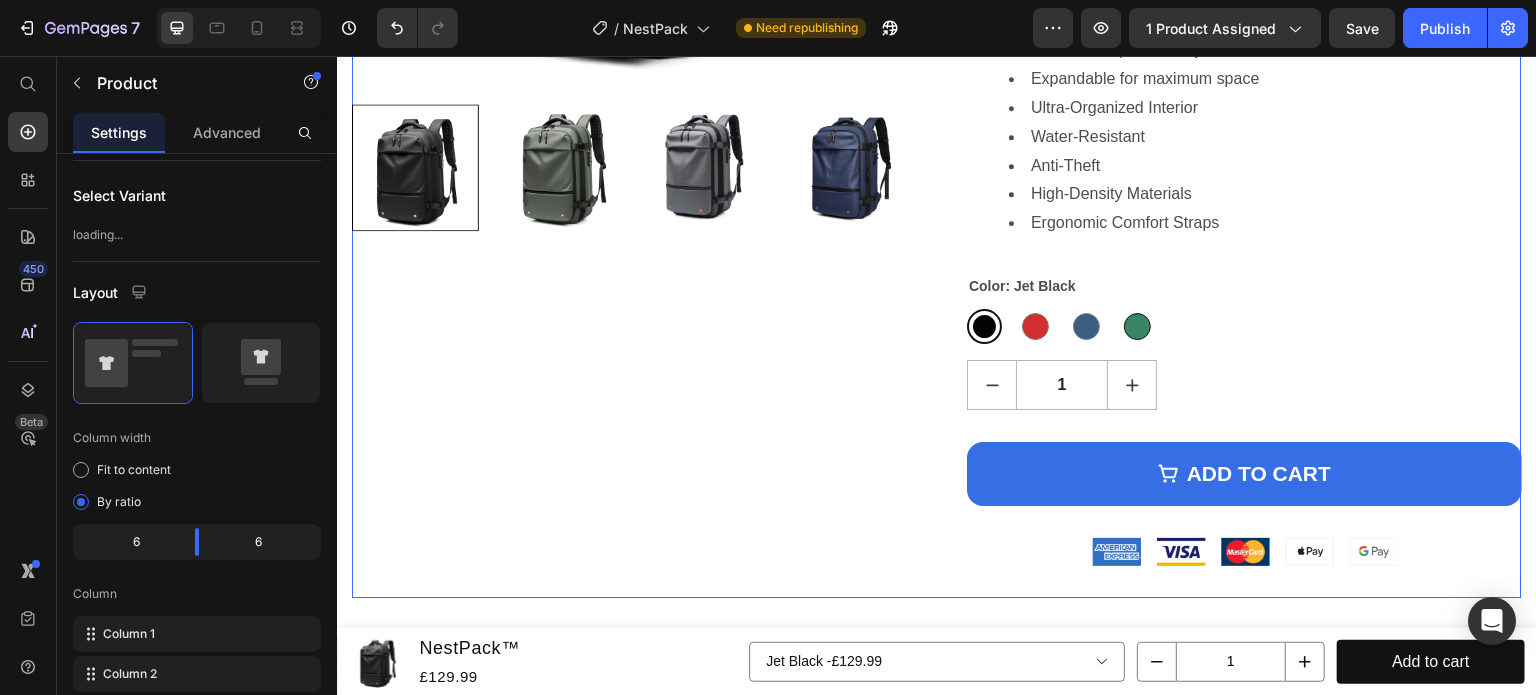 scroll, scrollTop: 0, scrollLeft: 0, axis: both 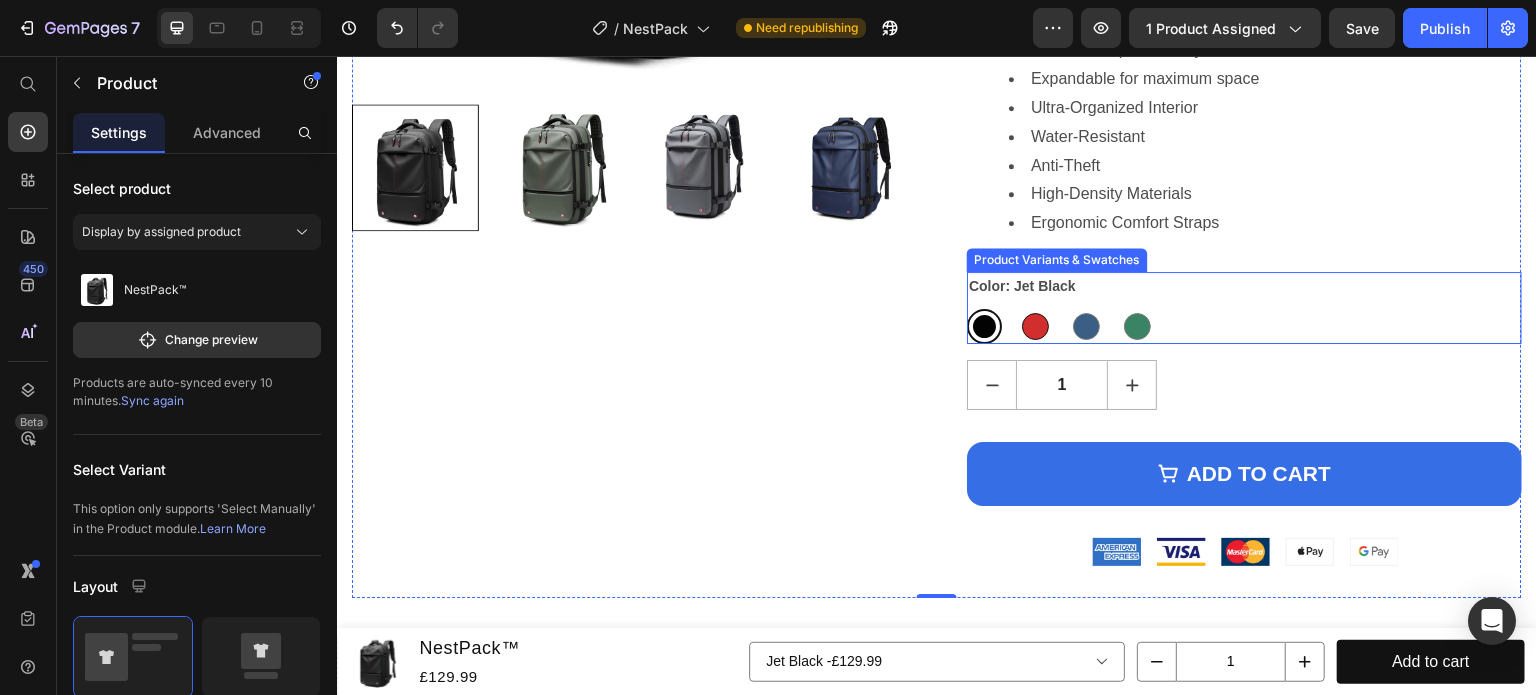 click at bounding box center [1035, 326] 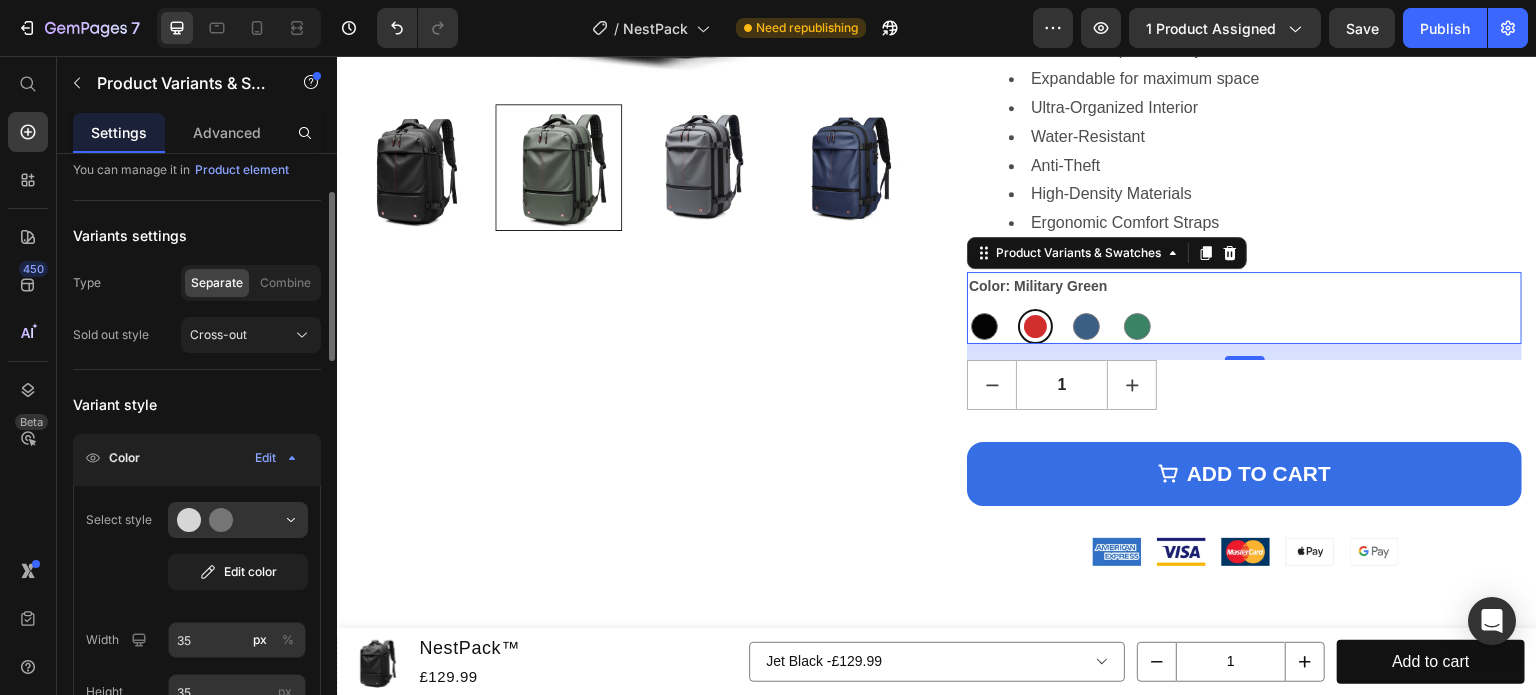 scroll, scrollTop: 140, scrollLeft: 0, axis: vertical 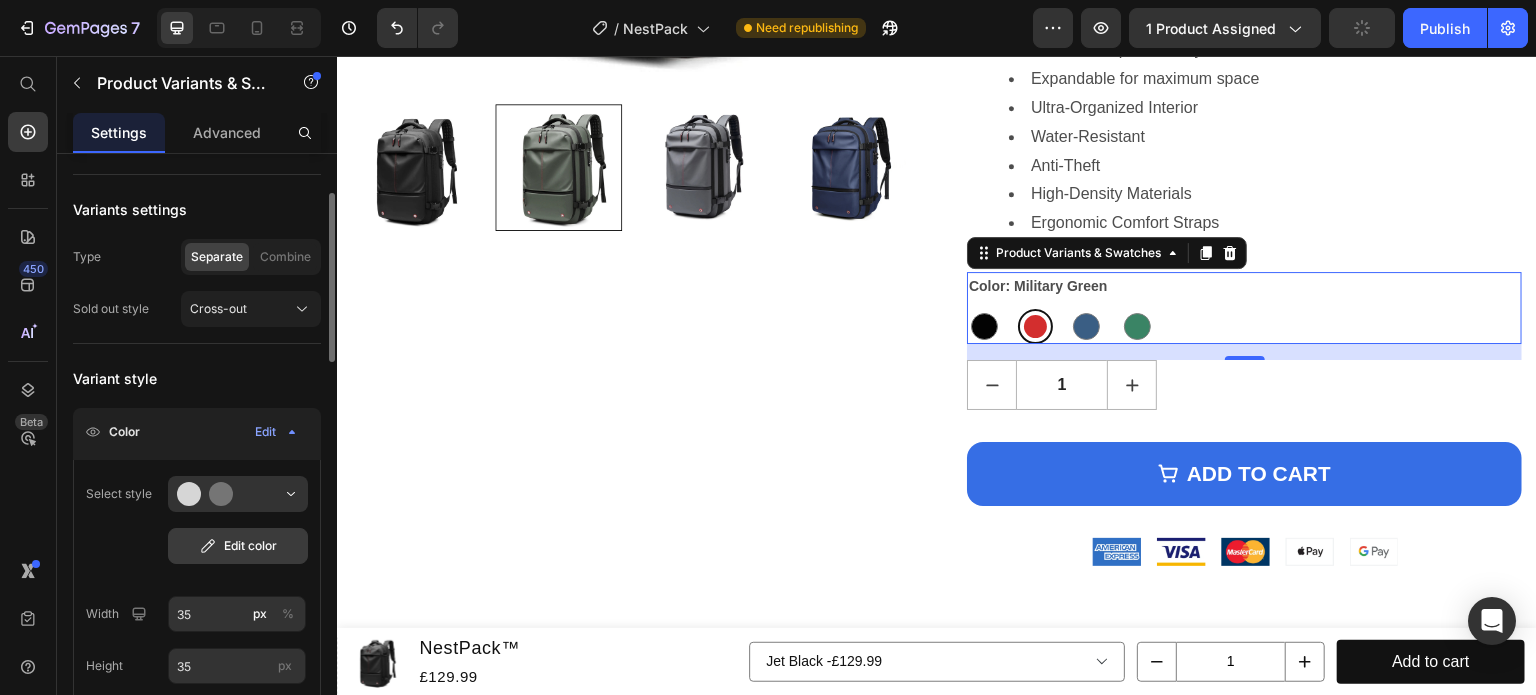 click on "Edit color" at bounding box center [238, 546] 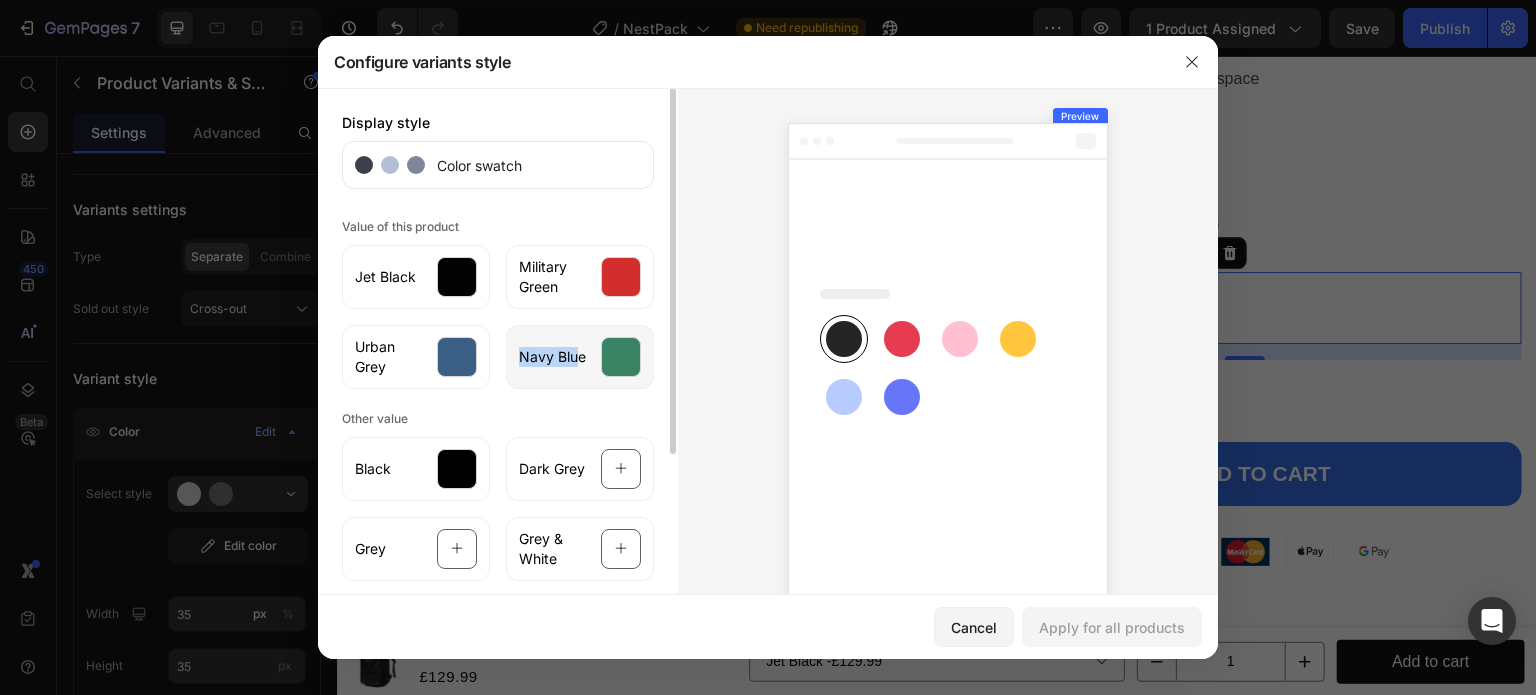 drag, startPoint x: 400, startPoint y: 363, endPoint x: 572, endPoint y: 374, distance: 172.35138 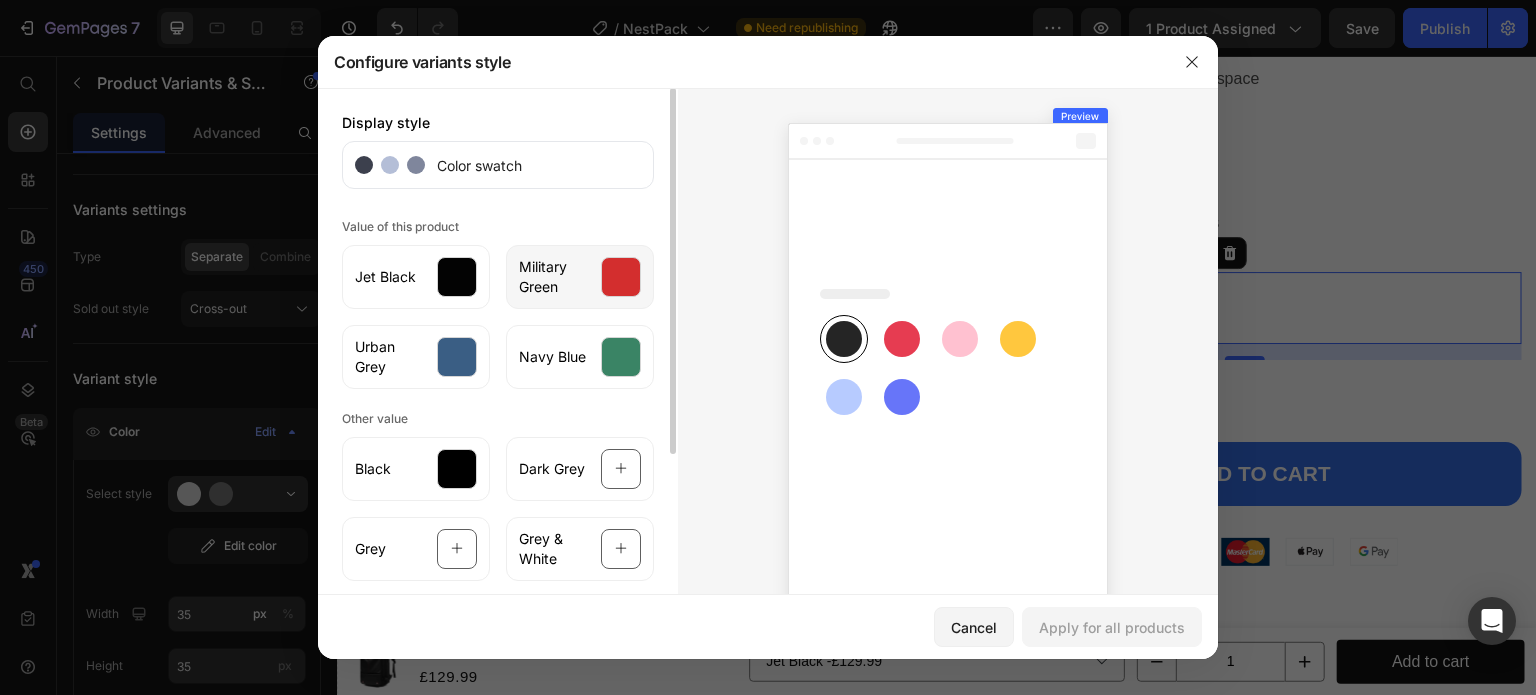 click on "Military Green" 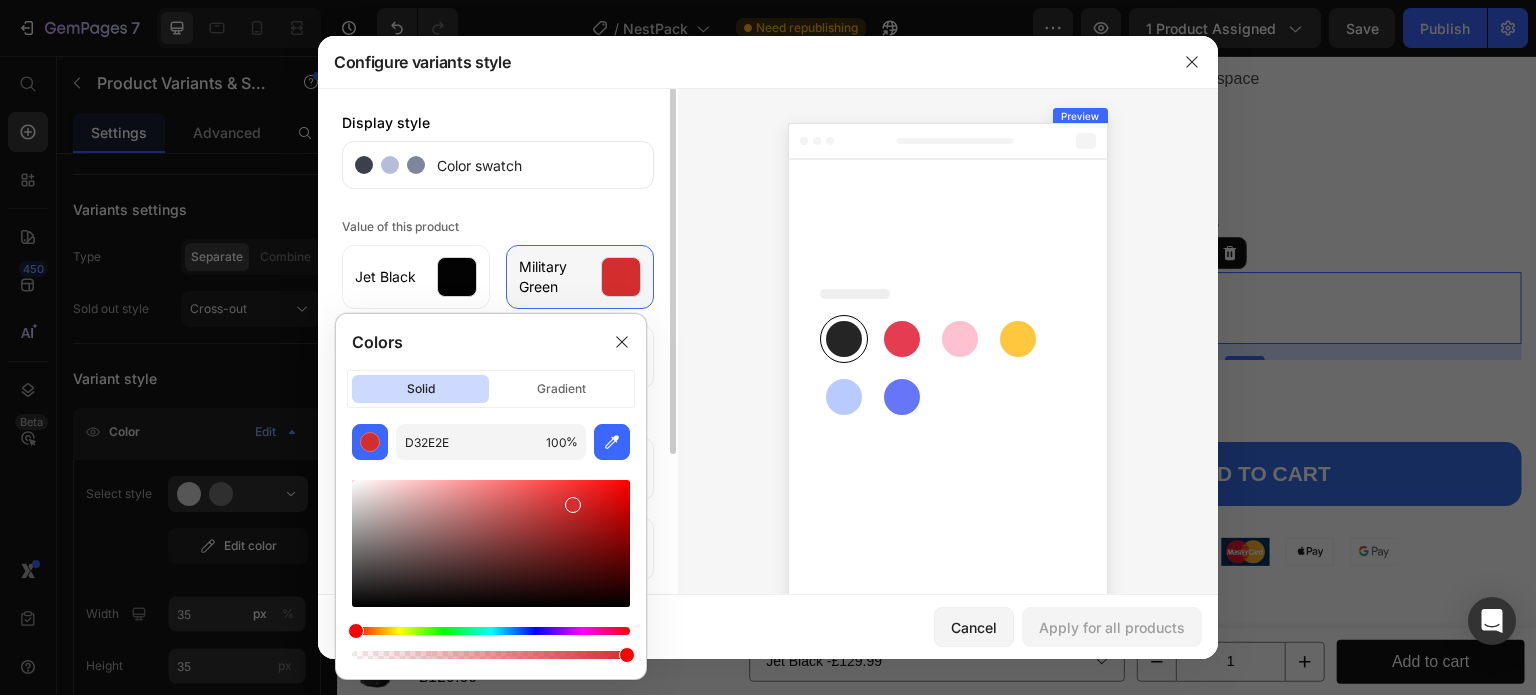 click on "Military Green" at bounding box center [554, 277] 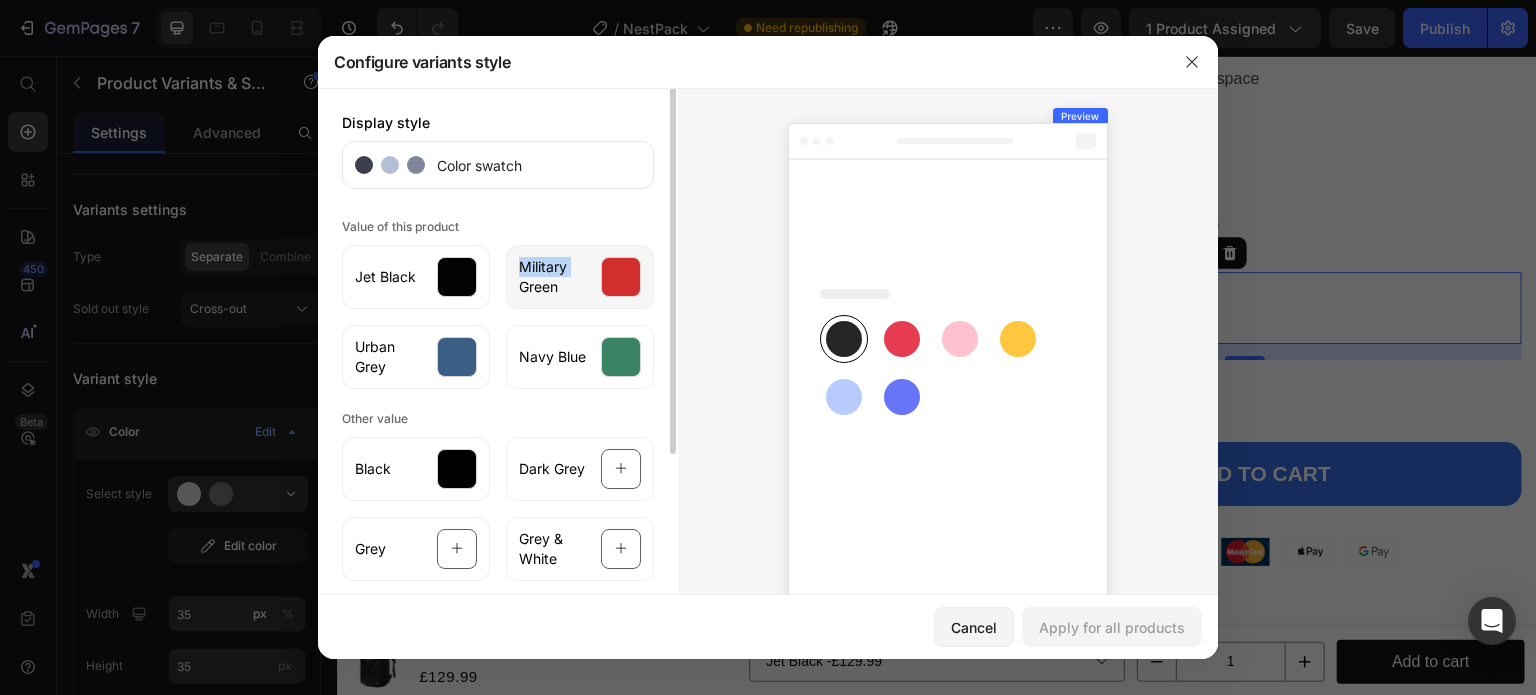 click on "Military Green" at bounding box center (554, 277) 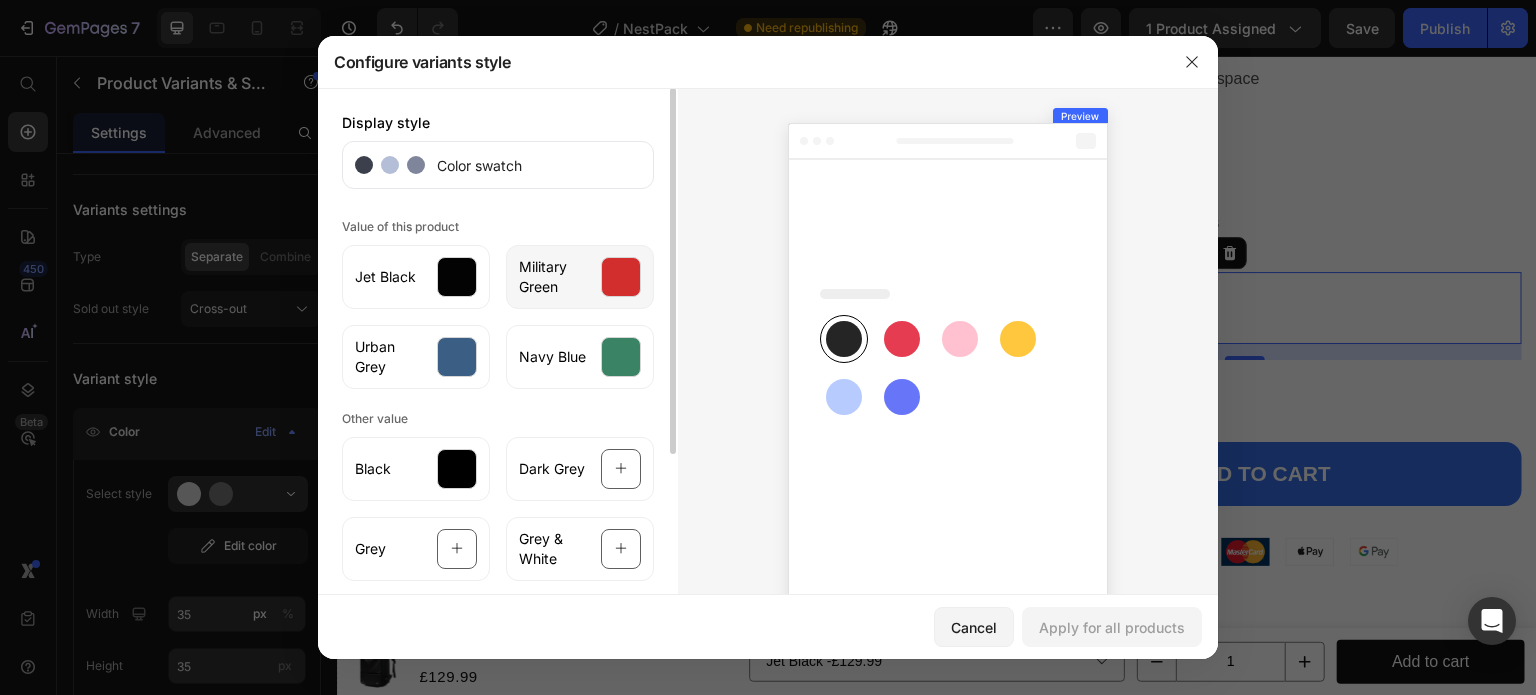 click on "Military Green" 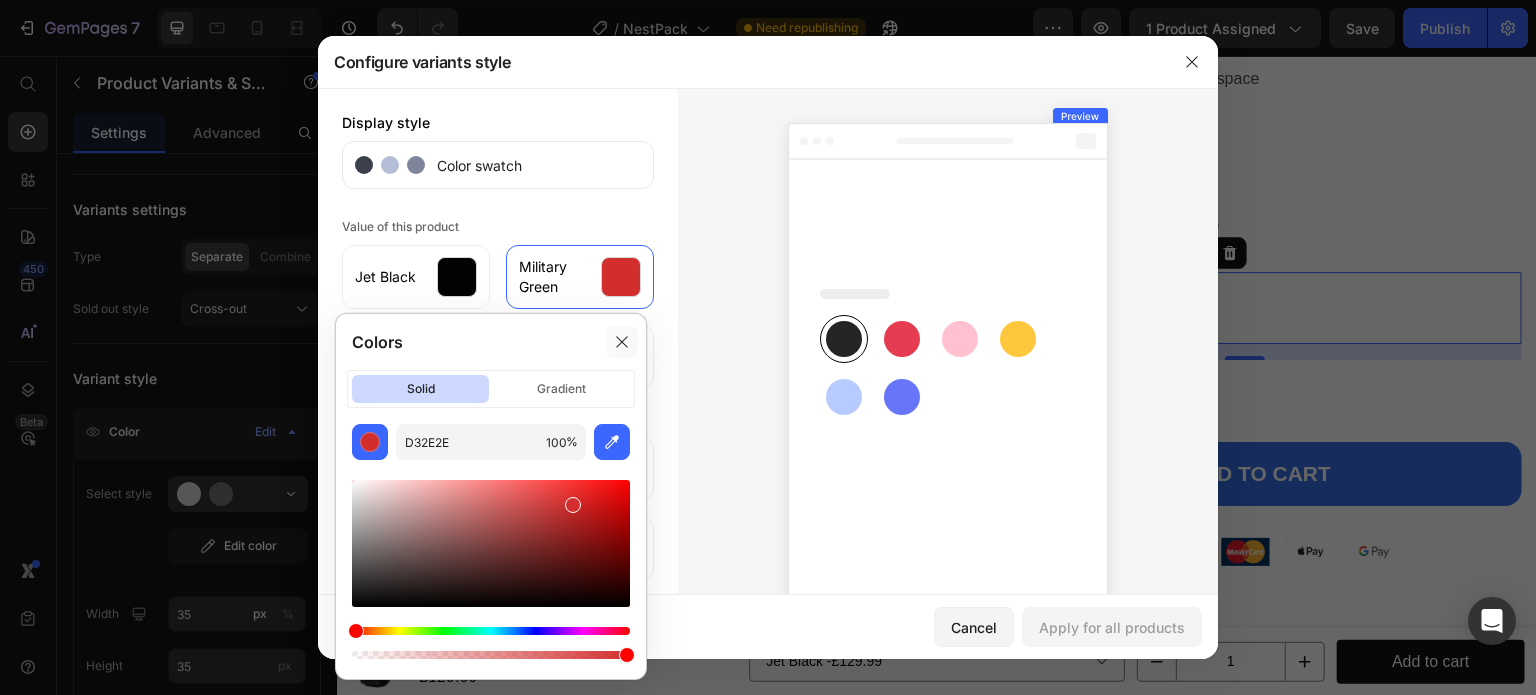 click 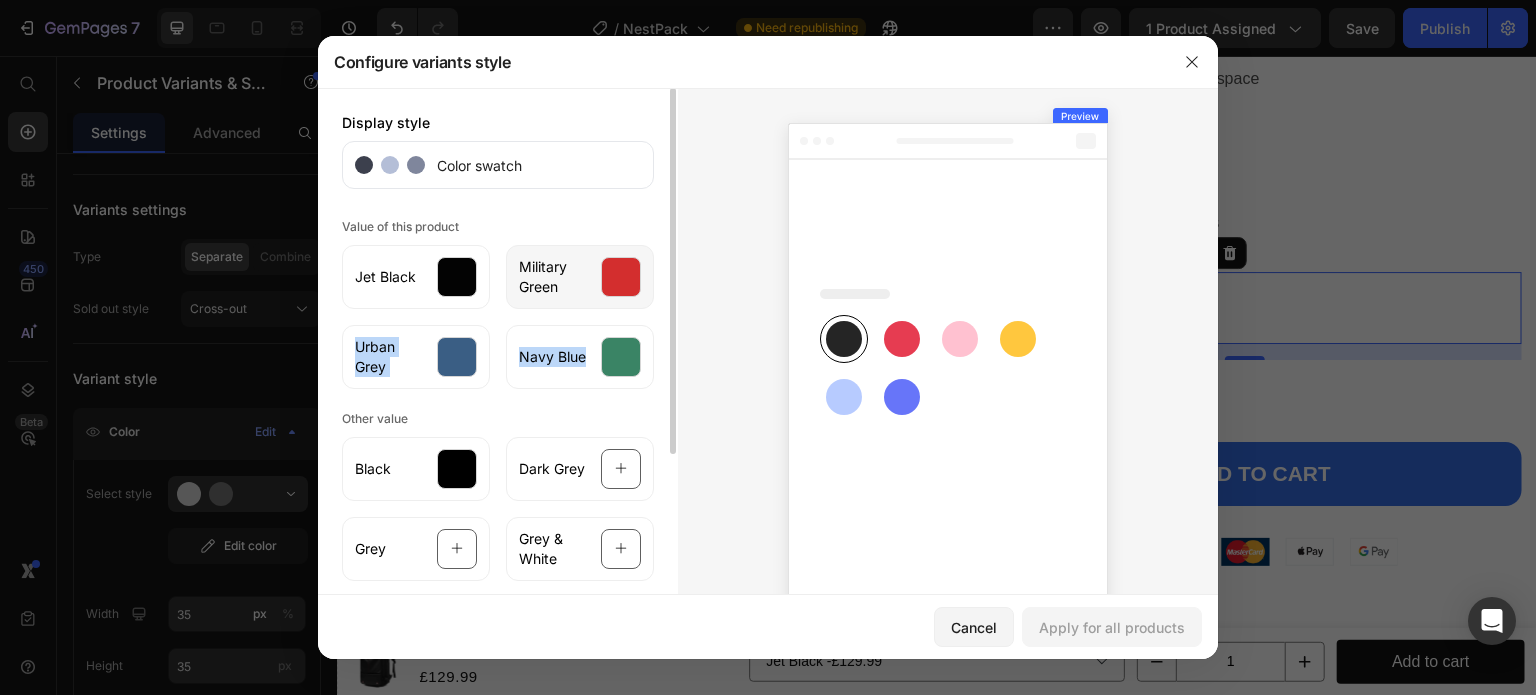 drag, startPoint x: 591, startPoint y: 359, endPoint x: 588, endPoint y: 283, distance: 76.05919 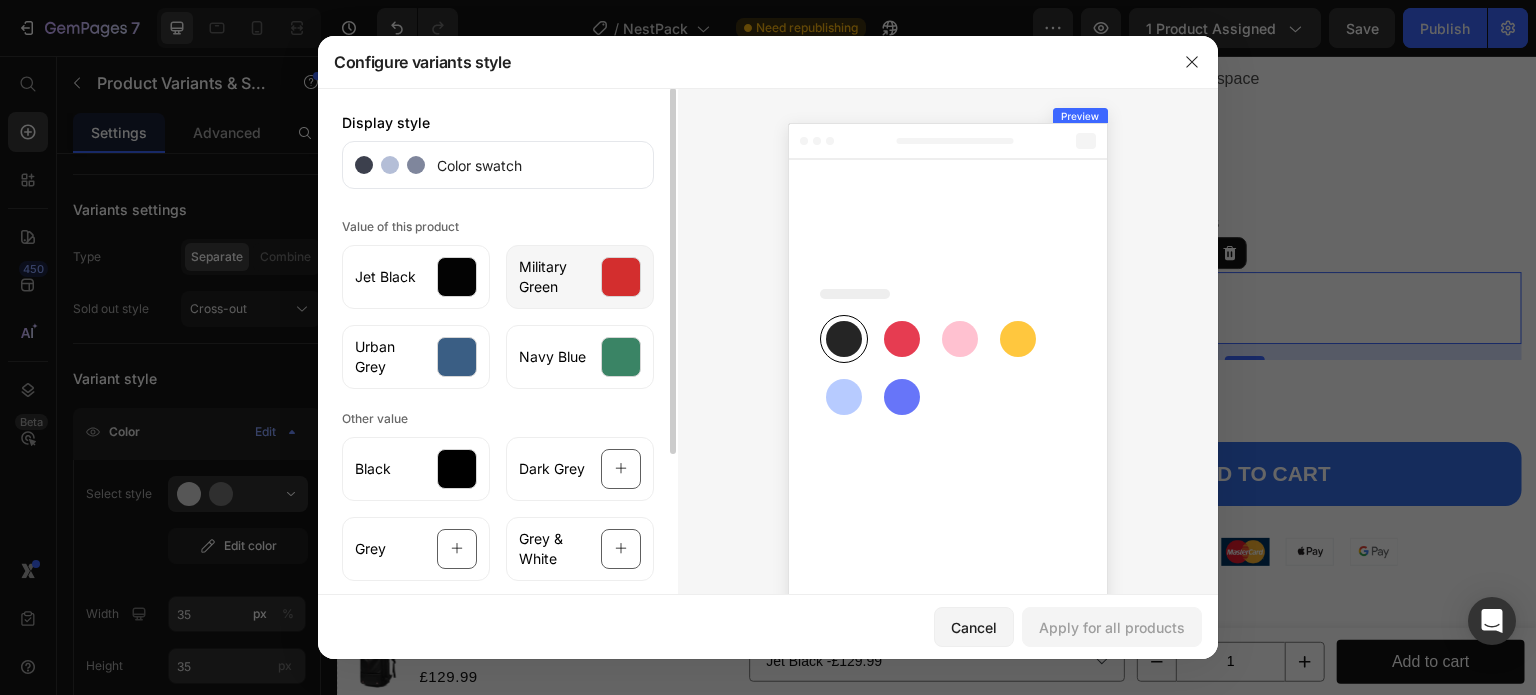click on "Military Green" at bounding box center (554, 277) 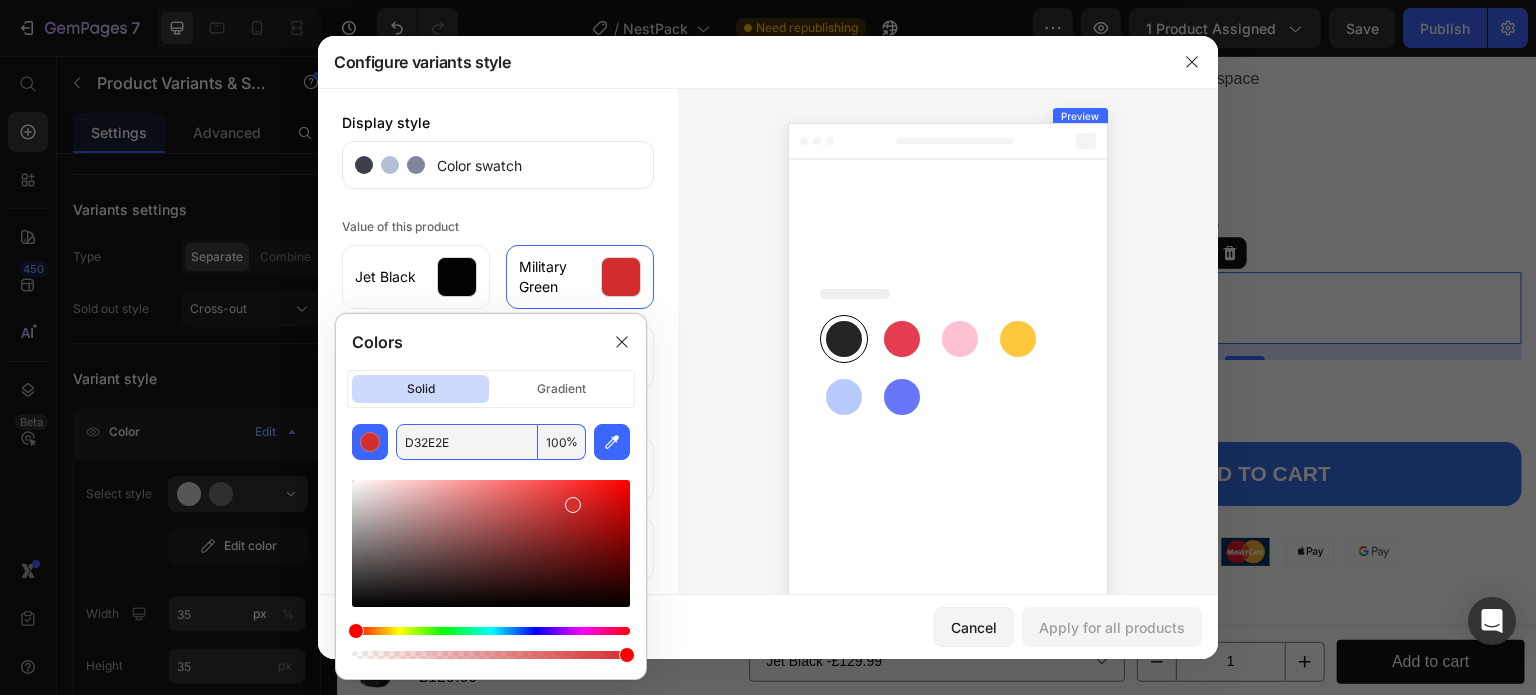 click on "D32E2E" at bounding box center [467, 442] 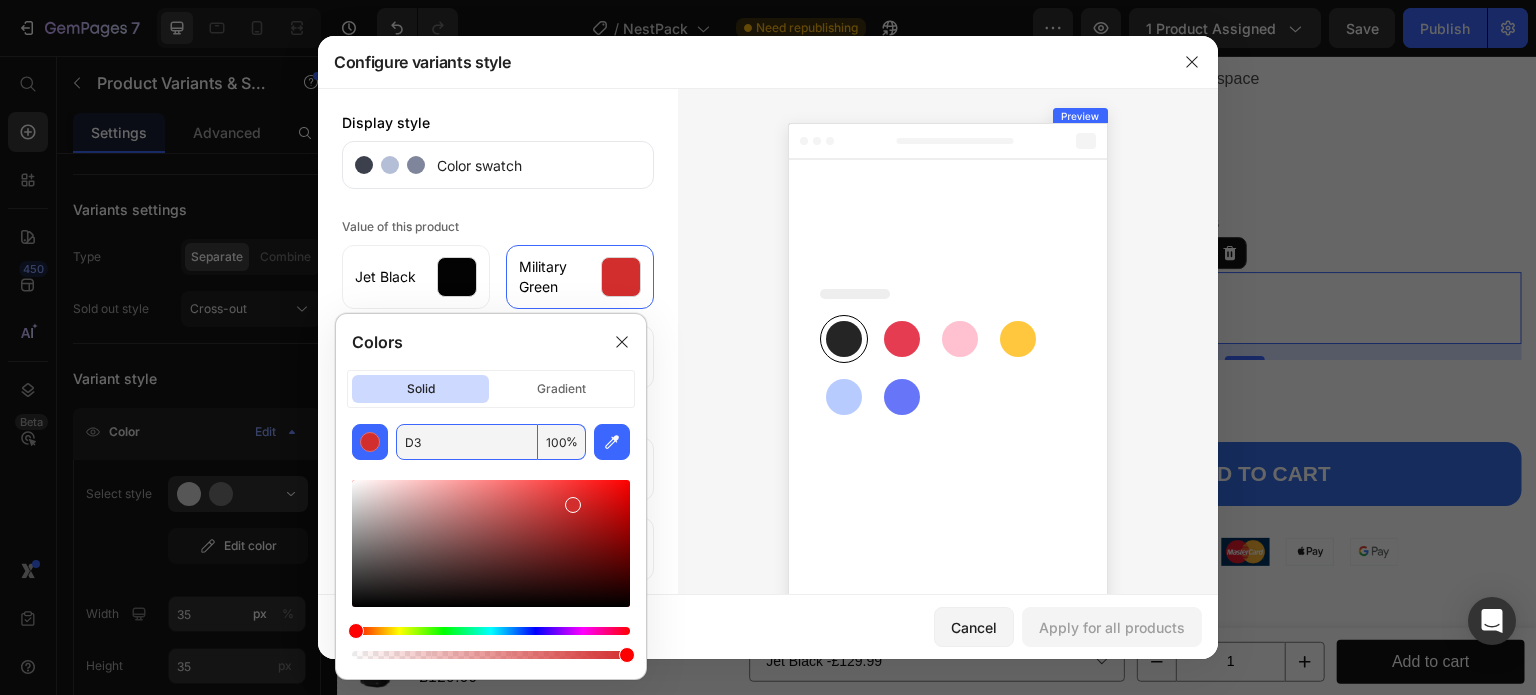 type on "D" 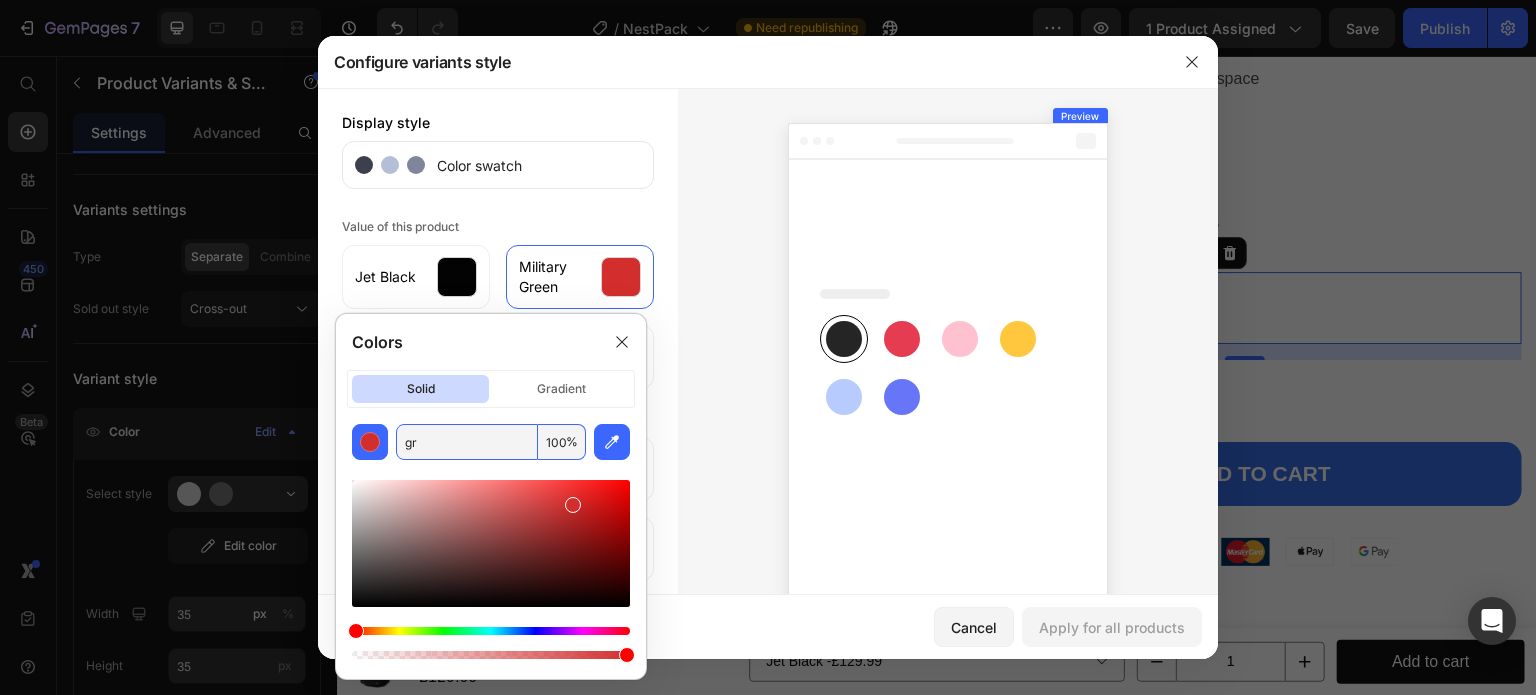type on "g" 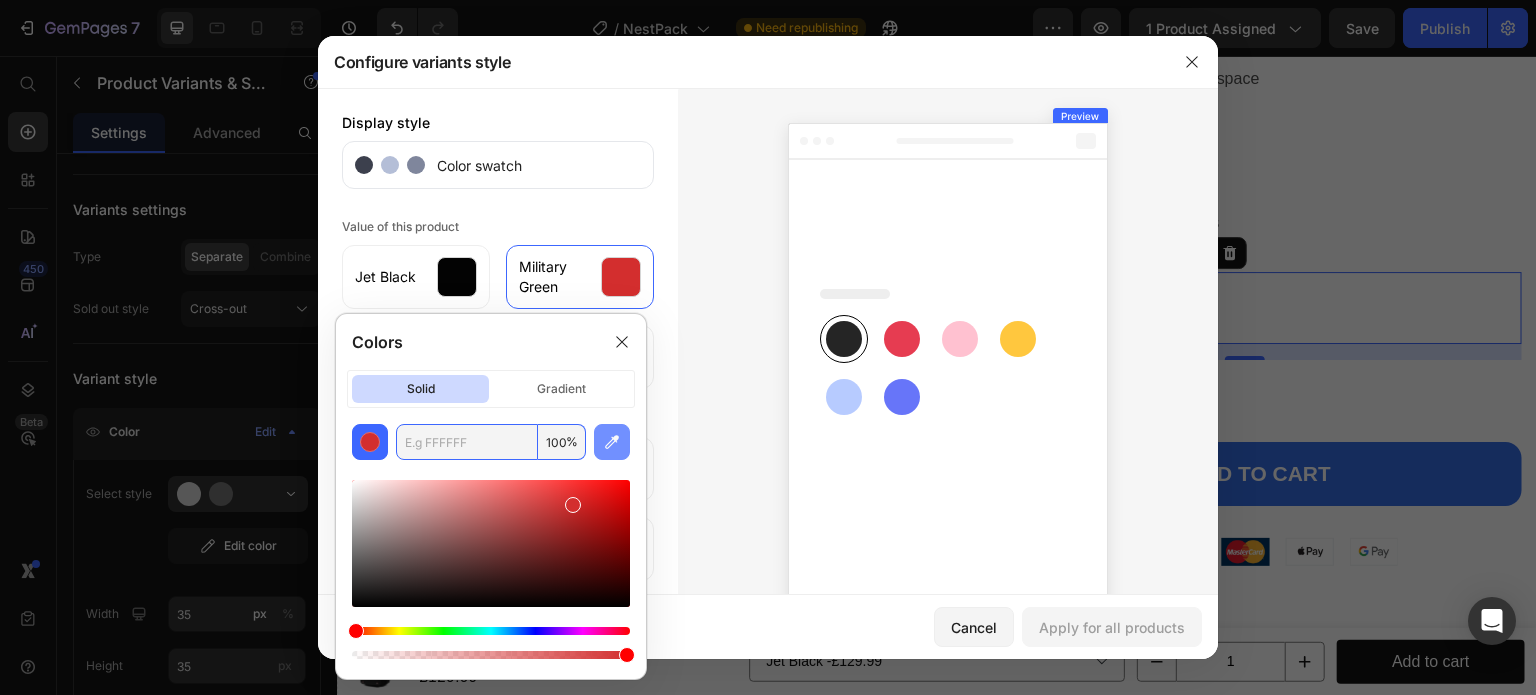 type on "D32E2E" 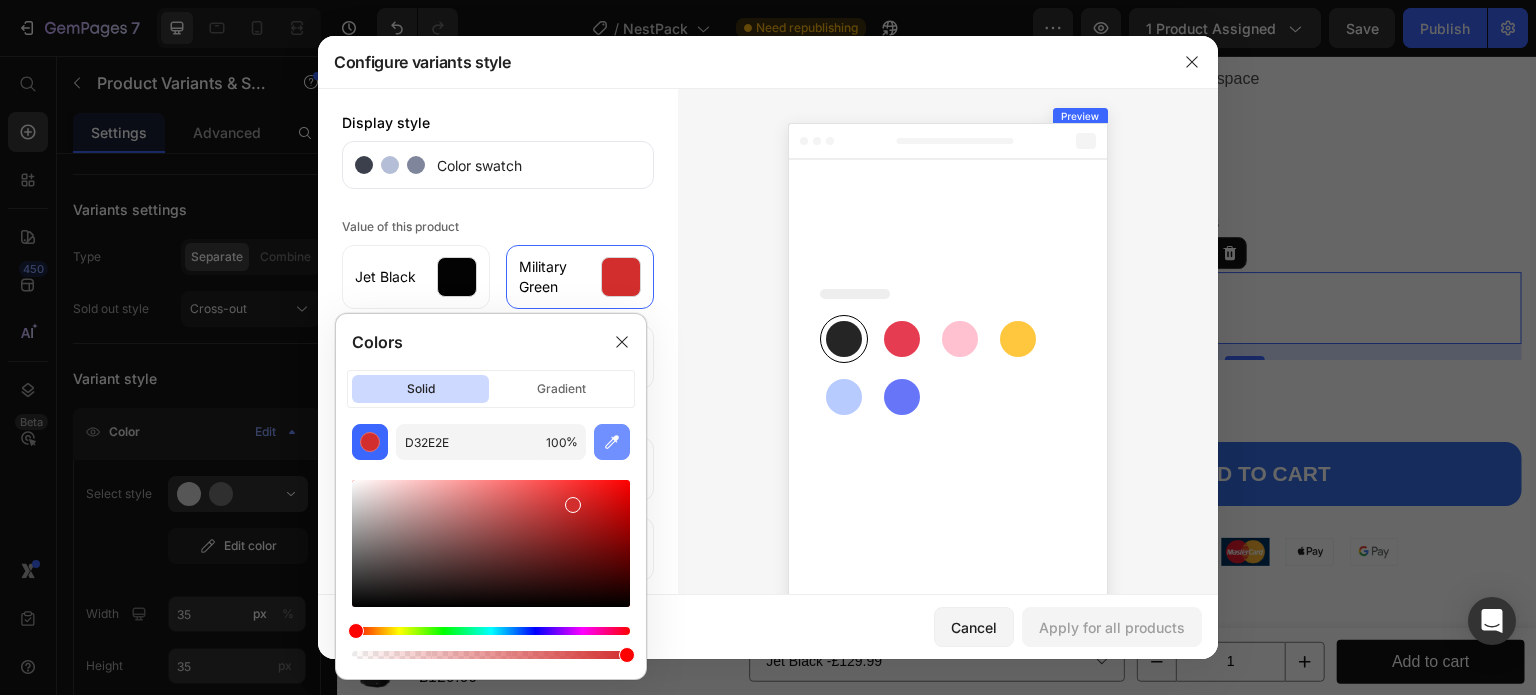 click 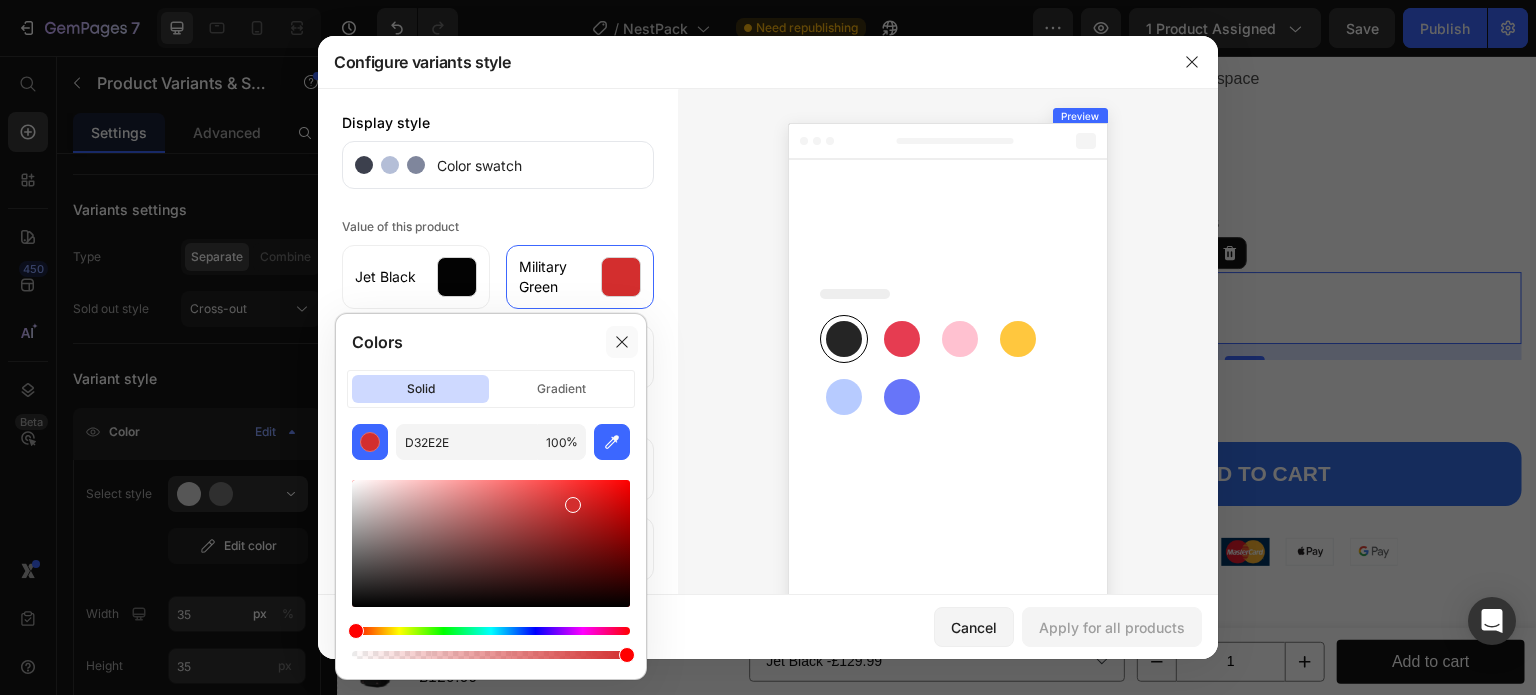 type 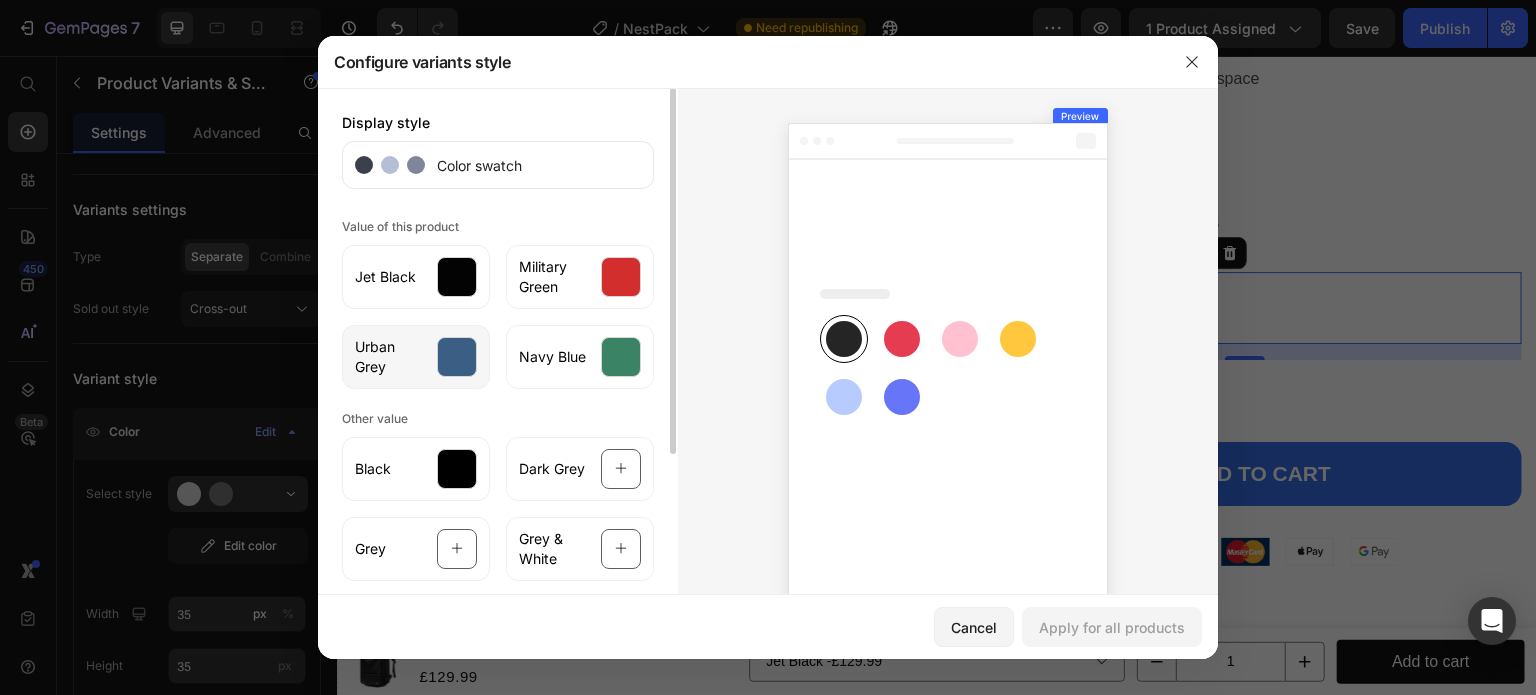 click at bounding box center (457, 357) 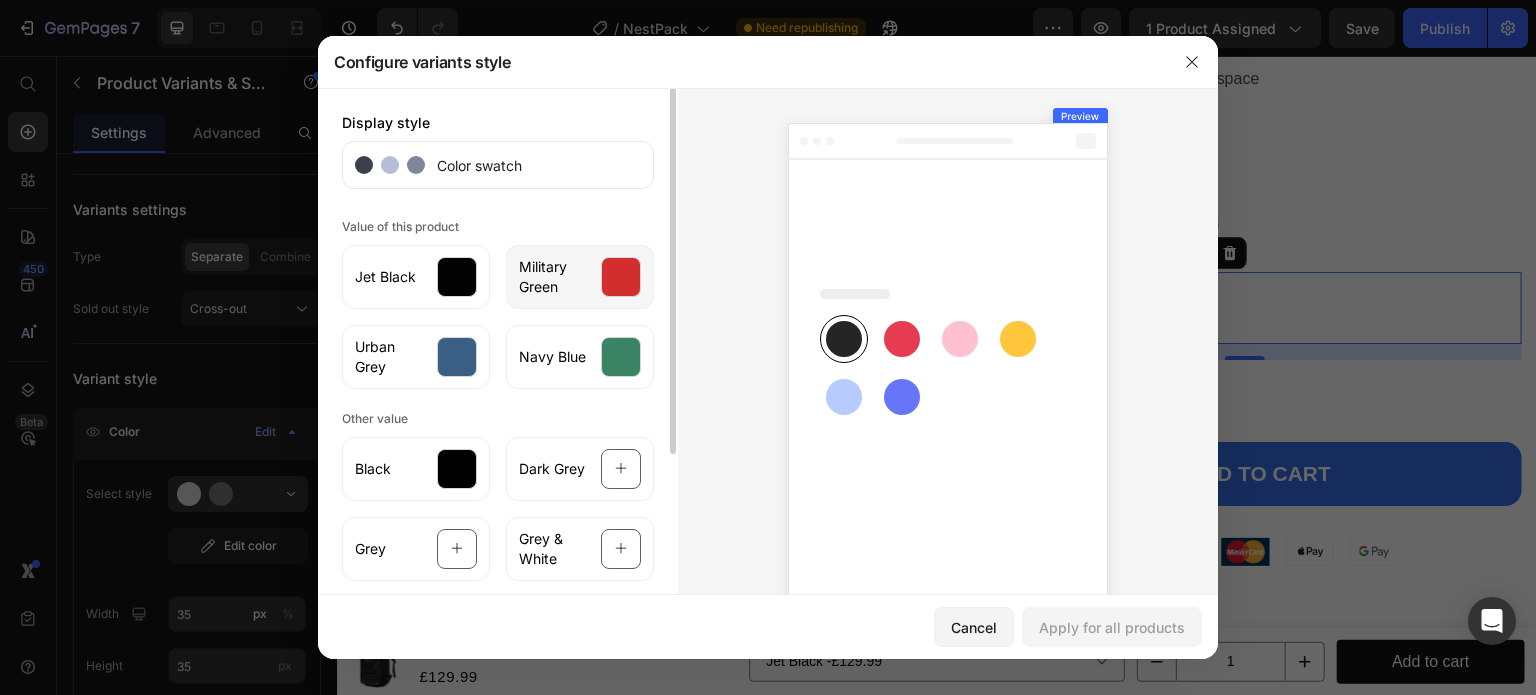 click at bounding box center (621, 277) 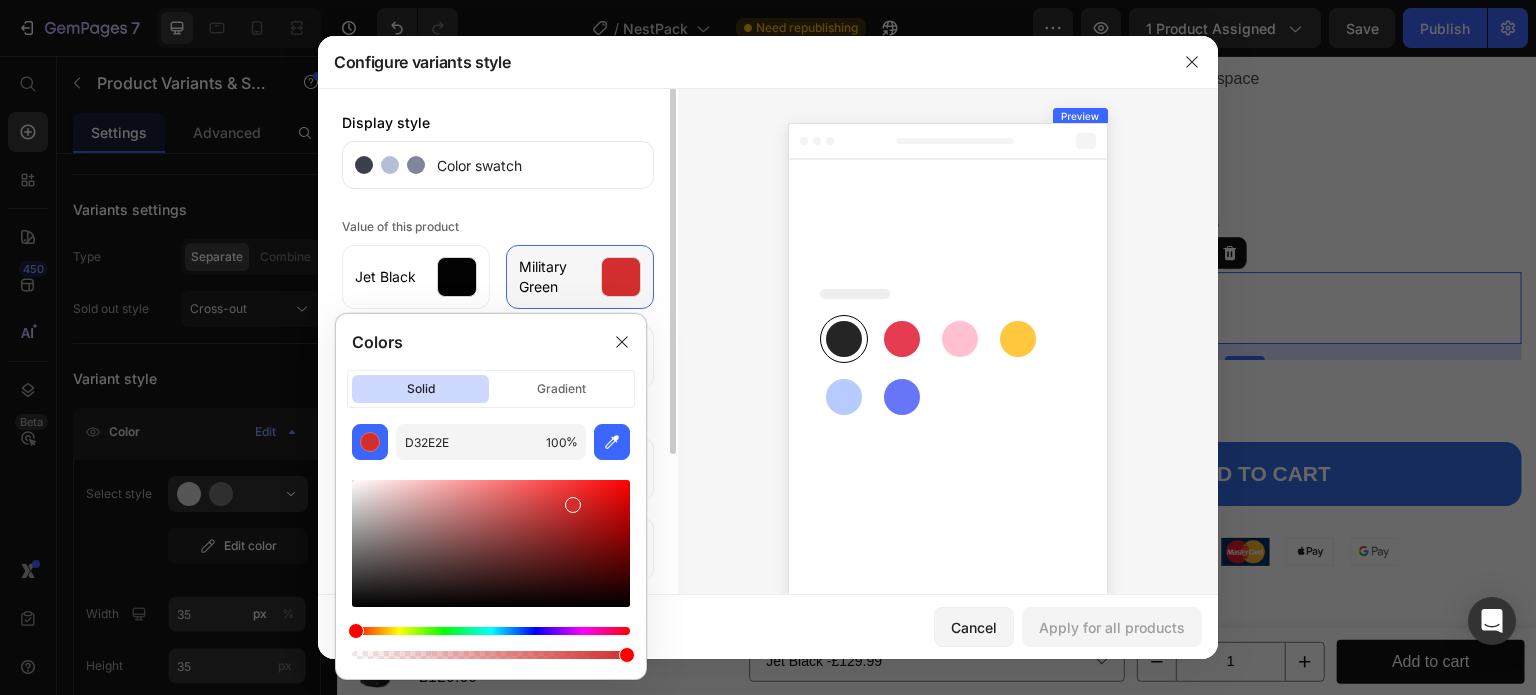click at bounding box center (621, 277) 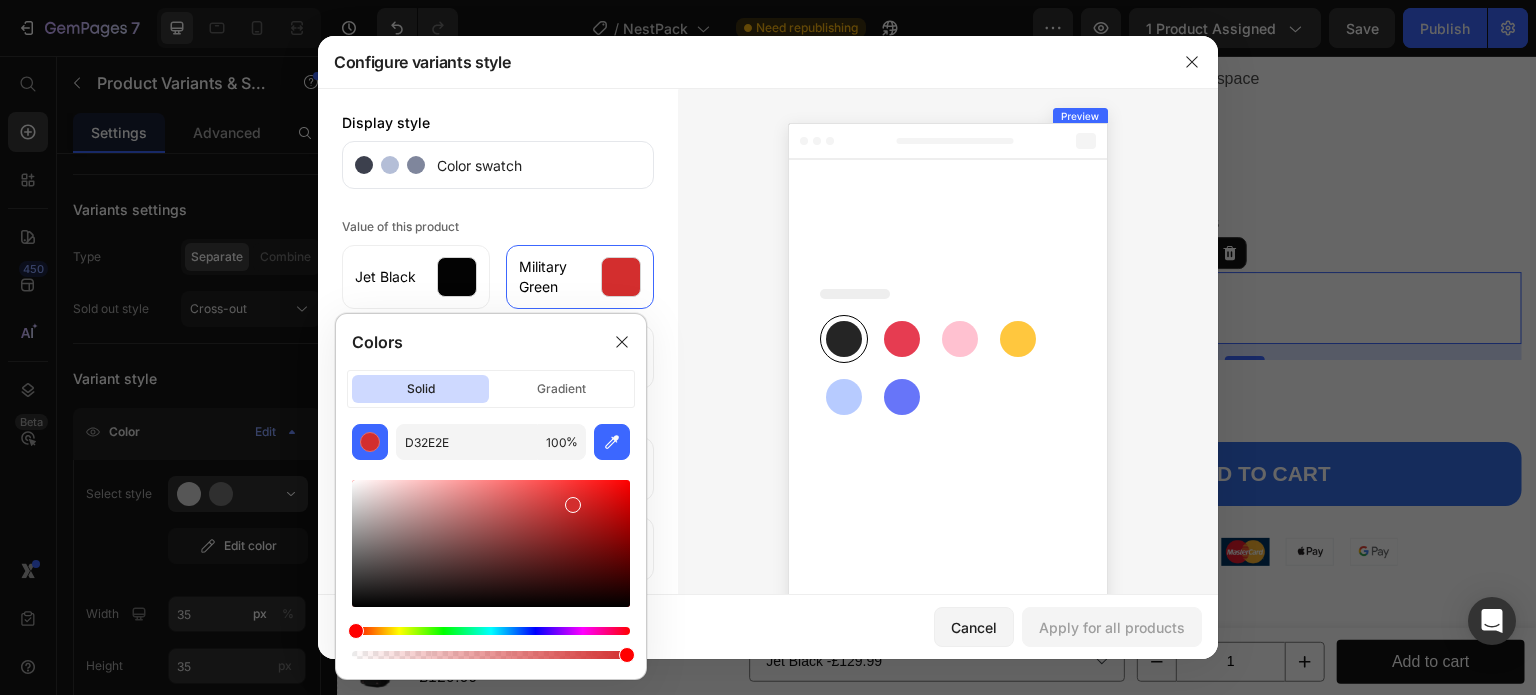 click at bounding box center [948, 365] 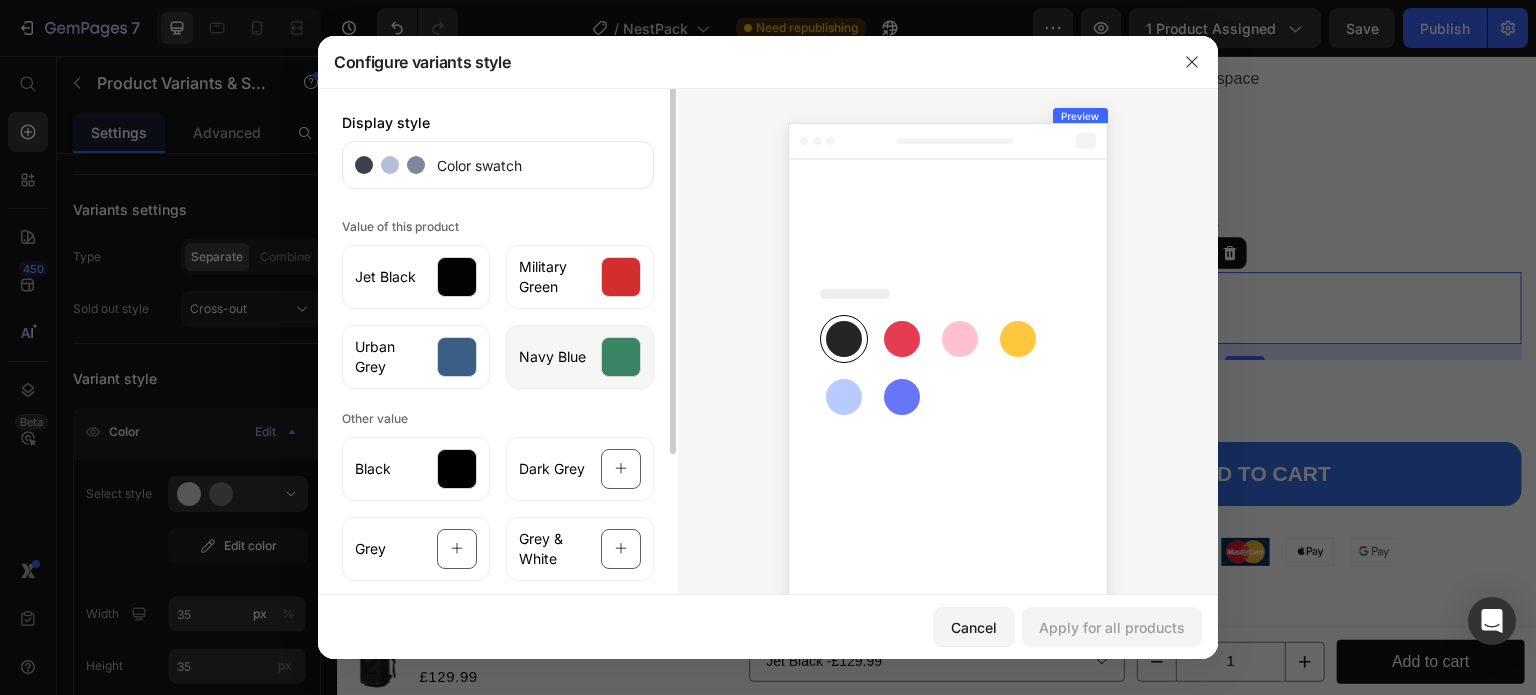scroll, scrollTop: 282, scrollLeft: 0, axis: vertical 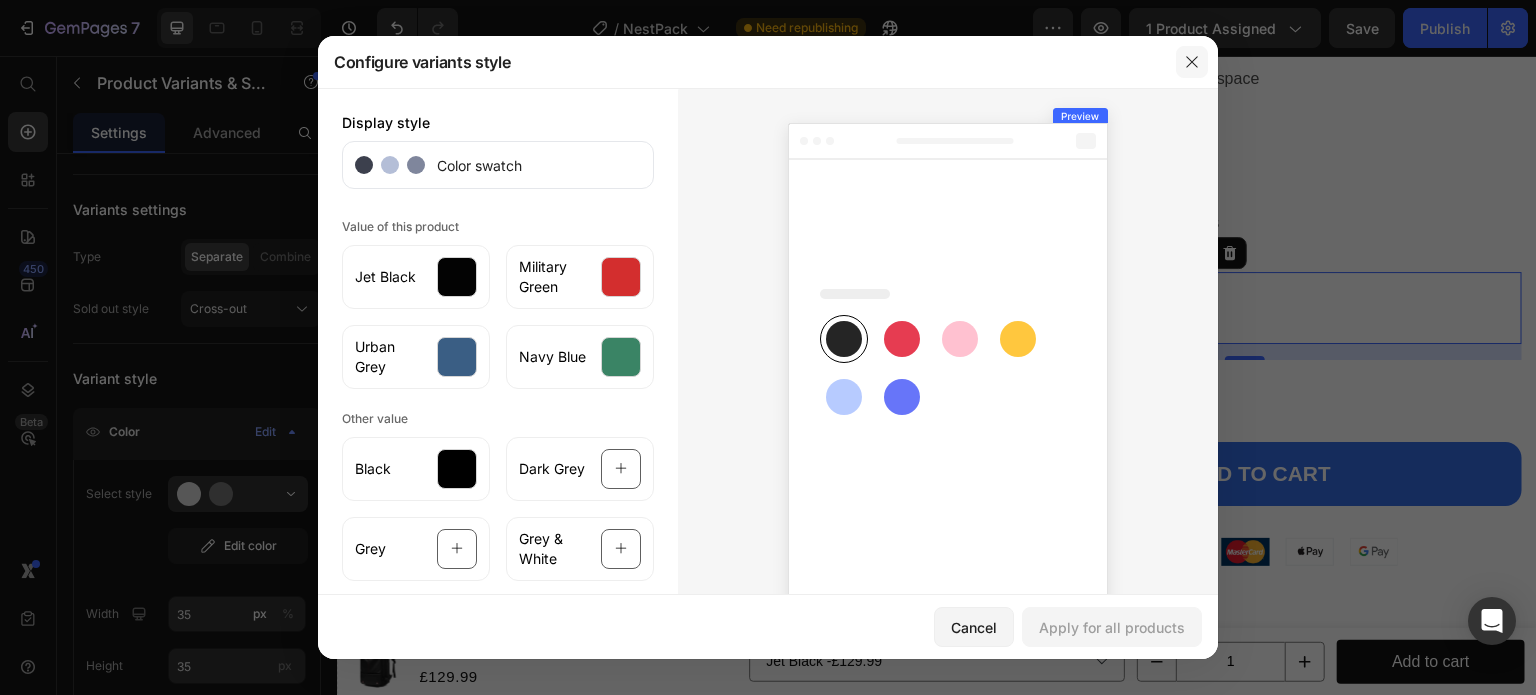 click 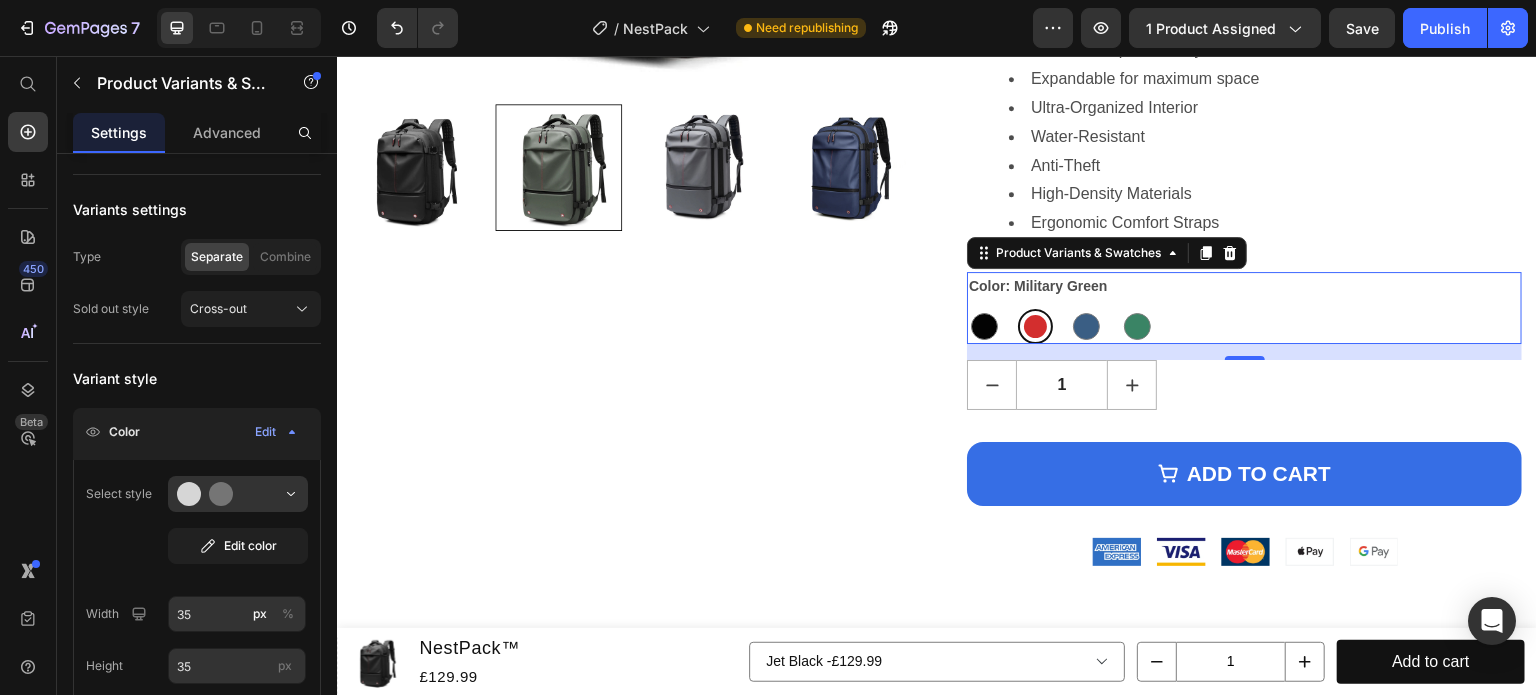 click at bounding box center [1035, 326] 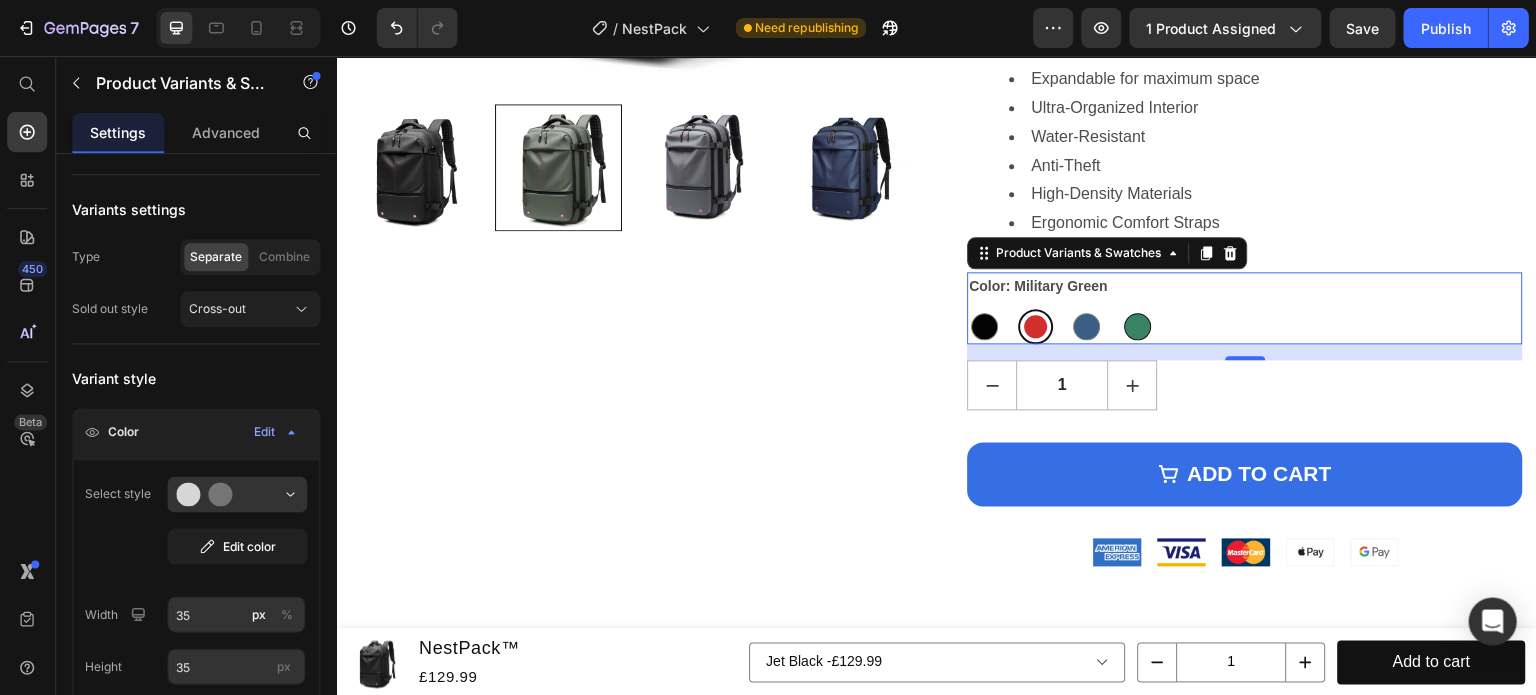 scroll, scrollTop: 0, scrollLeft: 0, axis: both 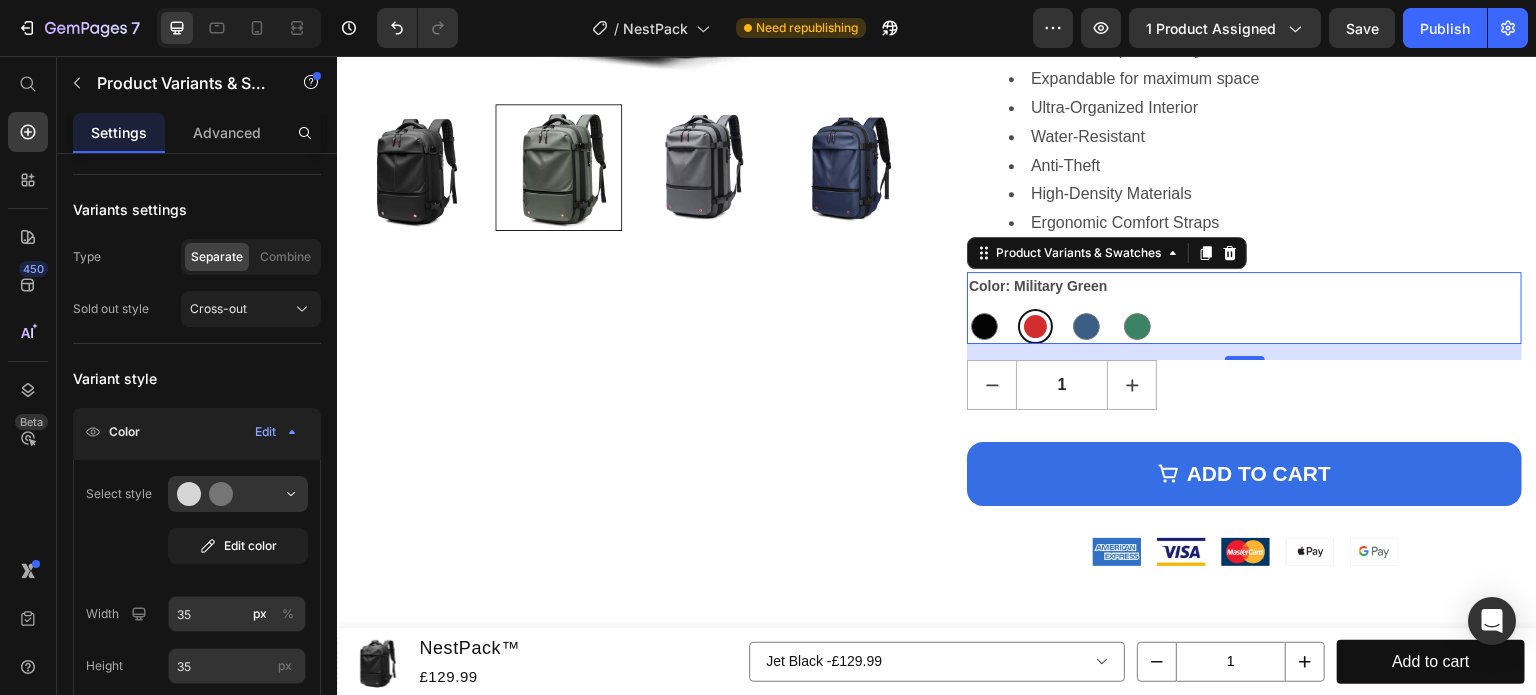 click at bounding box center (1086, 326) 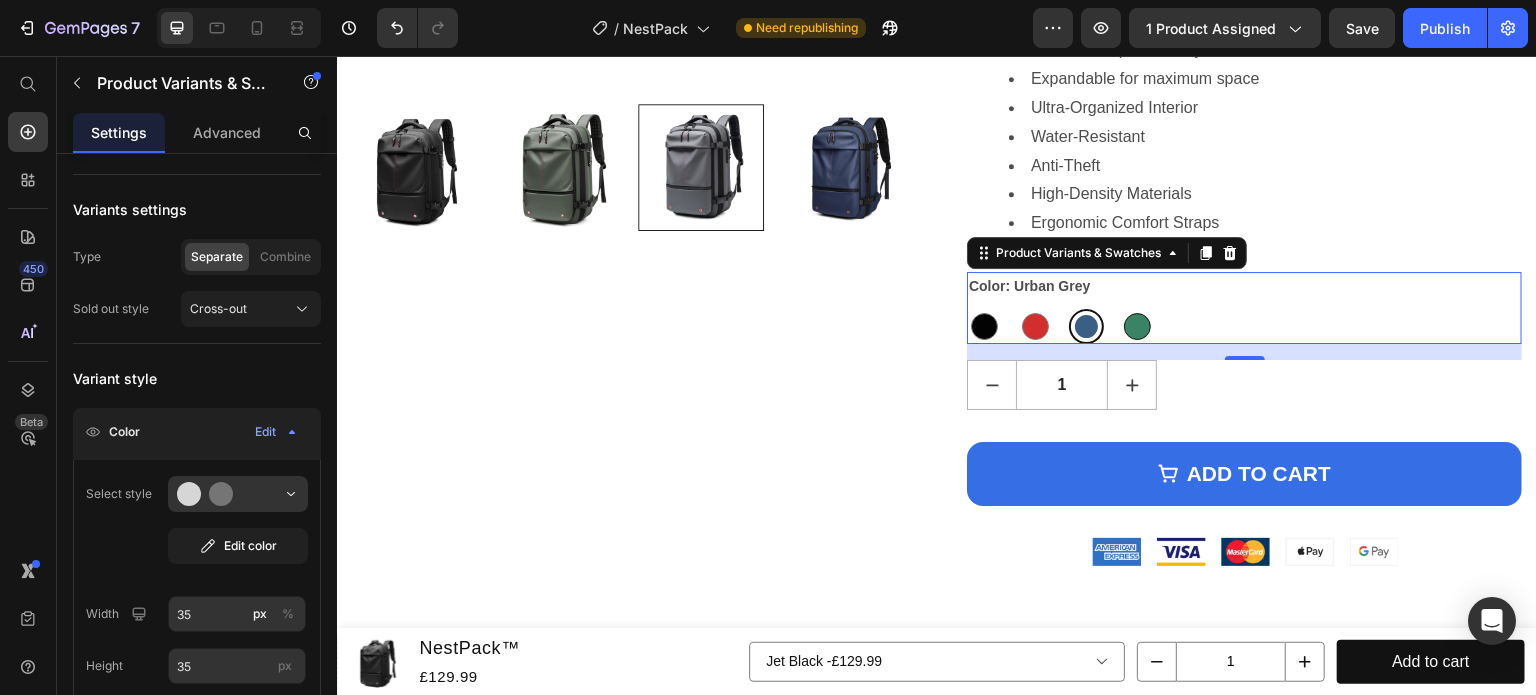 click at bounding box center (1137, 326) 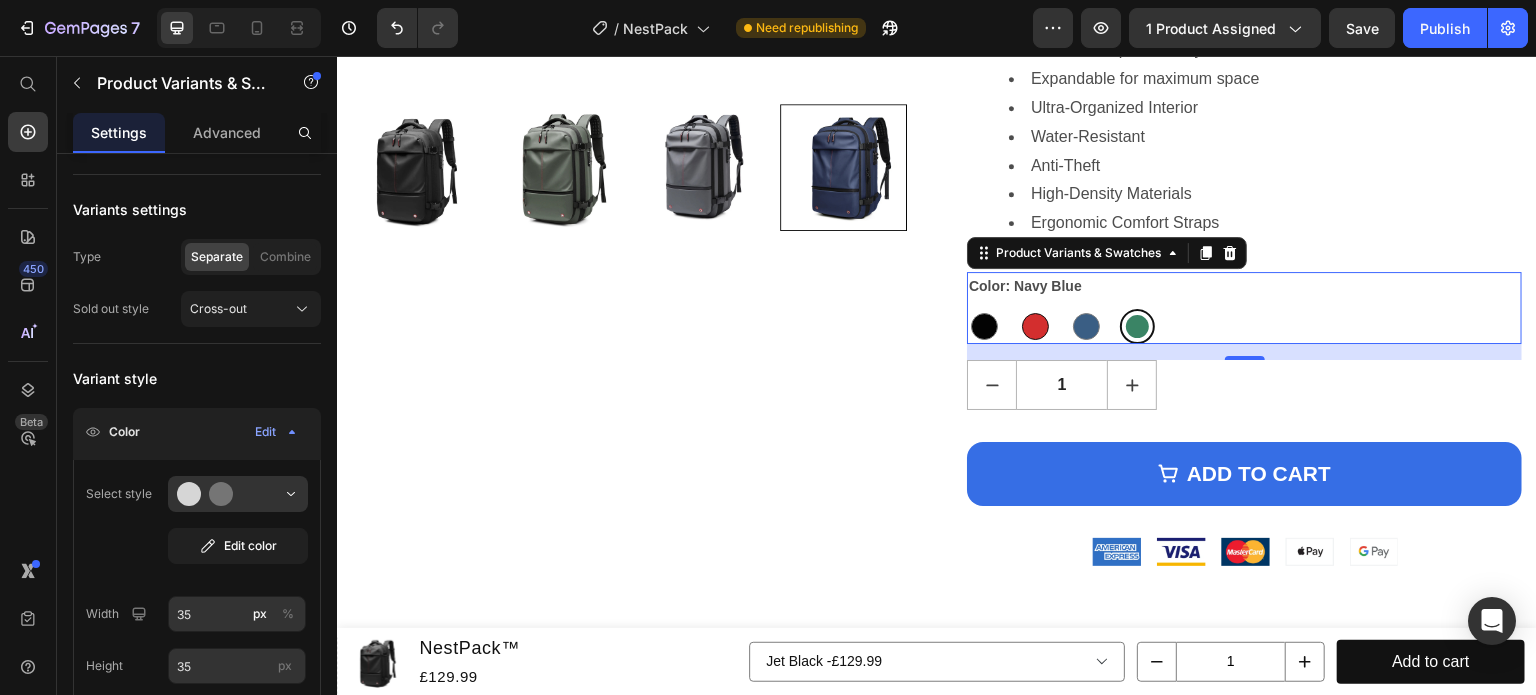 click at bounding box center (1035, 326) 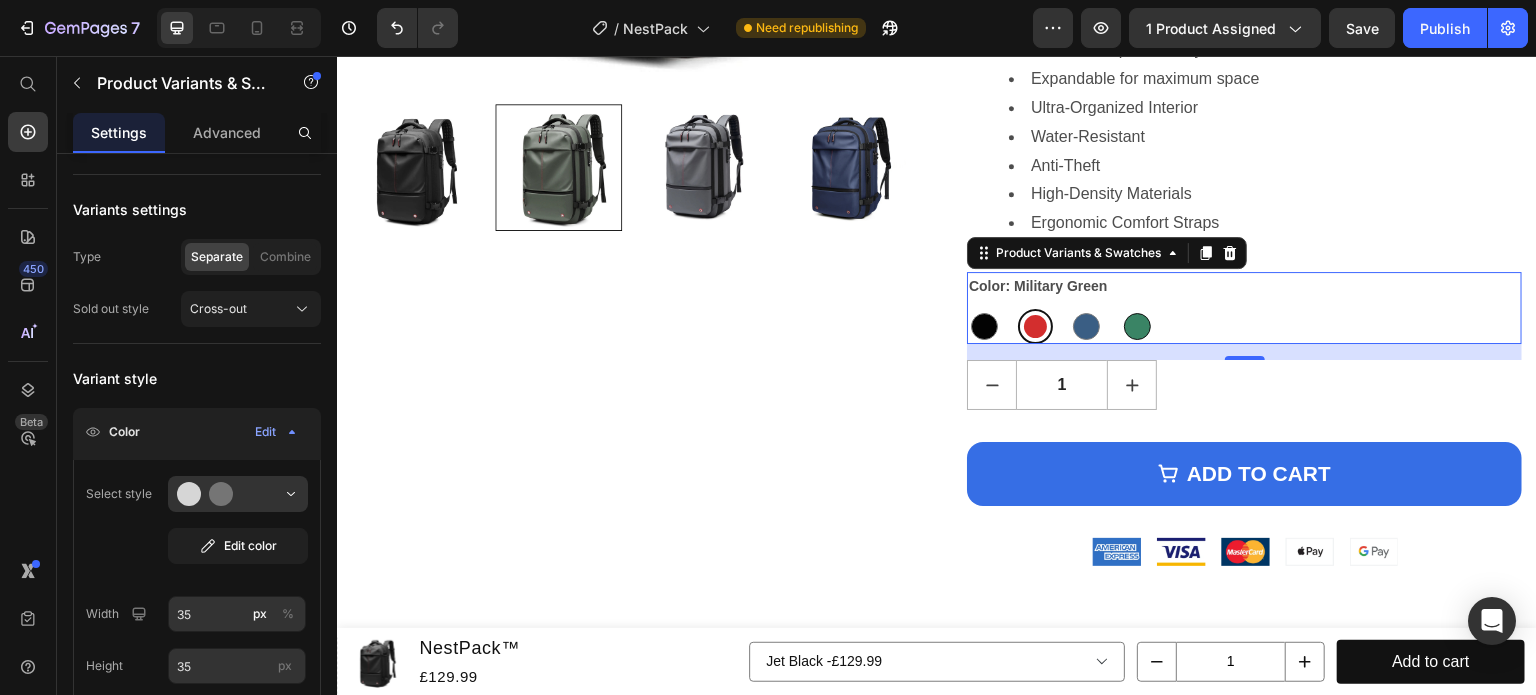 click at bounding box center (1137, 326) 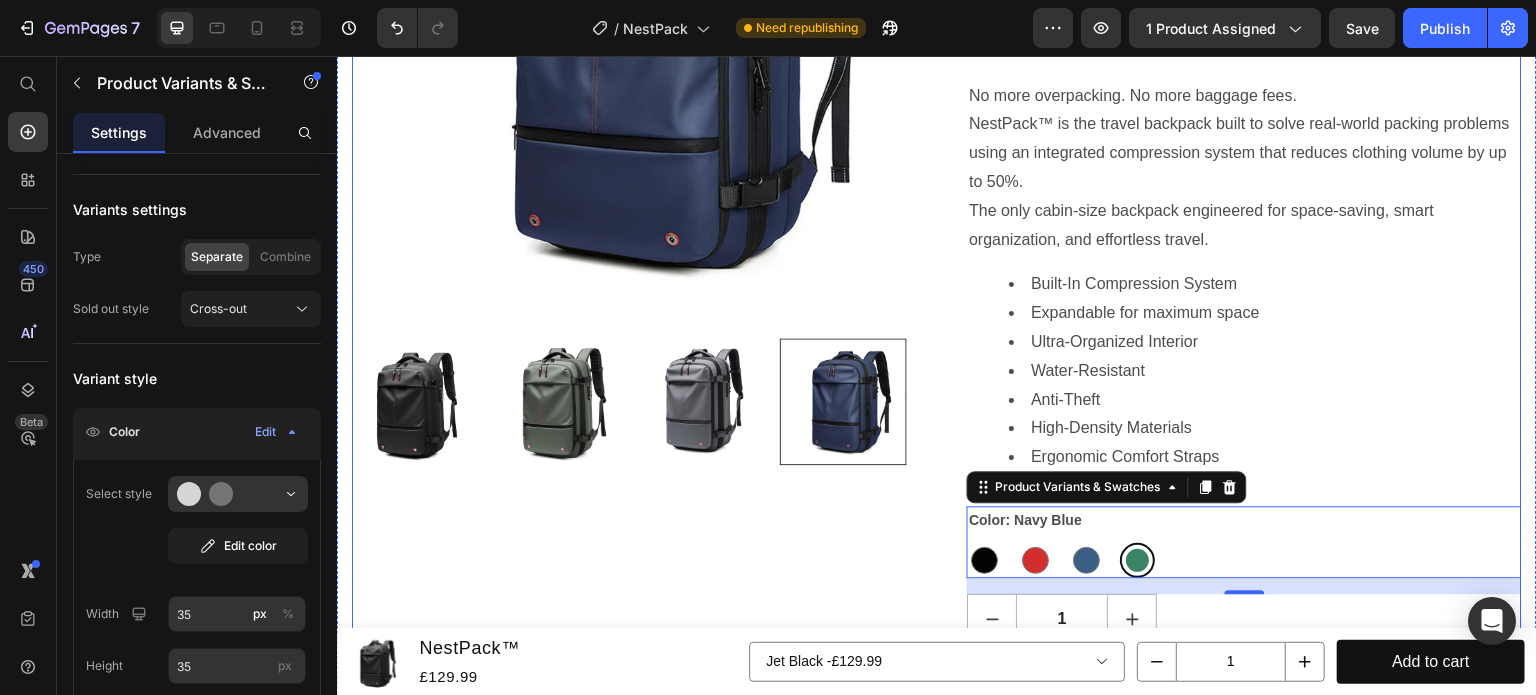 scroll, scrollTop: 376, scrollLeft: 0, axis: vertical 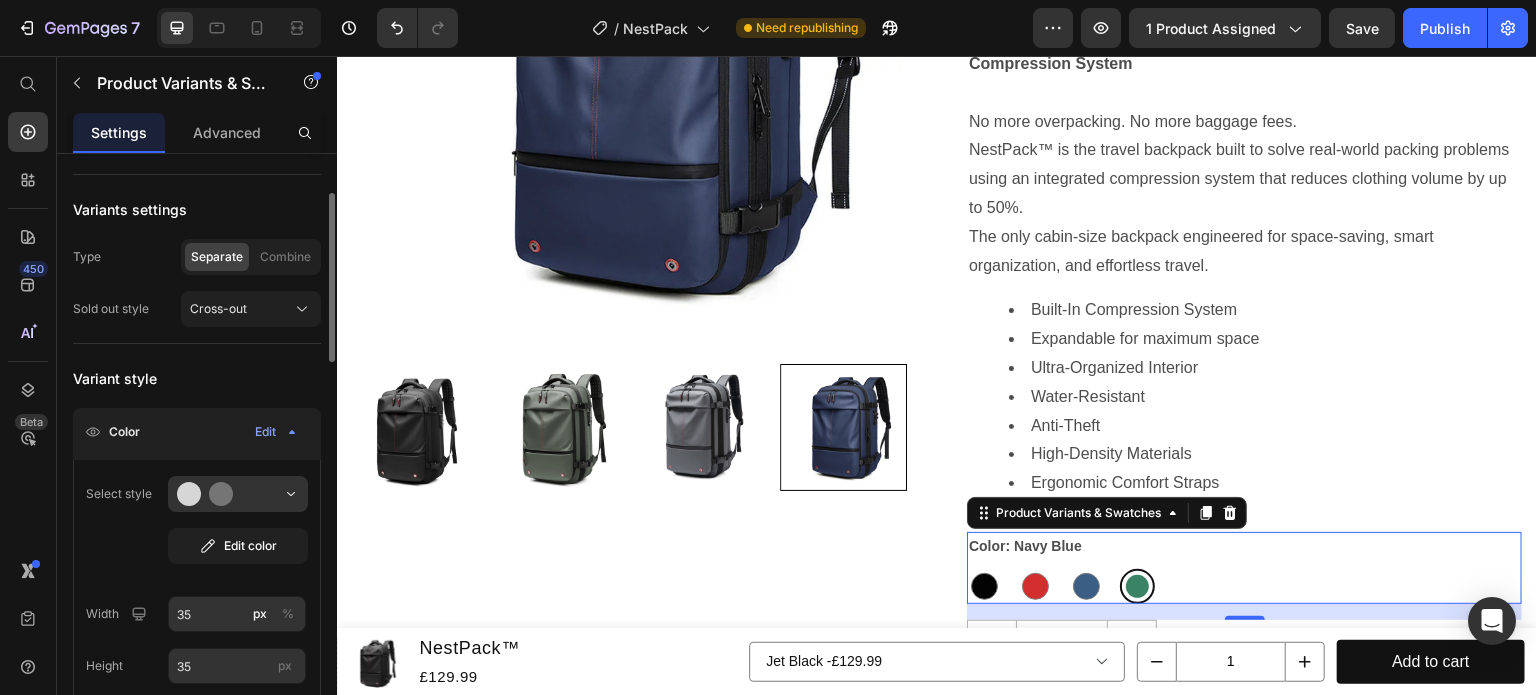 click on "Color Edit" 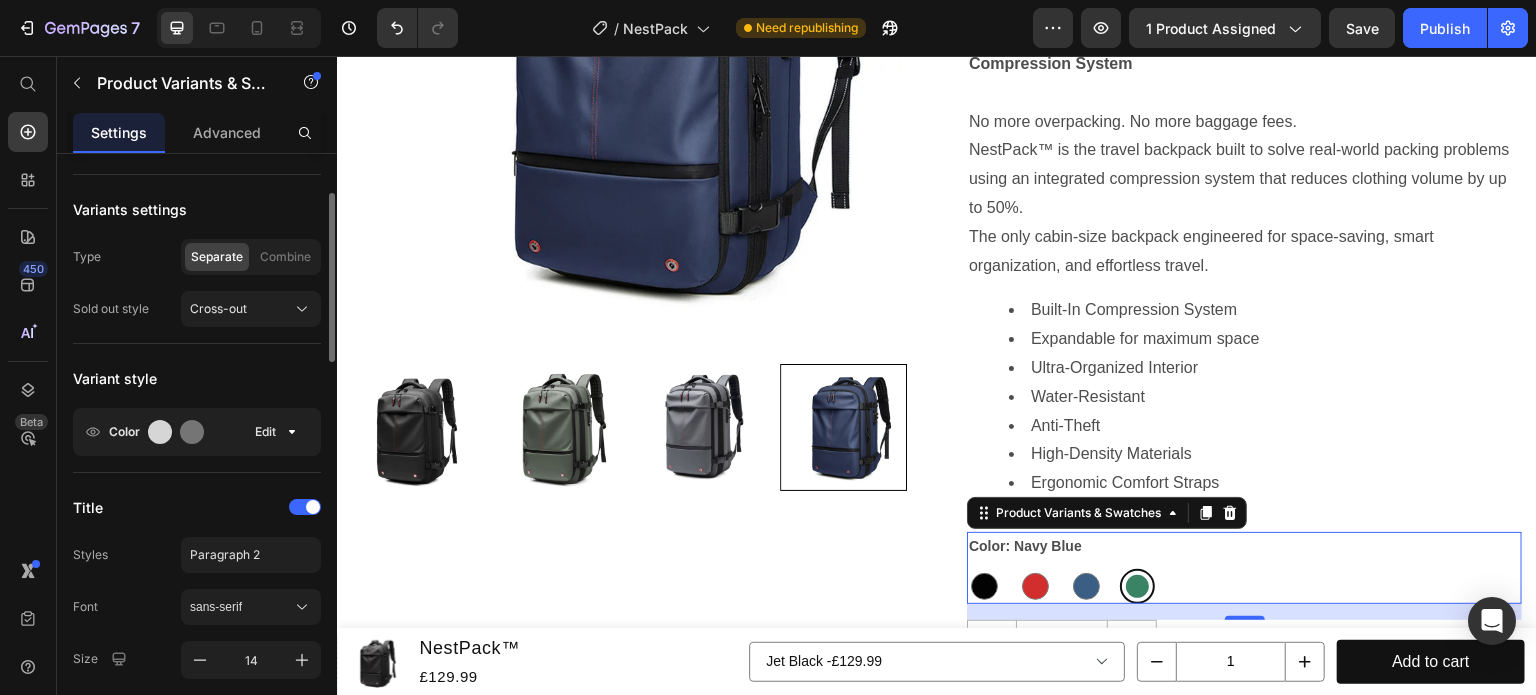 click on "Color Edit" 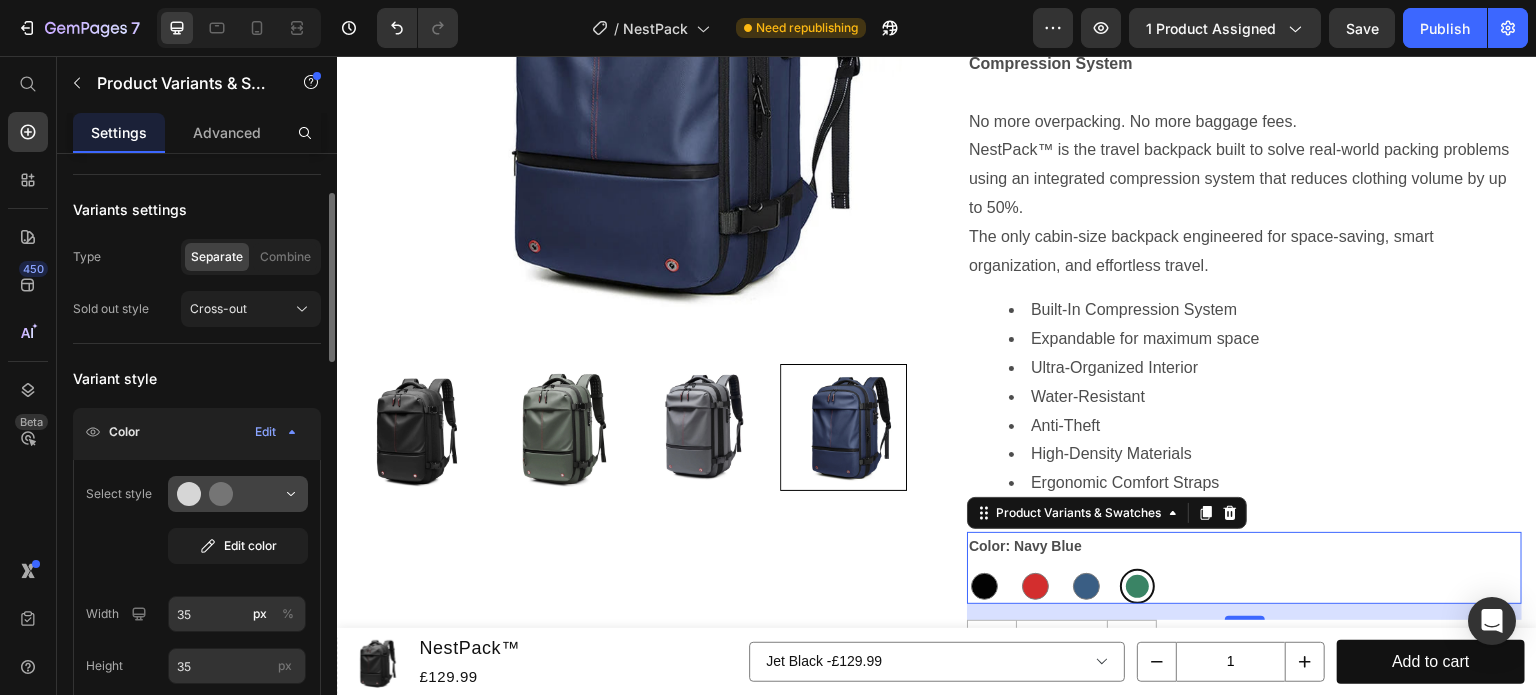 click at bounding box center (238, 494) 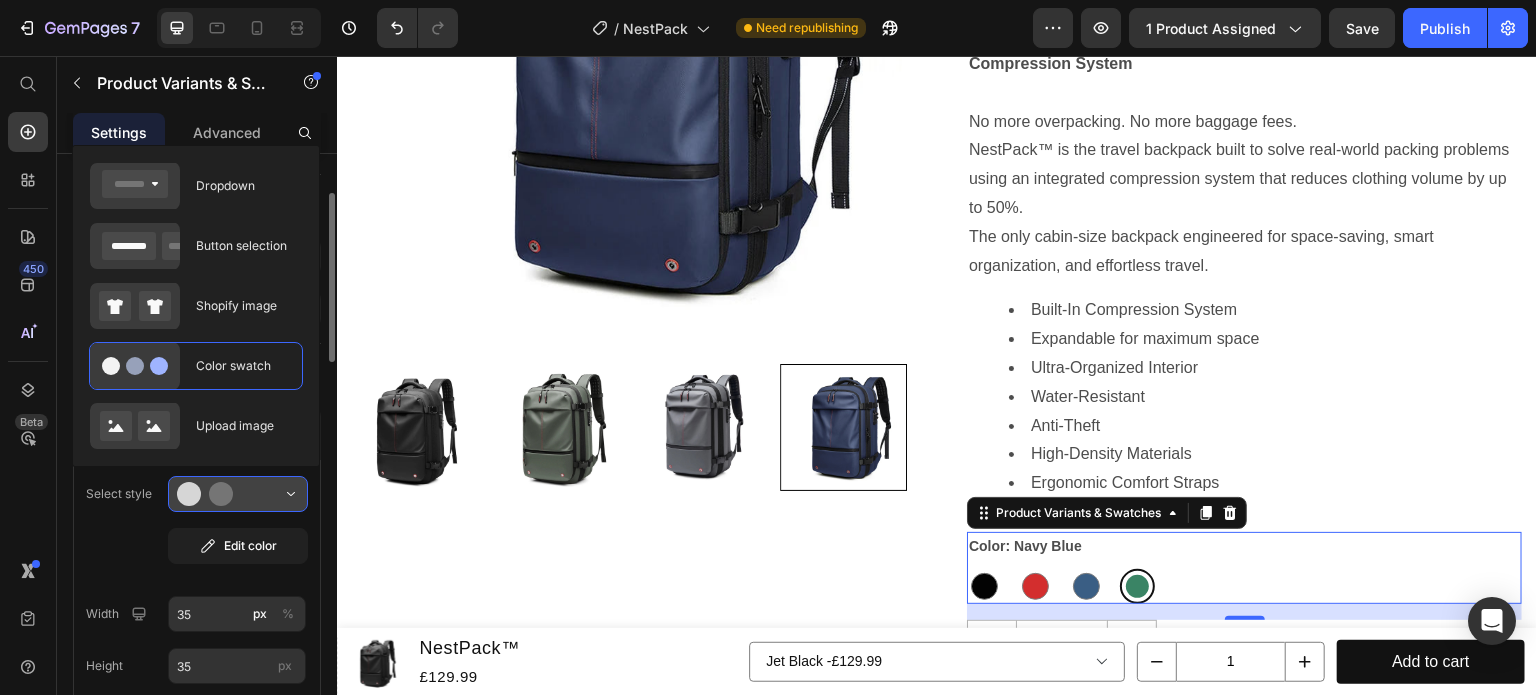click at bounding box center (238, 494) 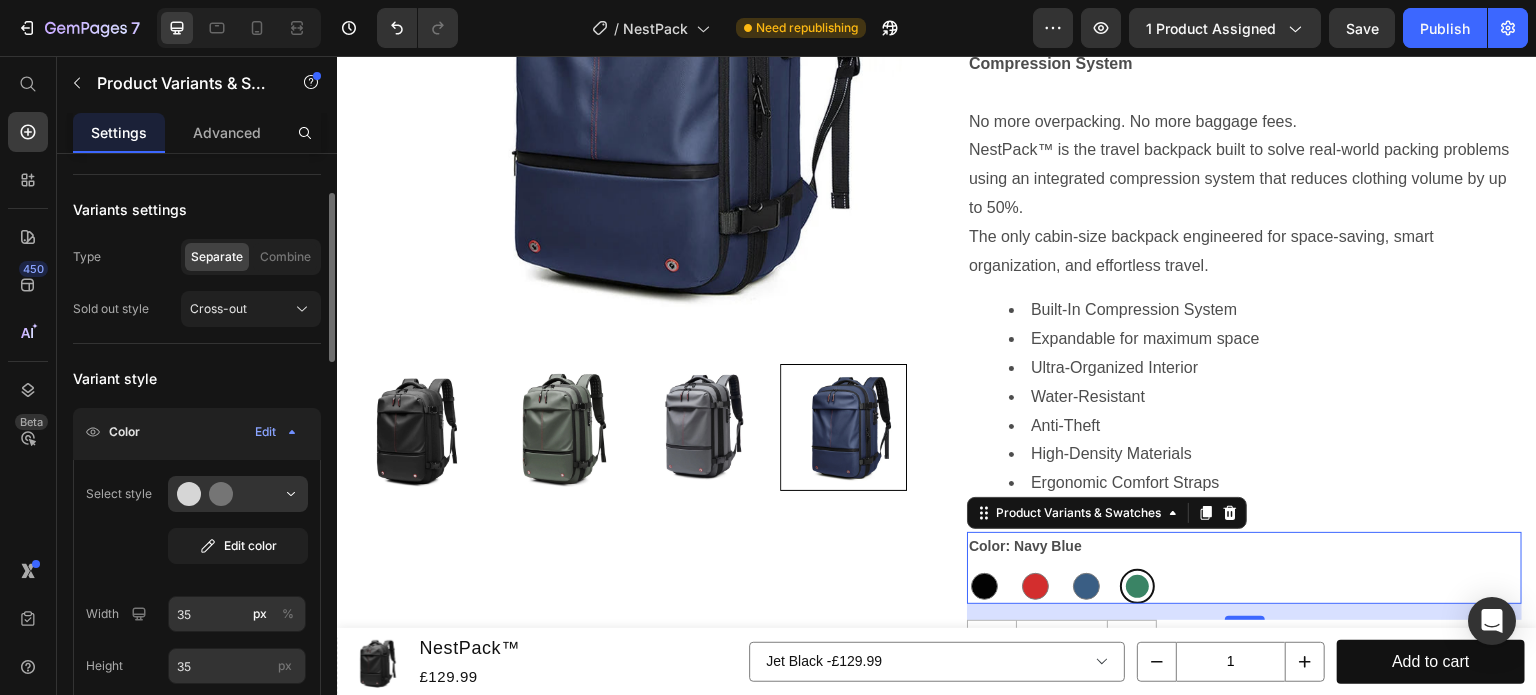 click on "Select style Edit color Width 35 px % Height 35 px Spacing 16 px Show more" 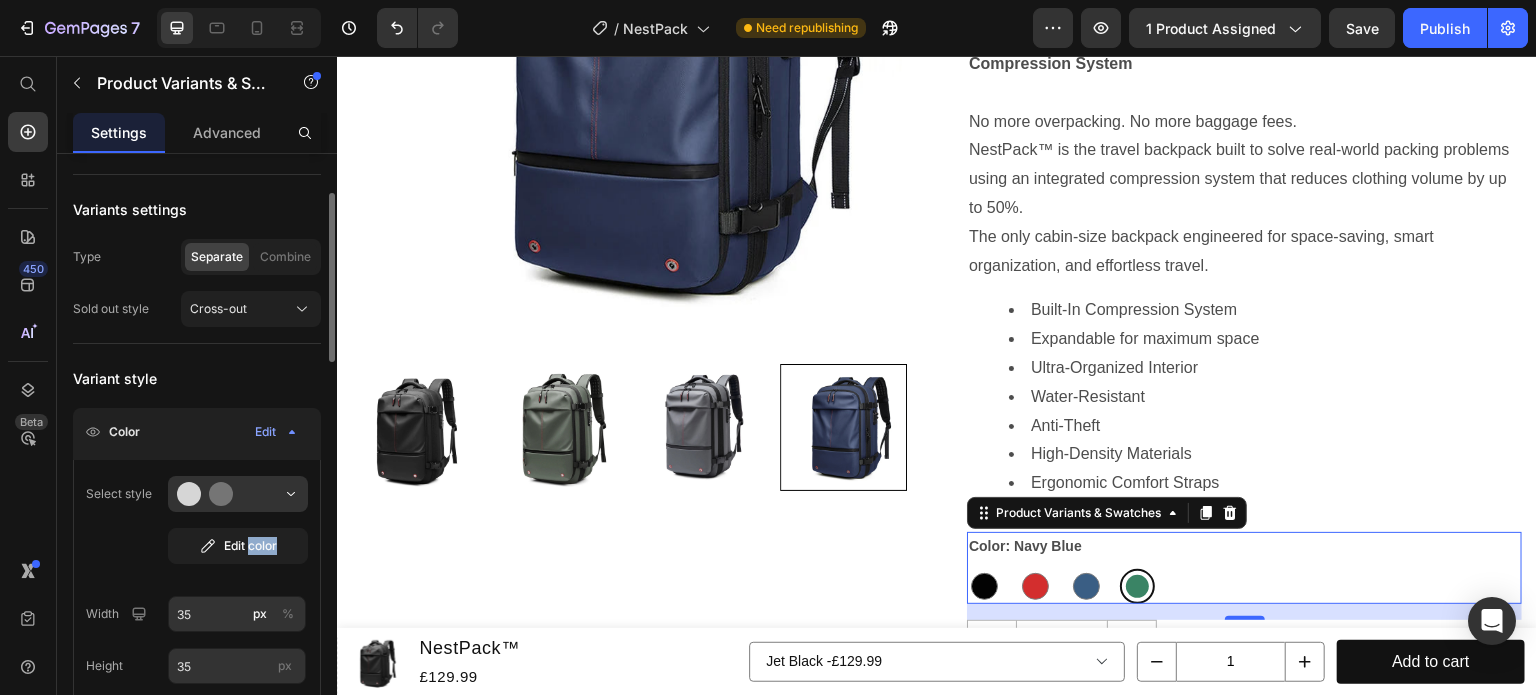 click on "Select style Edit color Width 35 px % Height 35 px Spacing 16 px Show more" 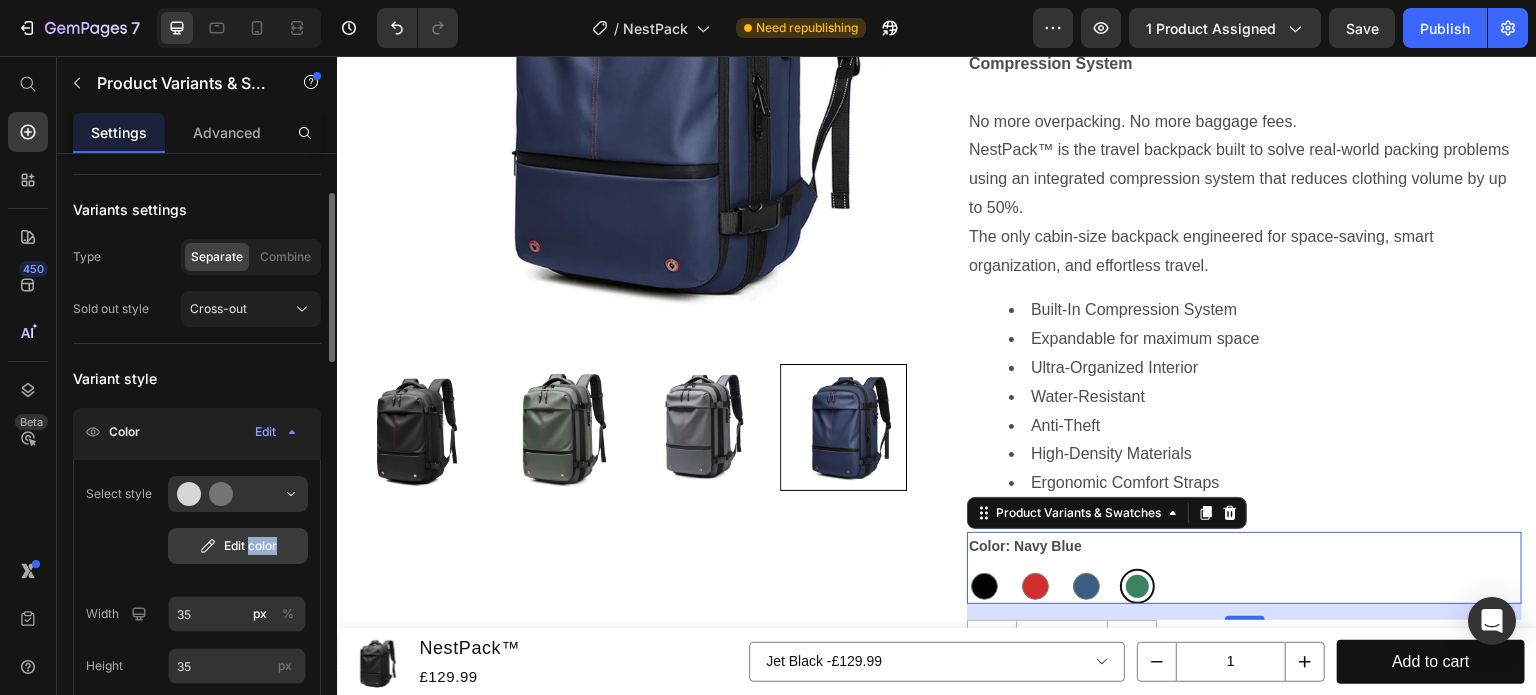 click on "Edit color" at bounding box center (238, 546) 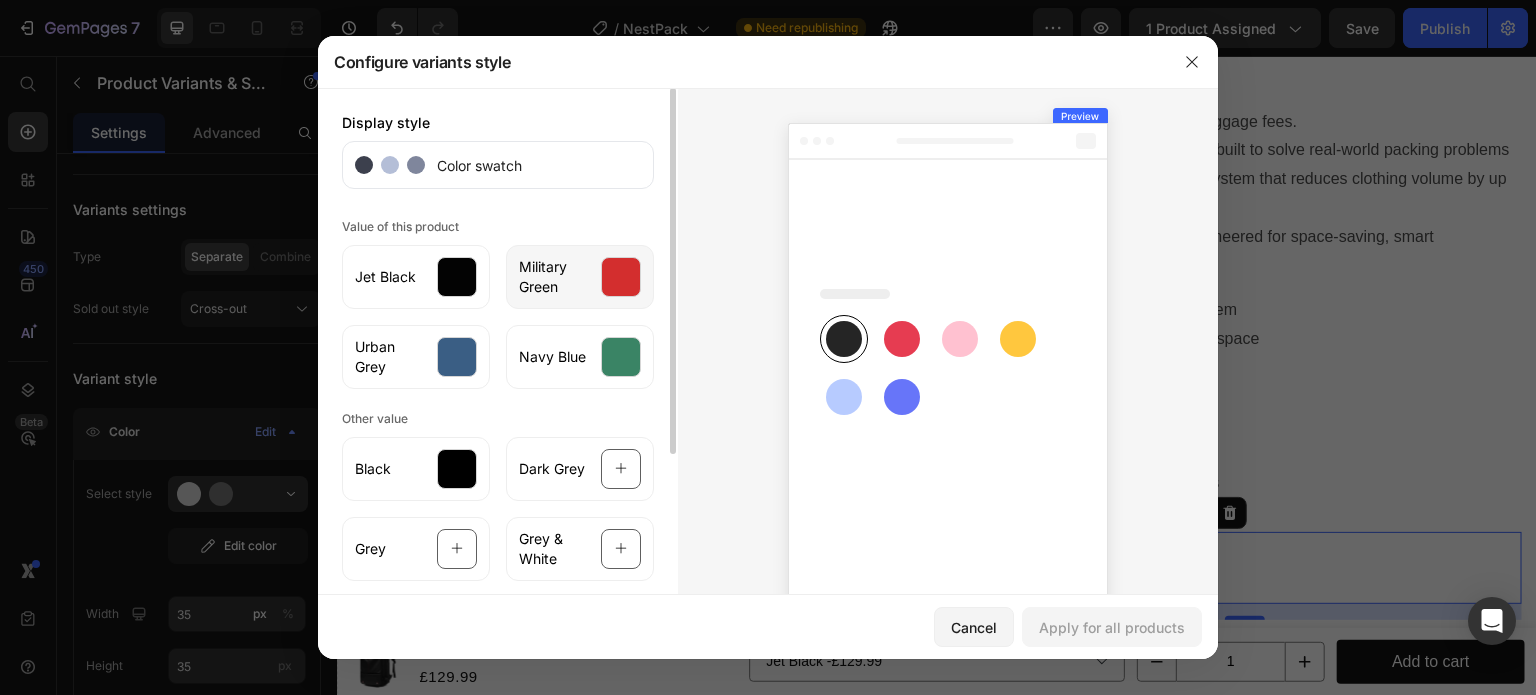 click at bounding box center (621, 277) 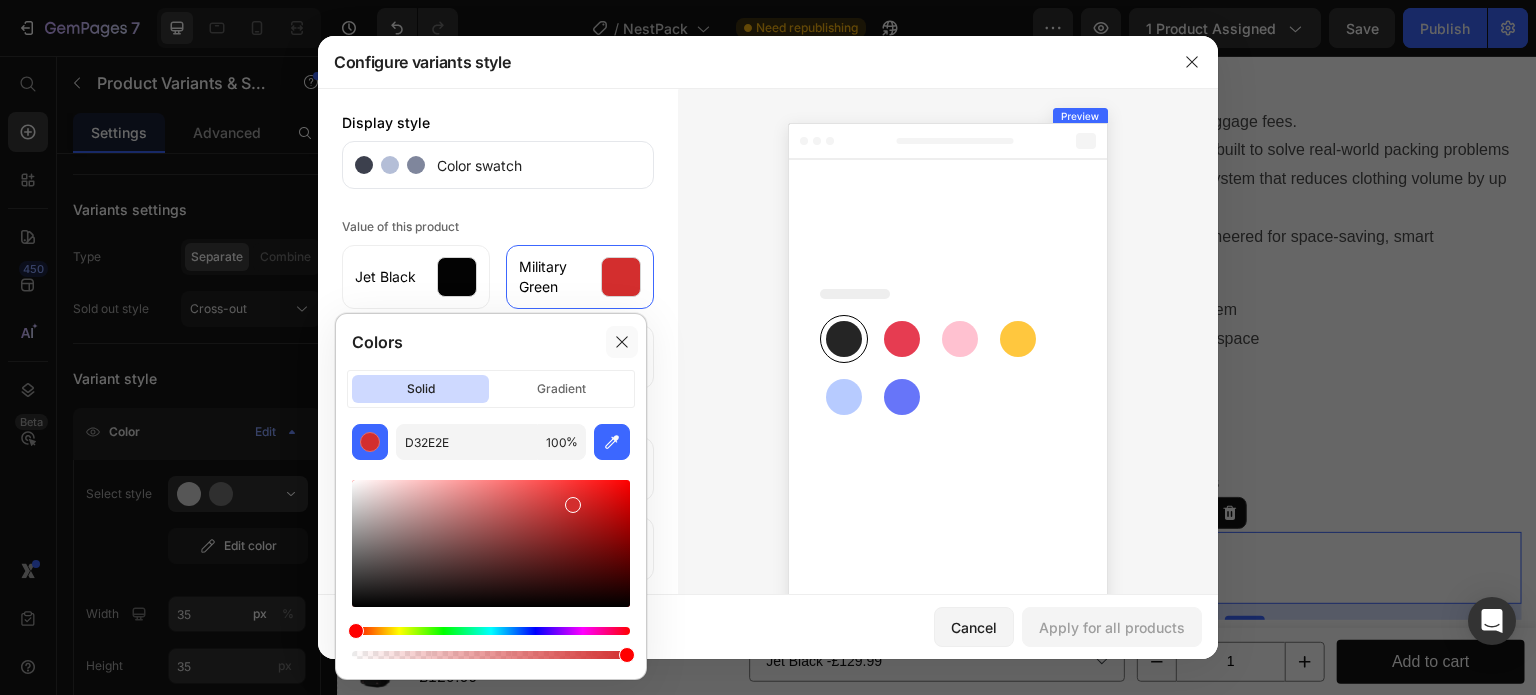click 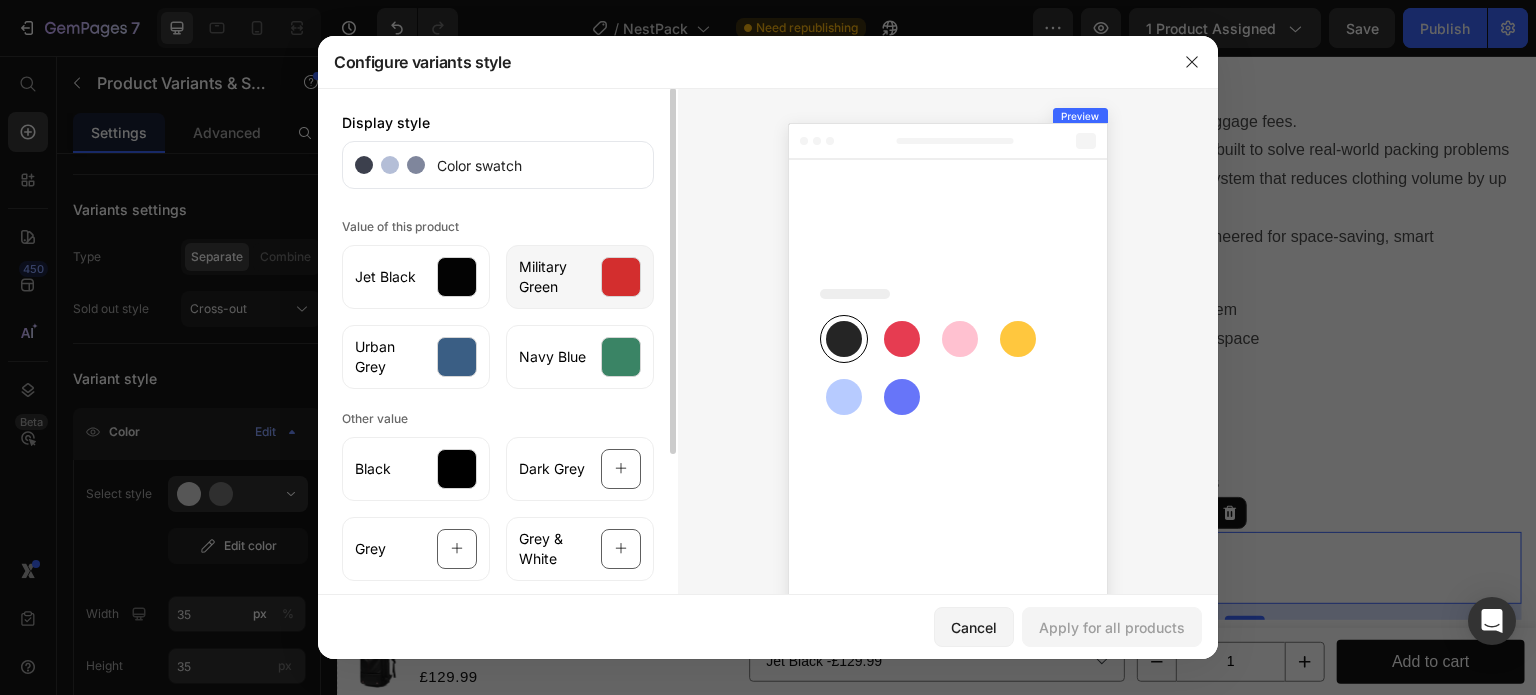 click at bounding box center (621, 277) 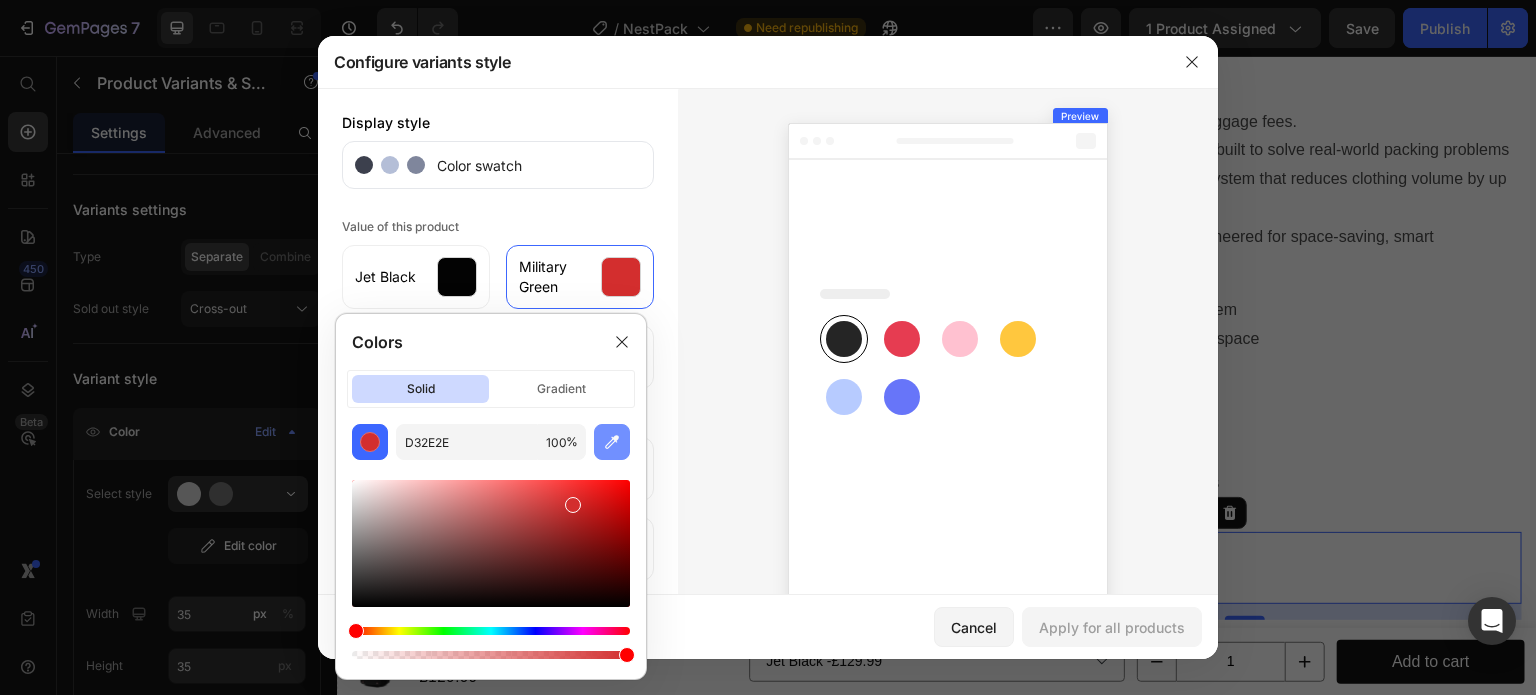 click 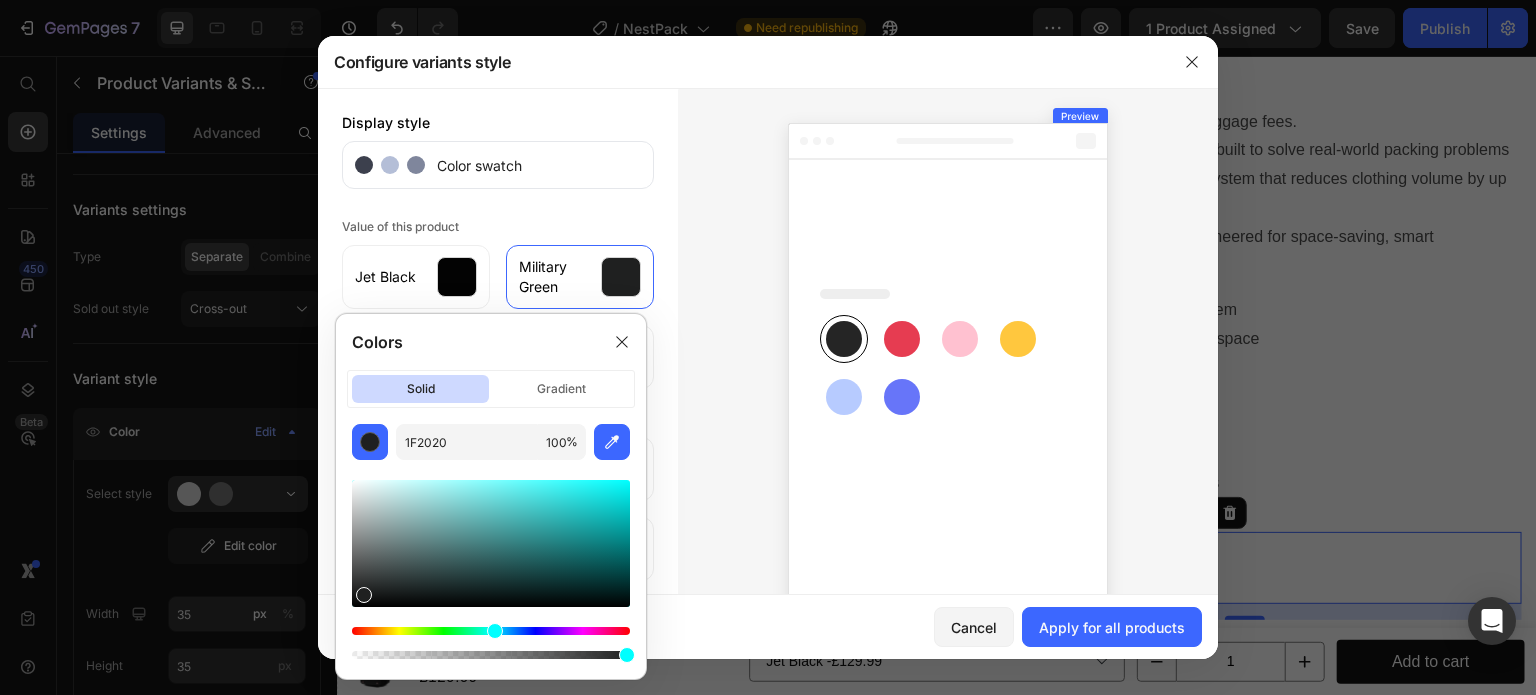 click on "Colors solid gradient 1F2020 100 %" 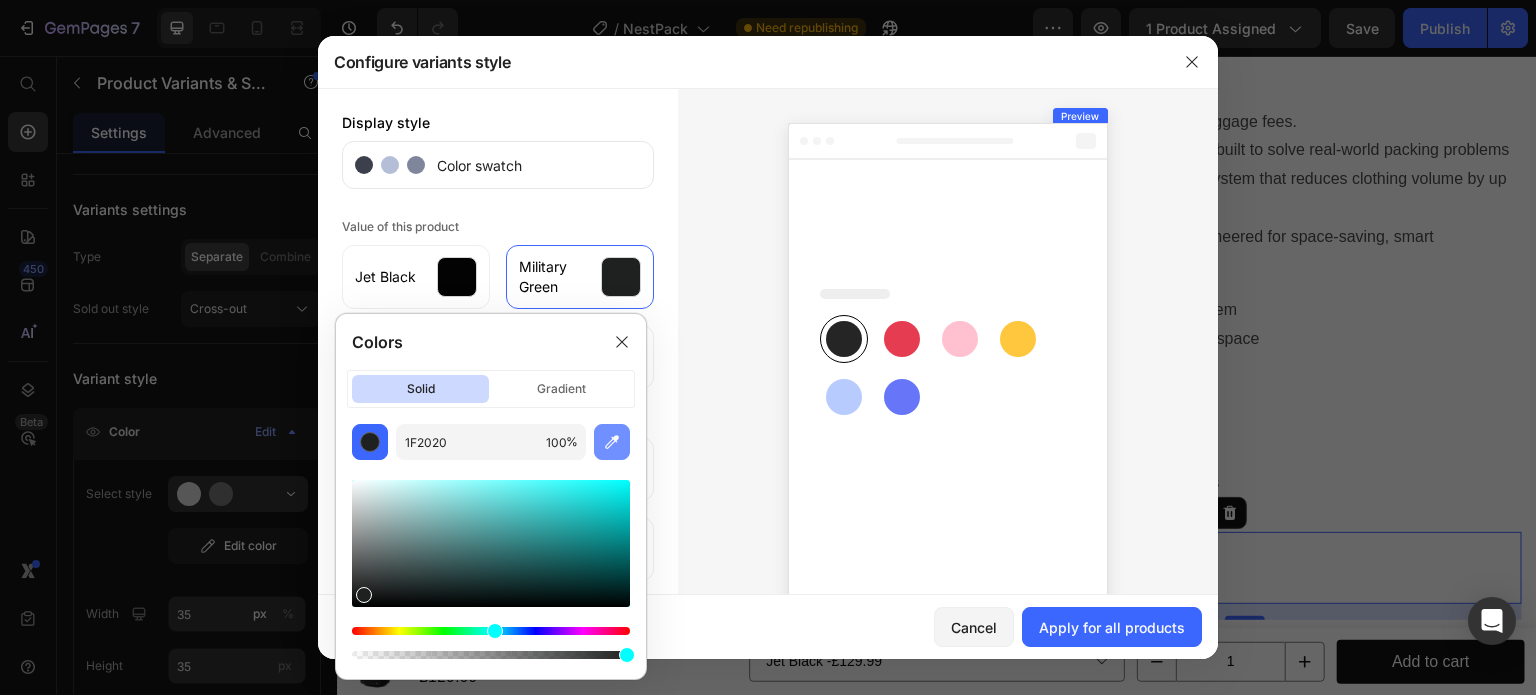 click 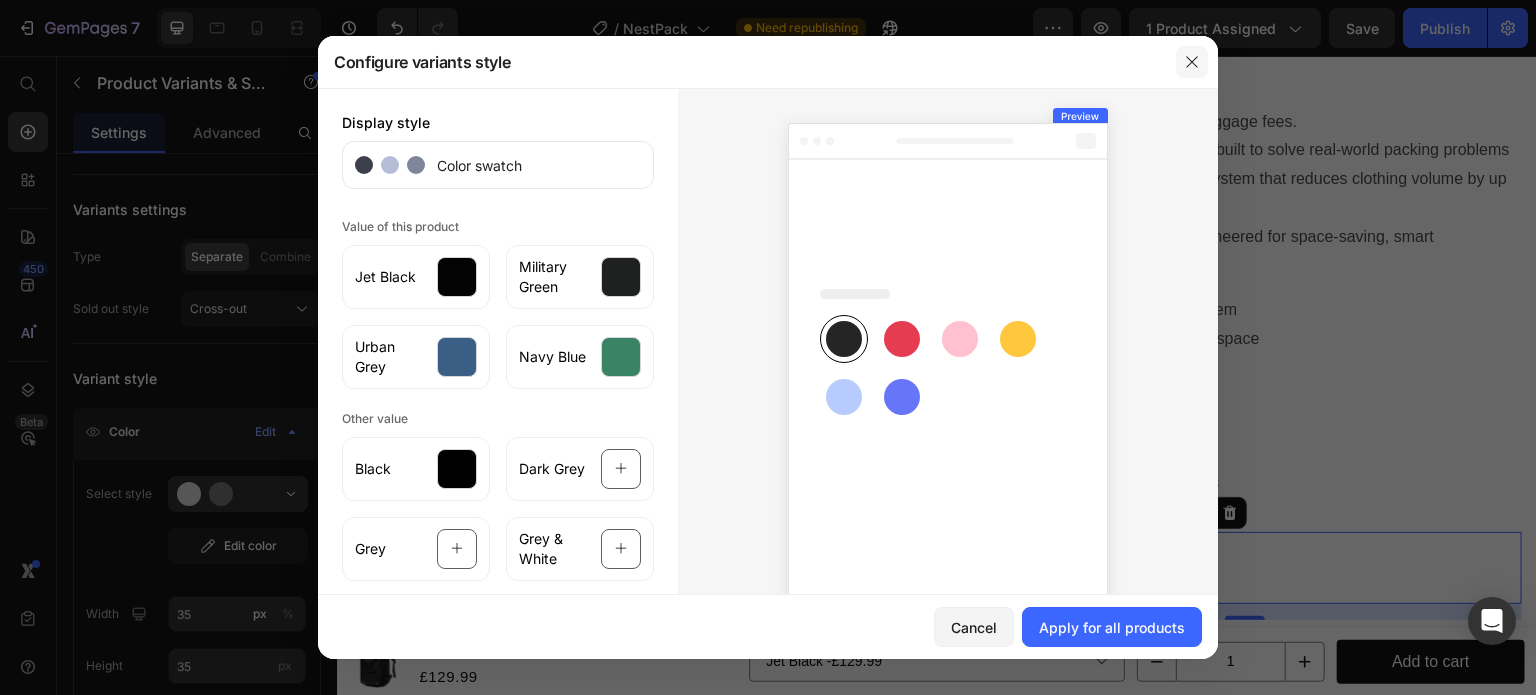 click at bounding box center (1192, 62) 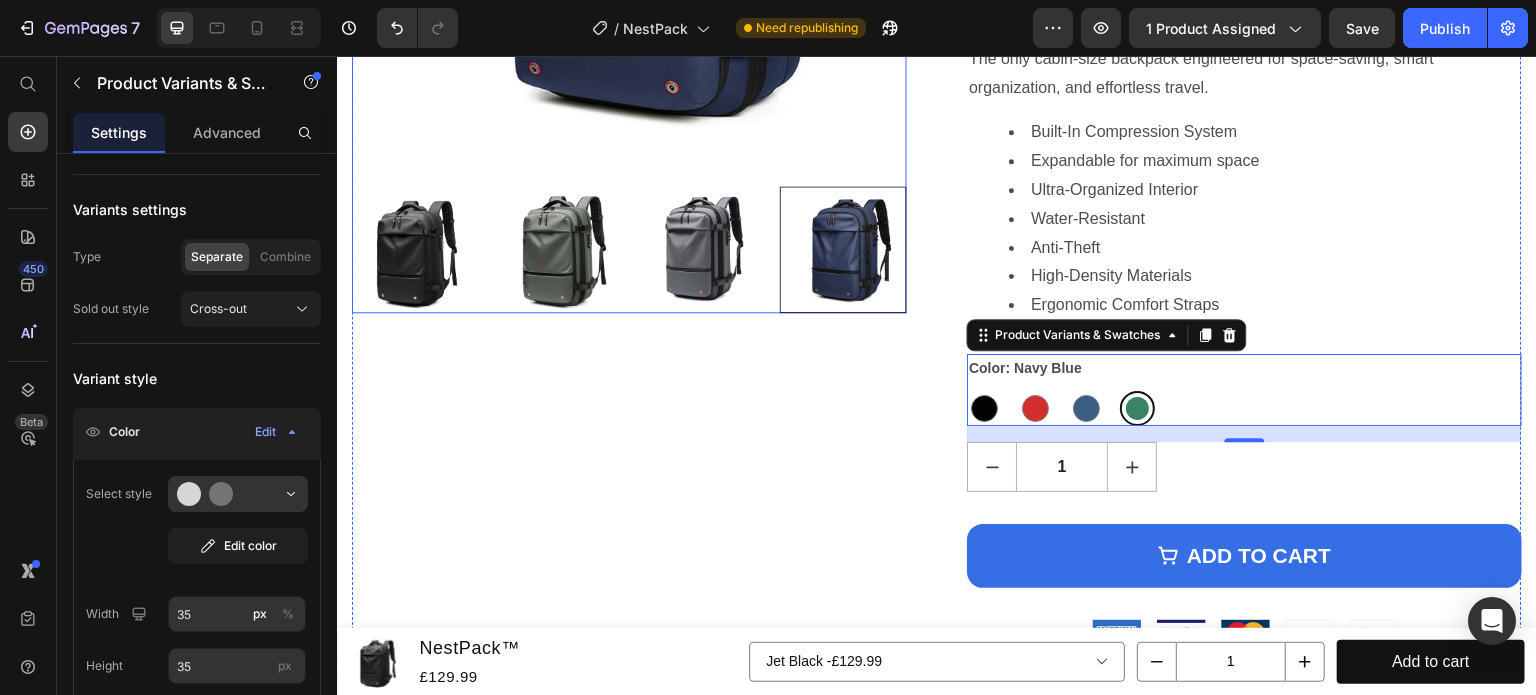scroll, scrollTop: 552, scrollLeft: 0, axis: vertical 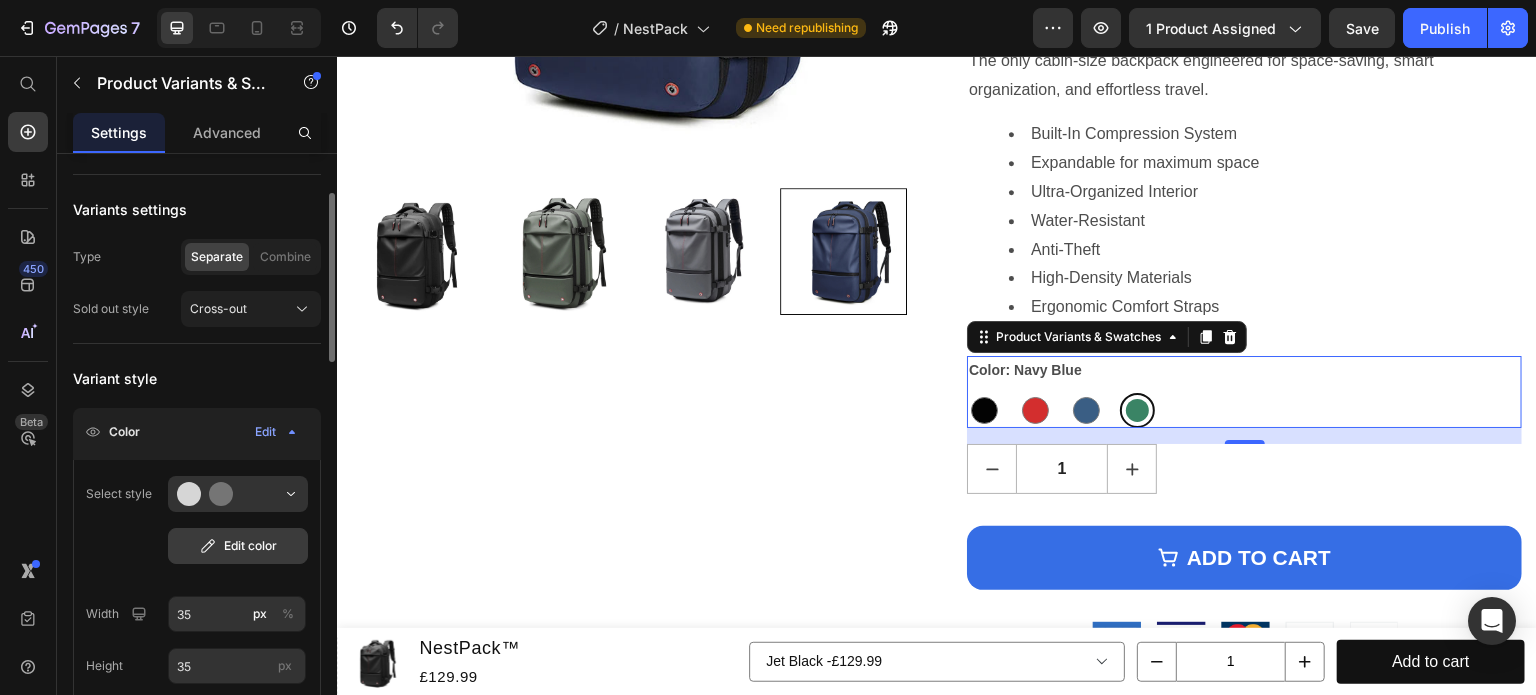 click on "Edit color" 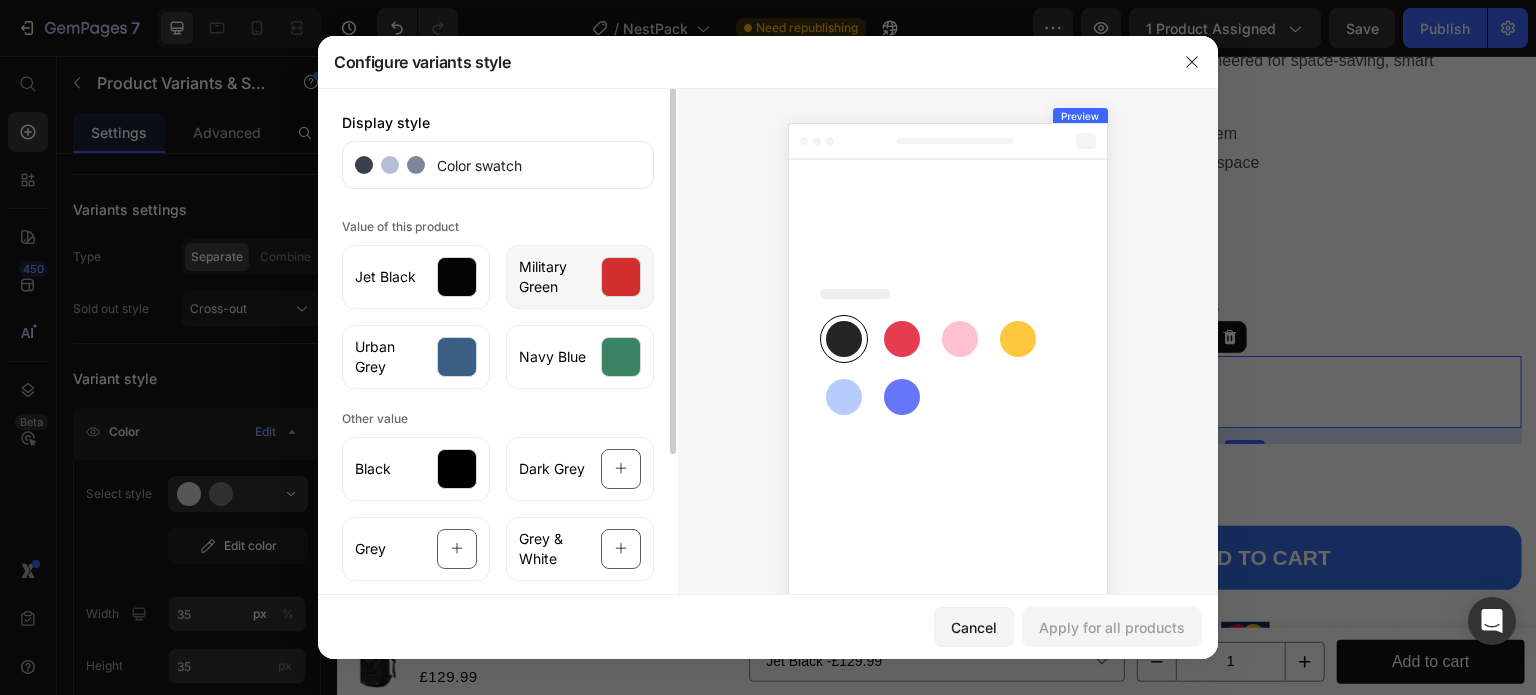 click at bounding box center [621, 277] 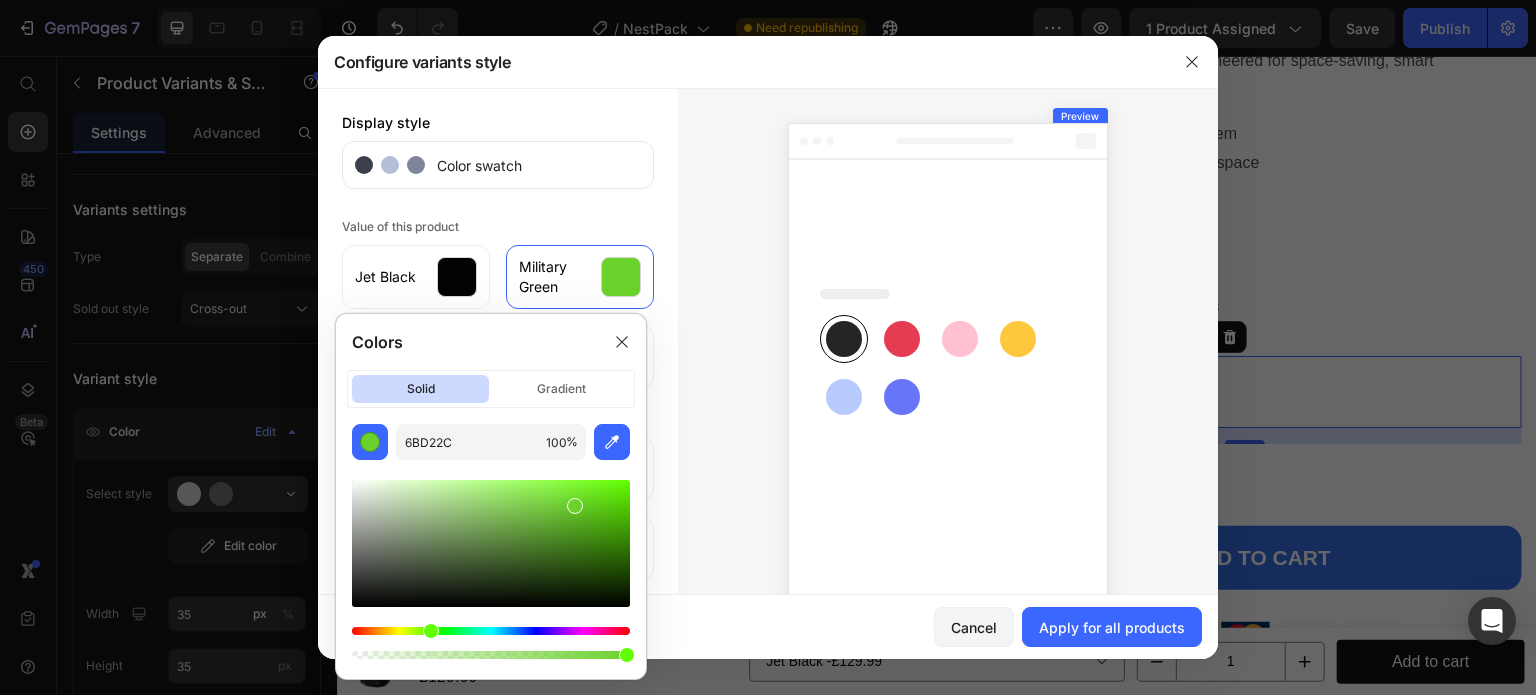 drag, startPoint x: 358, startPoint y: 629, endPoint x: 428, endPoint y: 652, distance: 73.68175 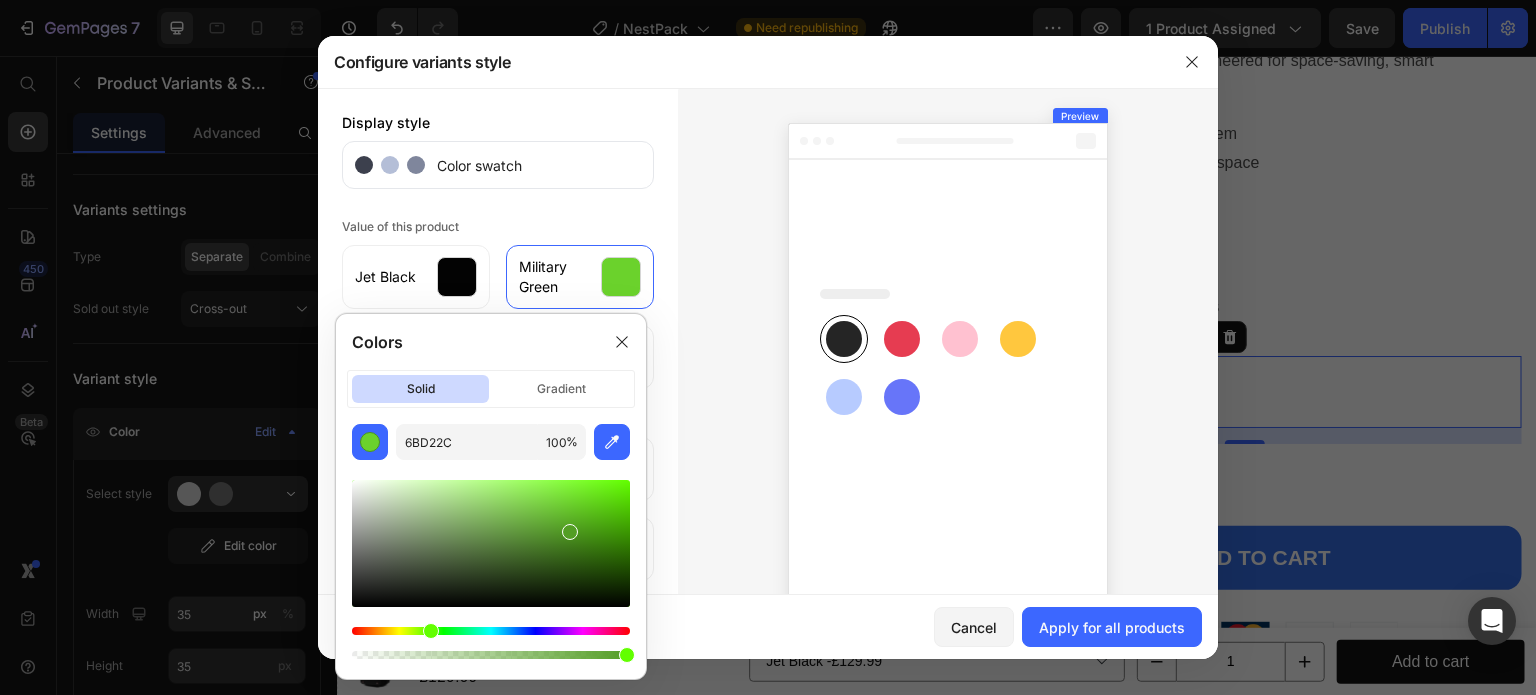 click at bounding box center (491, 543) 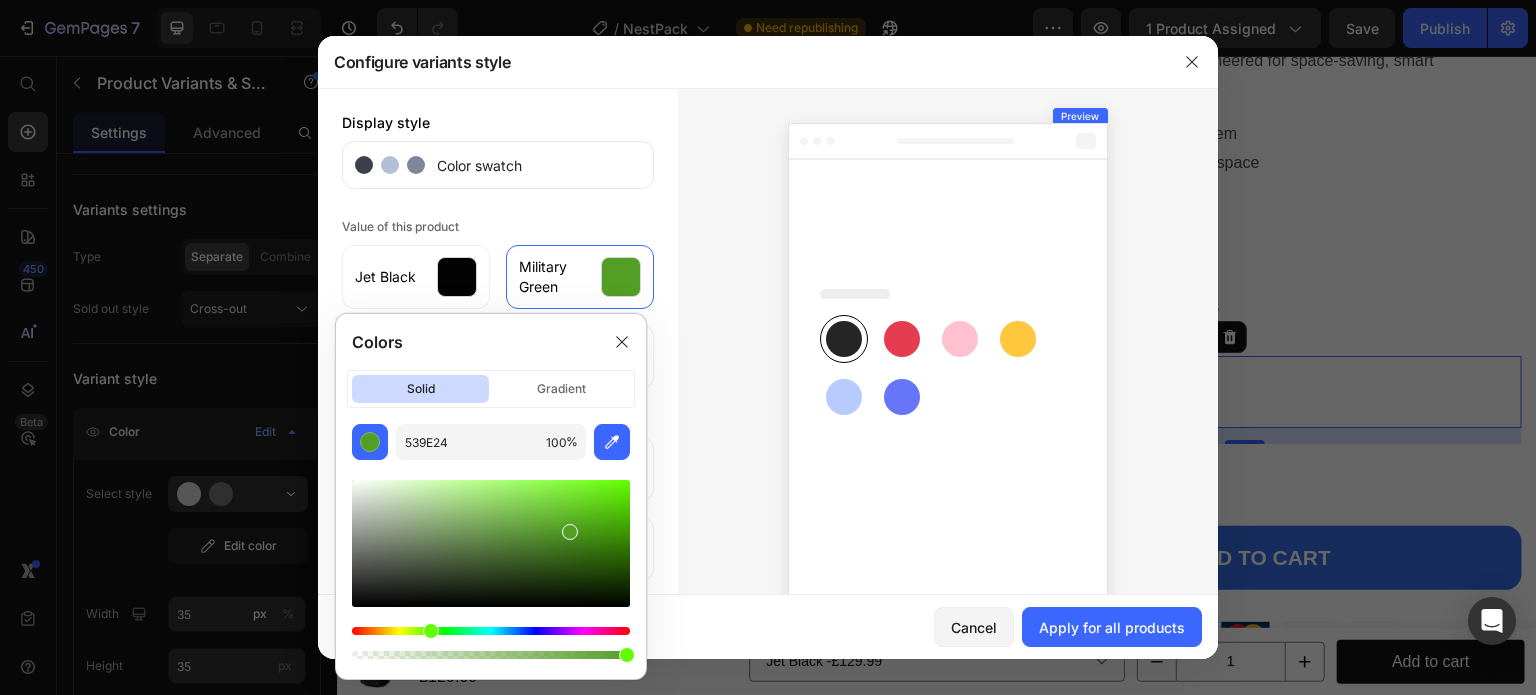 click at bounding box center [491, 543] 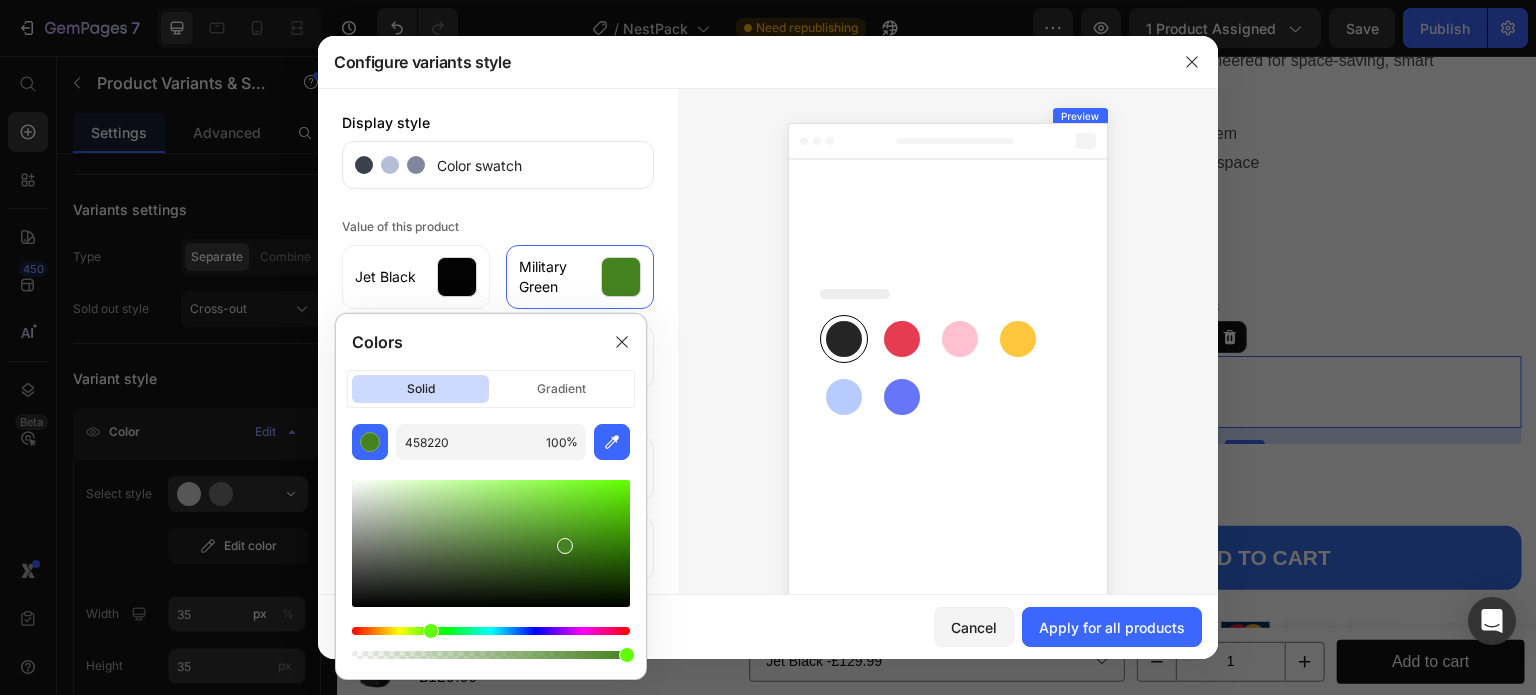 click at bounding box center (491, 543) 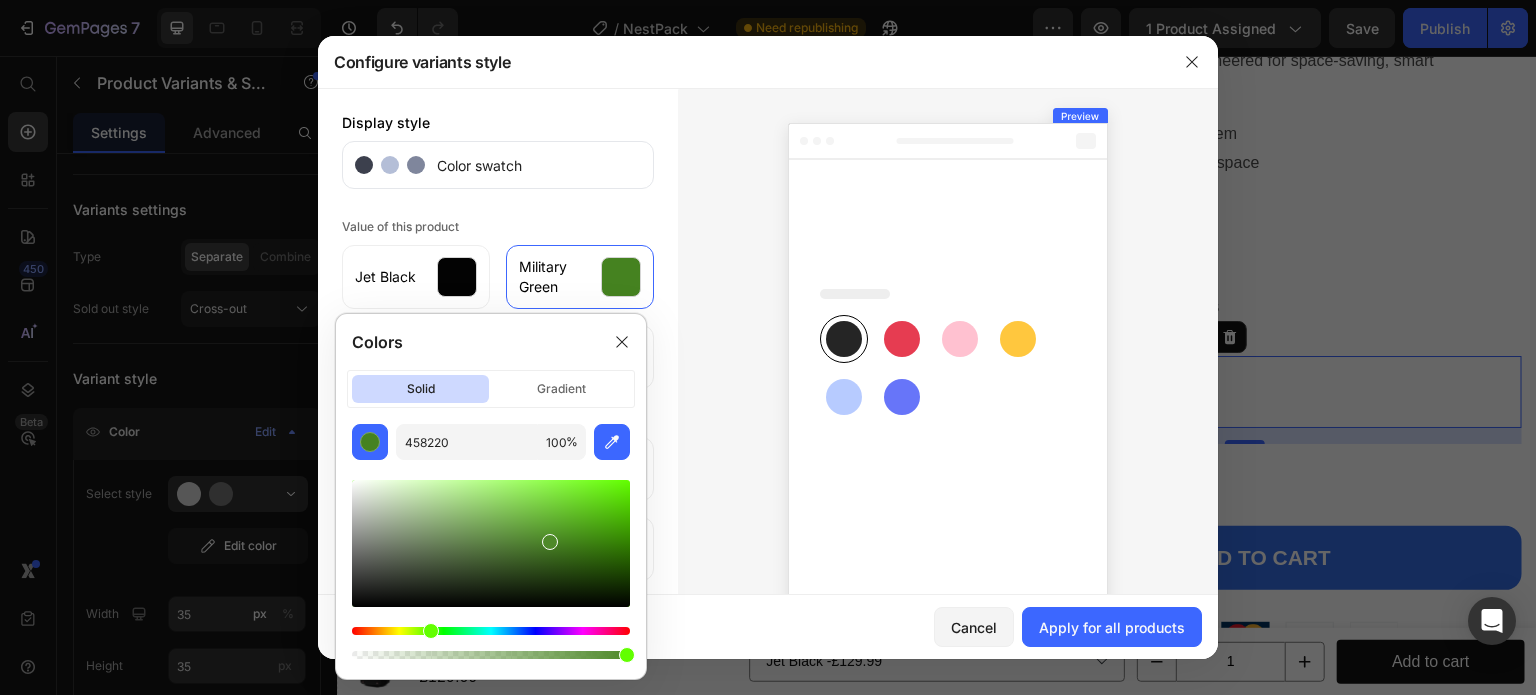 type on "4E8929" 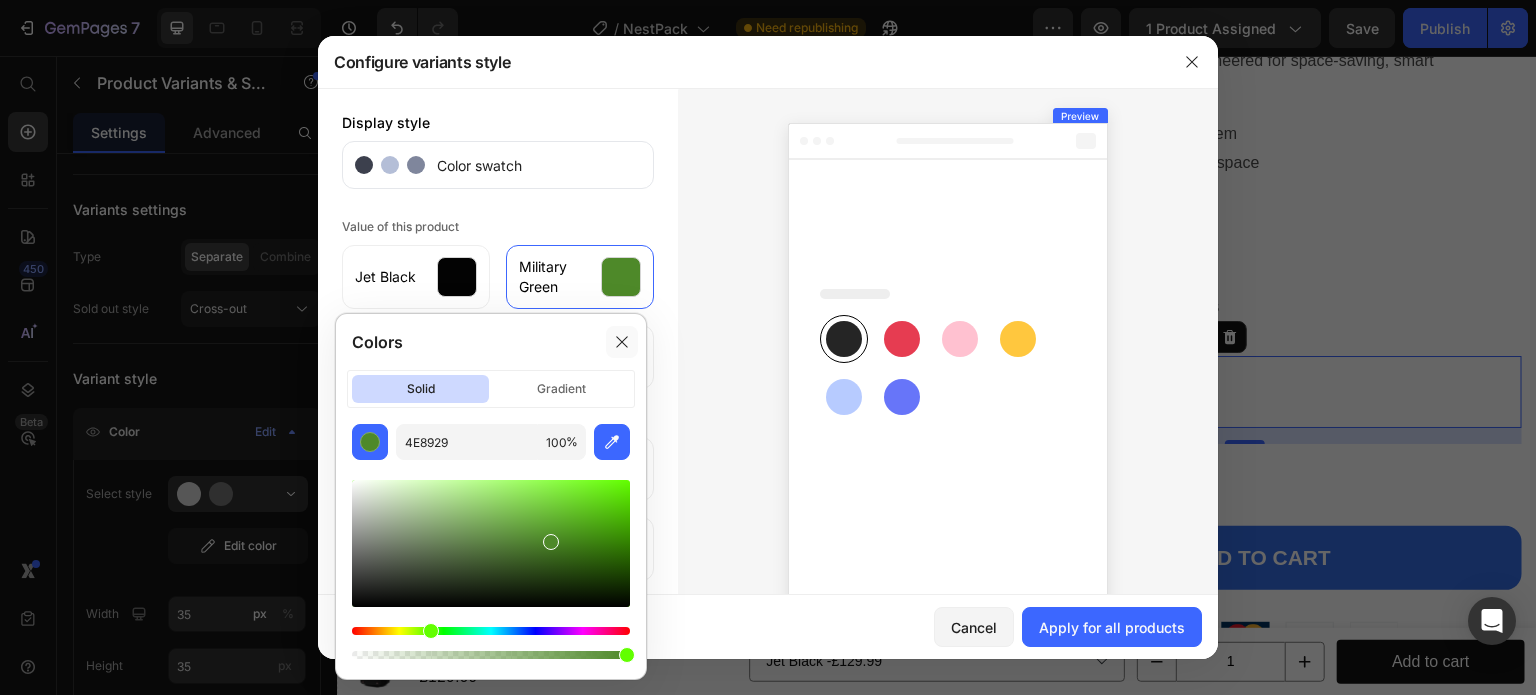 click at bounding box center [622, 342] 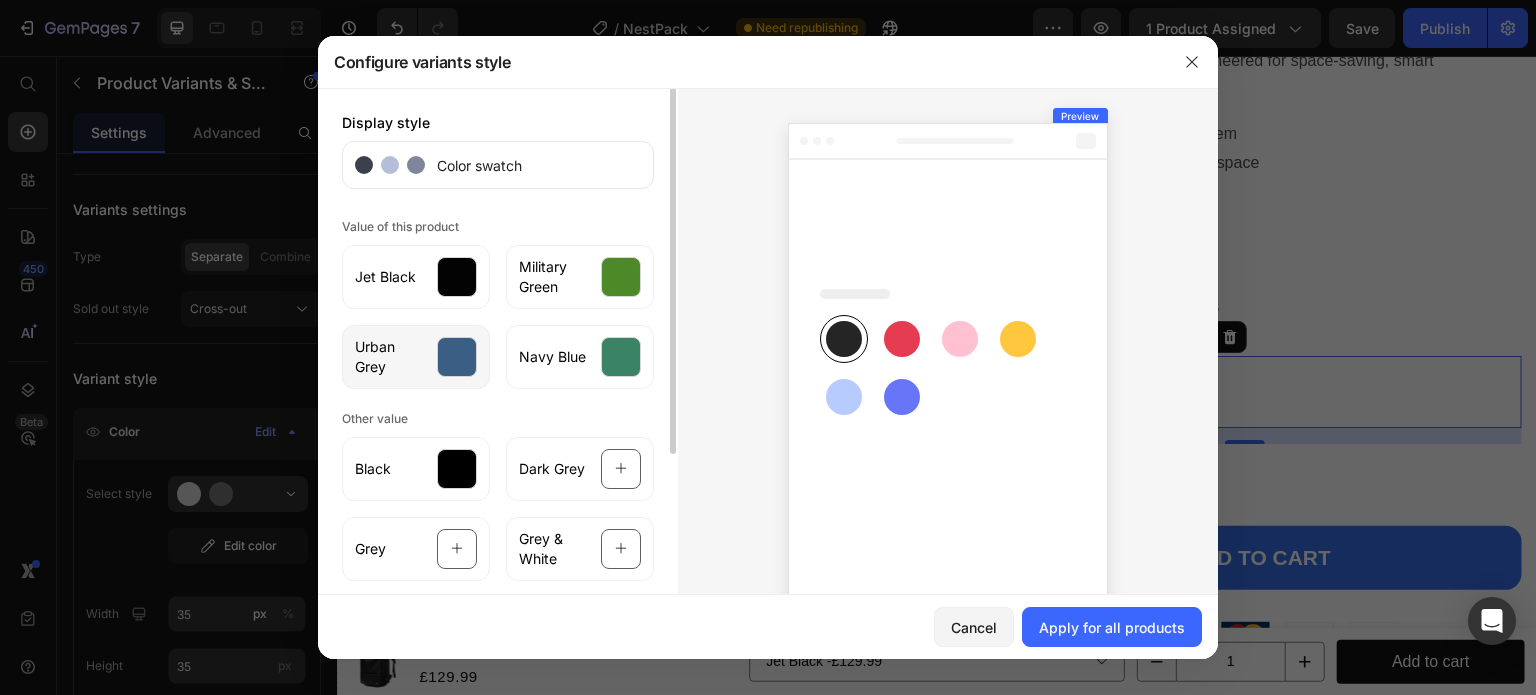 click at bounding box center [457, 357] 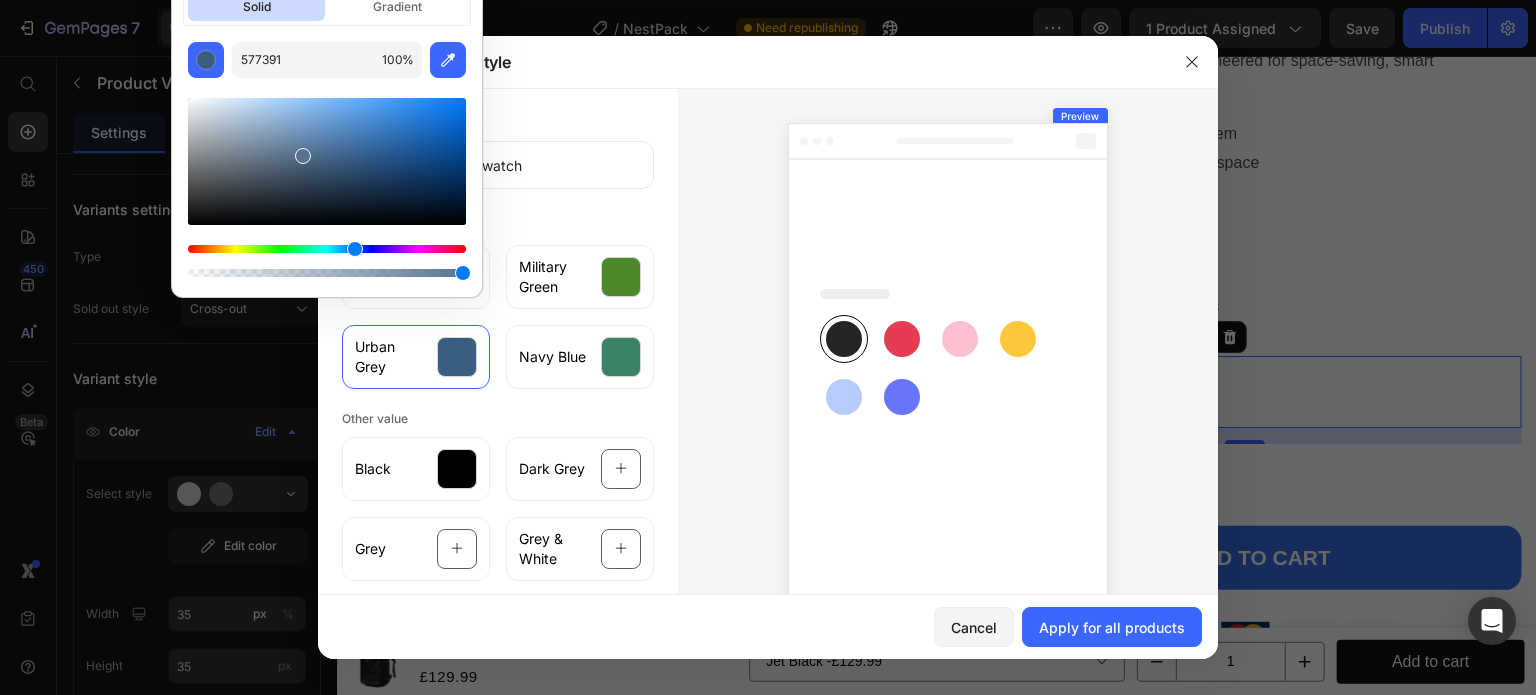 drag, startPoint x: 342, startPoint y: 159, endPoint x: 300, endPoint y: 151, distance: 42.755116 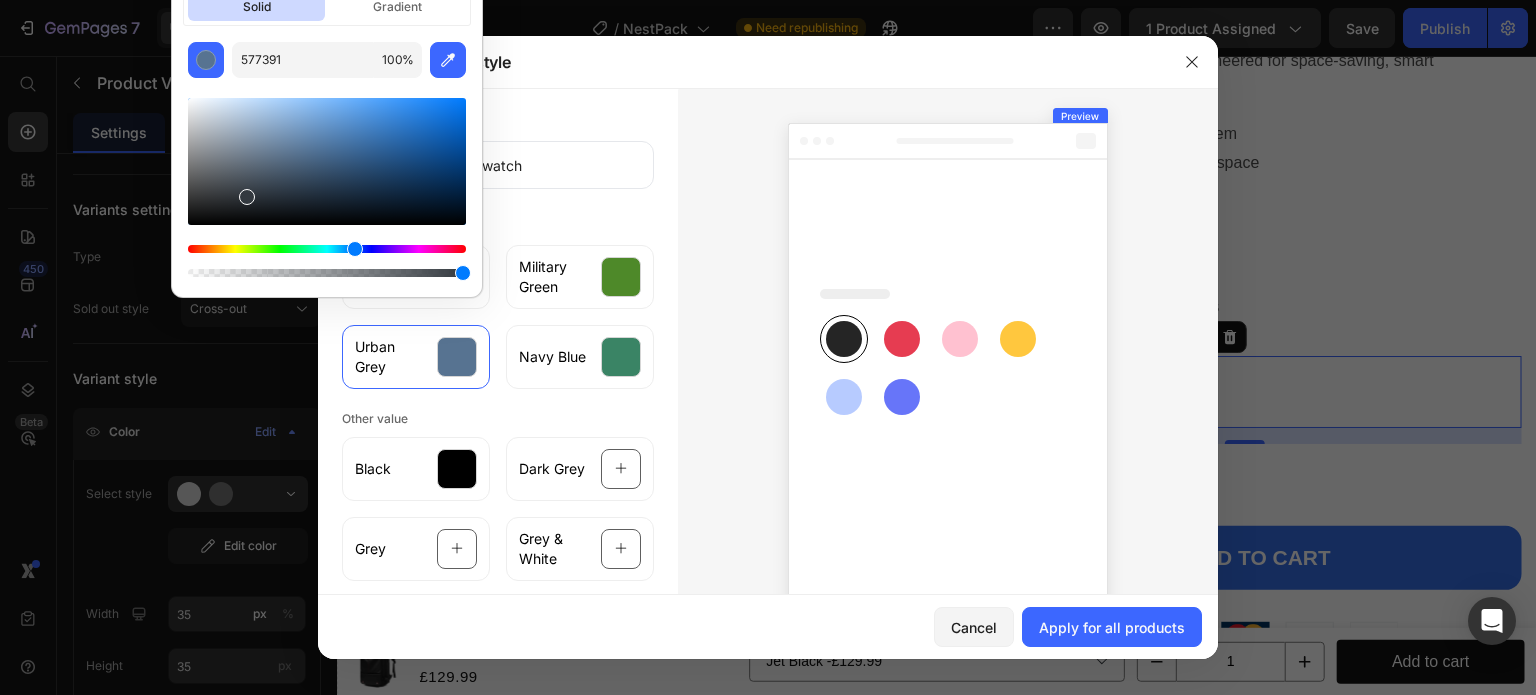 drag, startPoint x: 300, startPoint y: 153, endPoint x: 243, endPoint y: 193, distance: 69.63476 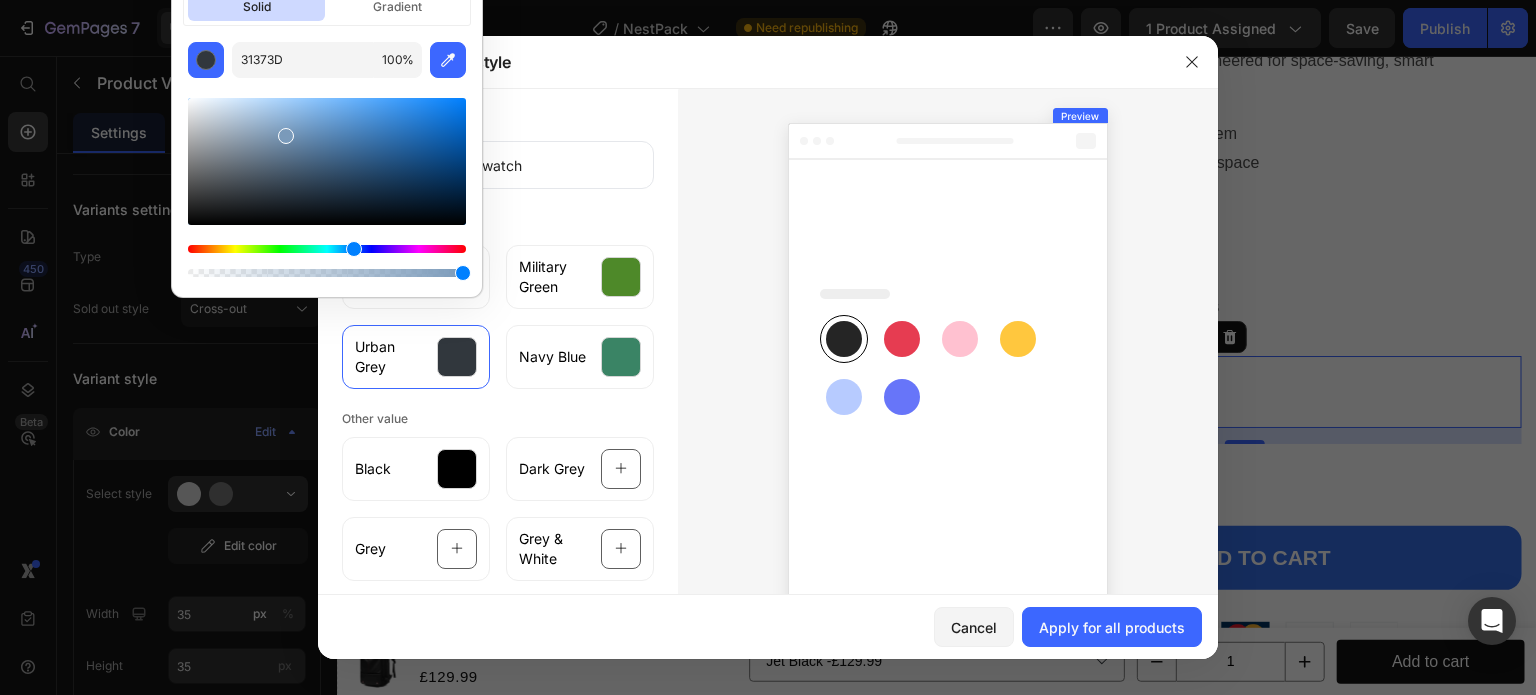 drag, startPoint x: 243, startPoint y: 193, endPoint x: 283, endPoint y: 131, distance: 73.78347 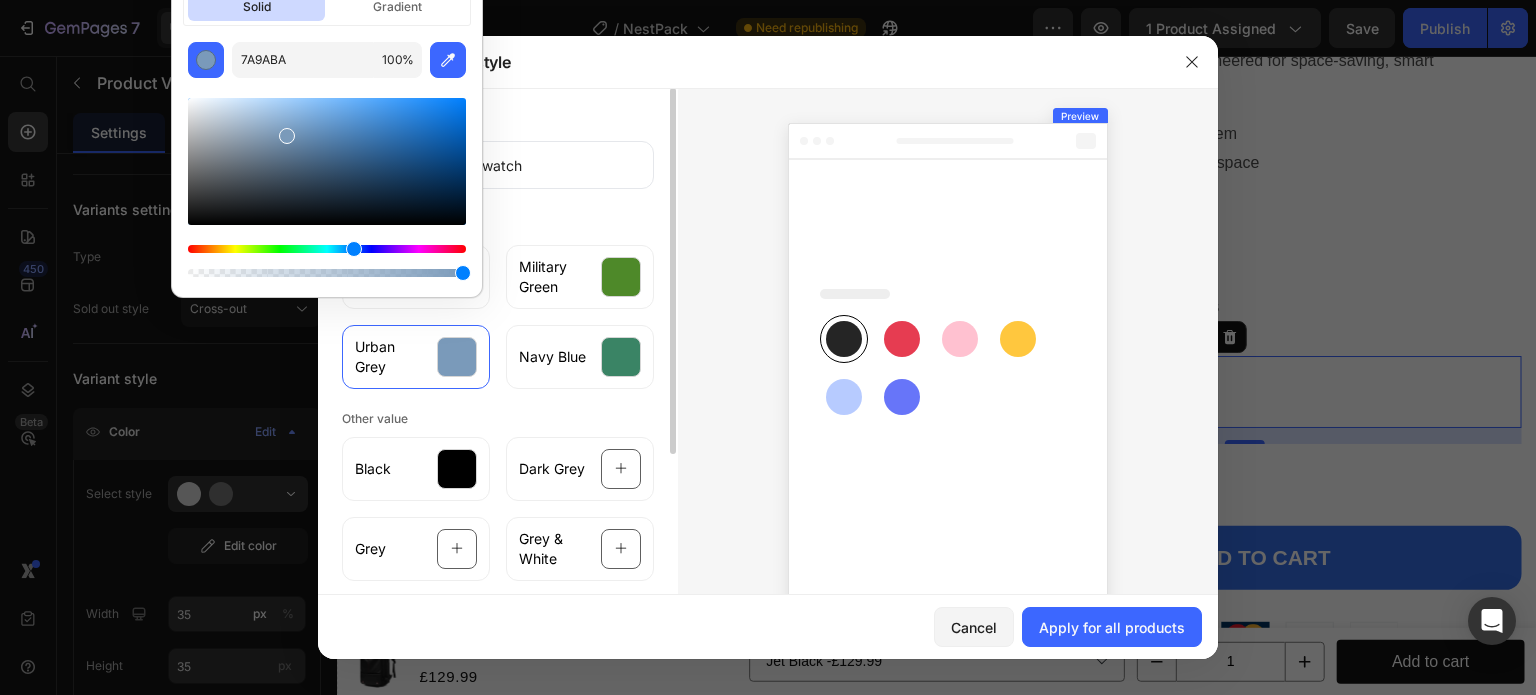 click on "Display style" at bounding box center [498, 122] 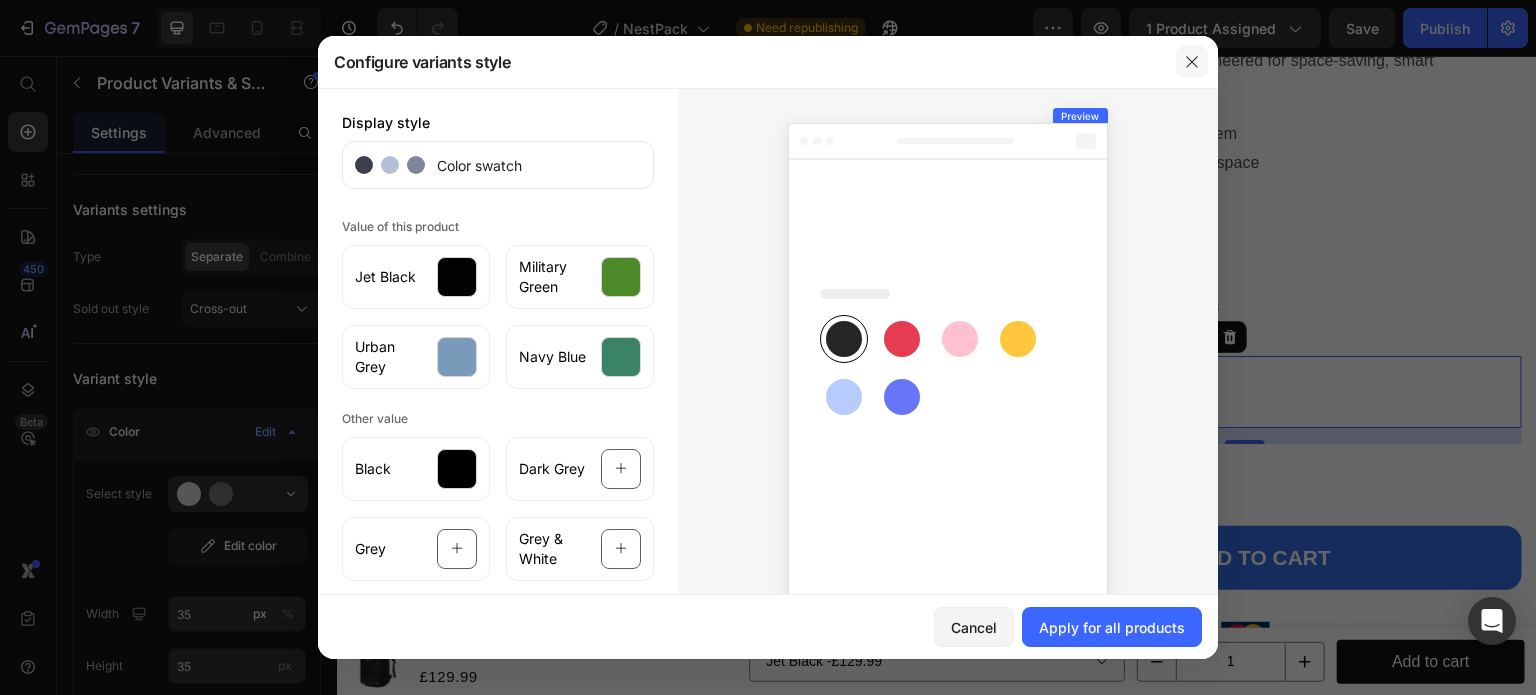 click 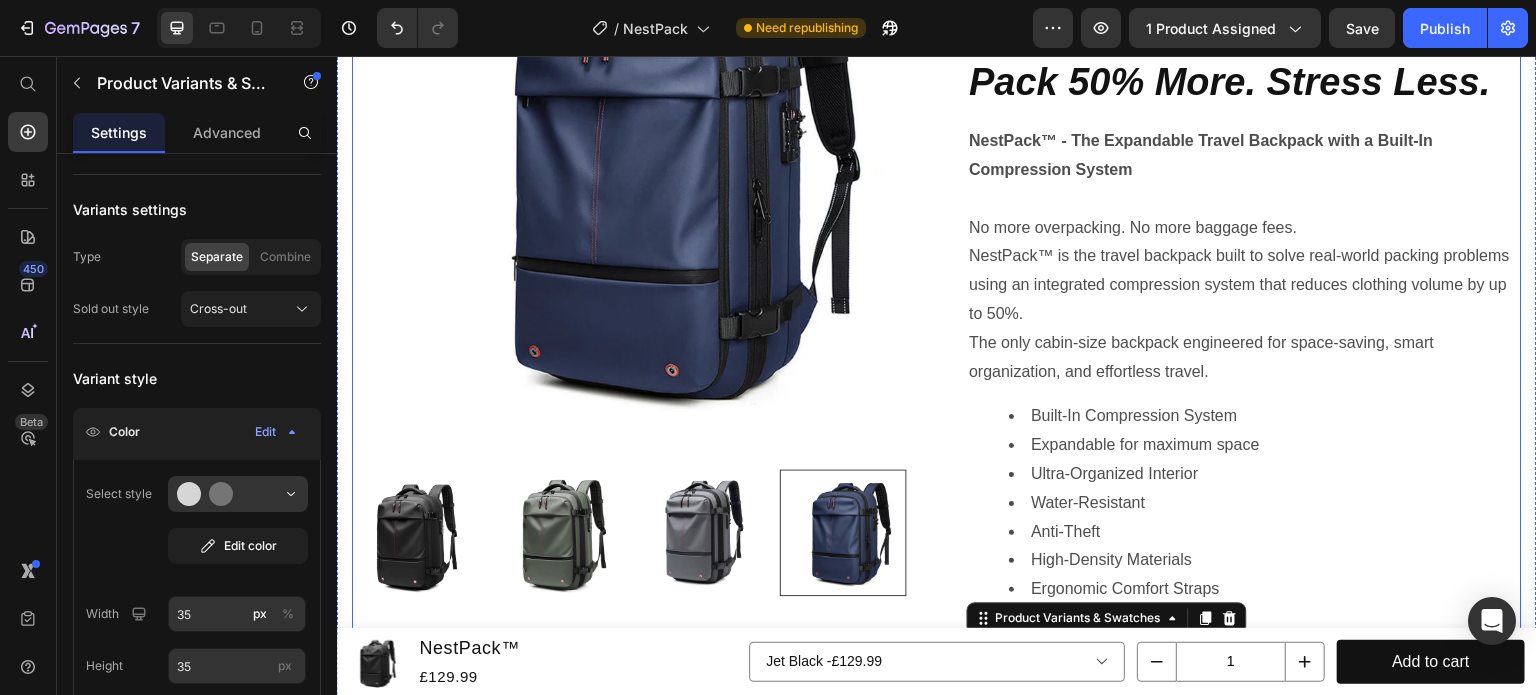 scroll, scrollTop: 275, scrollLeft: 0, axis: vertical 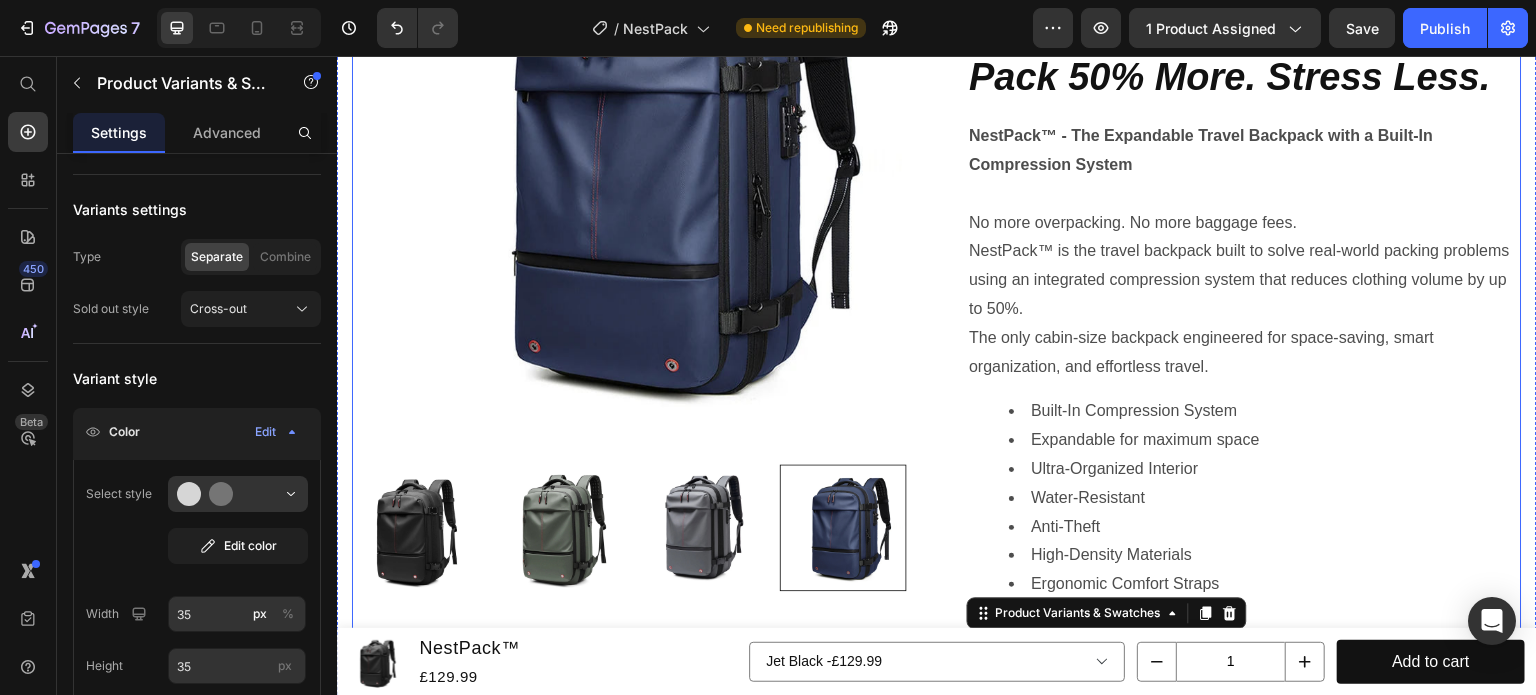 click at bounding box center [652, 171] 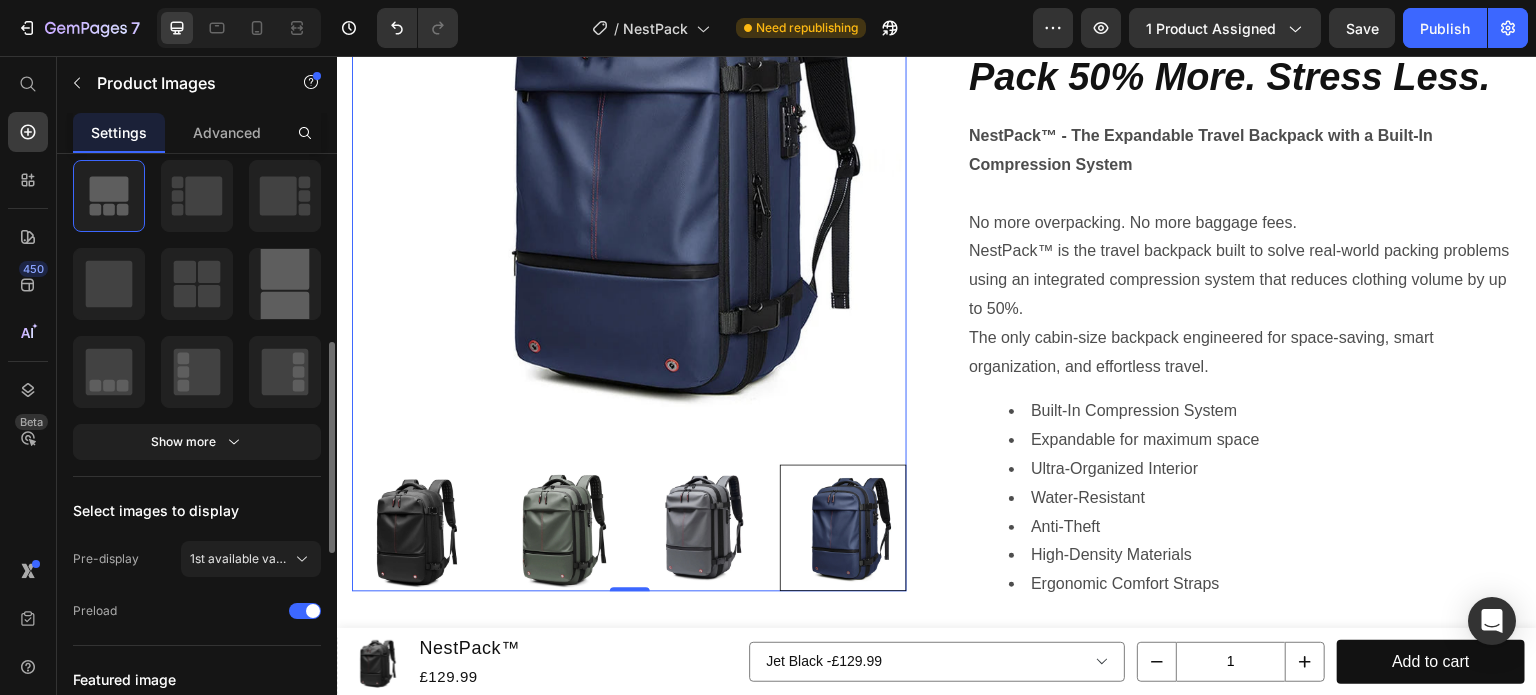 scroll, scrollTop: 310, scrollLeft: 0, axis: vertical 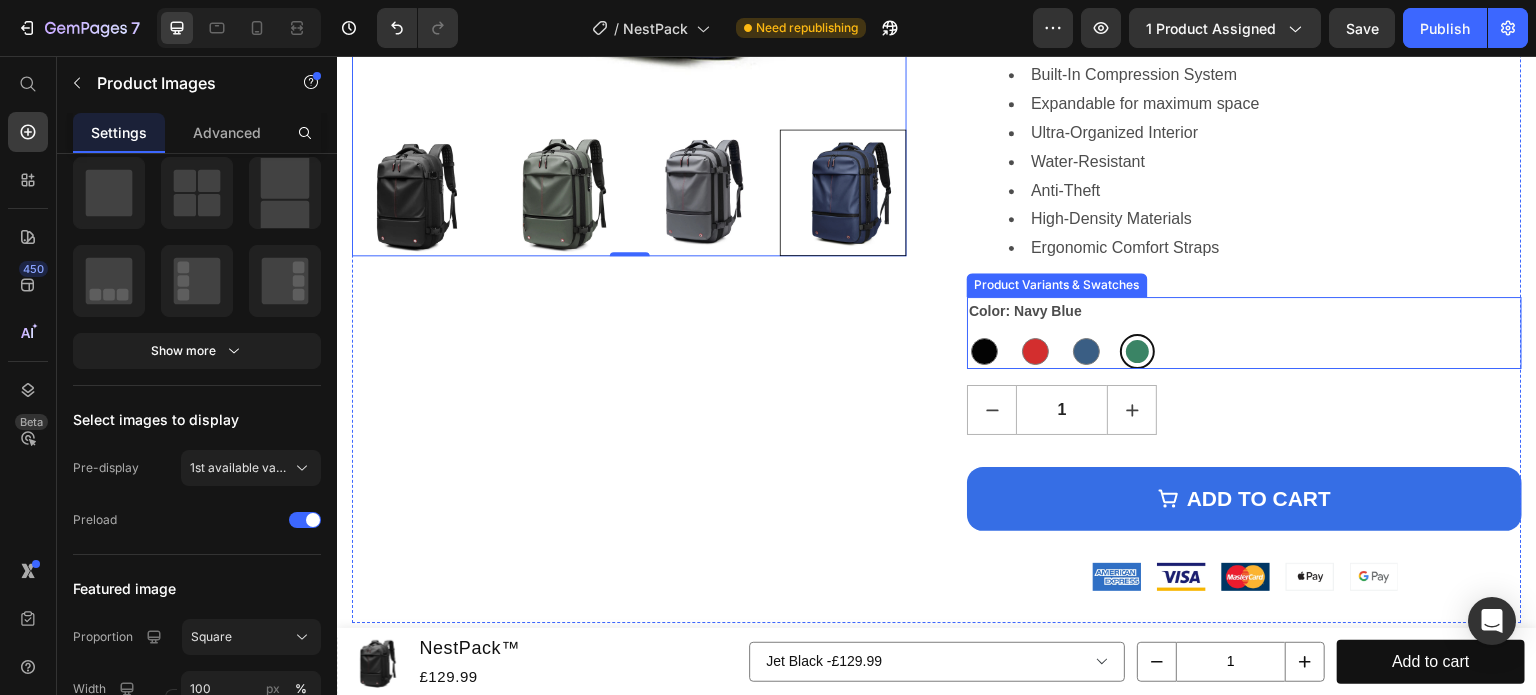 click on "Color: Navy Blue Jet Black Jet Black Military Green Military Green Urban Grey Urban Grey Navy Blue Navy Blue" at bounding box center (1244, 333) 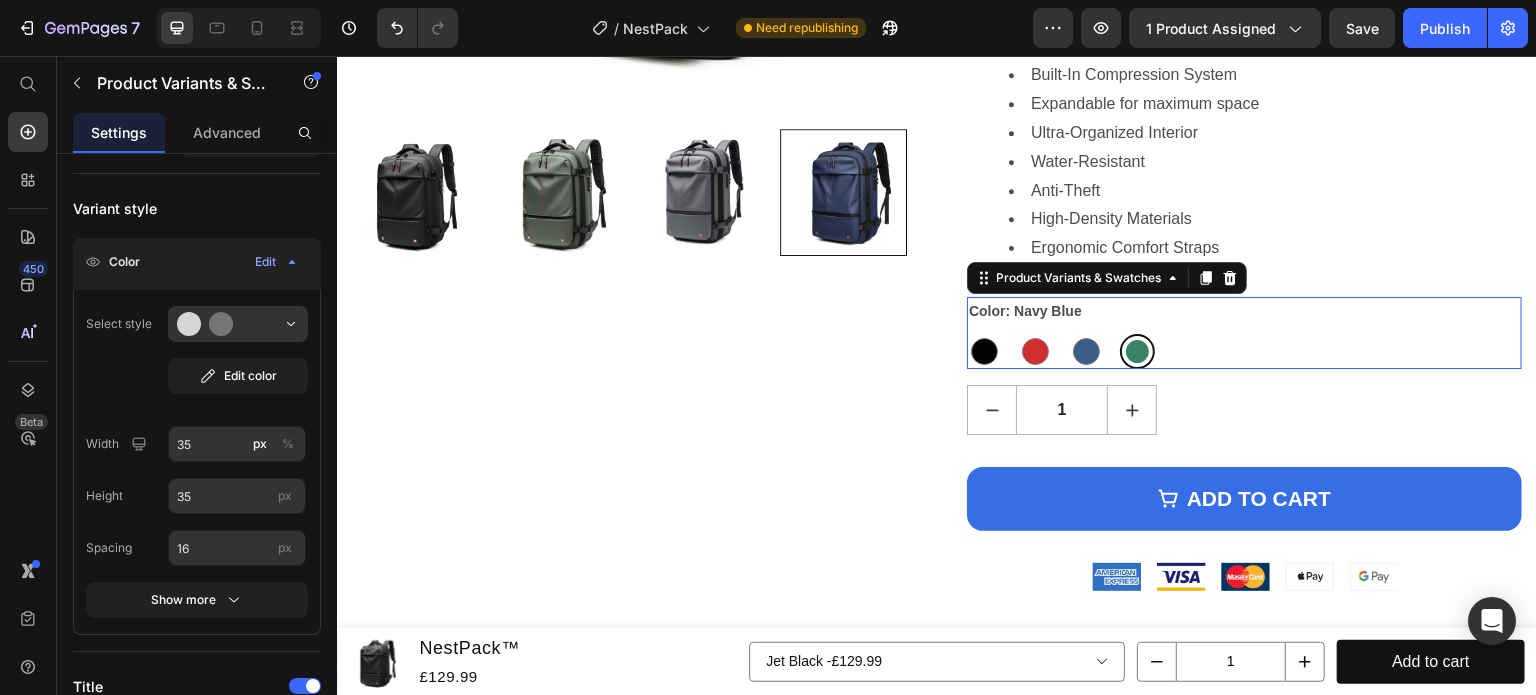scroll, scrollTop: 0, scrollLeft: 0, axis: both 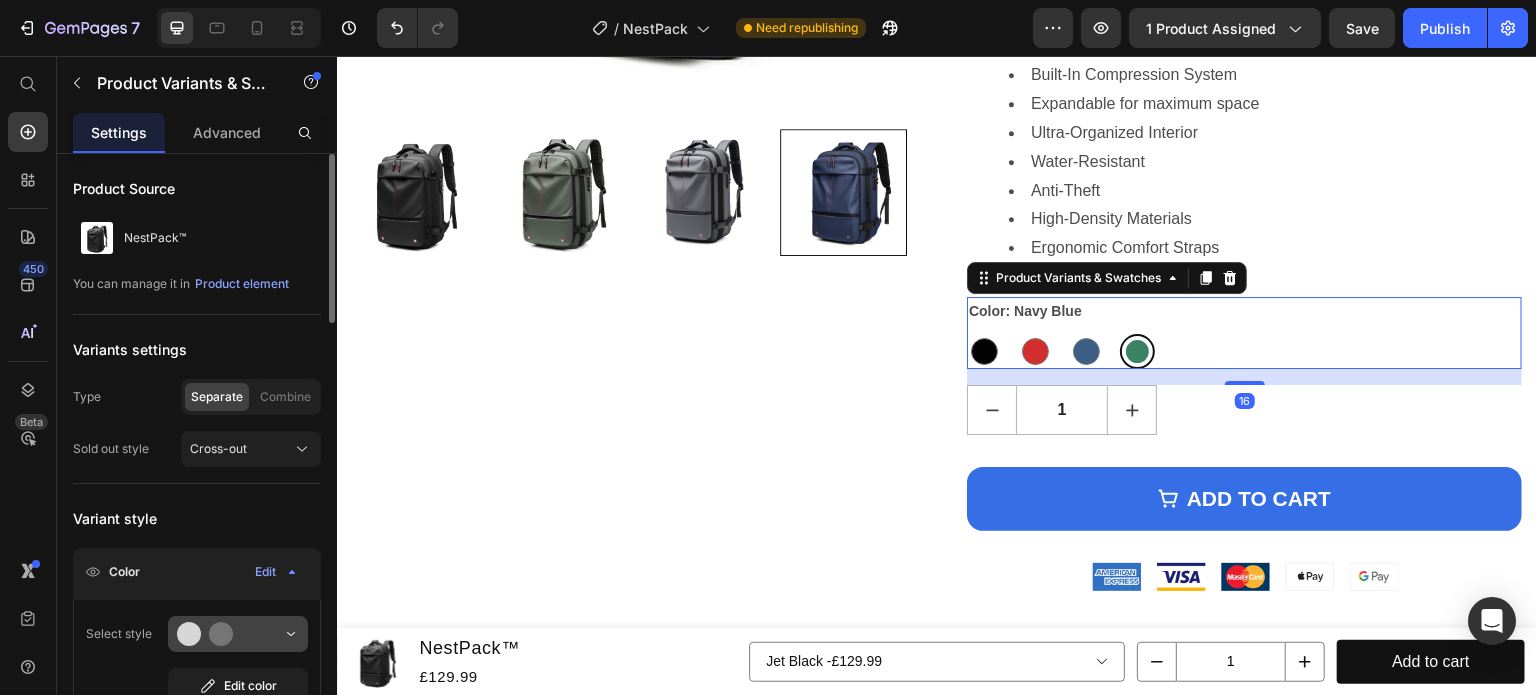 click at bounding box center (238, 634) 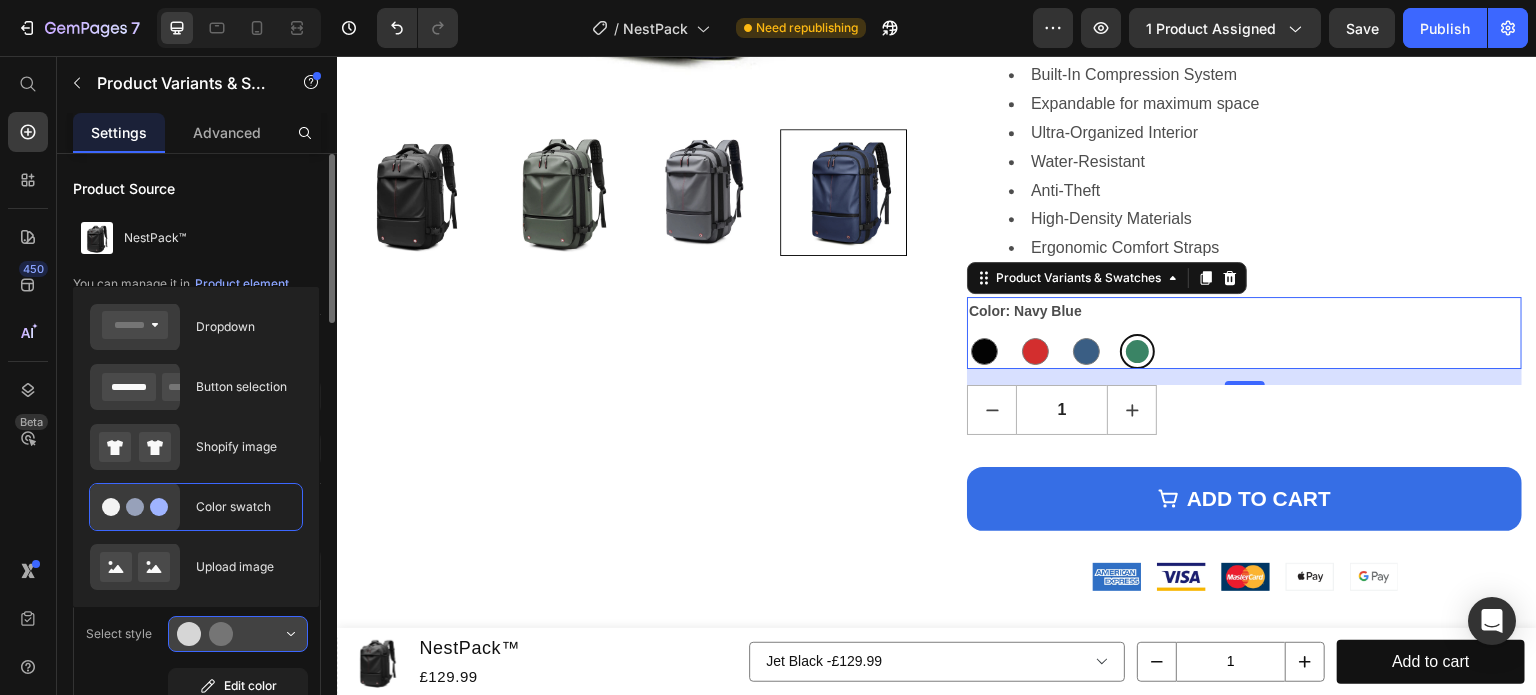 click at bounding box center [238, 634] 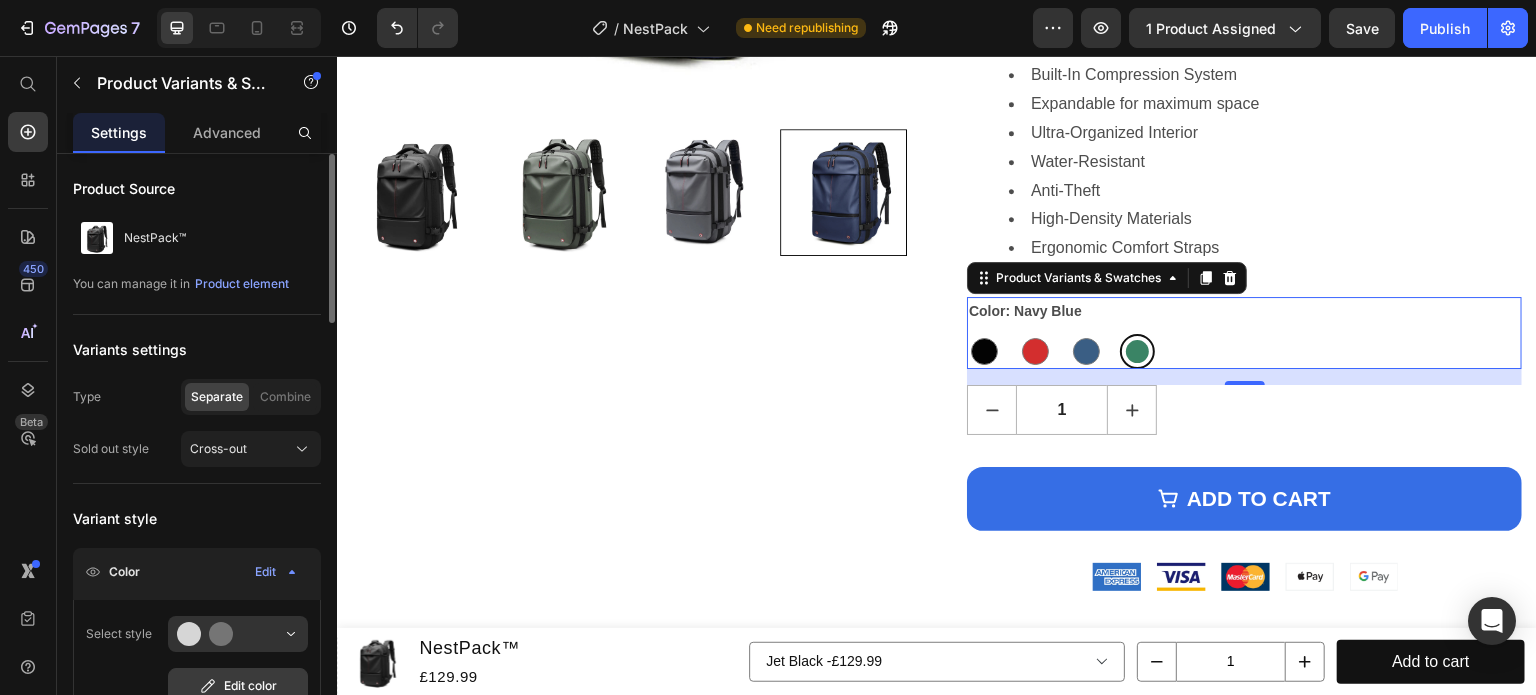 click on "Edit color" 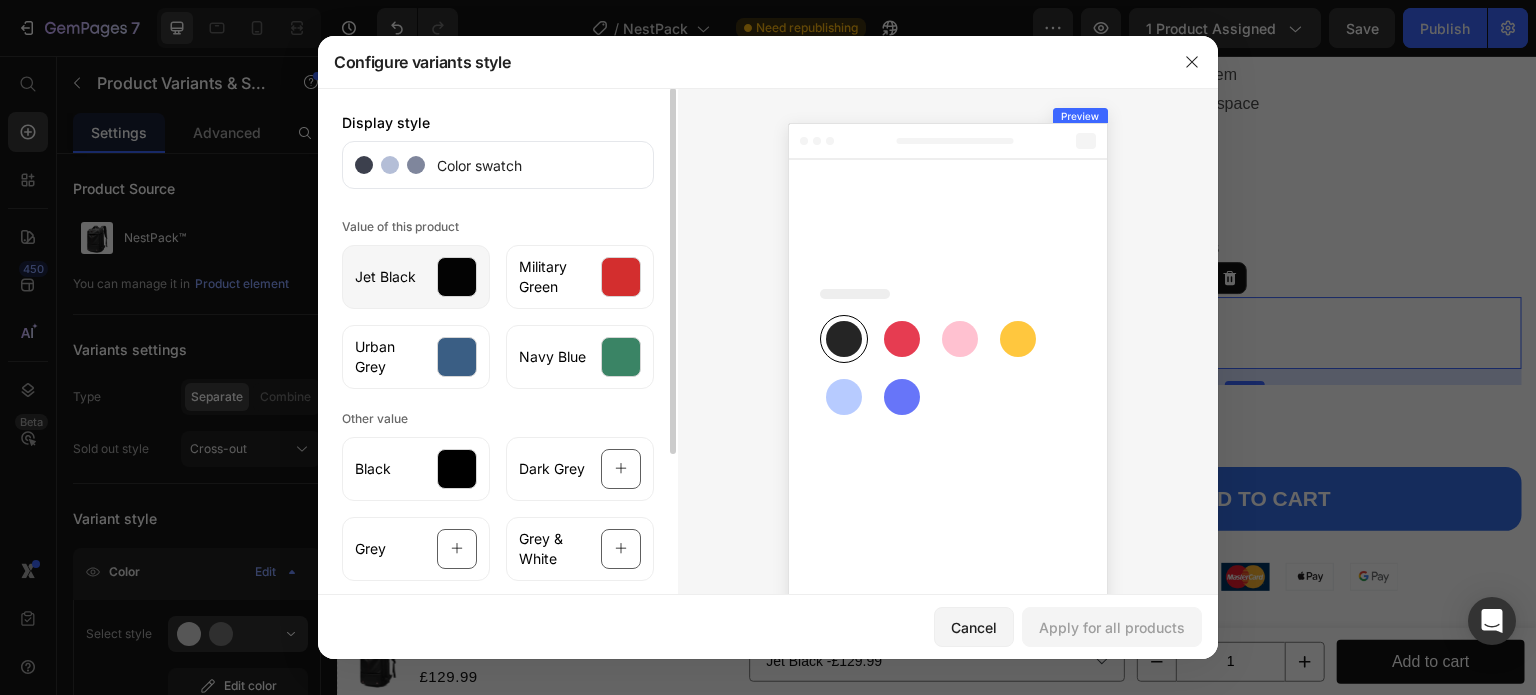 click at bounding box center (457, 277) 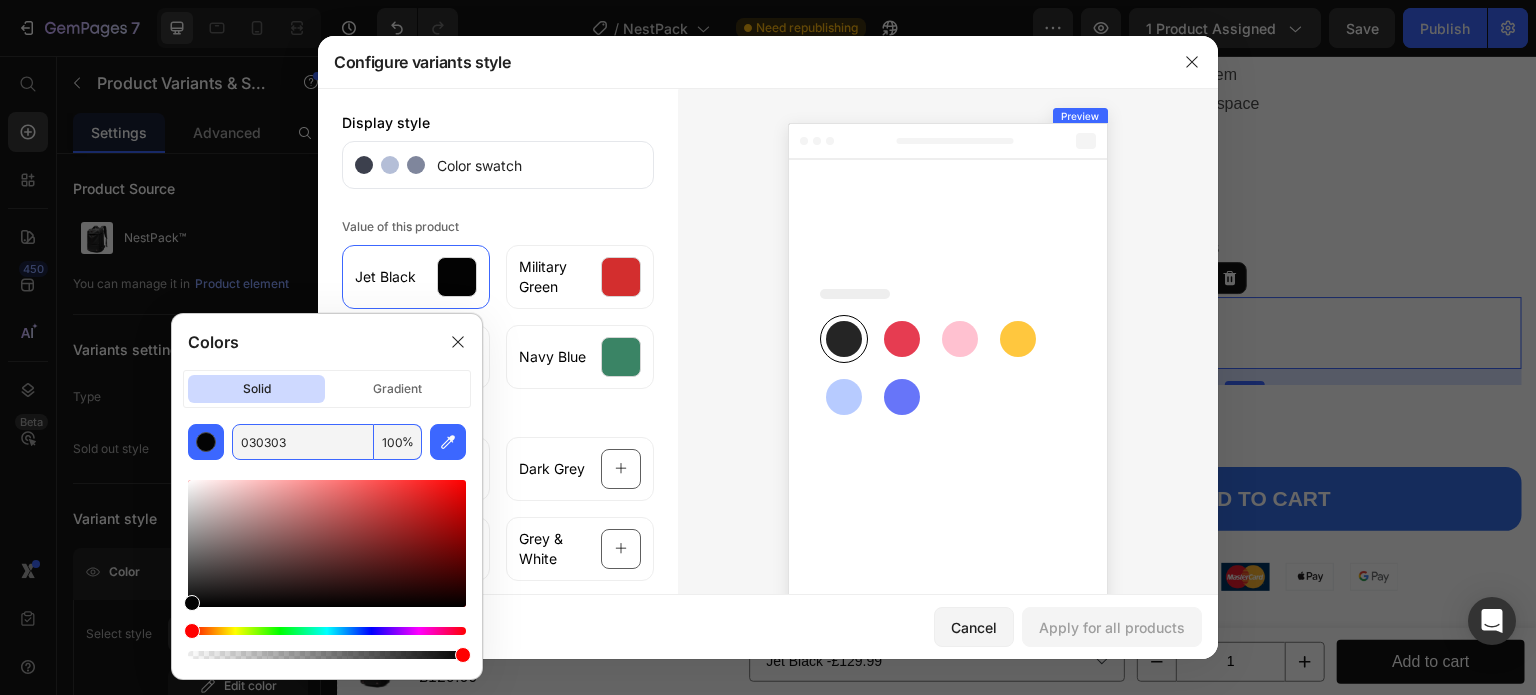 click on "030303" at bounding box center [303, 442] 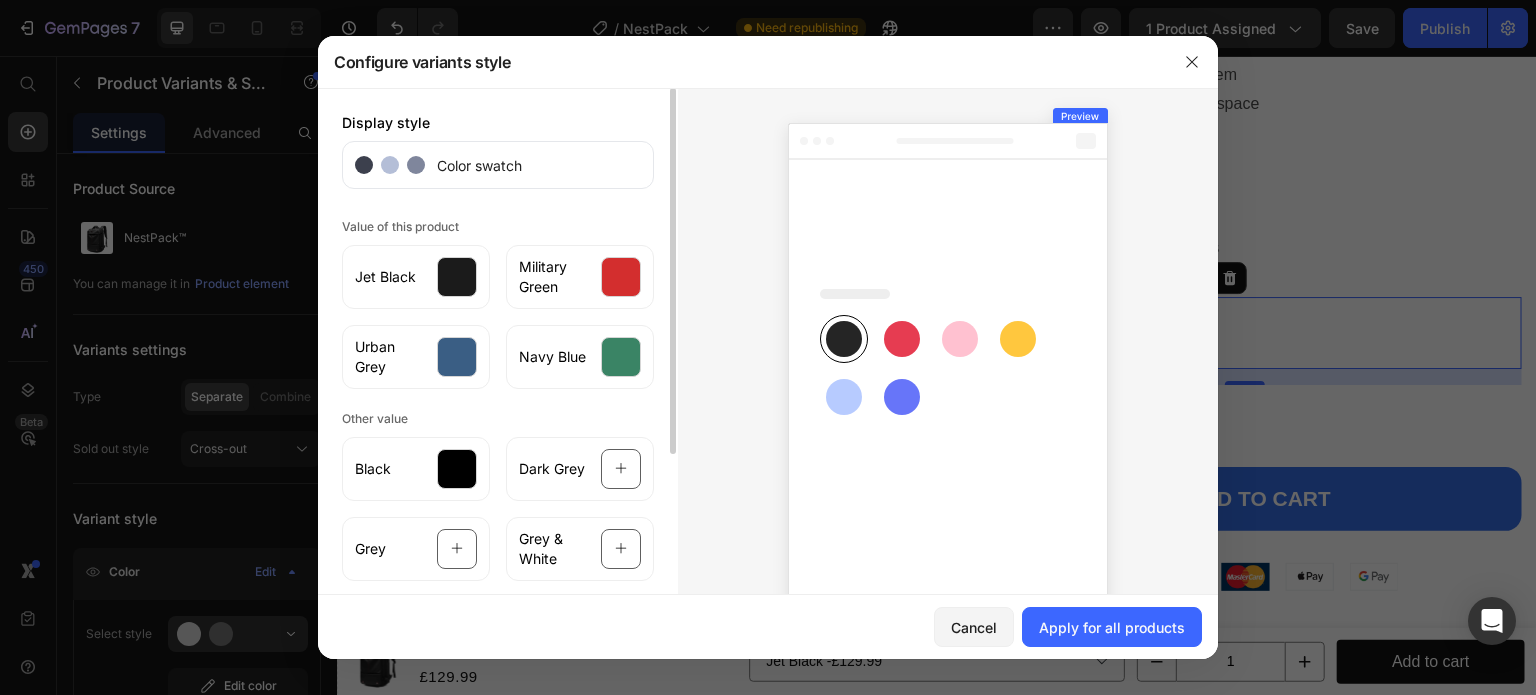 click on "Value of this product Jet Black Military Green Urban Grey Navy Blue" at bounding box center [498, 301] 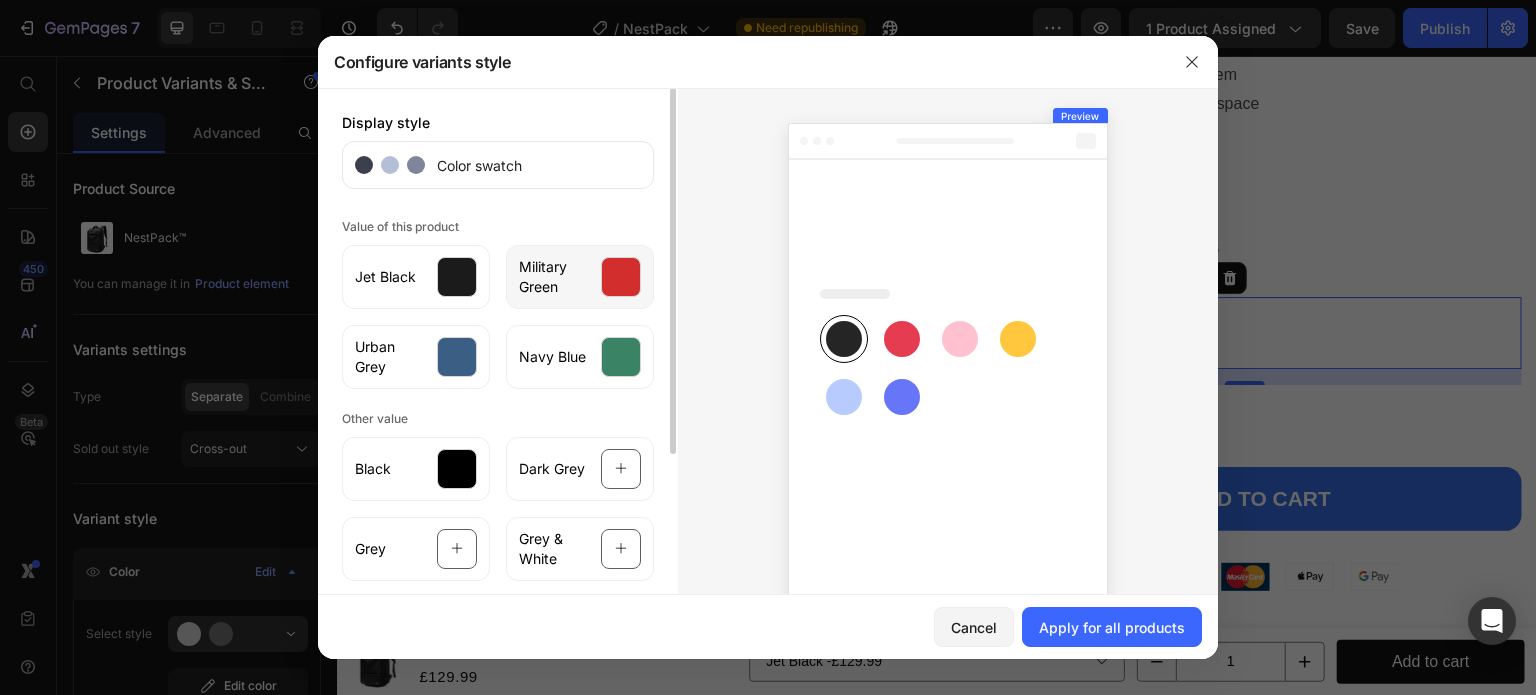 click at bounding box center [621, 277] 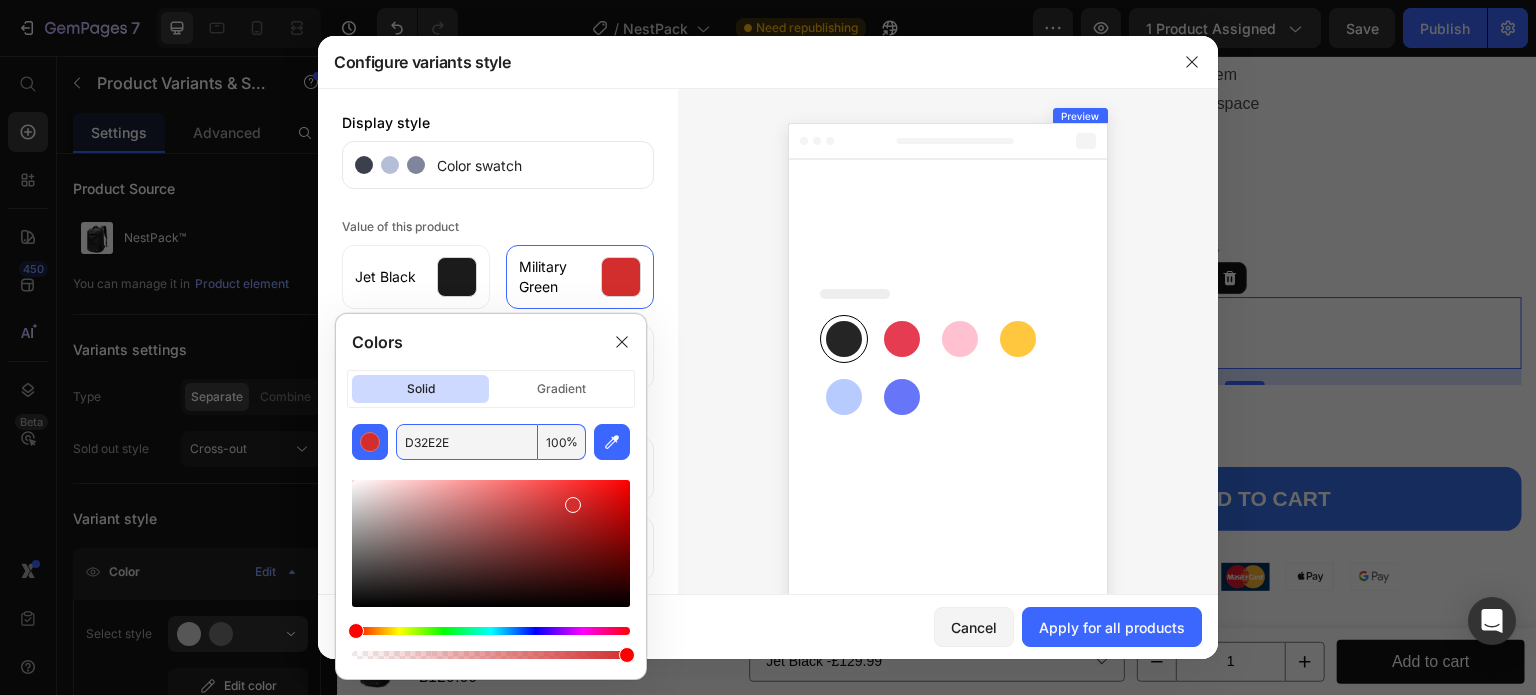 click on "D32E2E" at bounding box center [467, 442] 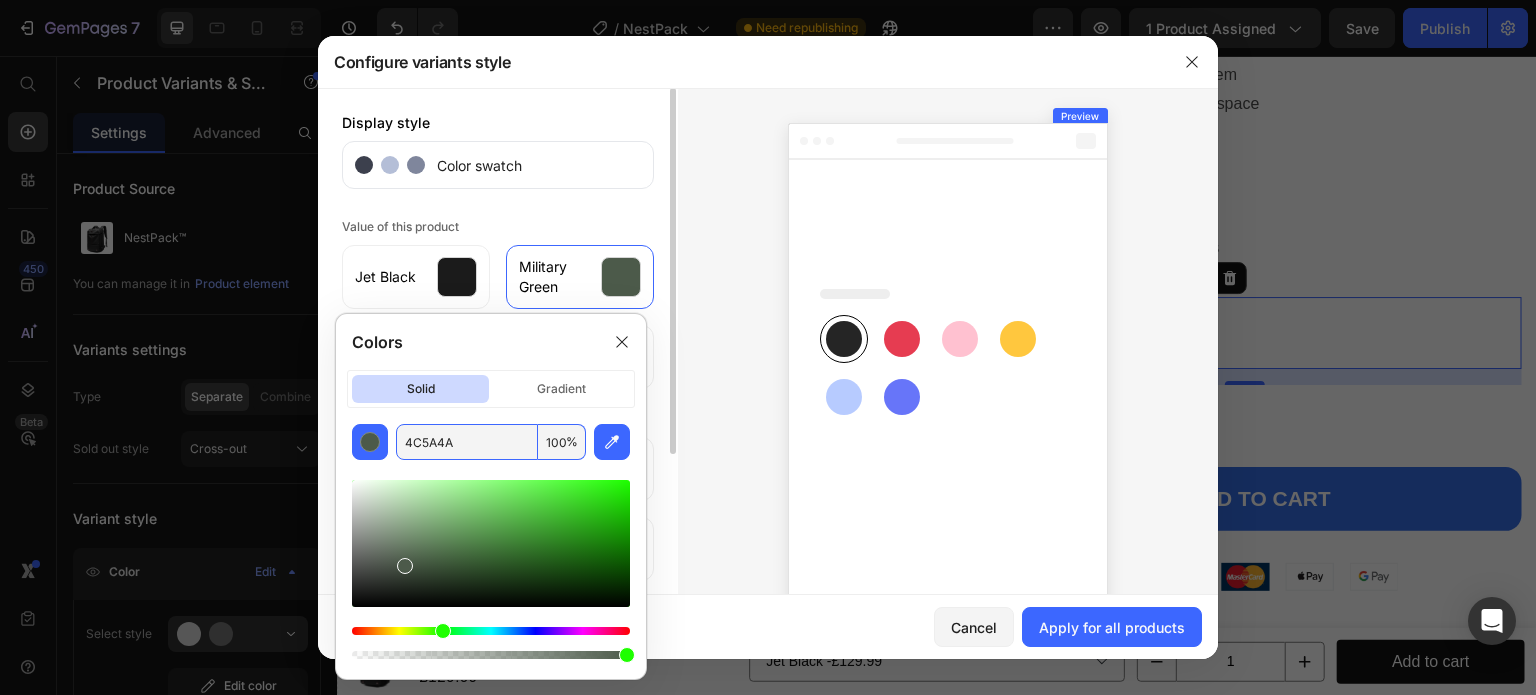 click on "Value of this product Jet Black Military Green Urban Grey Navy Blue" at bounding box center (498, 301) 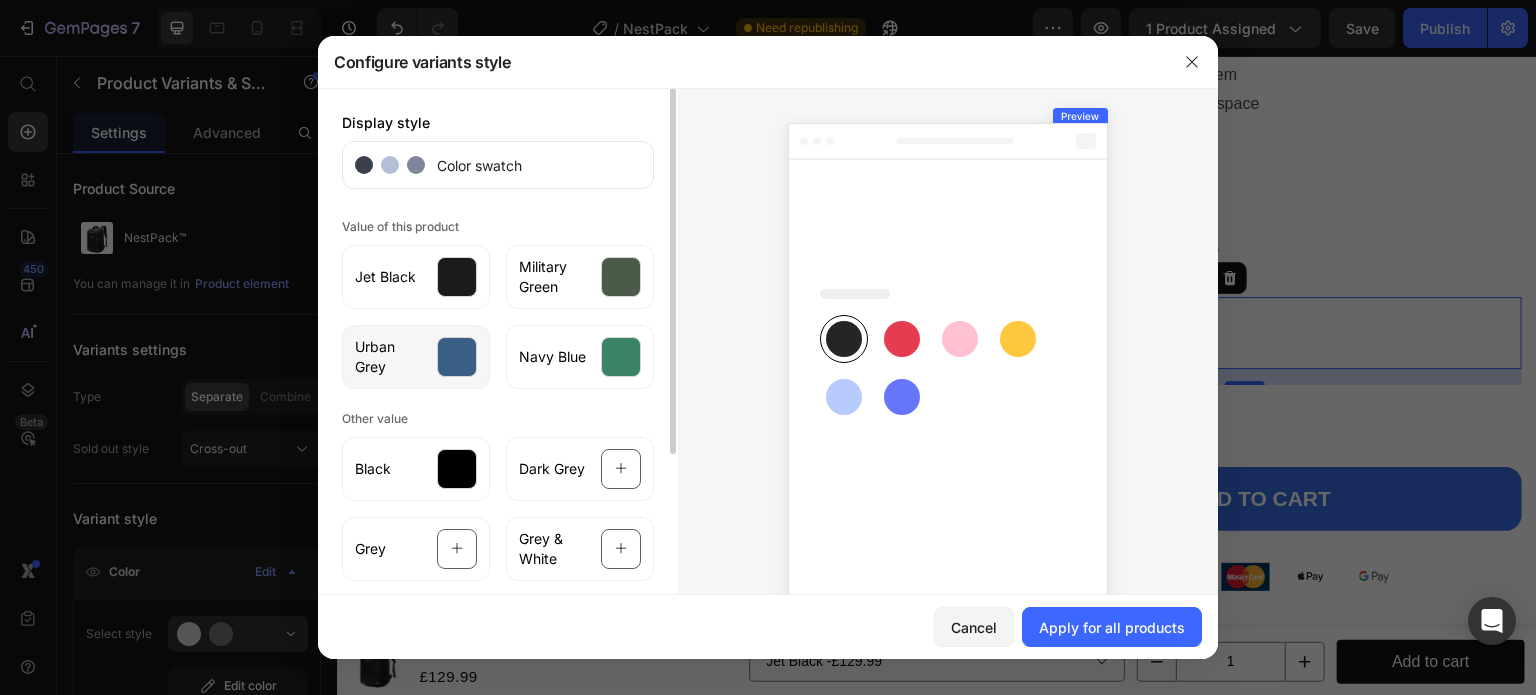 click at bounding box center [457, 357] 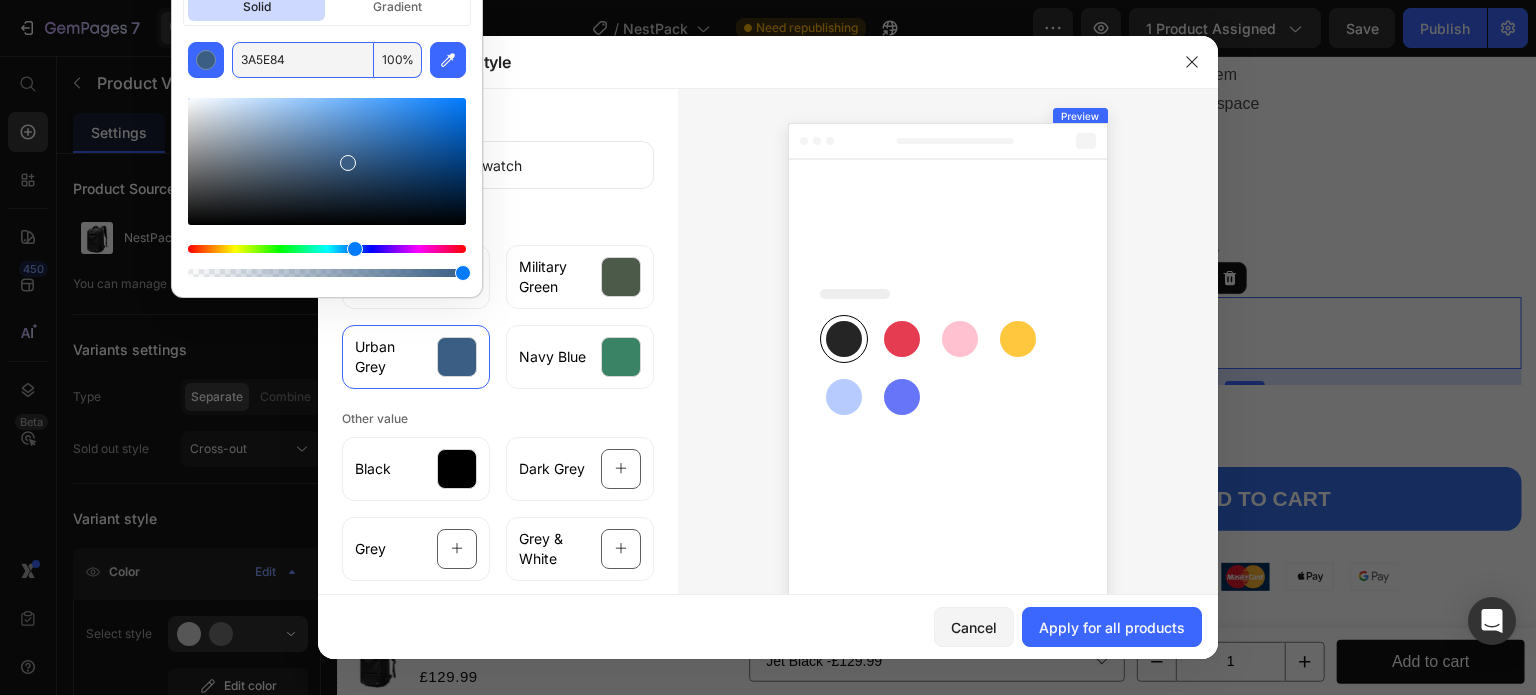 click on "3A5E84" at bounding box center [303, 60] 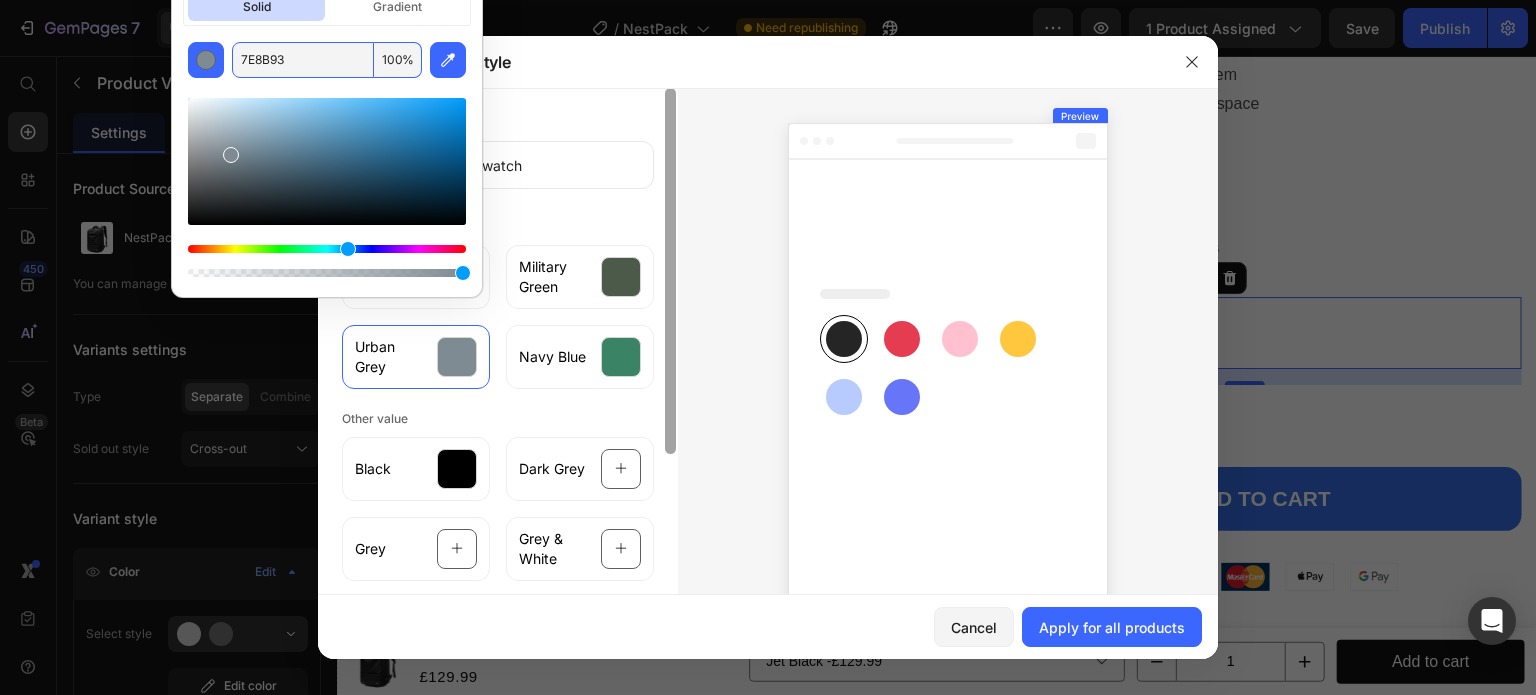 type on "7E8B93" 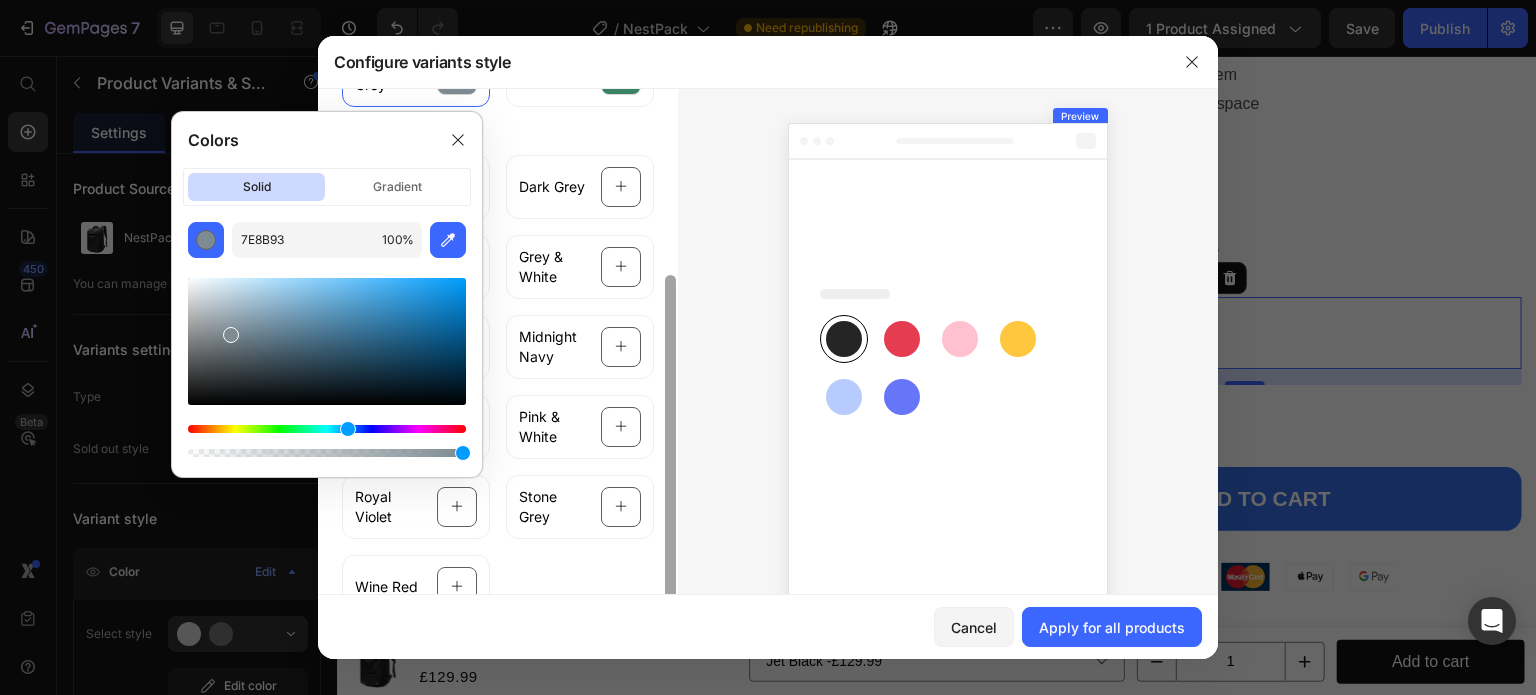 click at bounding box center [670, 365] 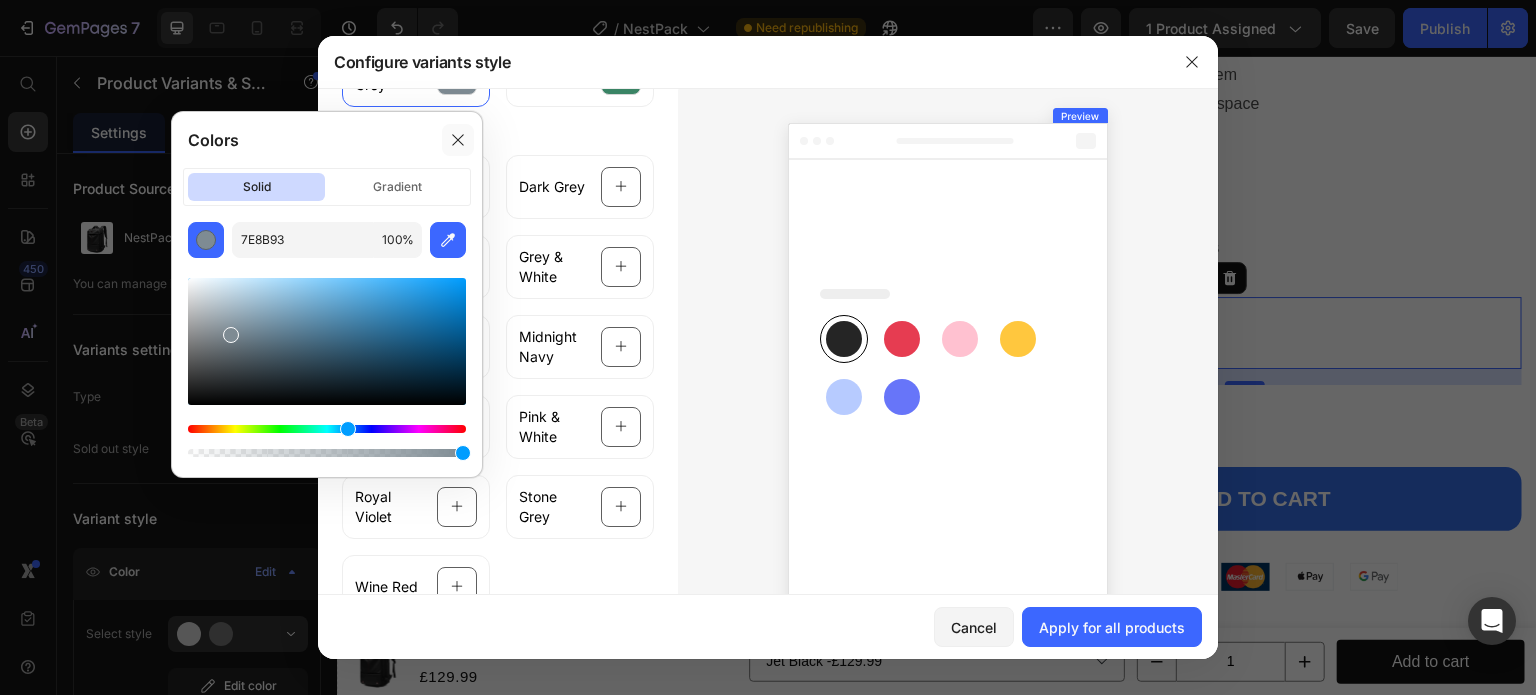 click 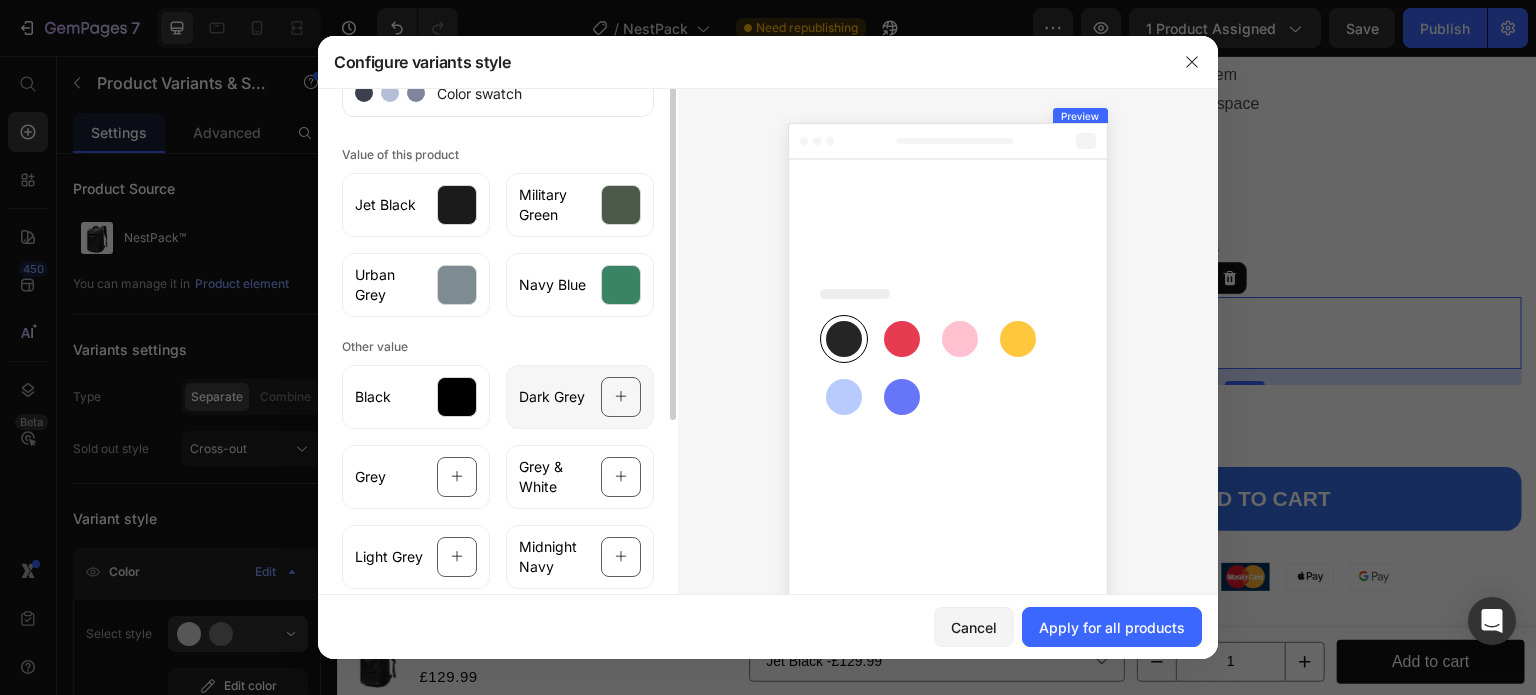 scroll, scrollTop: 0, scrollLeft: 0, axis: both 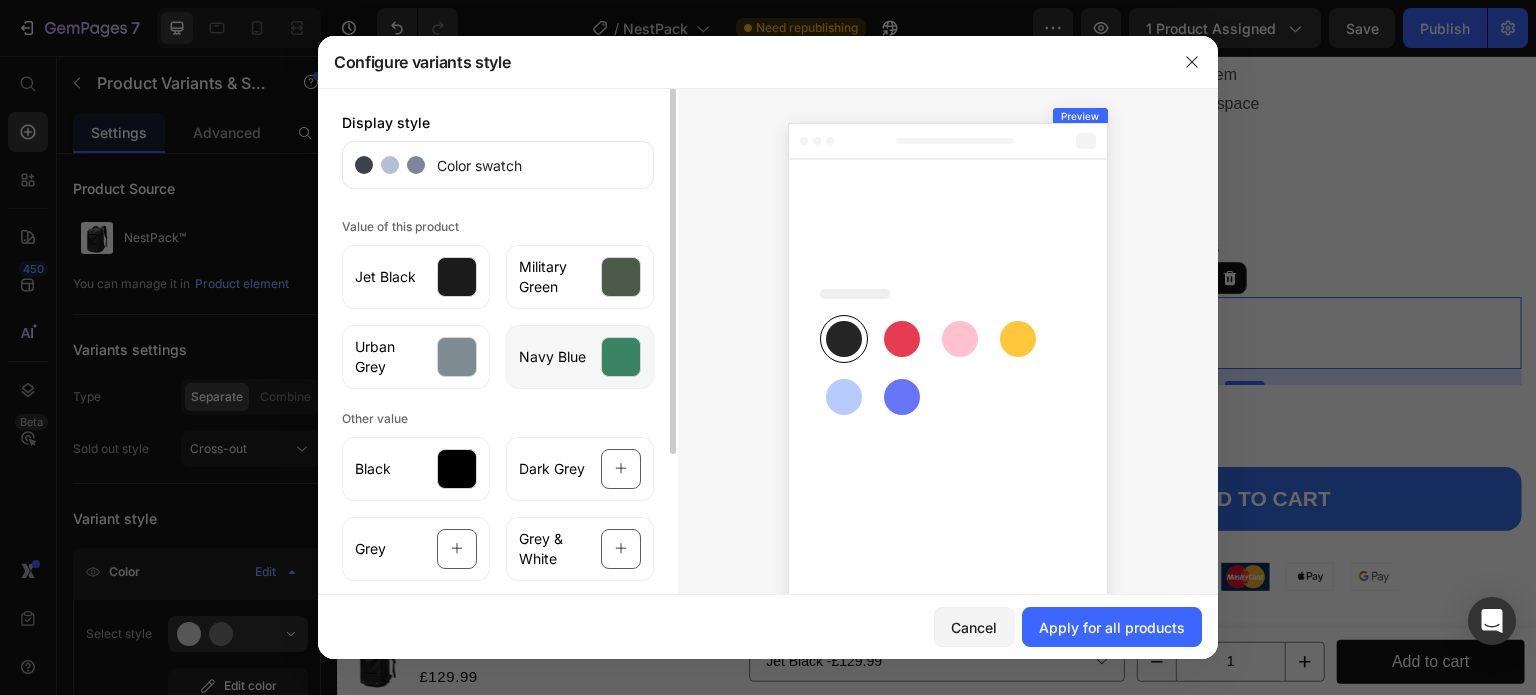 click on "Navy Blue" 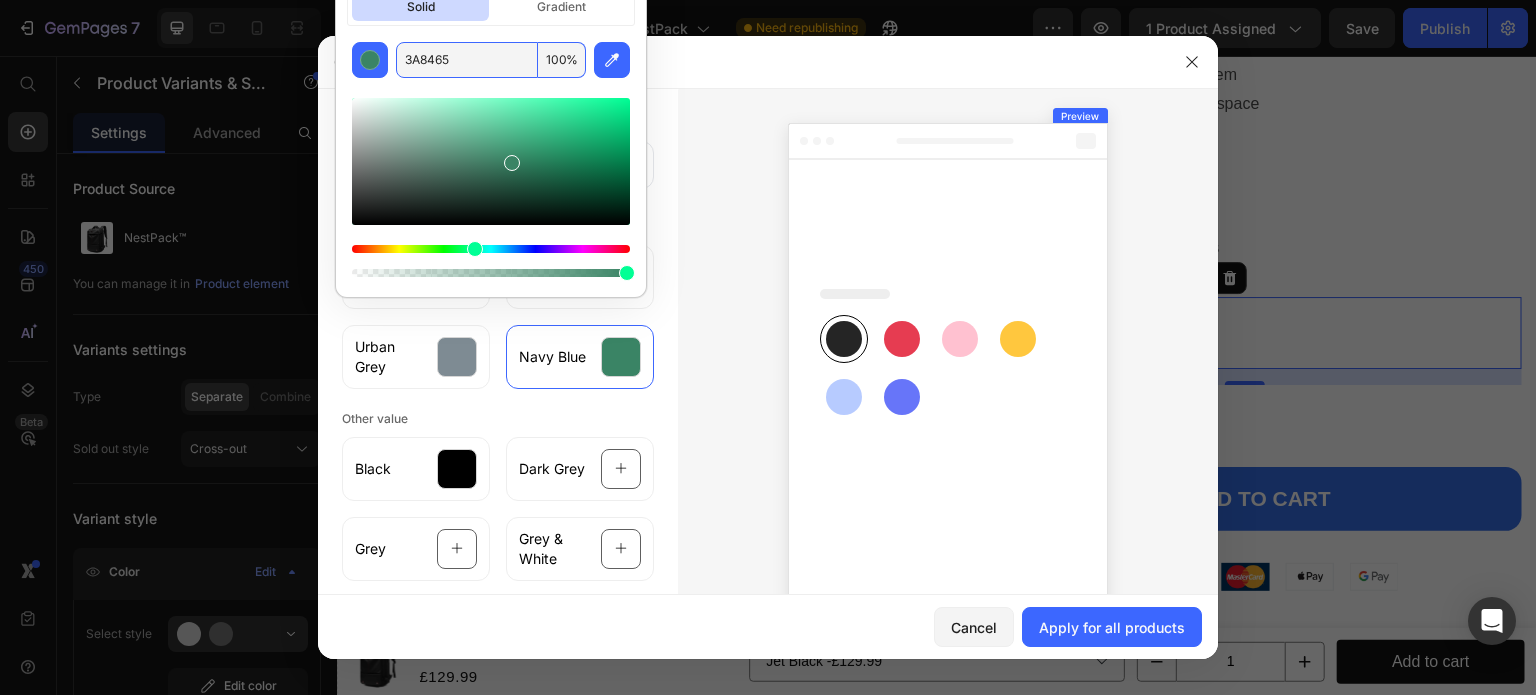 click on "3A8465" at bounding box center [467, 60] 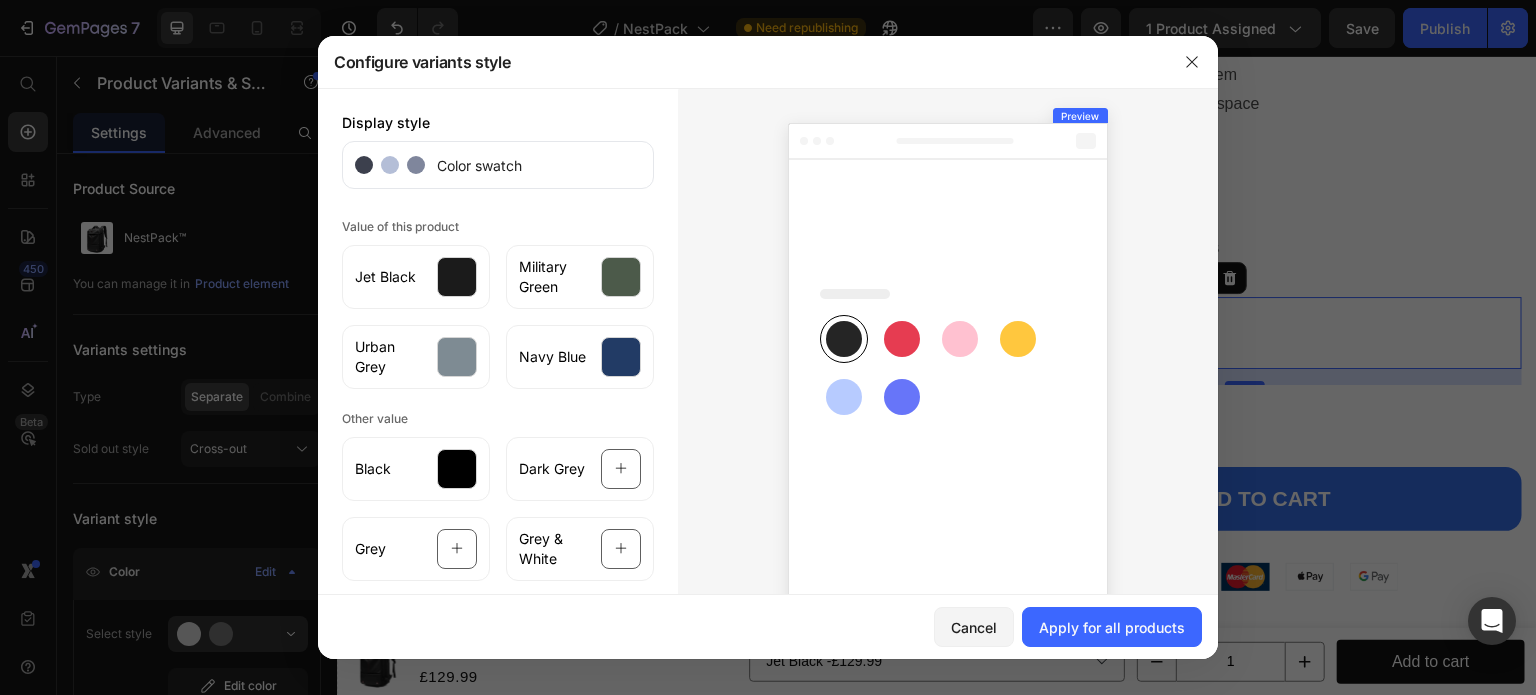 click at bounding box center (948, 365) 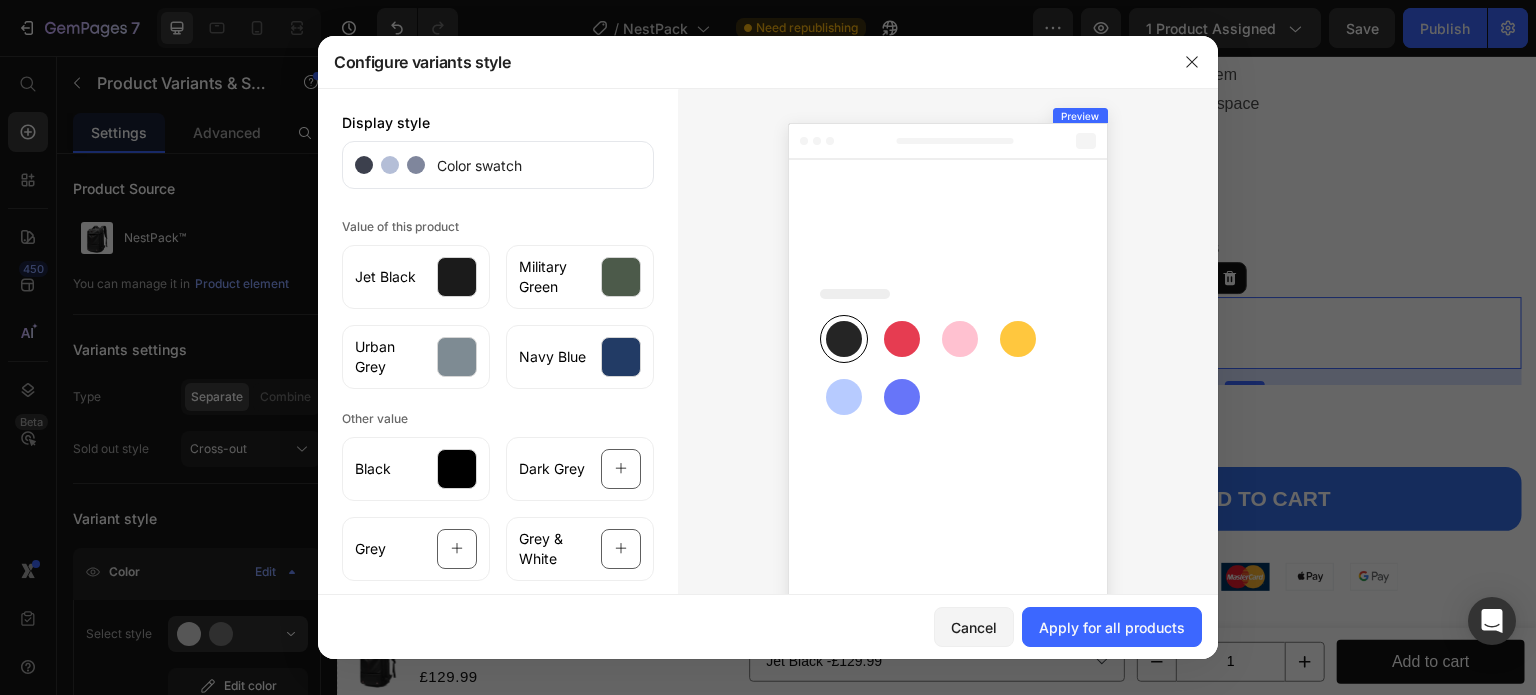 scroll, scrollTop: 47, scrollLeft: 0, axis: vertical 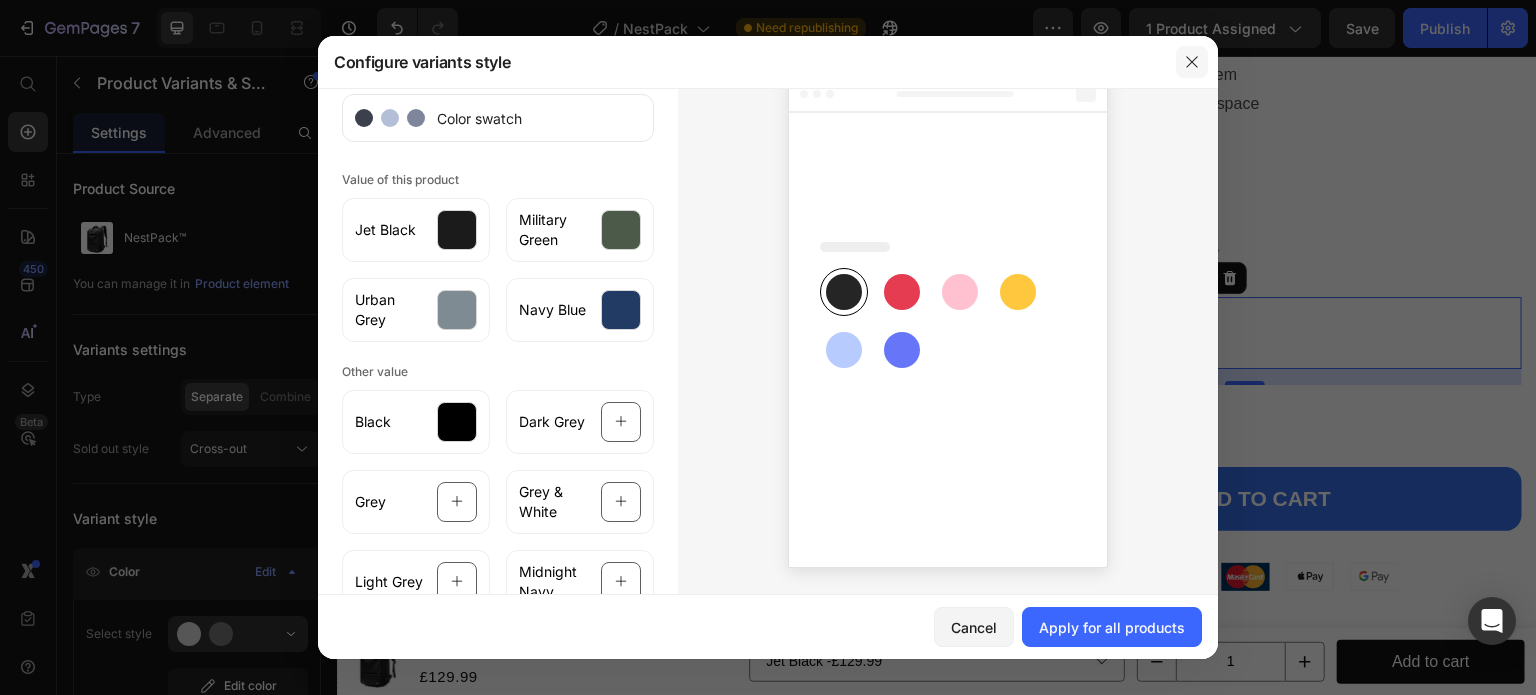 click 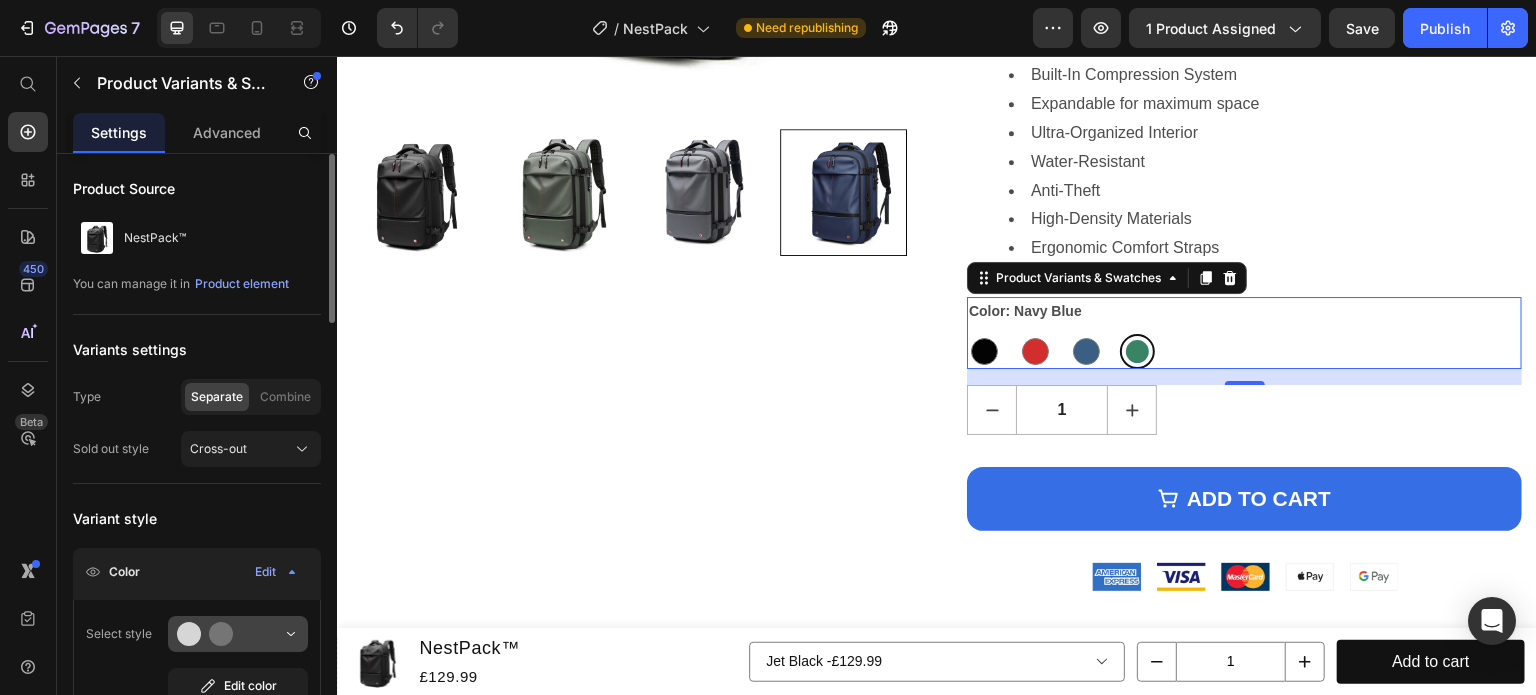 click at bounding box center [238, 634] 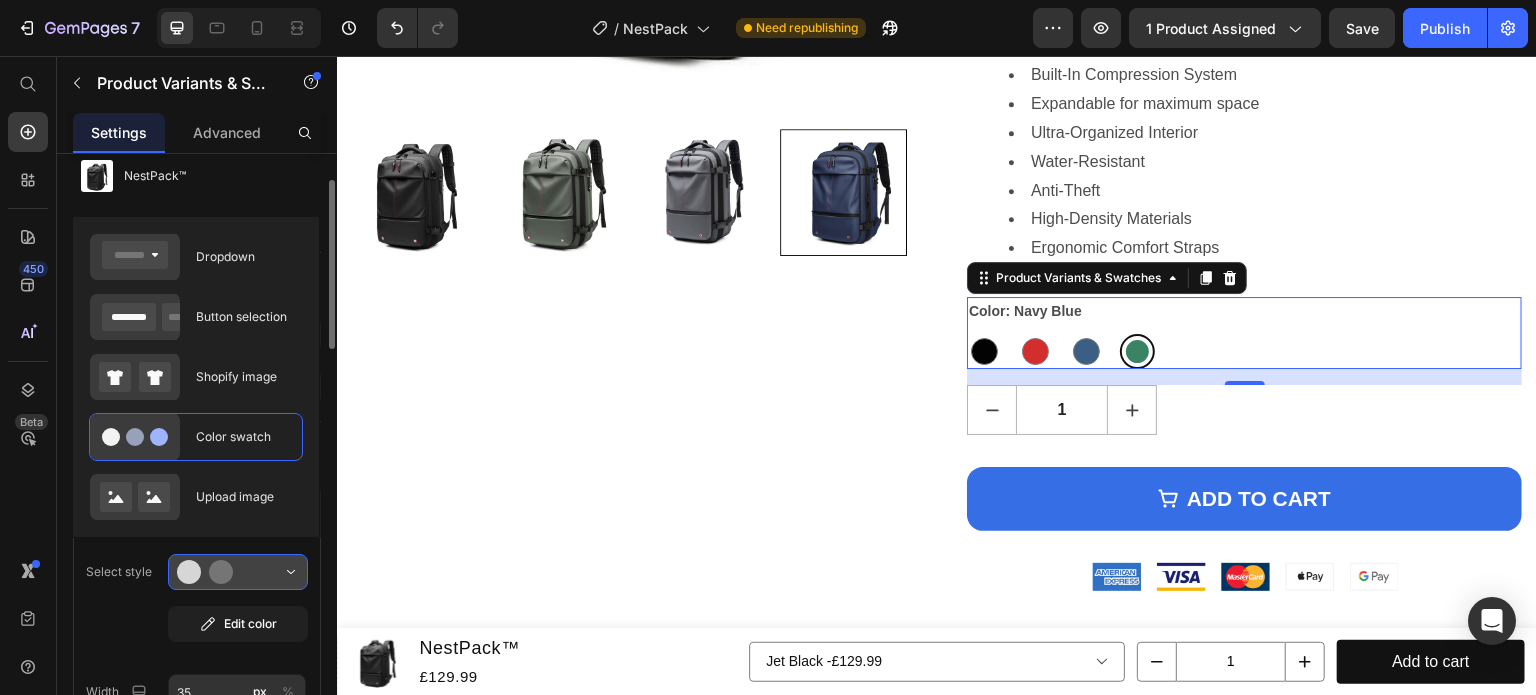 scroll, scrollTop: 69, scrollLeft: 0, axis: vertical 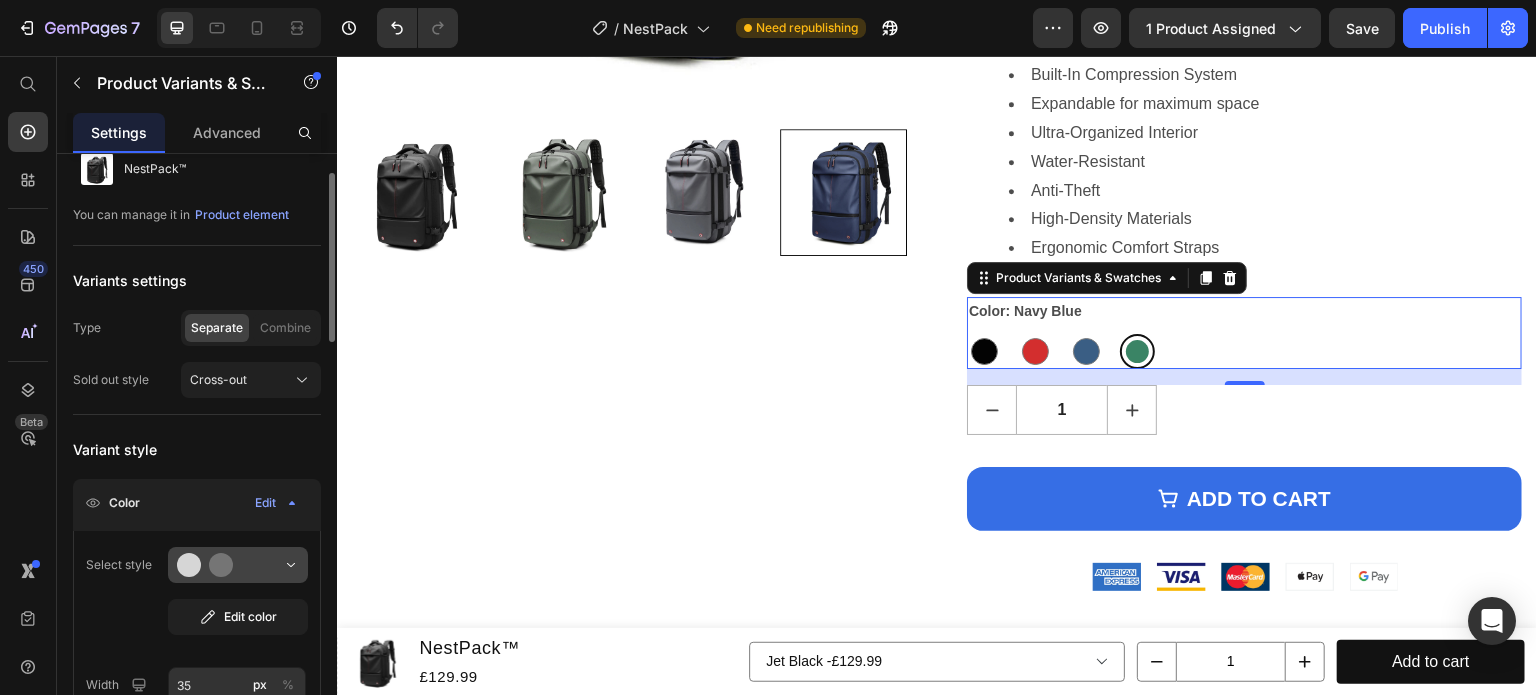 click on "Edit color" at bounding box center (238, 617) 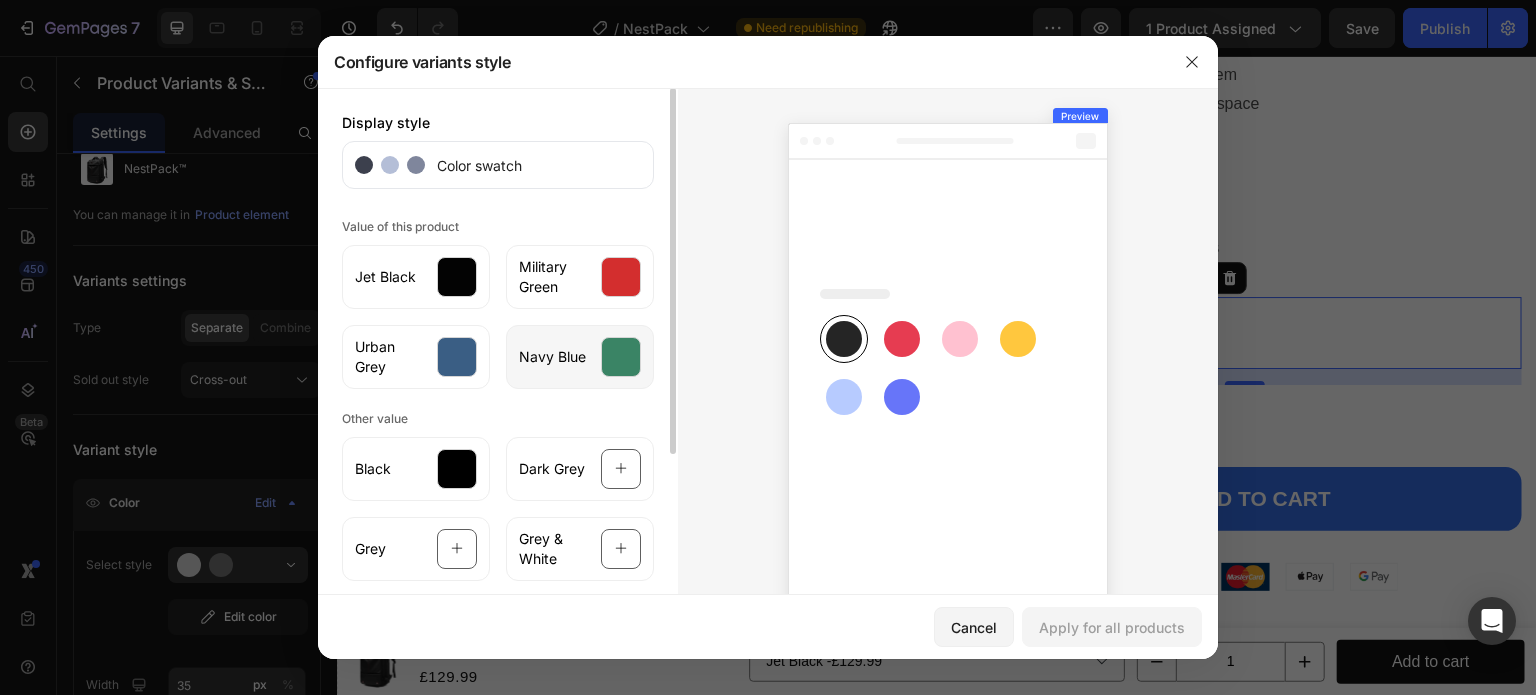 click at bounding box center [621, 357] 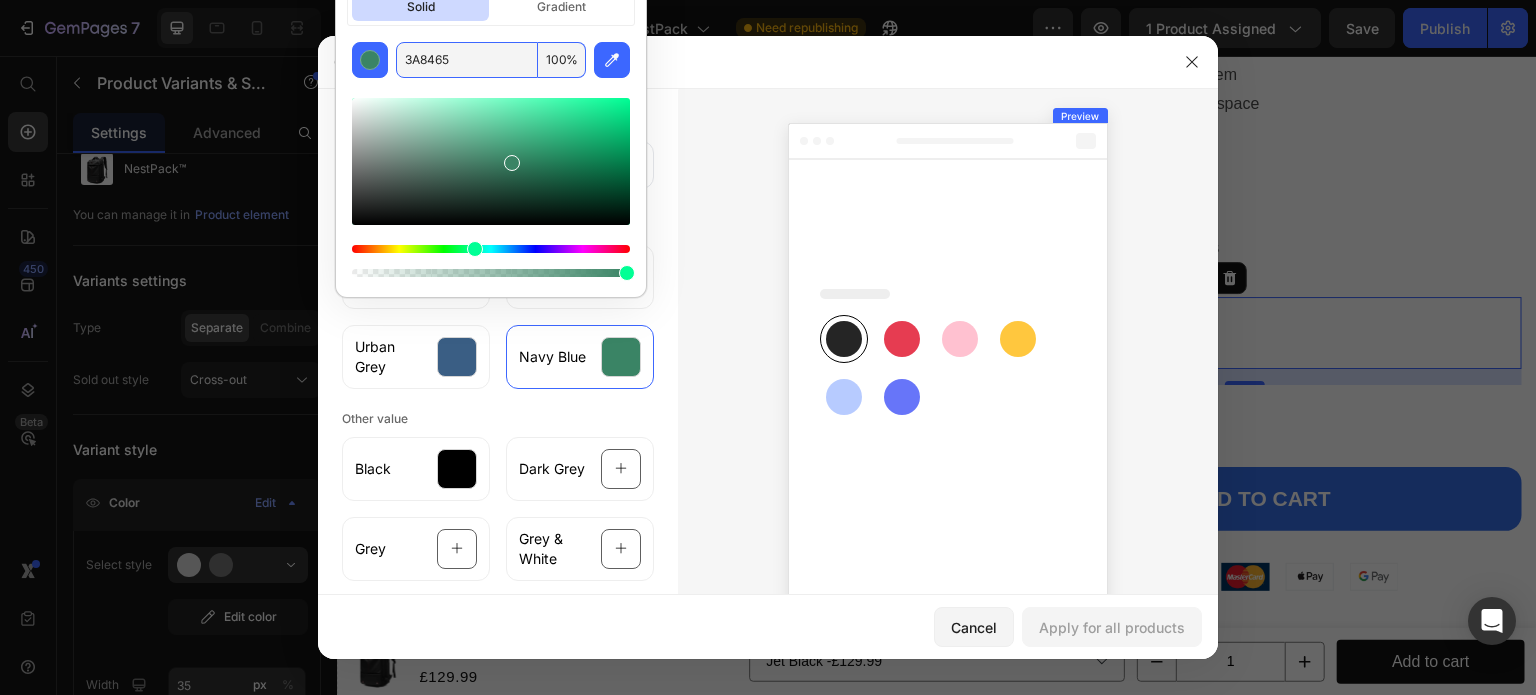 click on "3A8465" at bounding box center [467, 60] 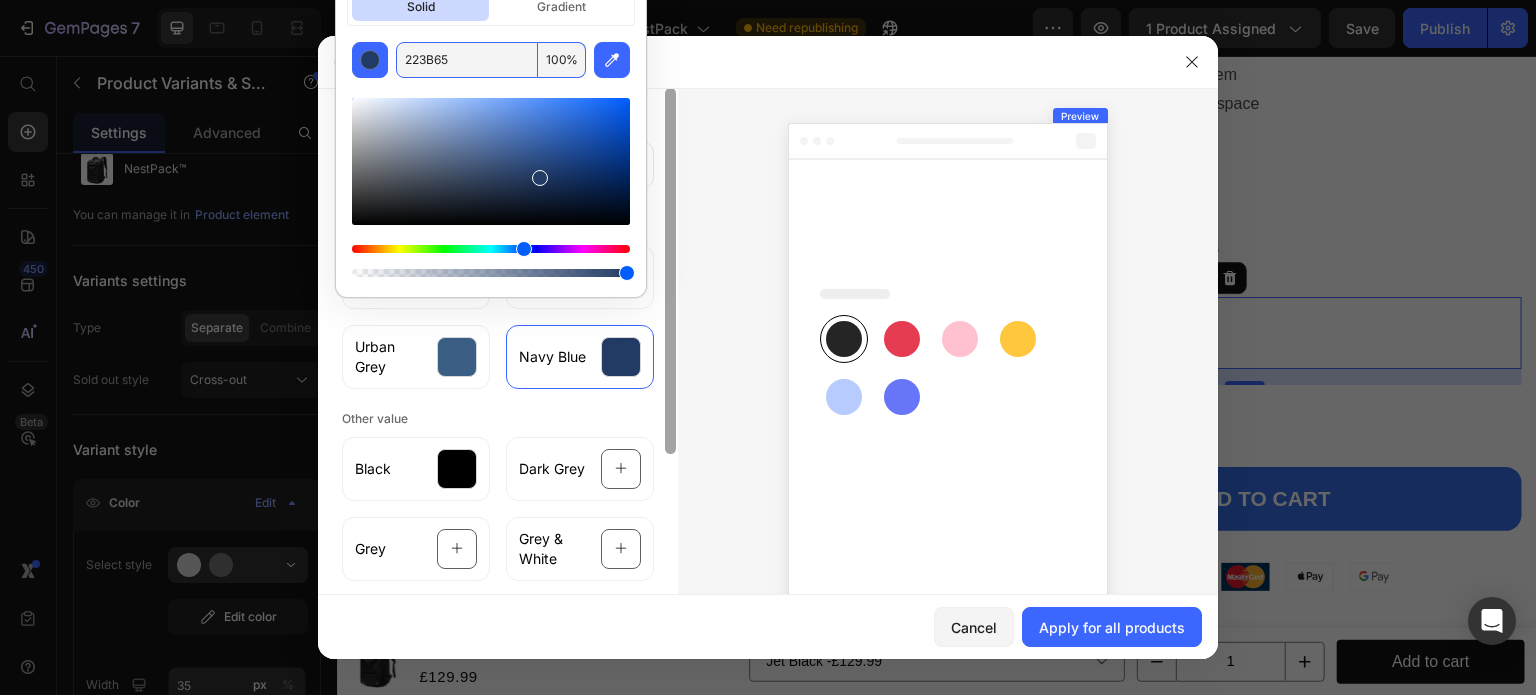 click at bounding box center (670, 271) 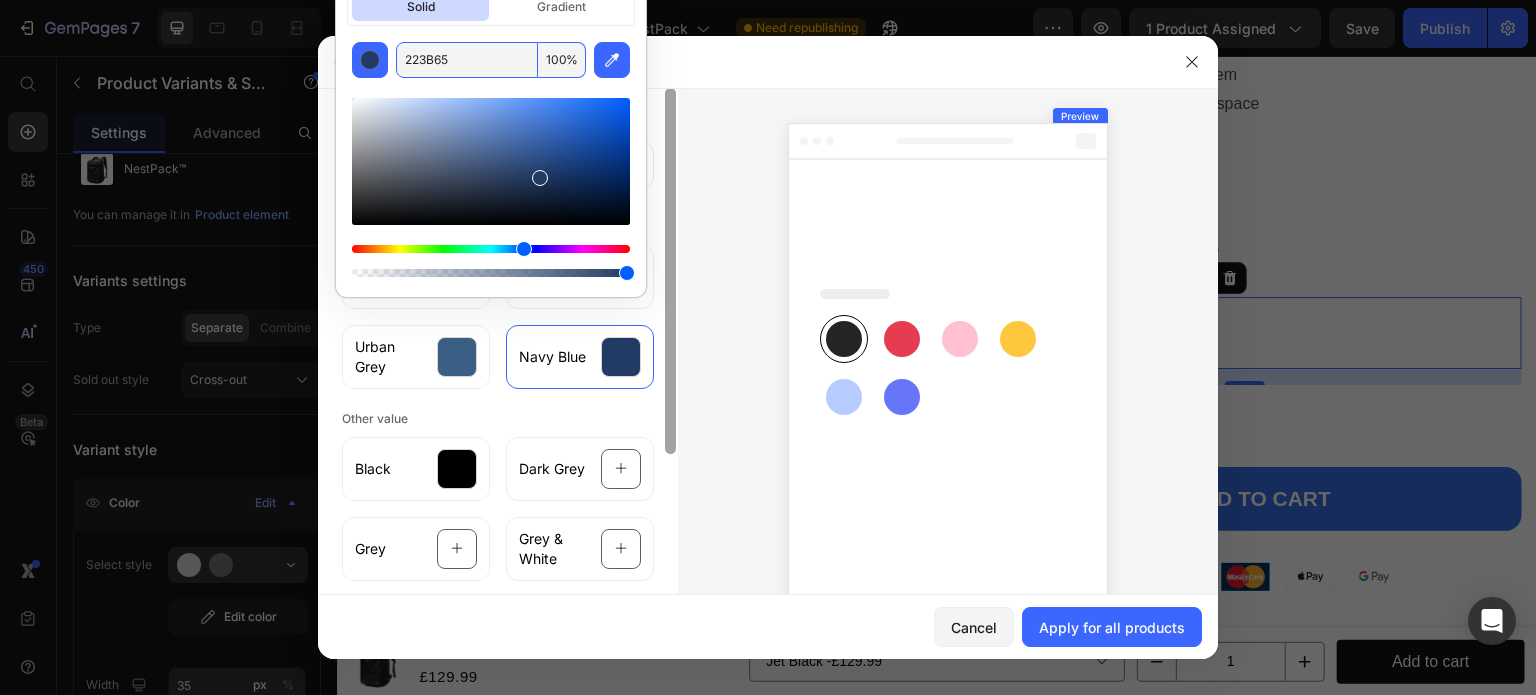 type on "223B65" 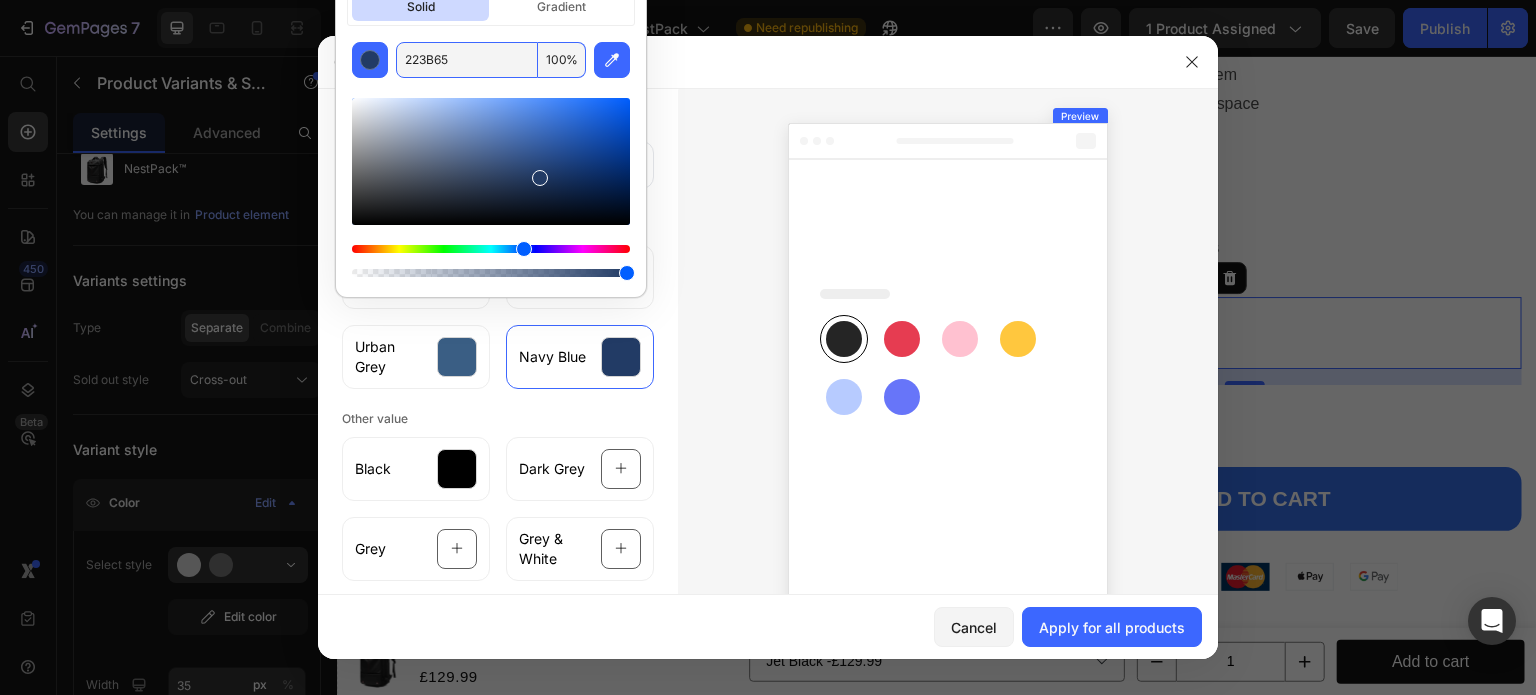click on "Colors solid gradient 223B65 100 %" at bounding box center (491, 114) 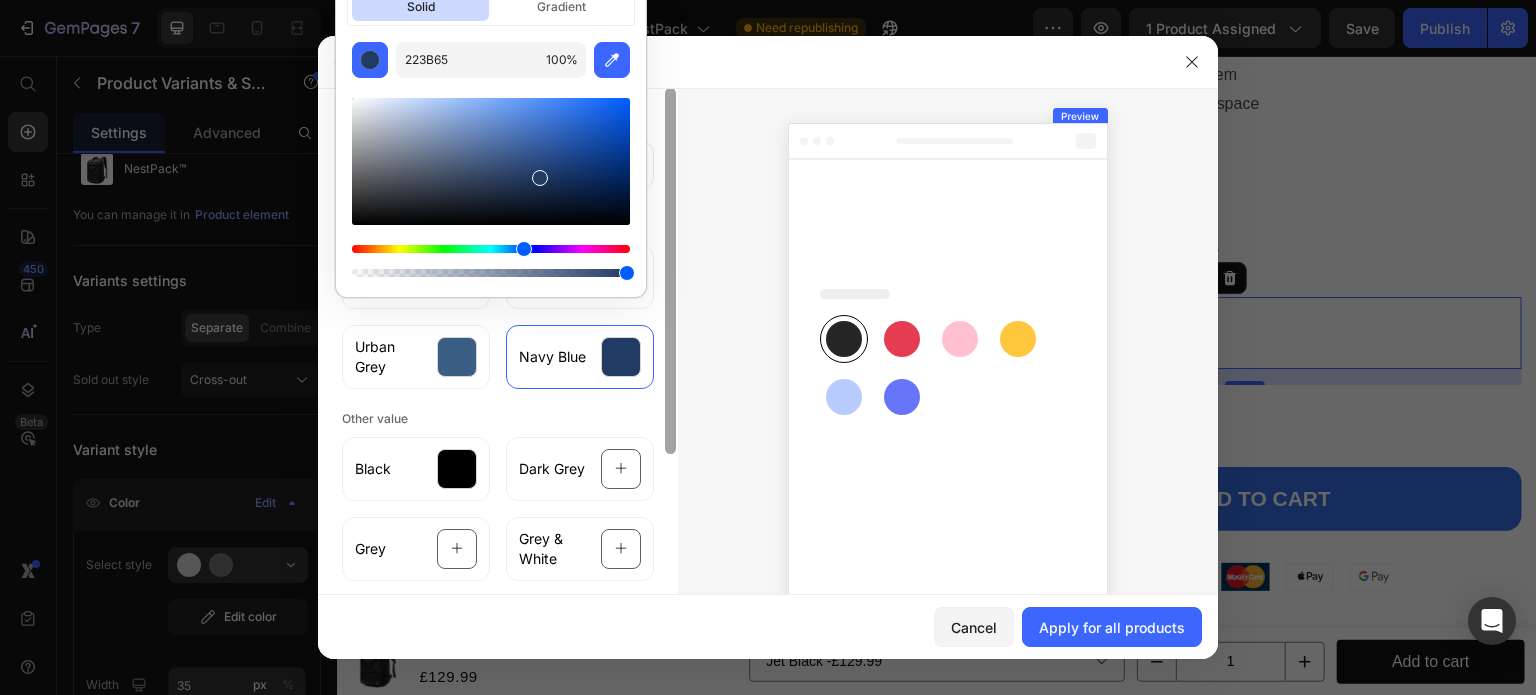 click at bounding box center (670, 271) 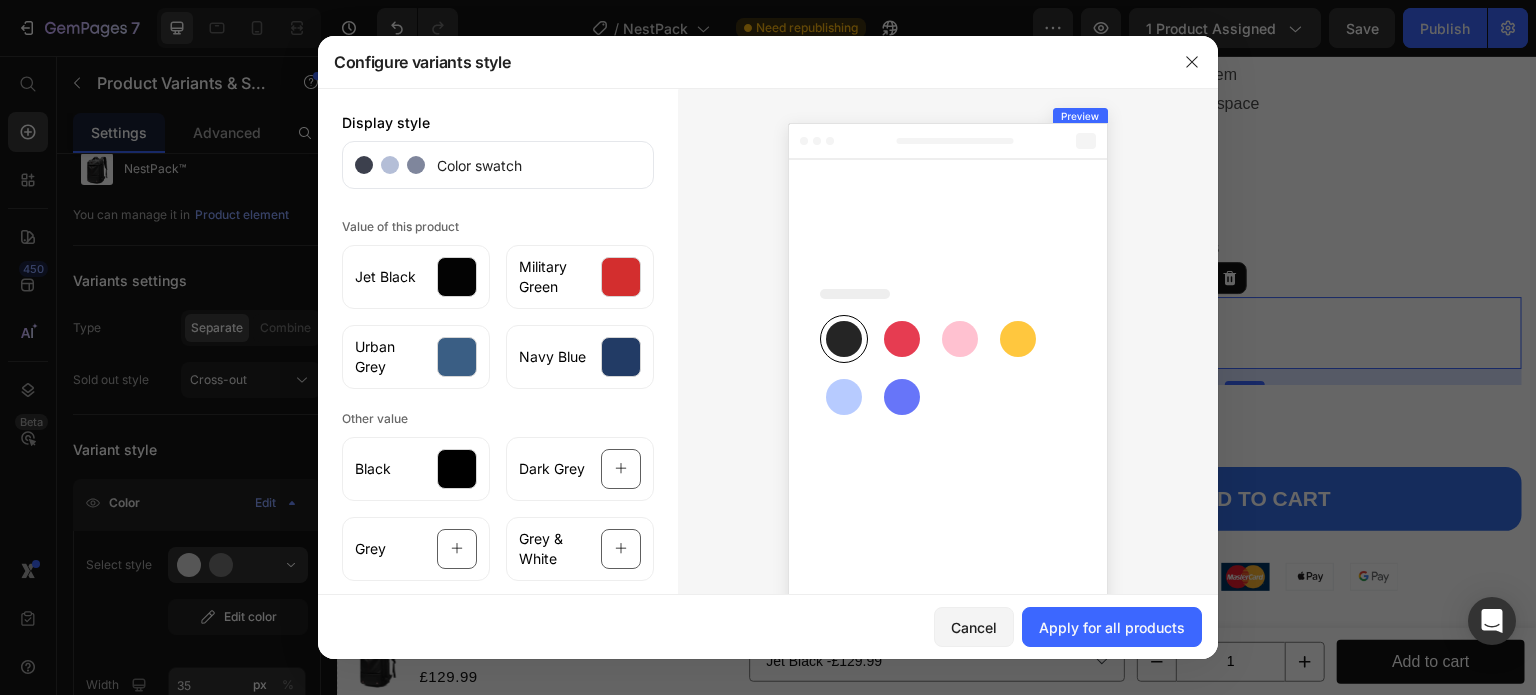 click on "Configure variants style" at bounding box center (742, 62) 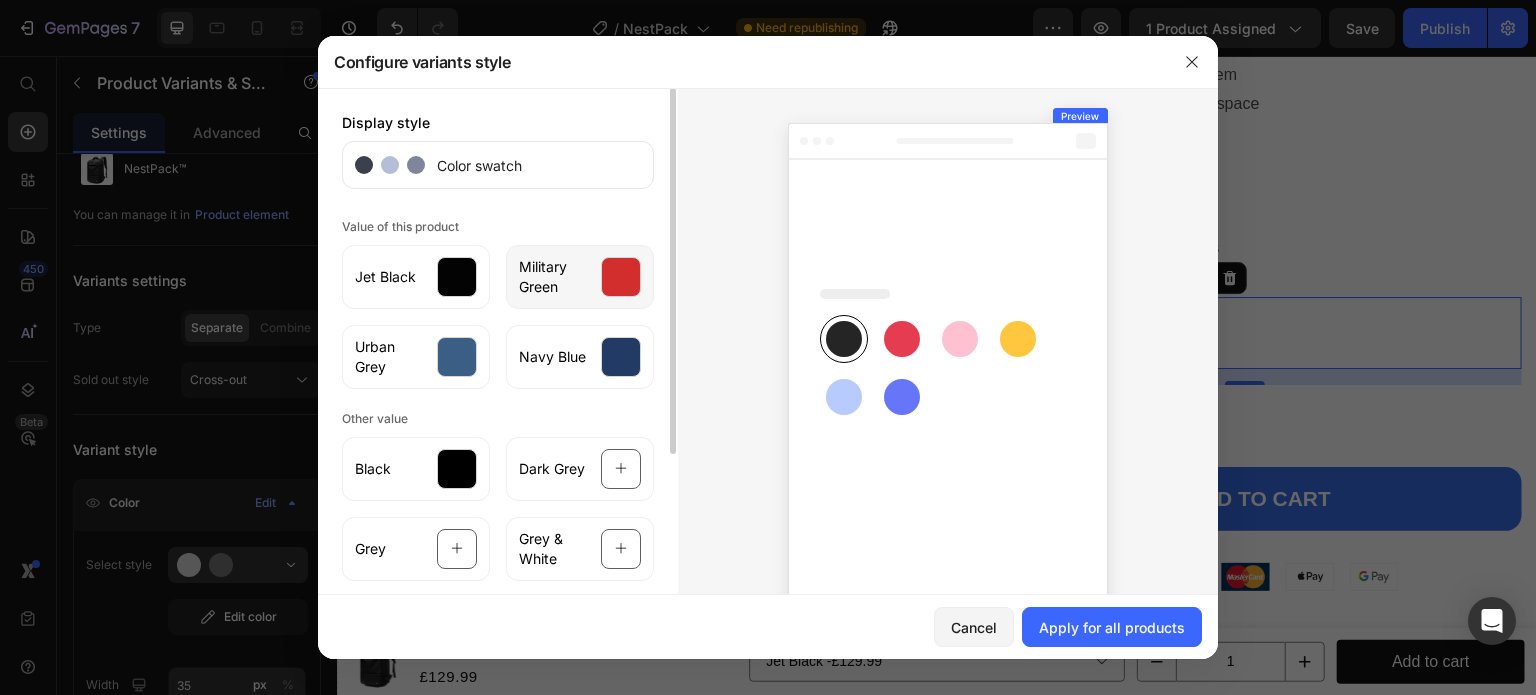 click at bounding box center (621, 277) 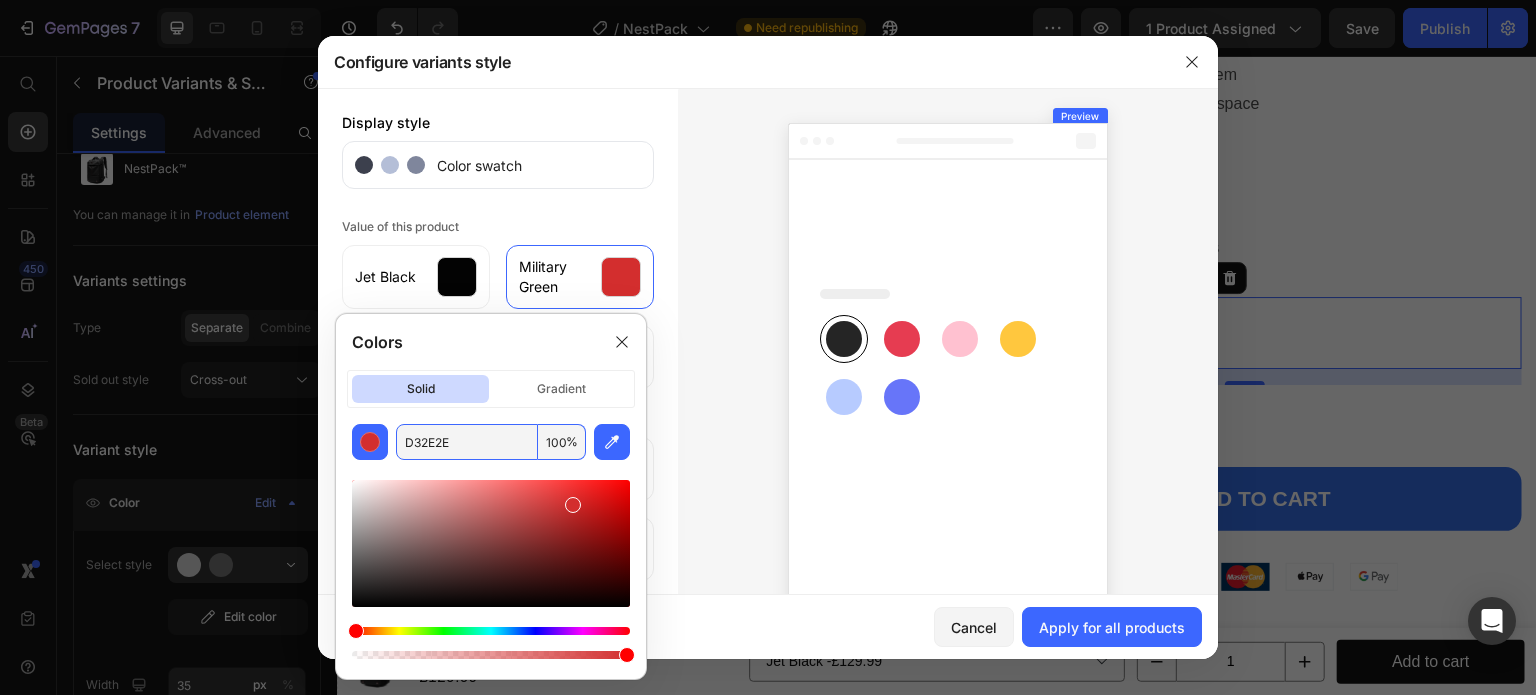 click on "D32E2E" at bounding box center [467, 442] 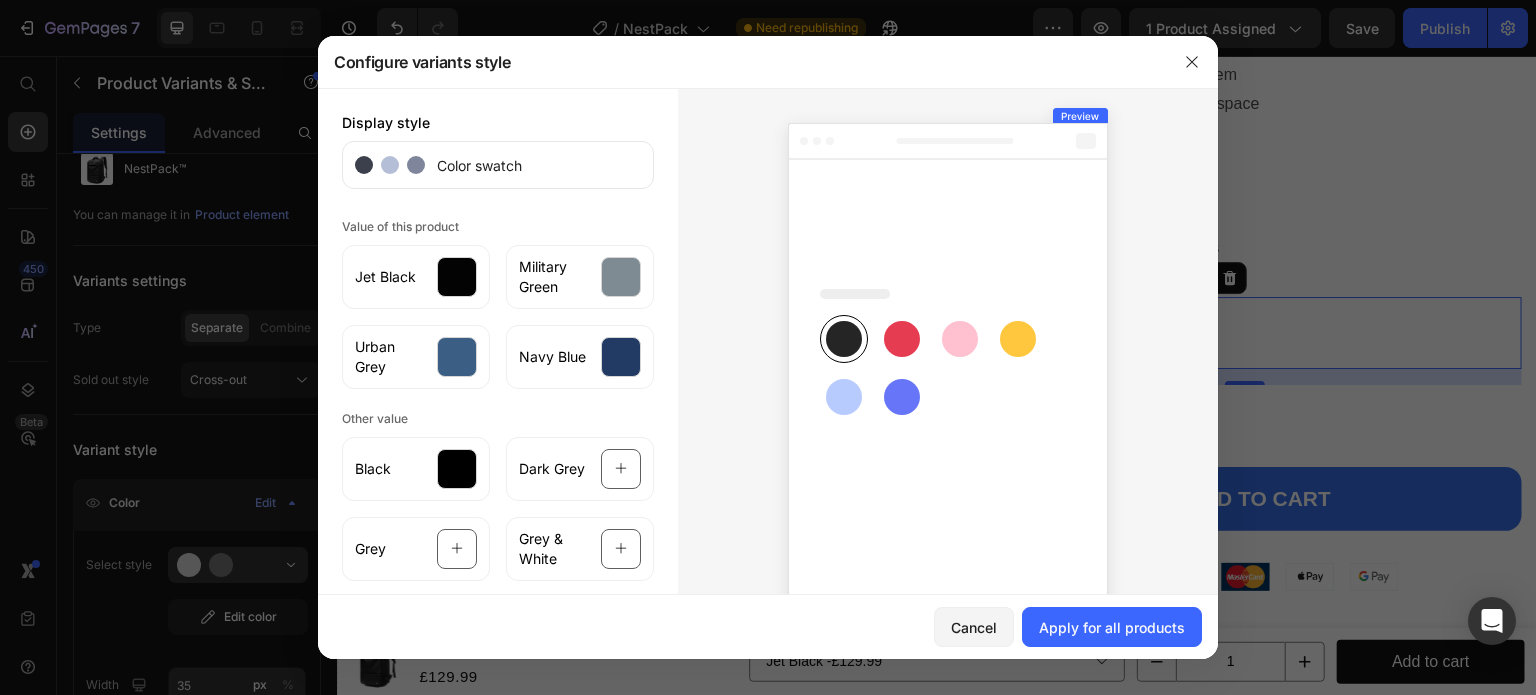 click at bounding box center (948, 365) 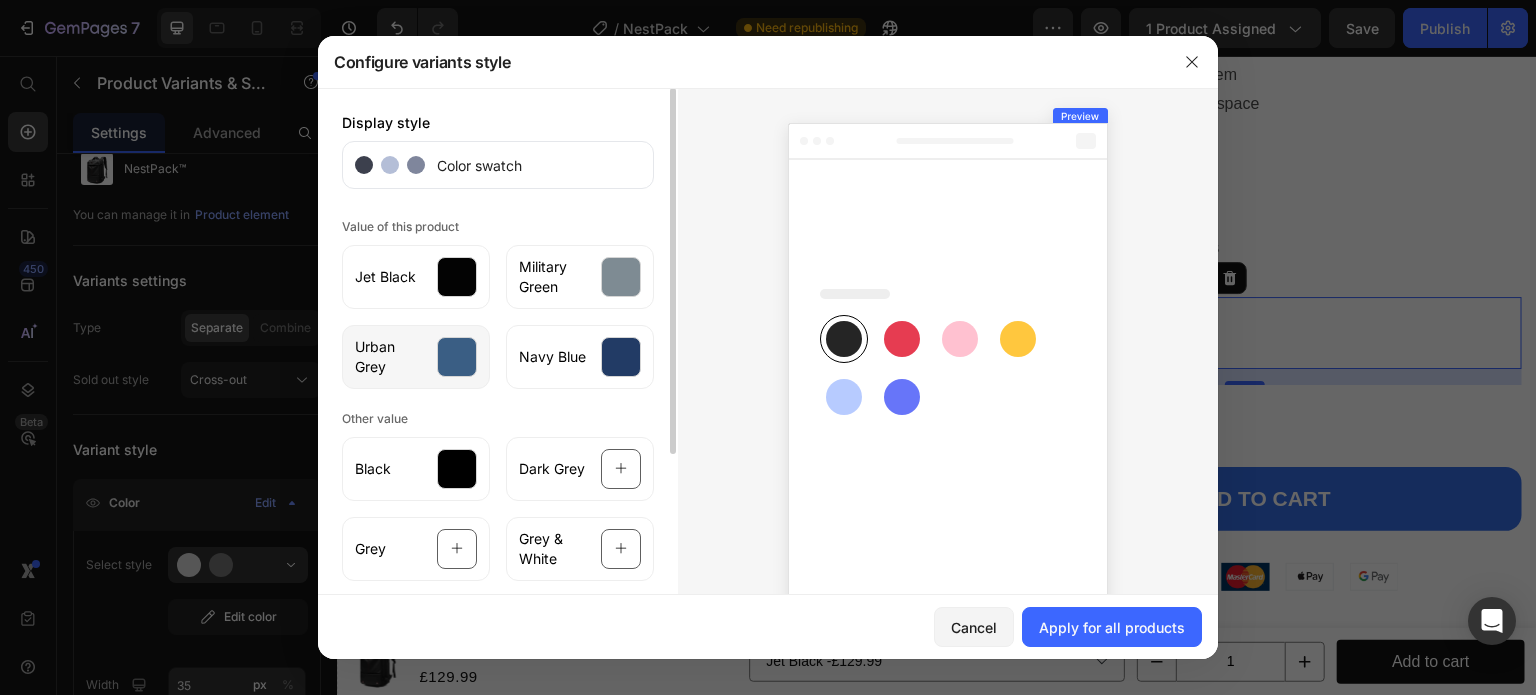 click at bounding box center (457, 357) 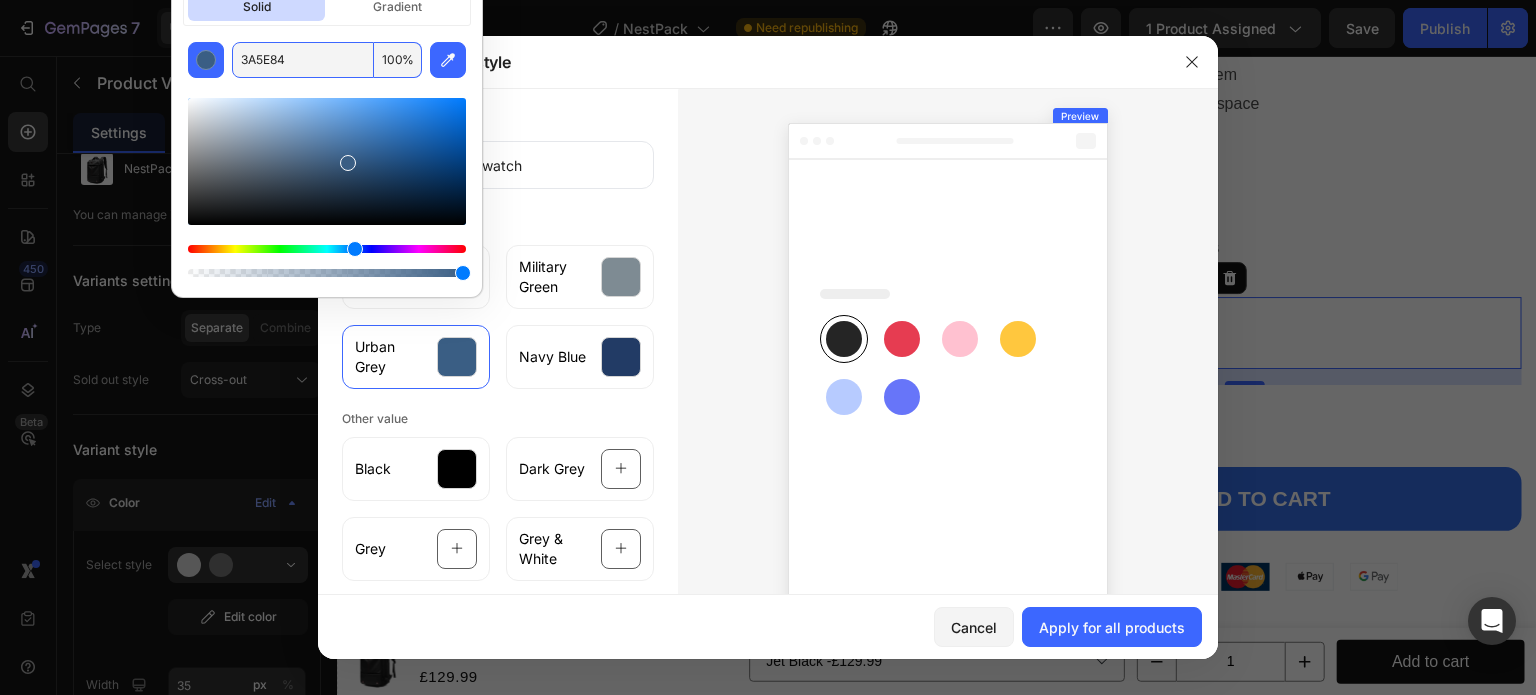 paste on "7E8B93" 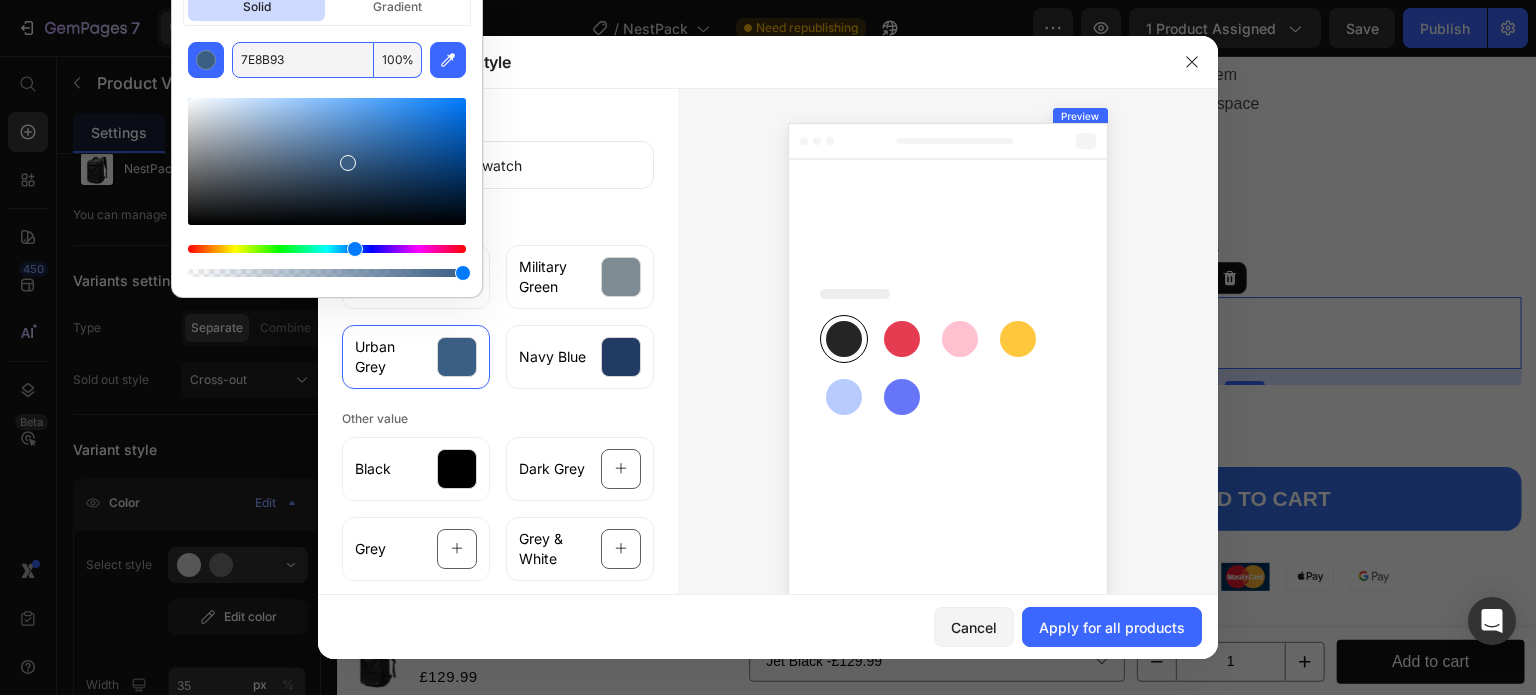 click on "7E8B93" at bounding box center (303, 60) 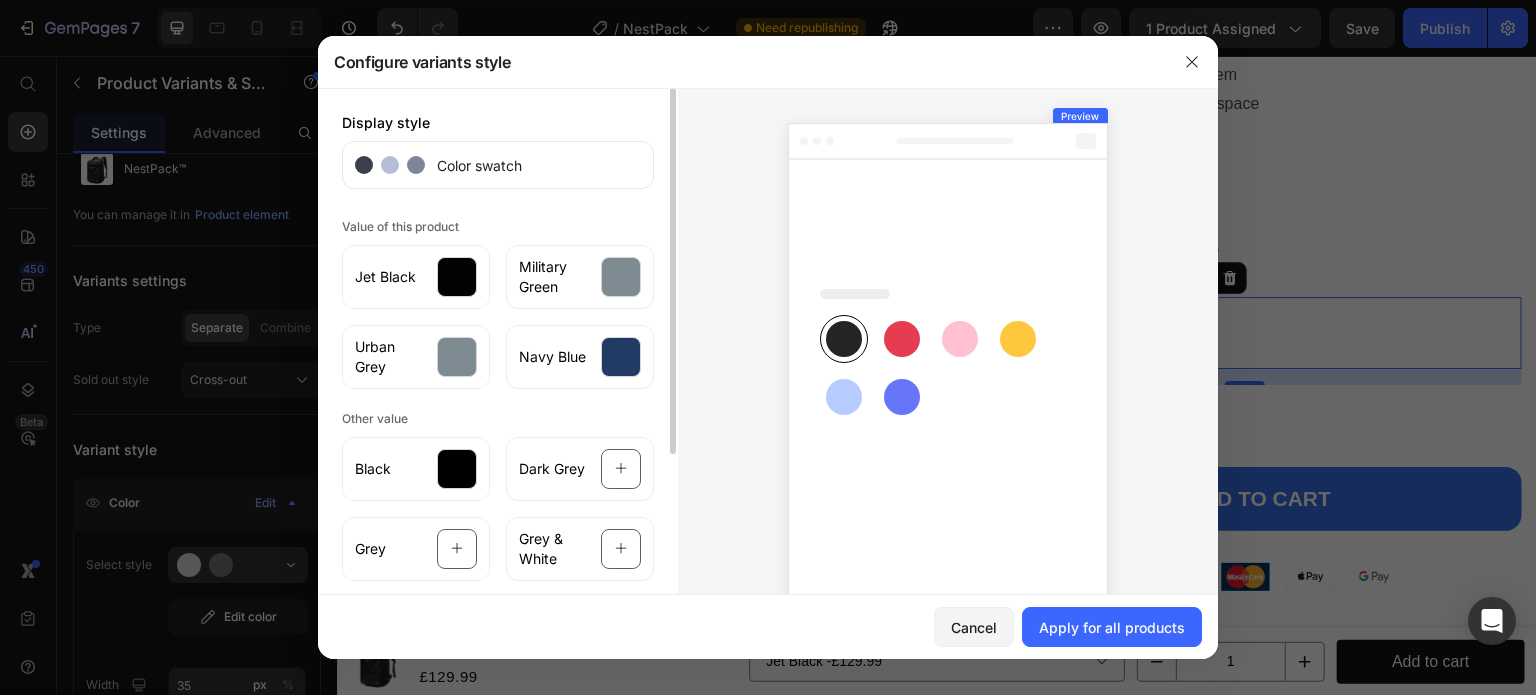 click on "Color swatch" at bounding box center (498, 165) 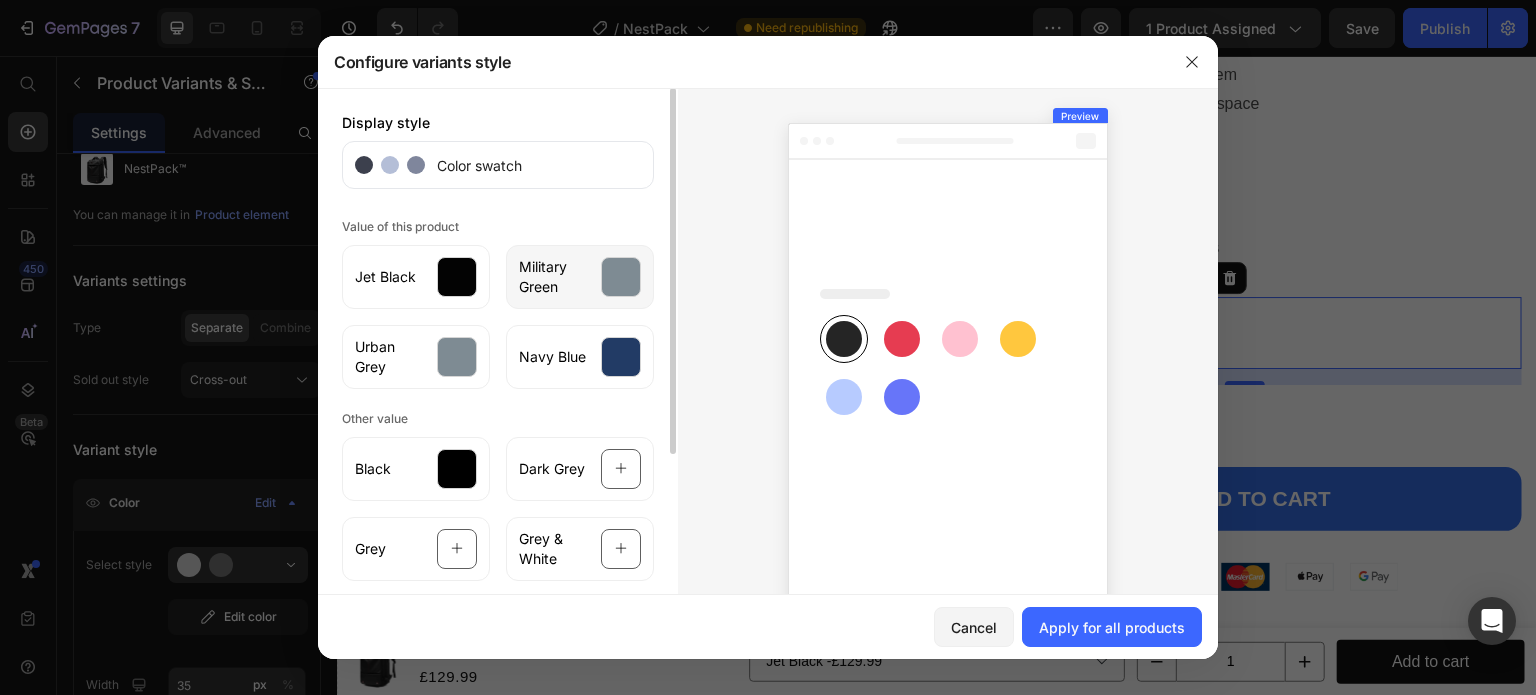 click at bounding box center [621, 277] 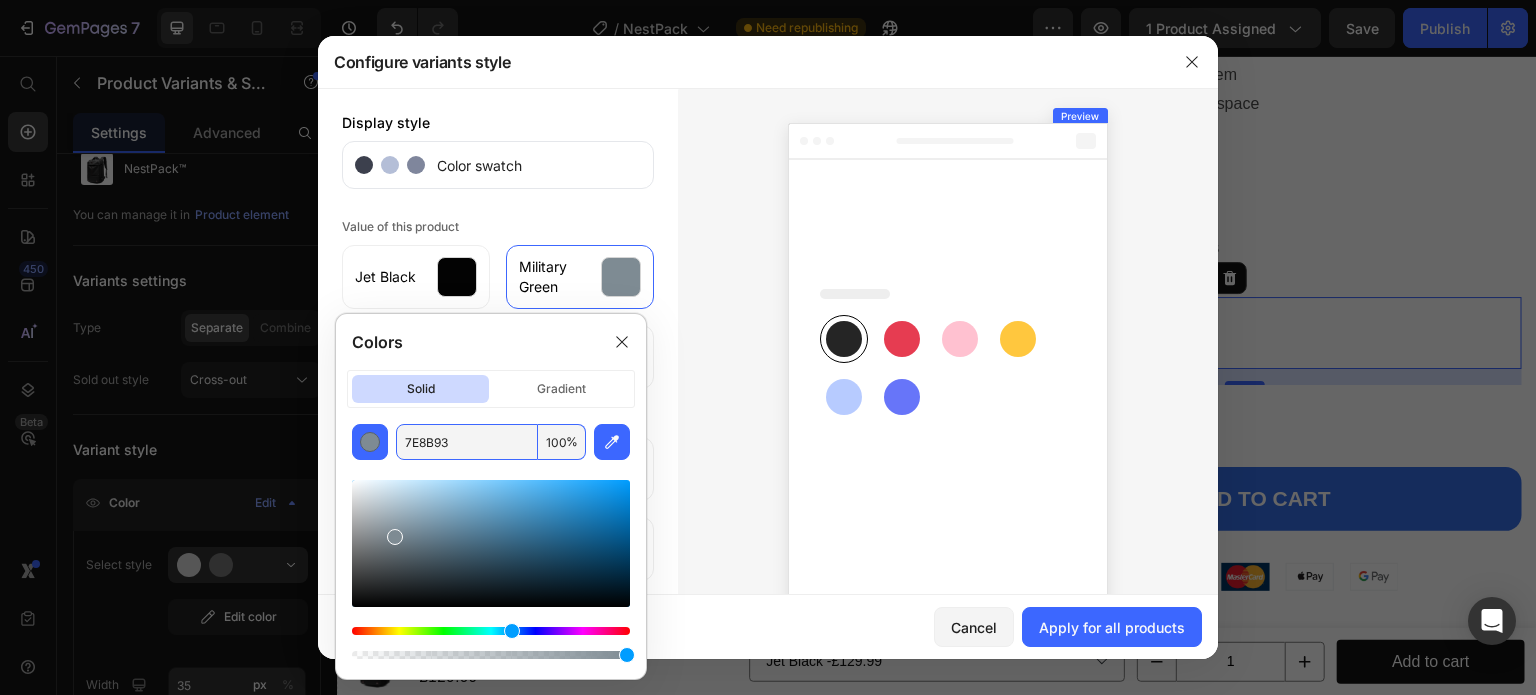 click on "7E8B93" at bounding box center [467, 442] 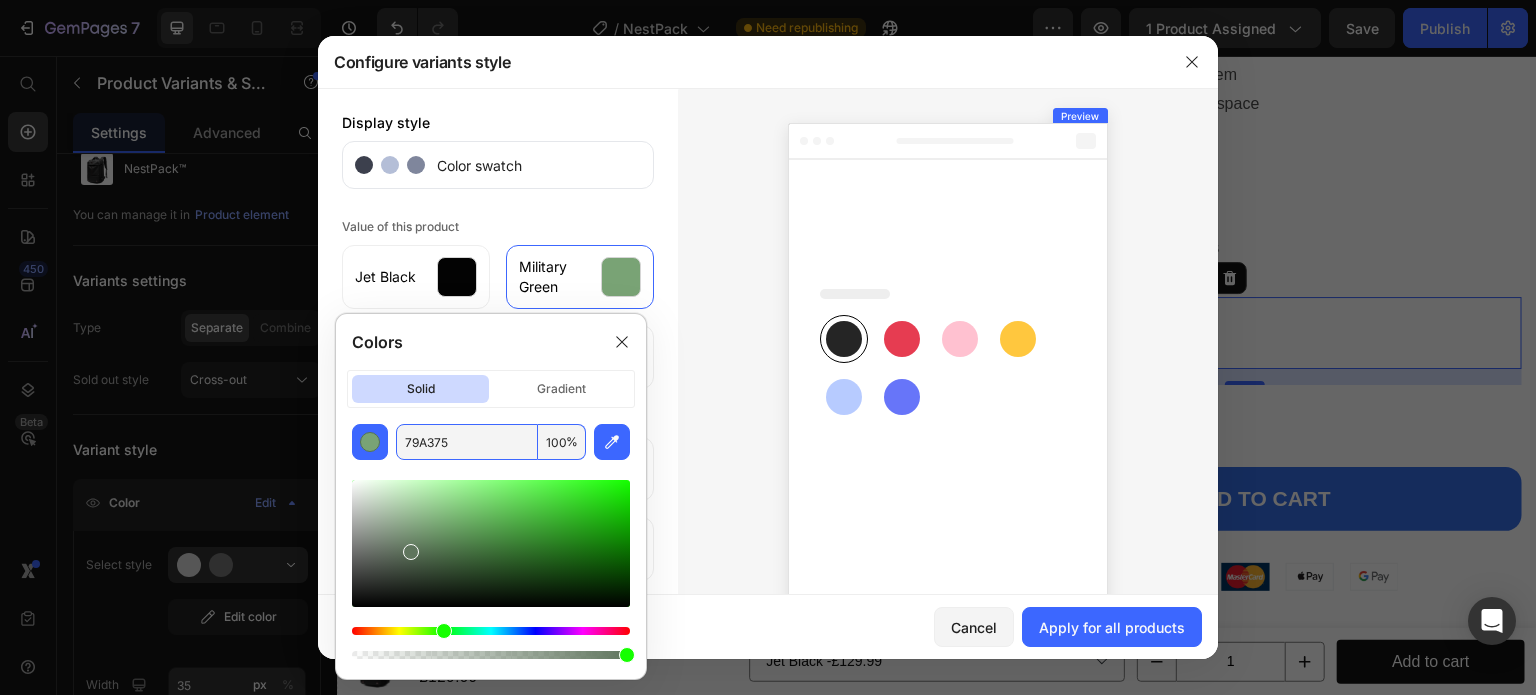 type on "5F755D" 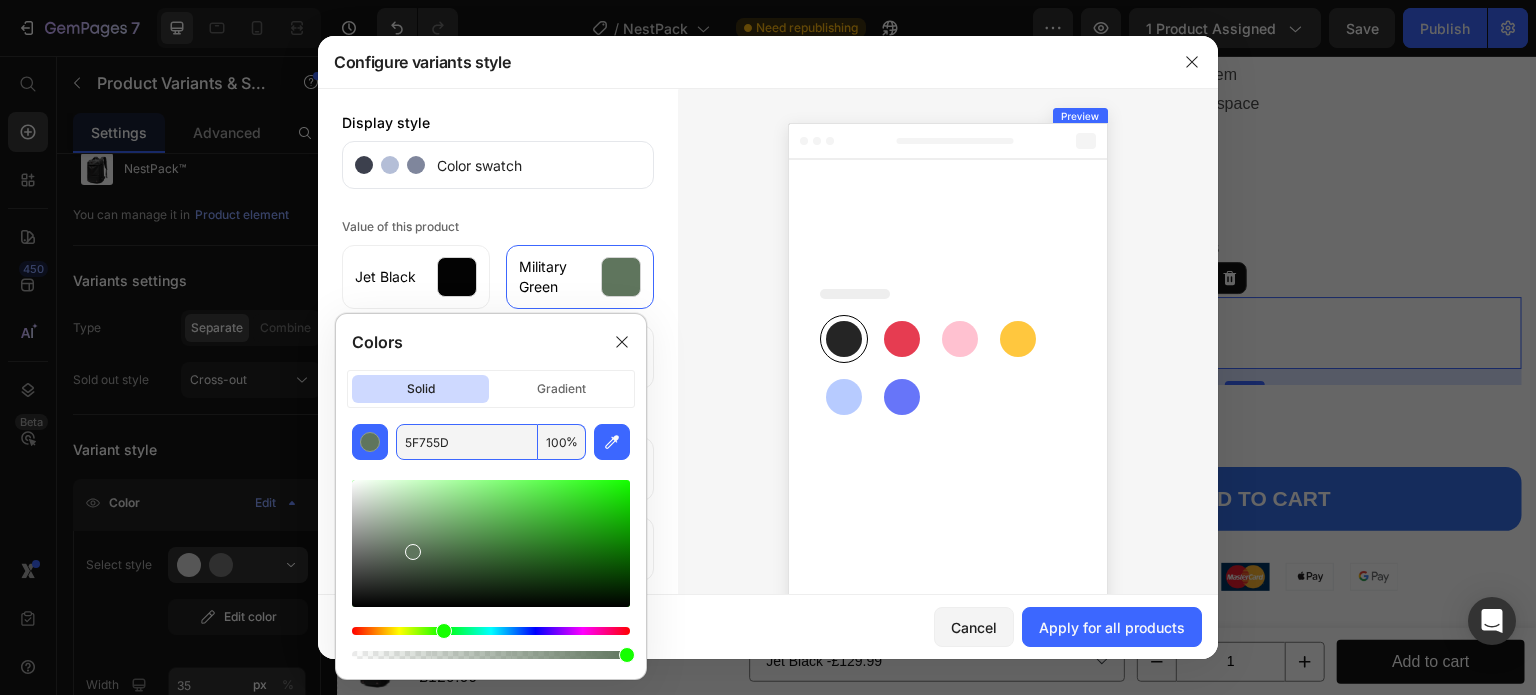 drag, startPoint x: 409, startPoint y: 571, endPoint x: 409, endPoint y: 547, distance: 24 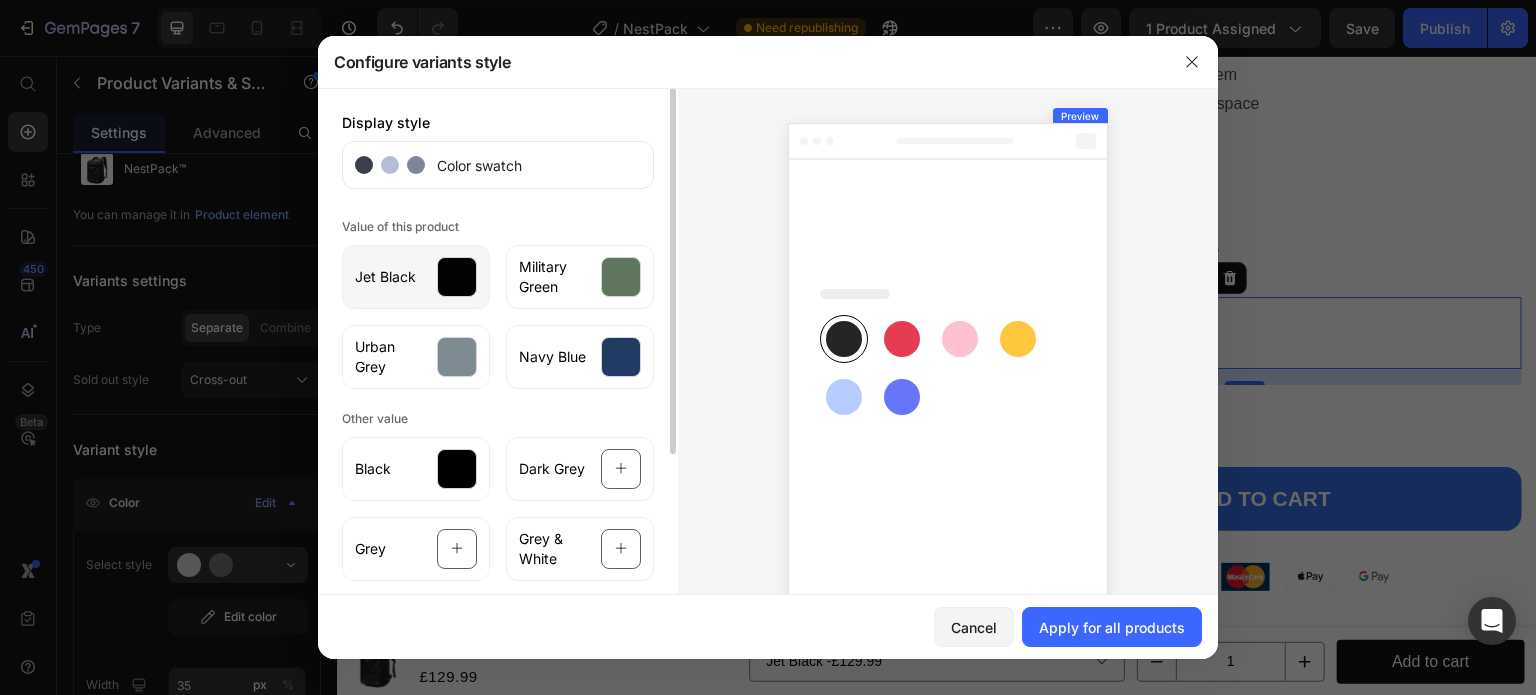 click at bounding box center (457, 277) 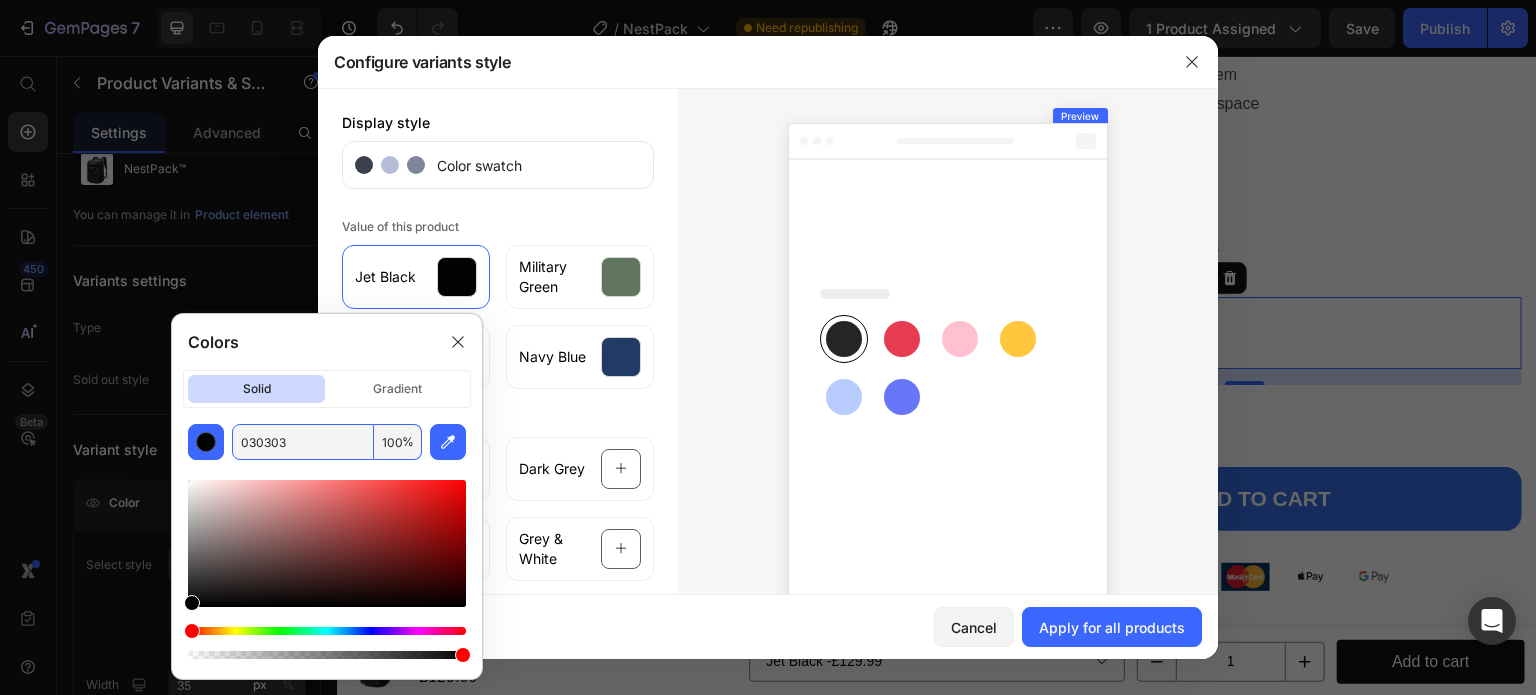 click on "030303" at bounding box center (303, 442) 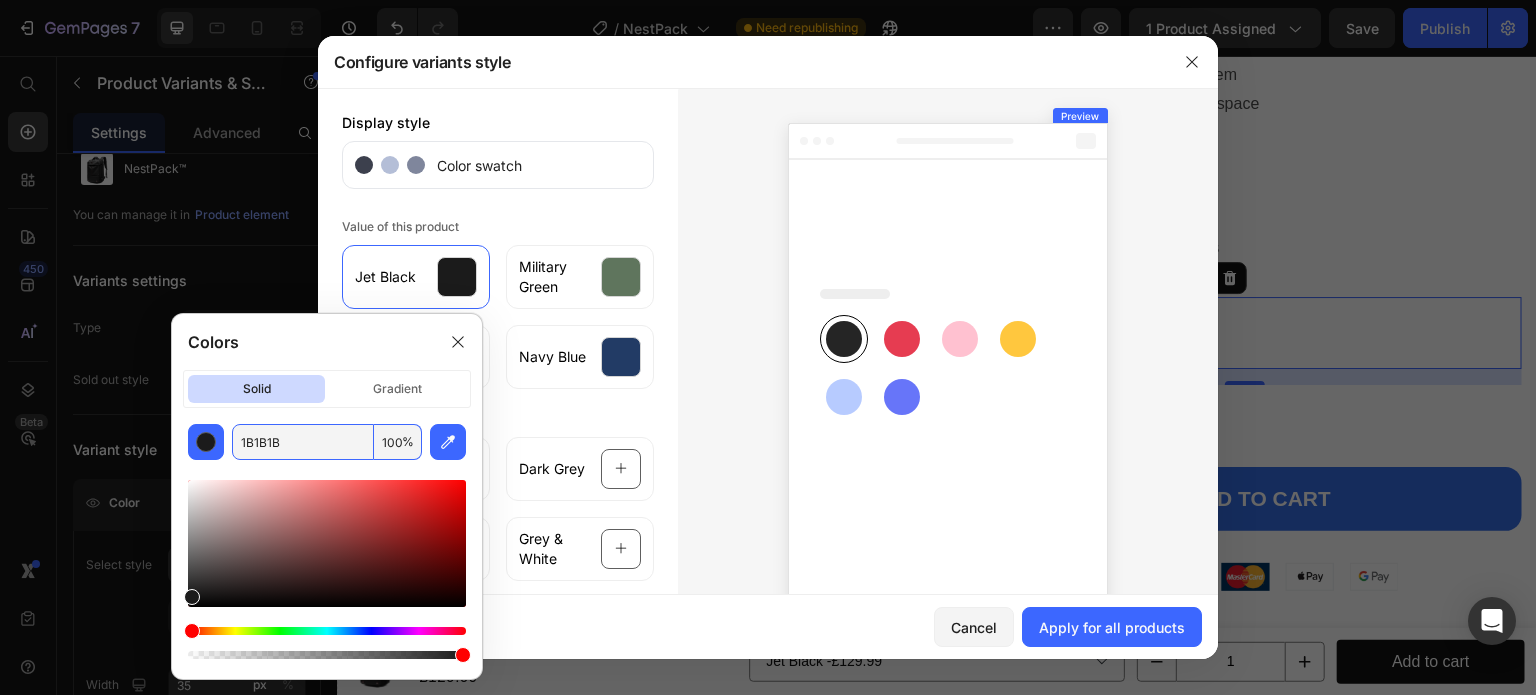 click at bounding box center (948, 365) 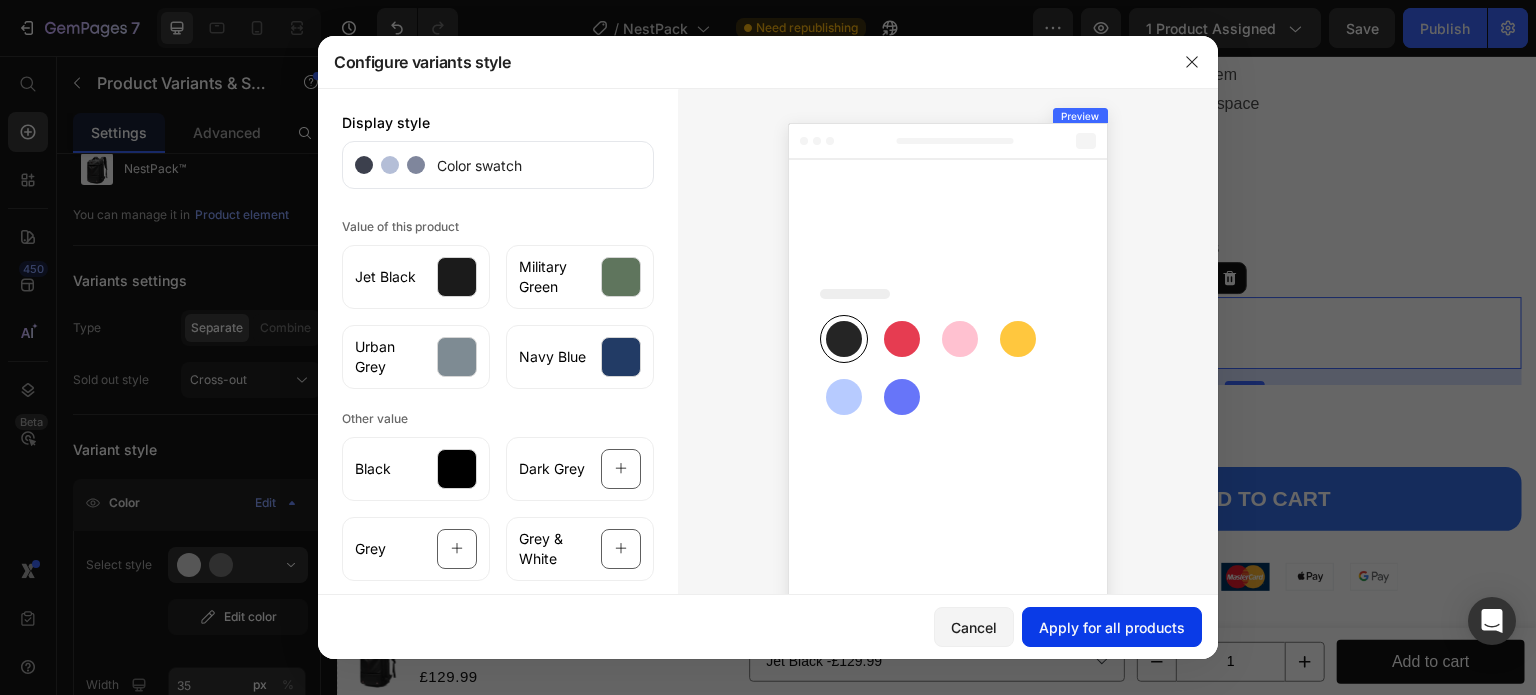 click on "Apply for all products" at bounding box center (1112, 627) 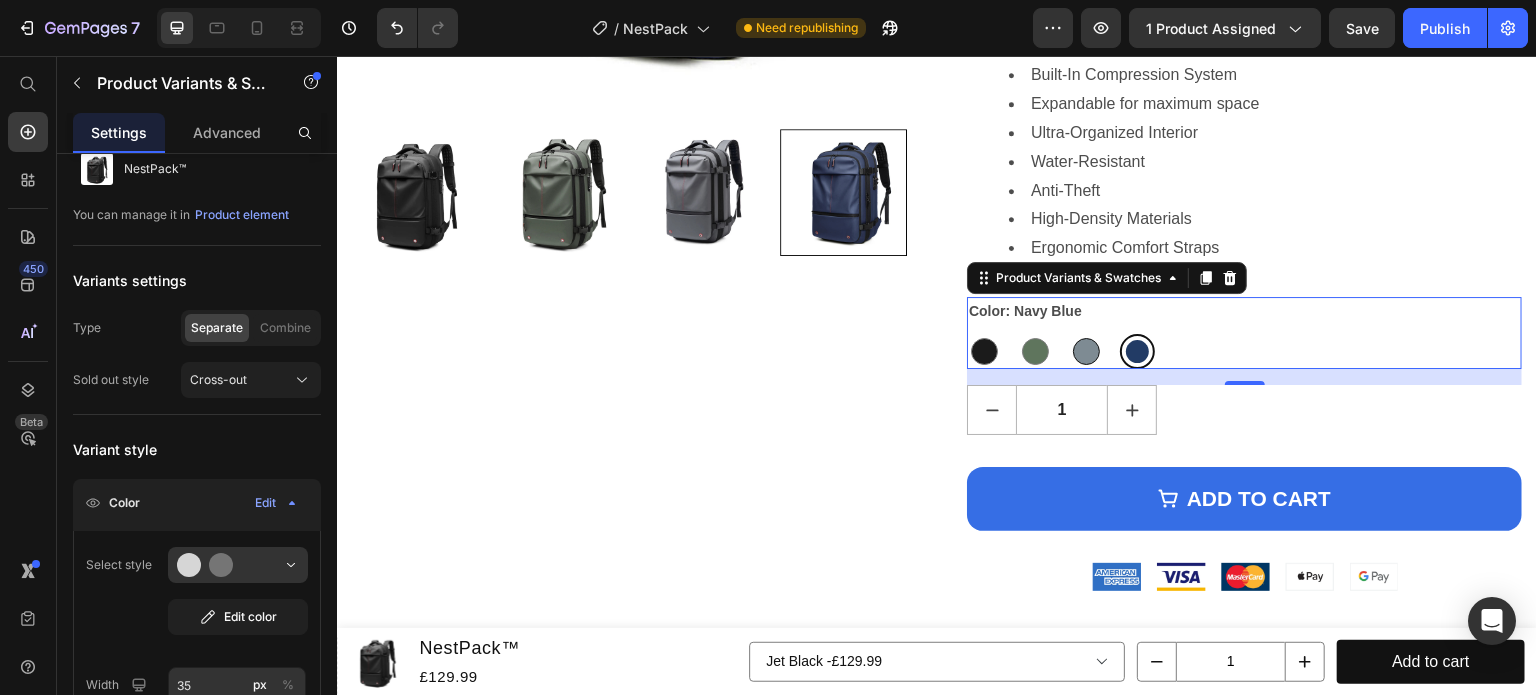 click at bounding box center [1086, 351] 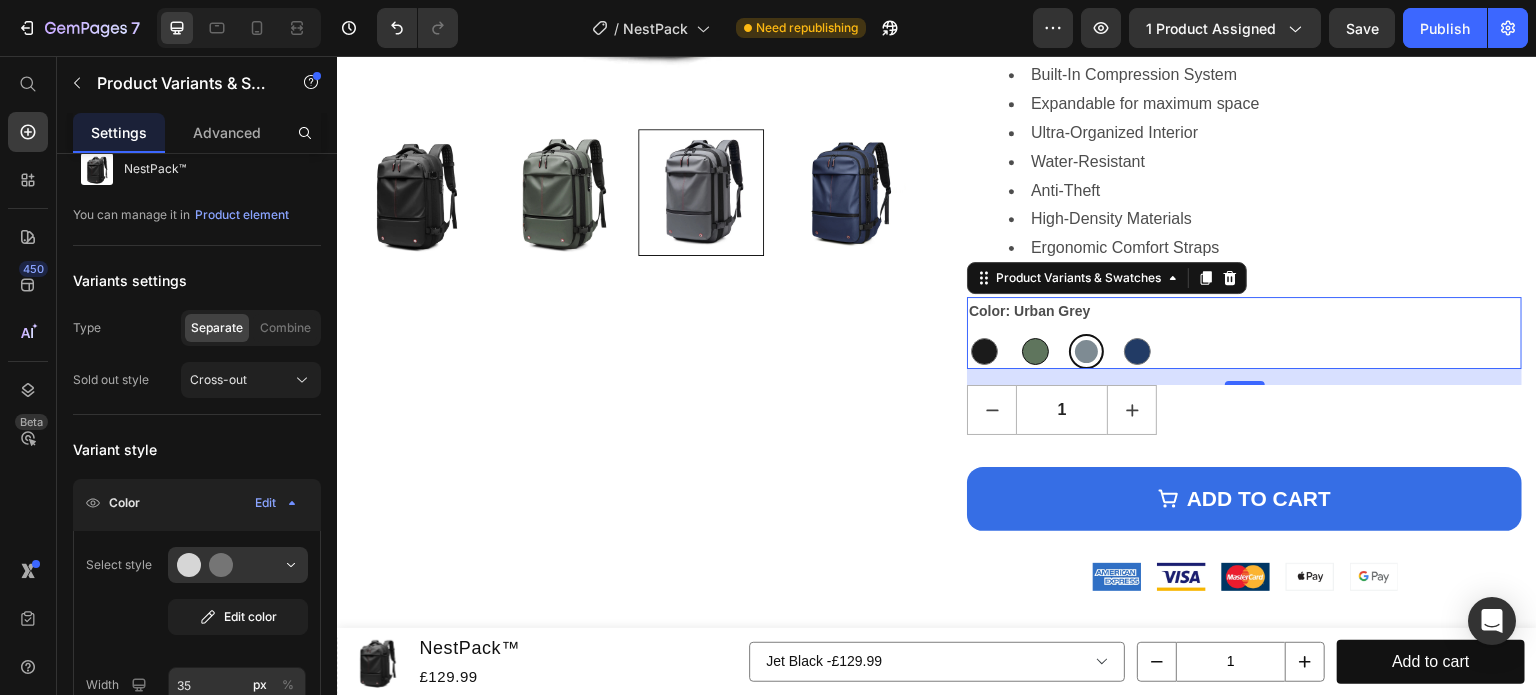 click at bounding box center [1035, 351] 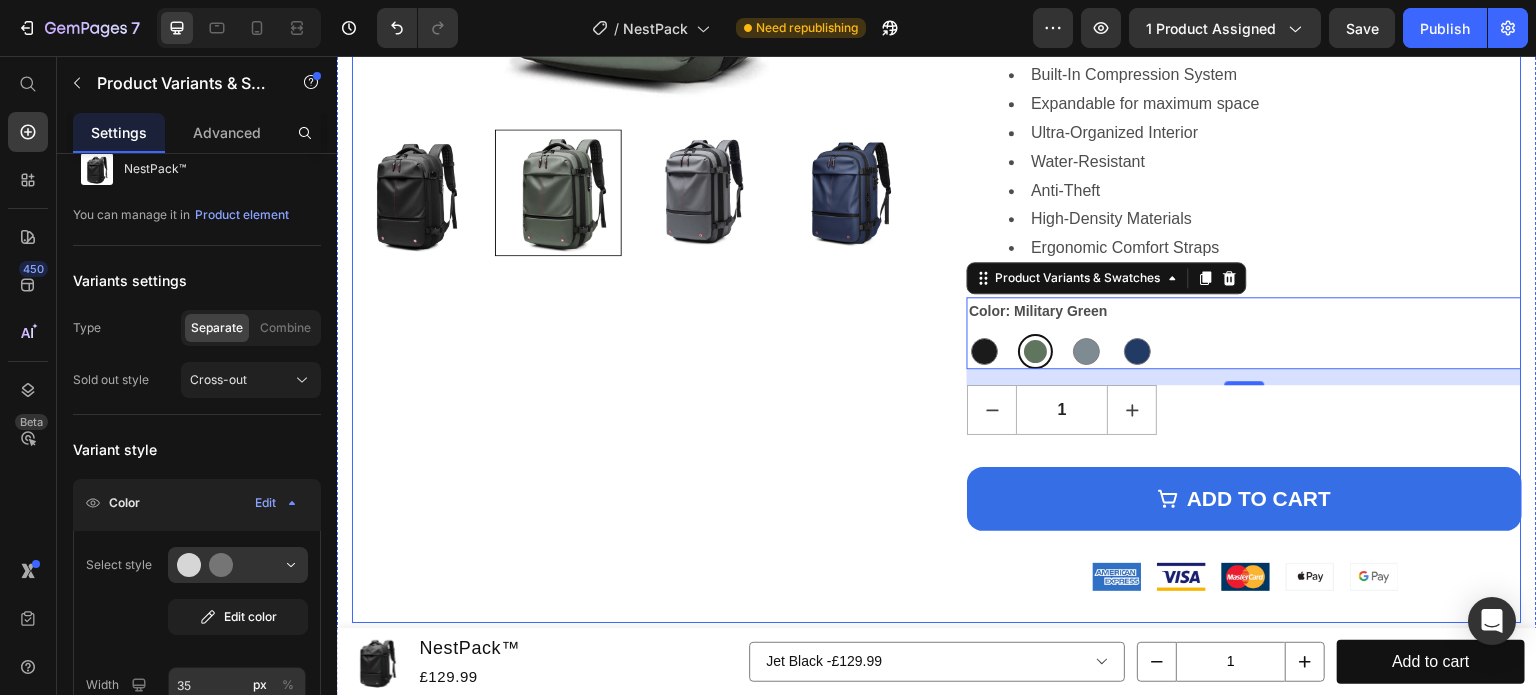 scroll, scrollTop: 479, scrollLeft: 0, axis: vertical 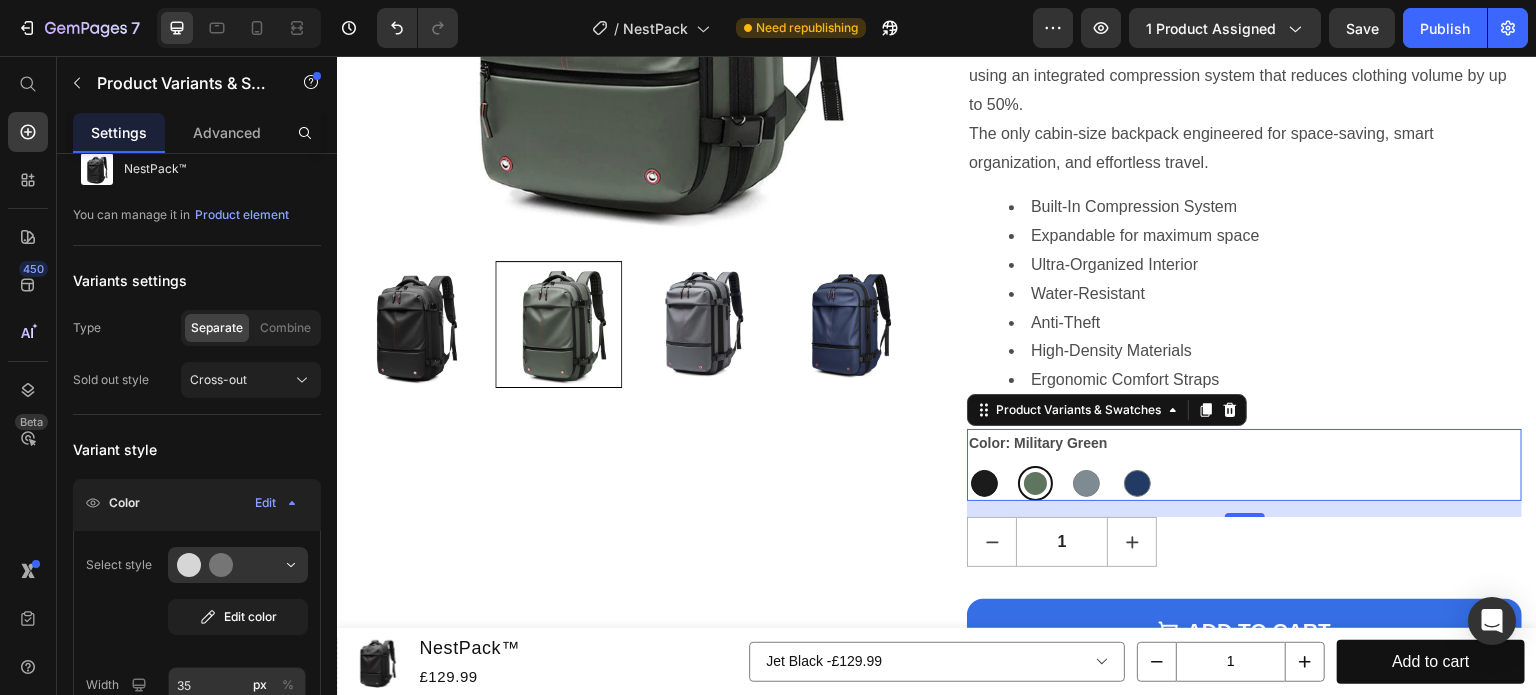 click at bounding box center [984, 483] 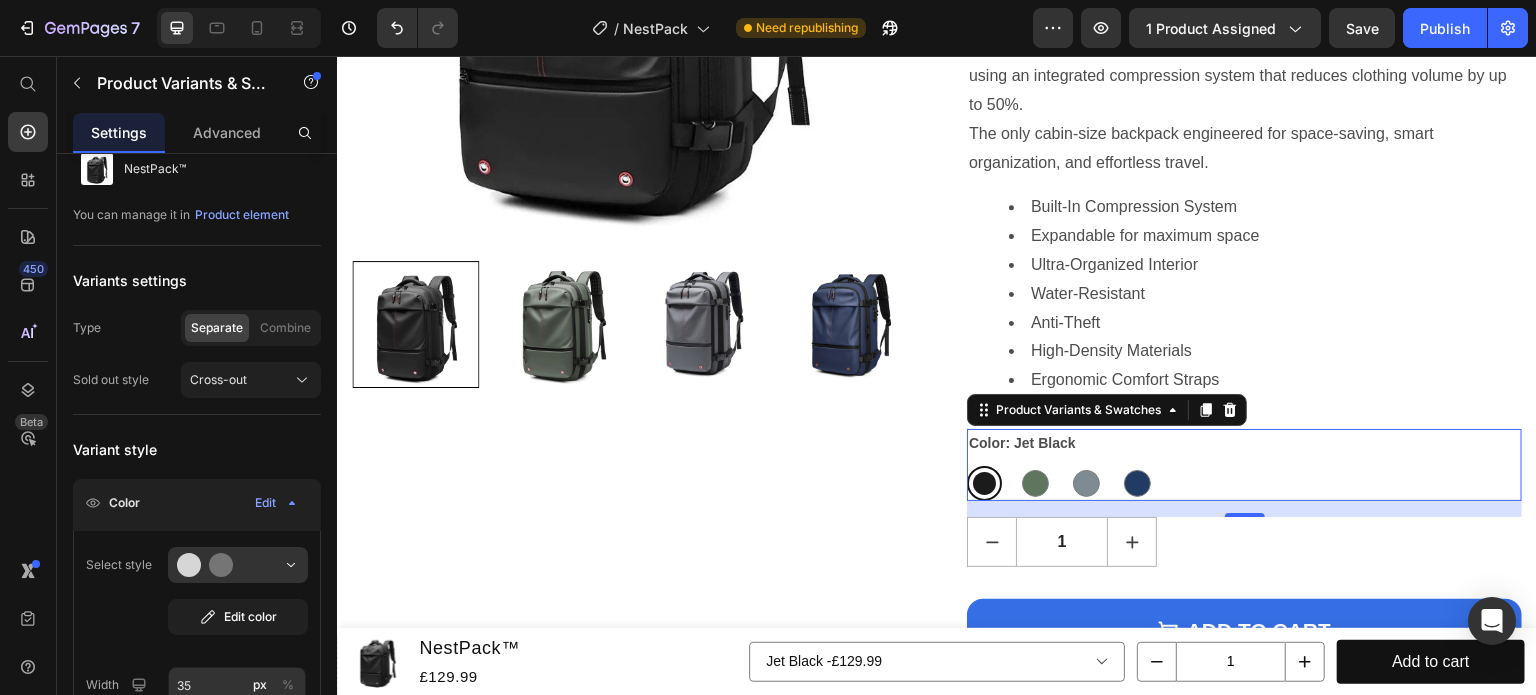 click at bounding box center [1086, 483] 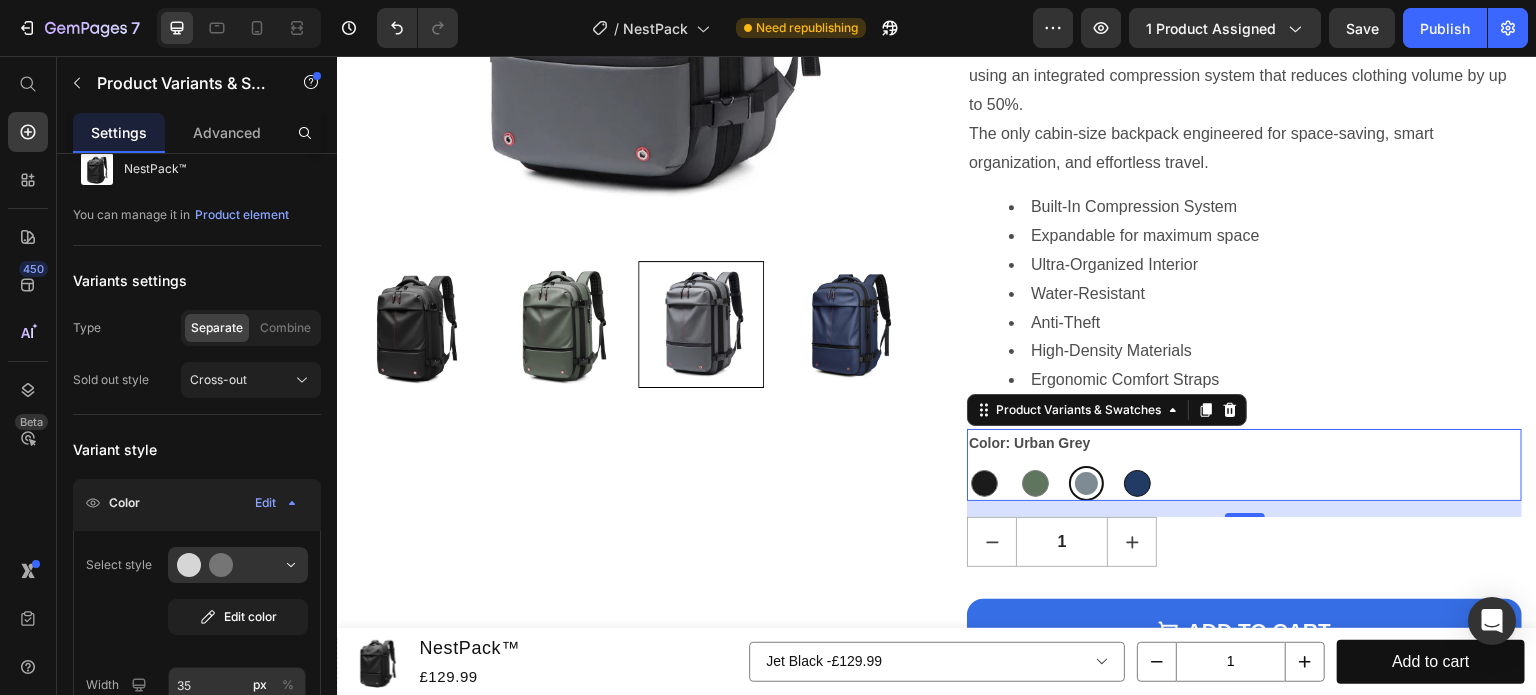 click at bounding box center (1137, 483) 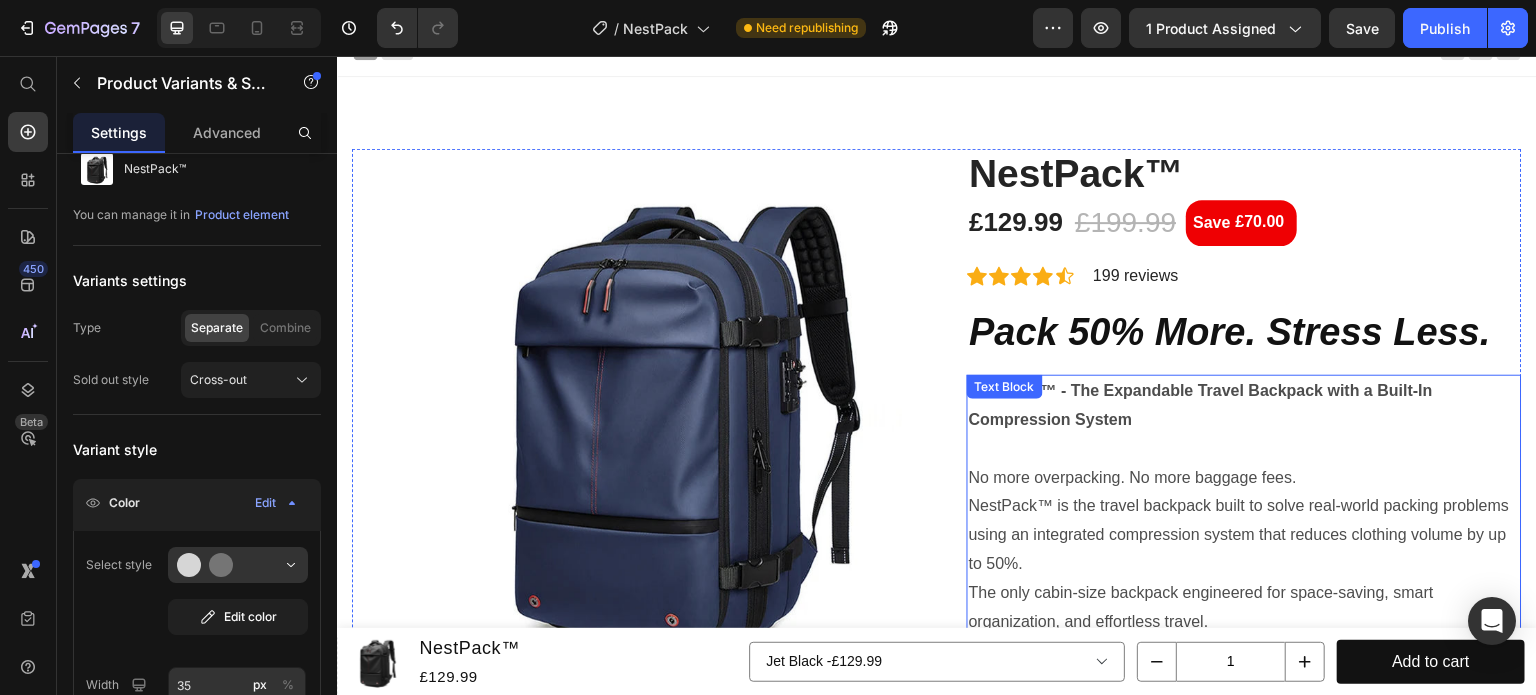 scroll, scrollTop: 16, scrollLeft: 0, axis: vertical 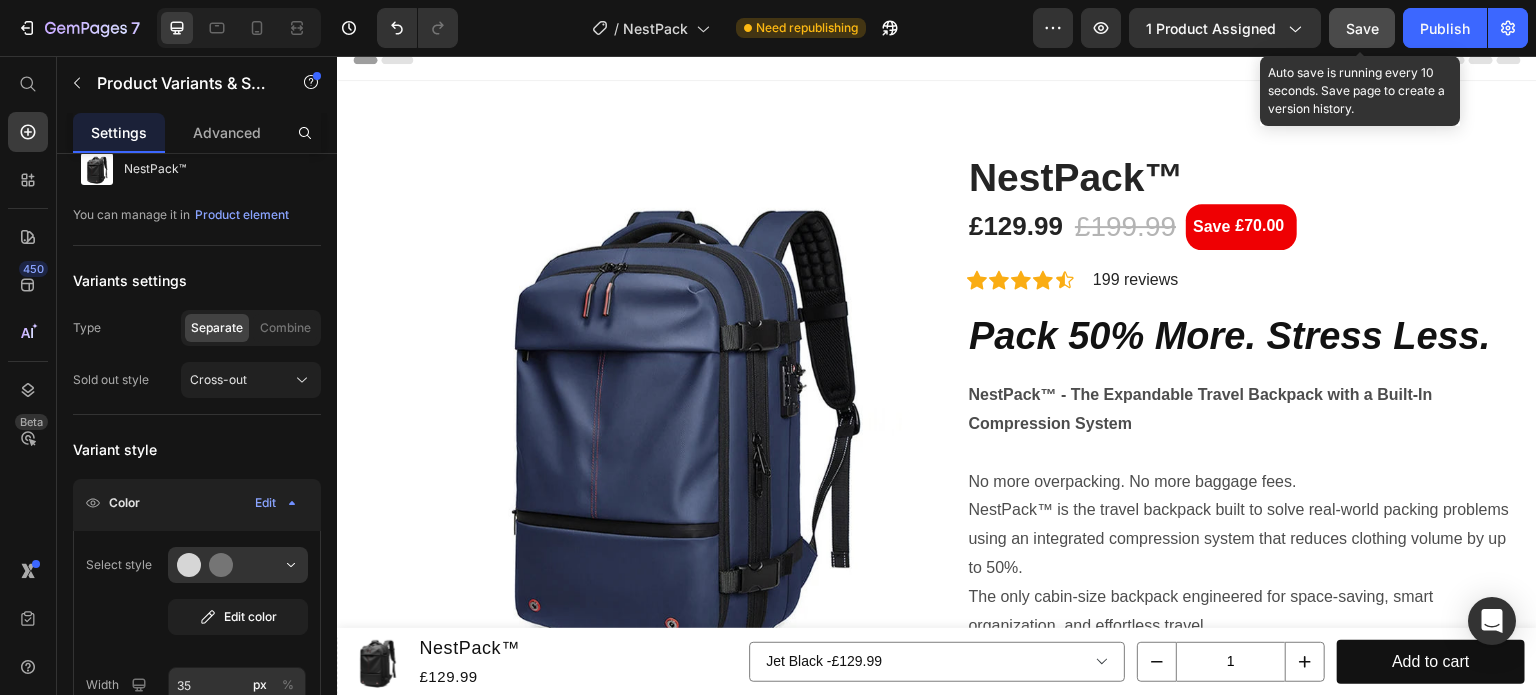 click on "Save" at bounding box center (1362, 28) 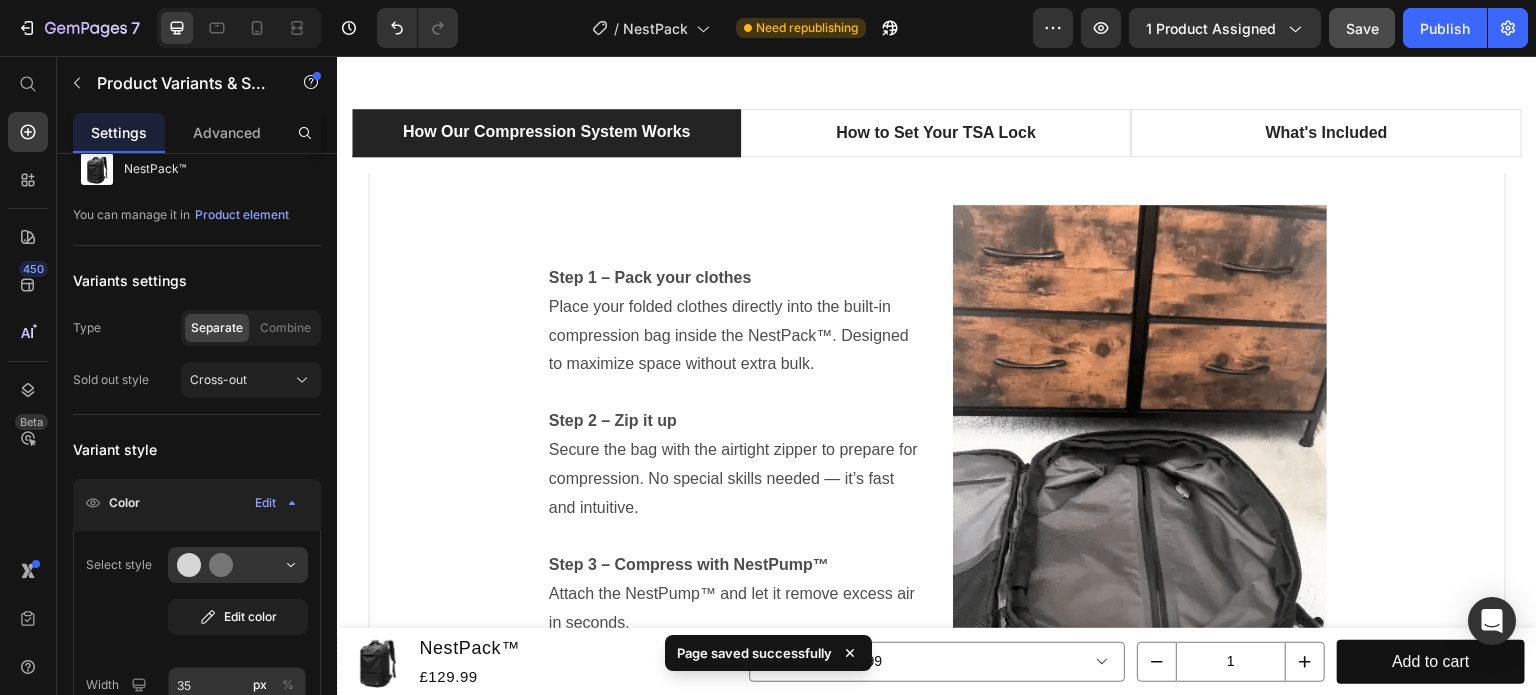 scroll, scrollTop: 1518, scrollLeft: 0, axis: vertical 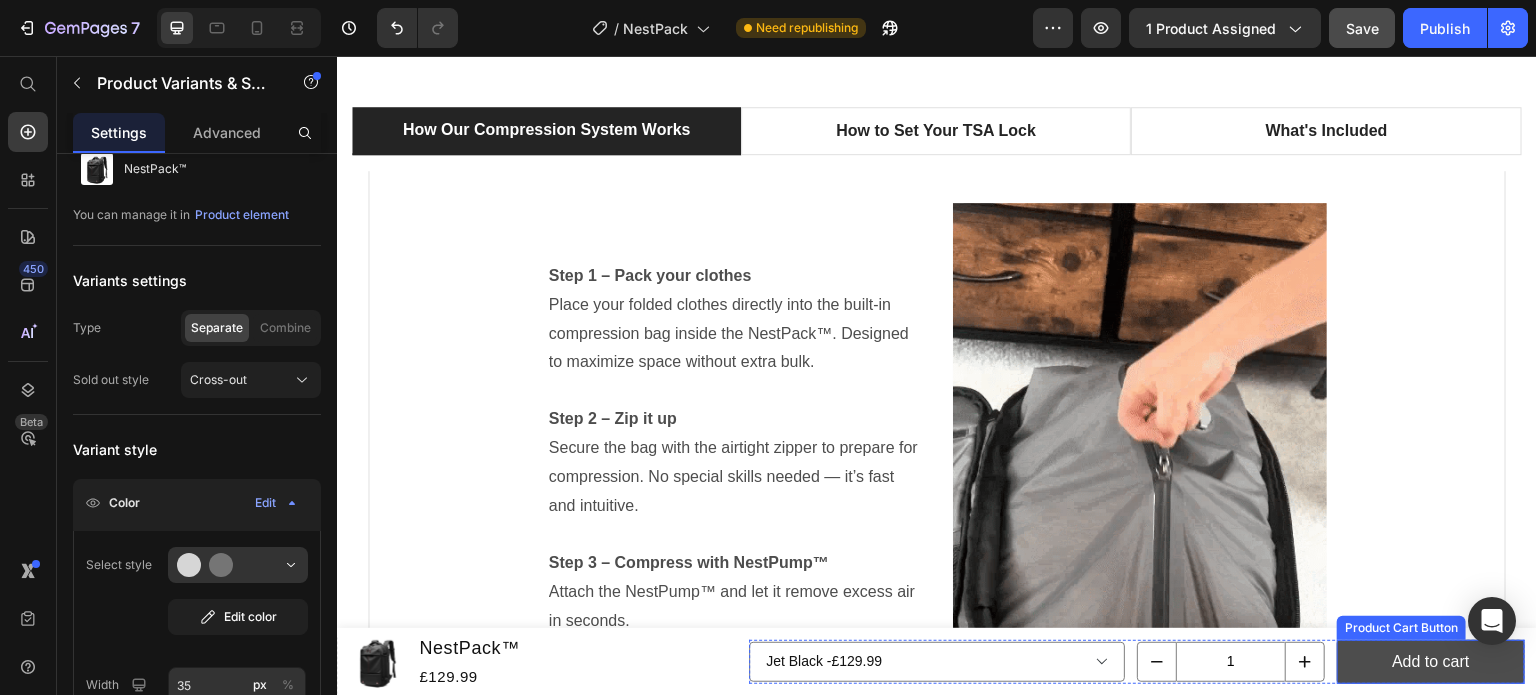 click on "Add to cart" at bounding box center (1431, 662) 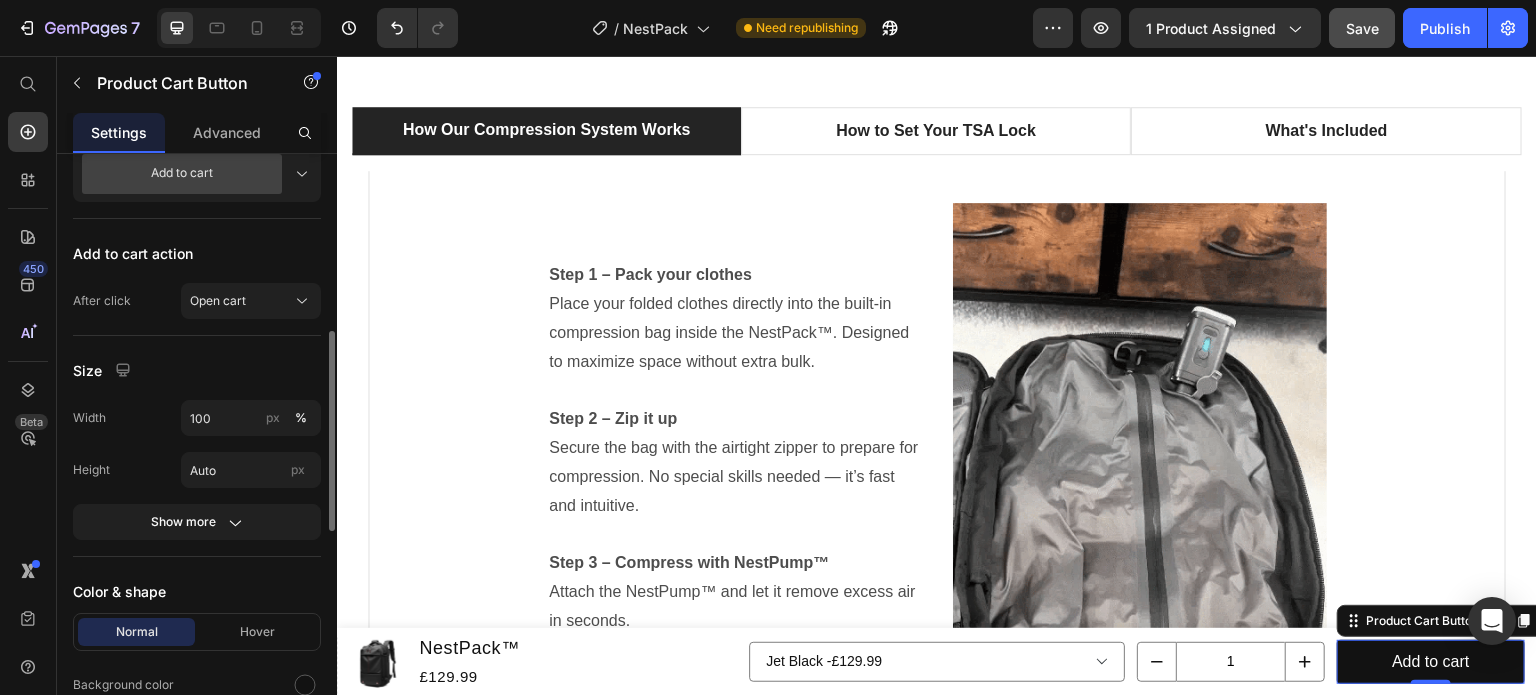 scroll, scrollTop: 585, scrollLeft: 0, axis: vertical 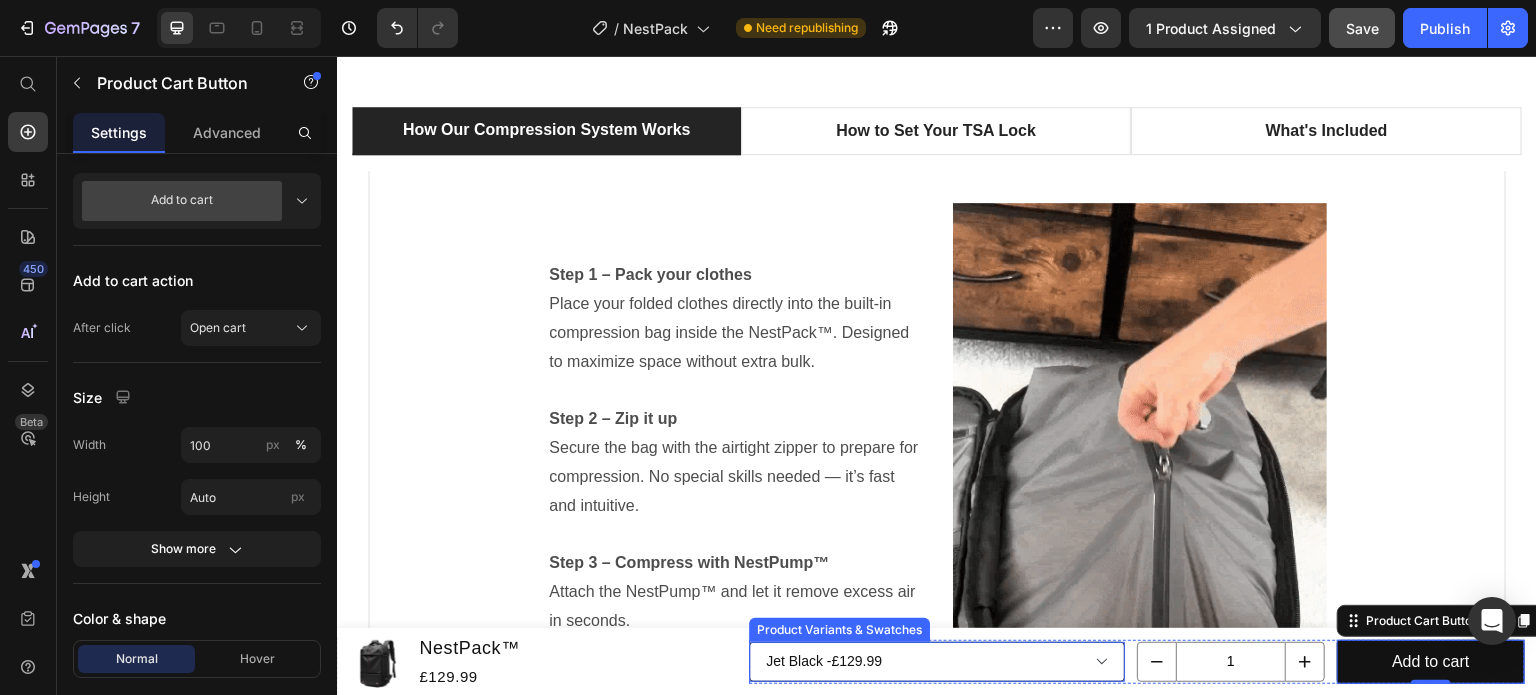 click on "Jet Black -  £129.99   Military Green -  £129.99   Urban Grey -  £129.99   Navy Blue -  £129.99" at bounding box center [937, 662] 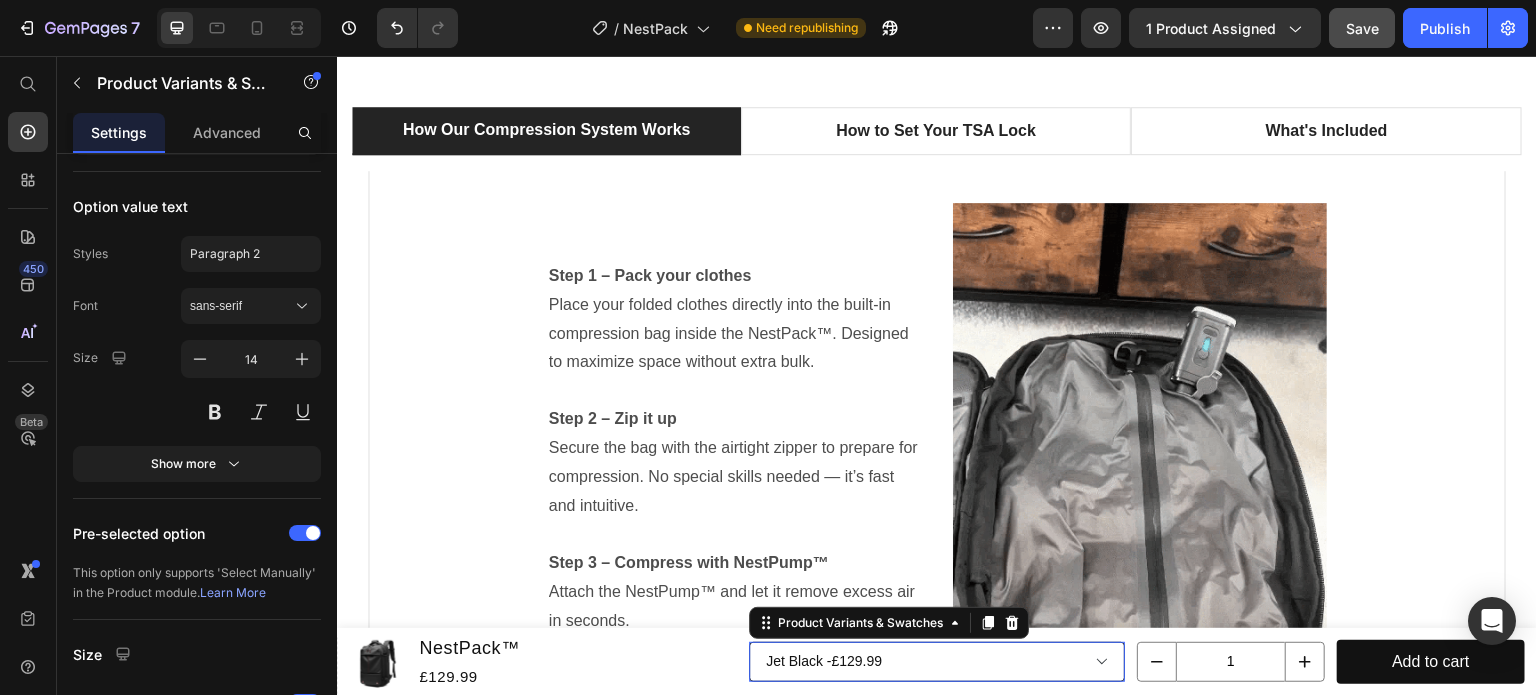 scroll, scrollTop: 0, scrollLeft: 0, axis: both 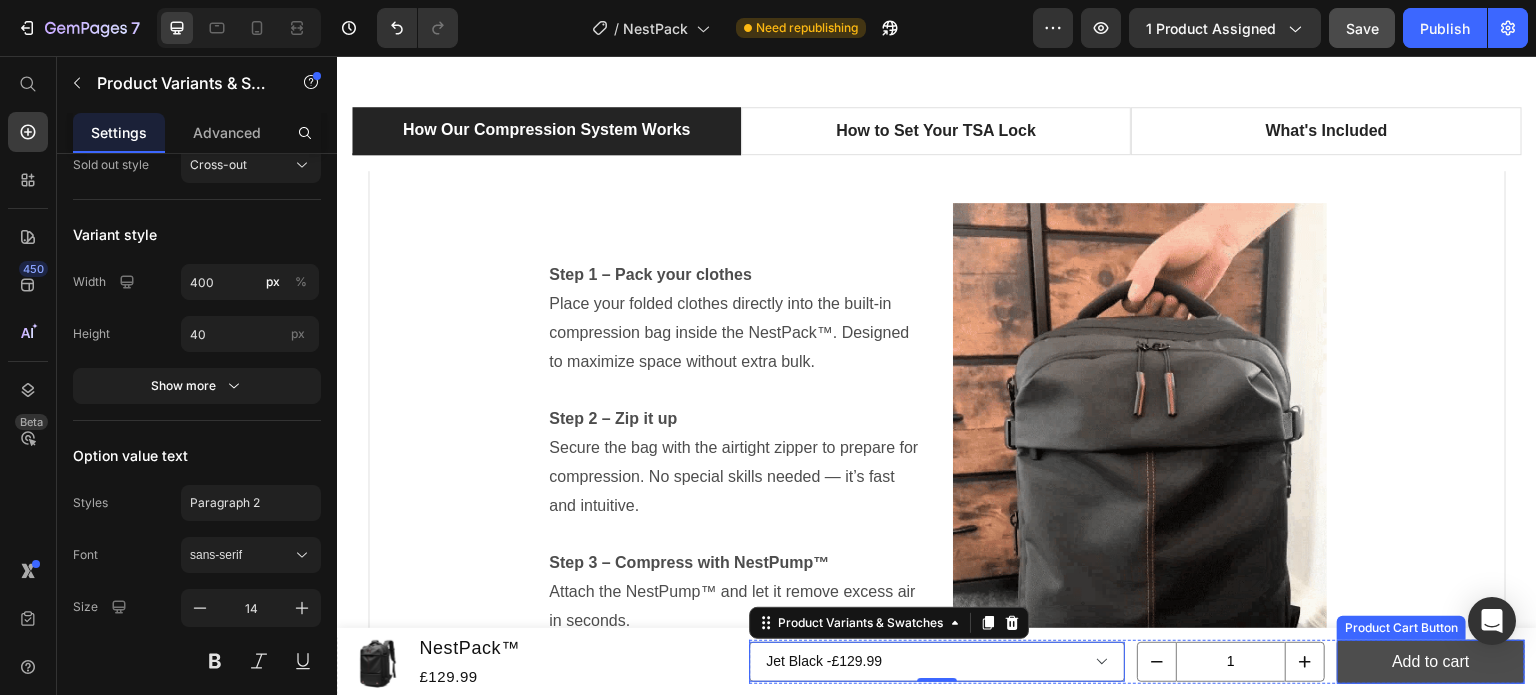 click on "Add to cart" at bounding box center [1431, 662] 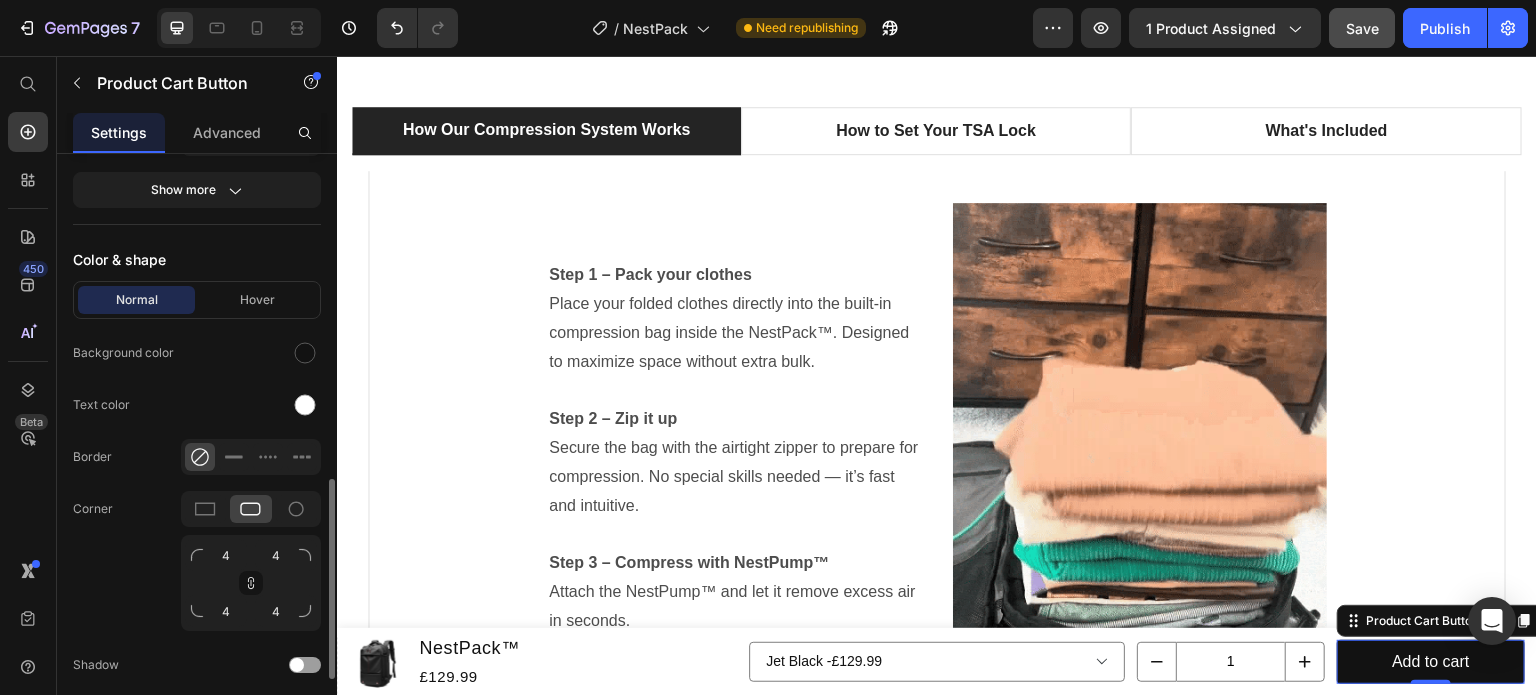 scroll, scrollTop: 952, scrollLeft: 0, axis: vertical 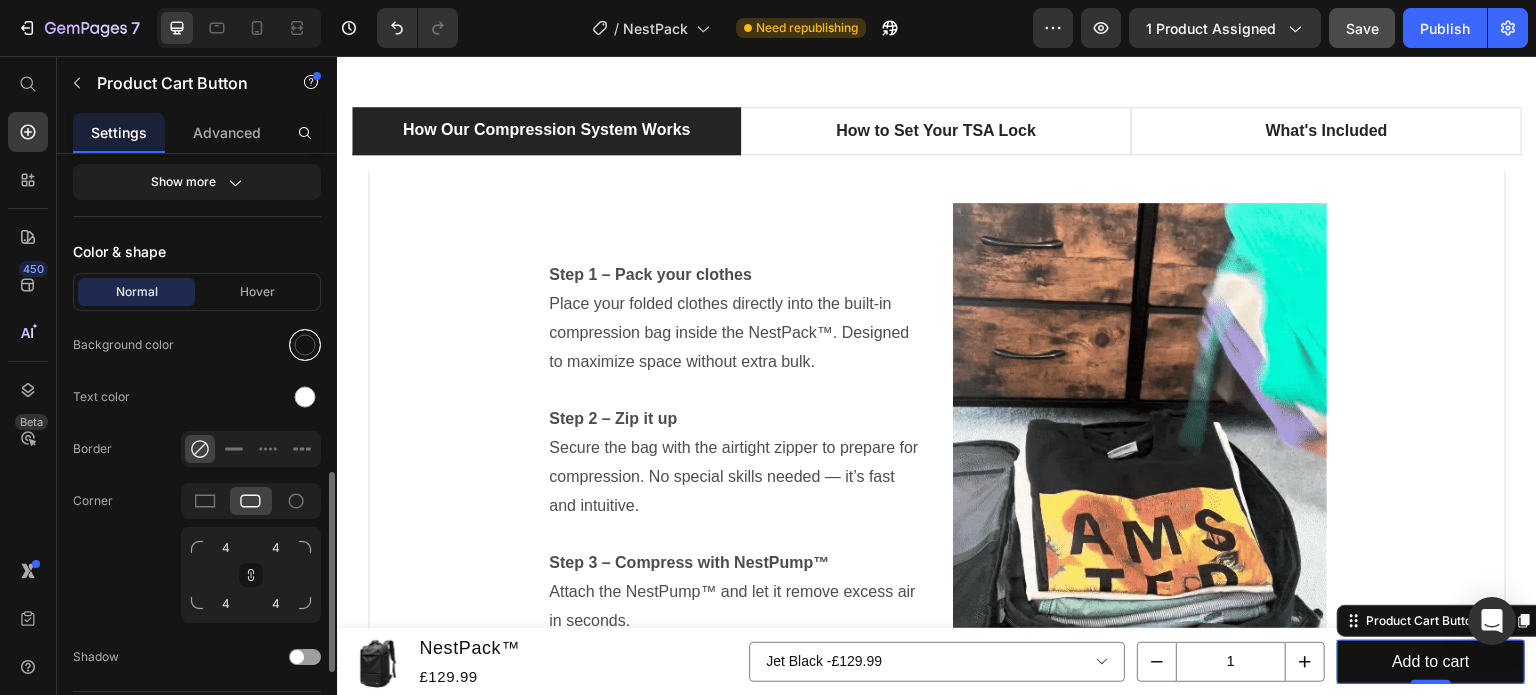 click at bounding box center (305, 345) 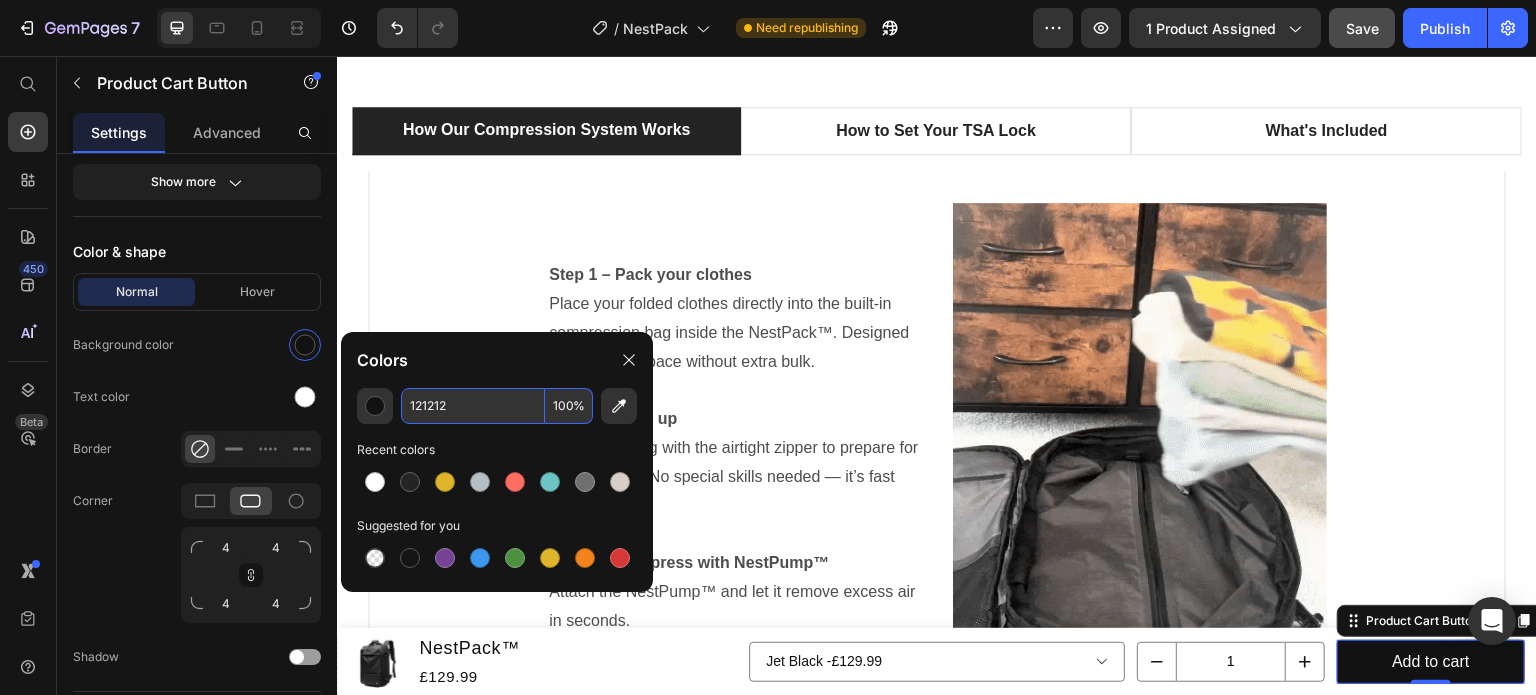 click on "121212" at bounding box center [473, 406] 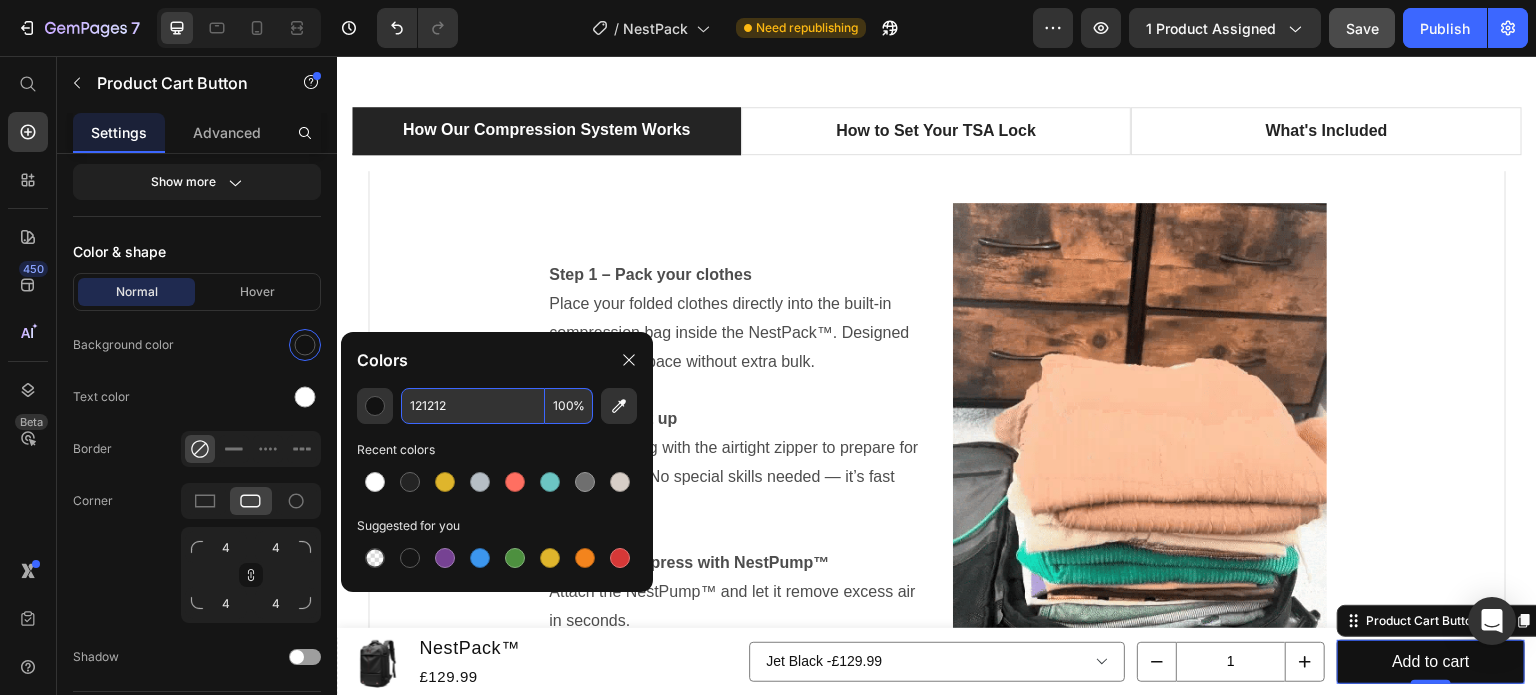 paste on "212631" 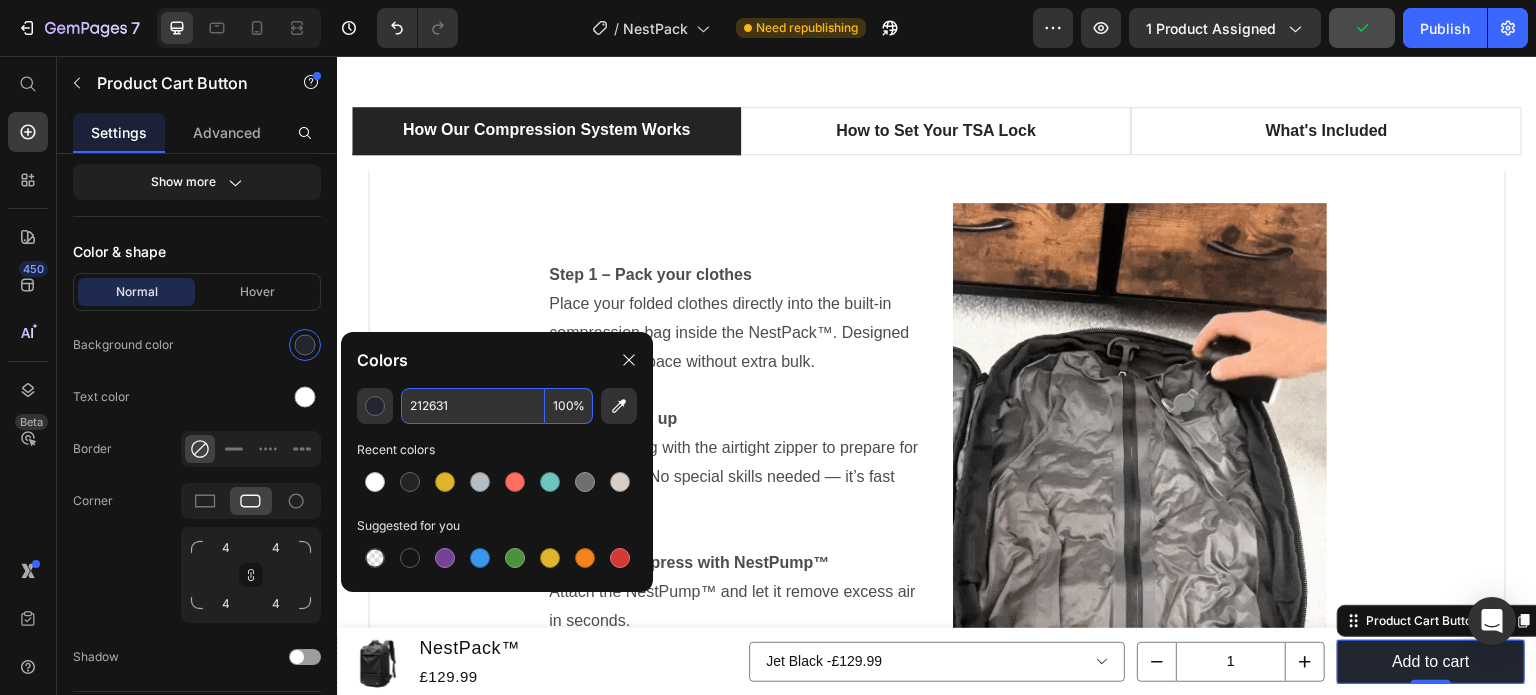 paste on "1F3F5B" 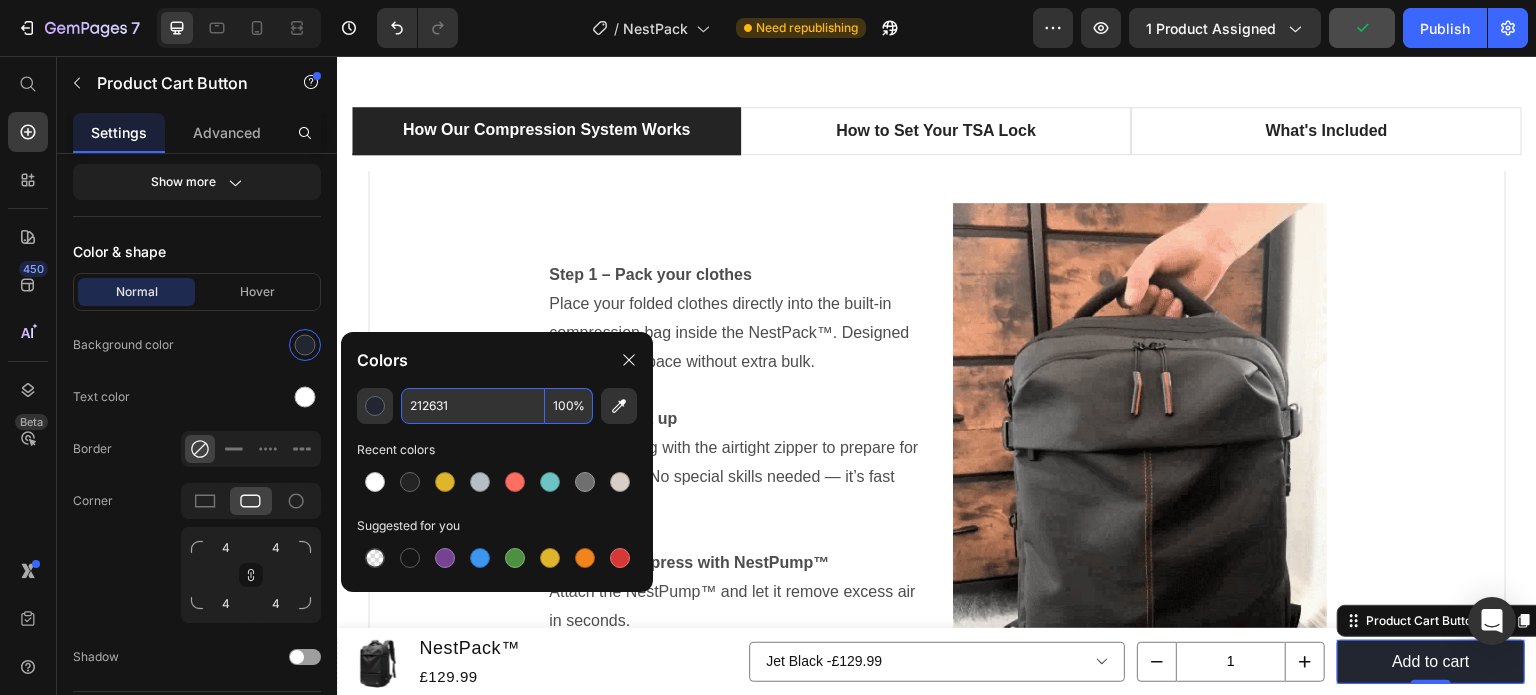 type on "1F3F5B" 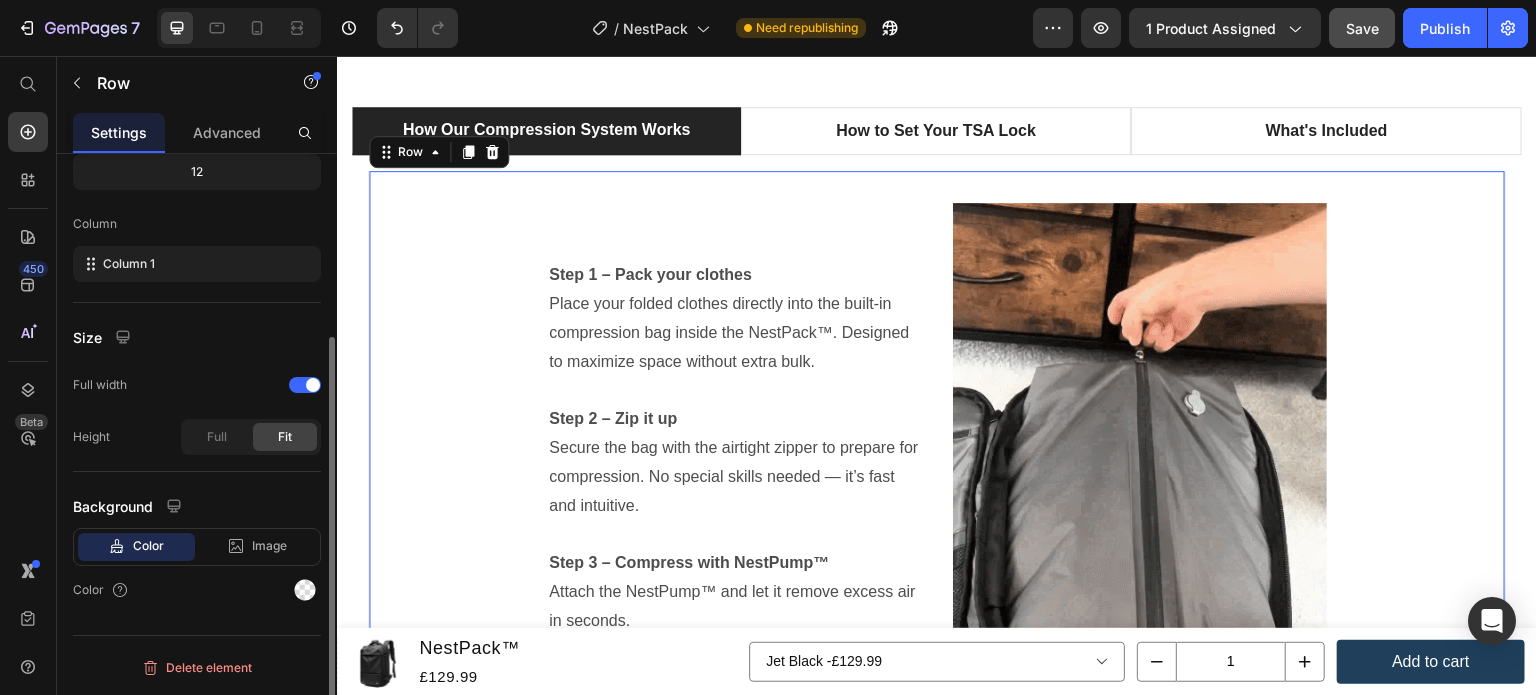 scroll, scrollTop: 0, scrollLeft: 0, axis: both 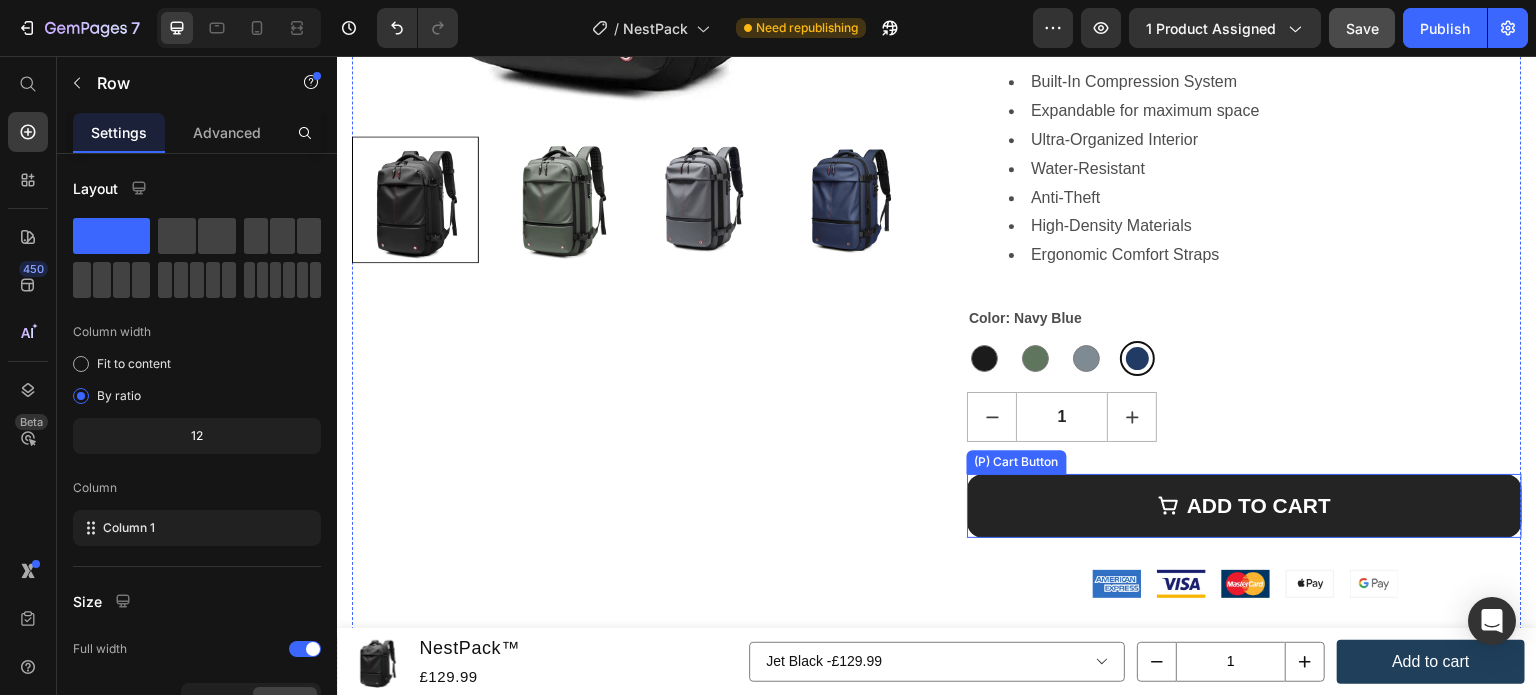 click on "ADD TO CART" at bounding box center (1244, 506) 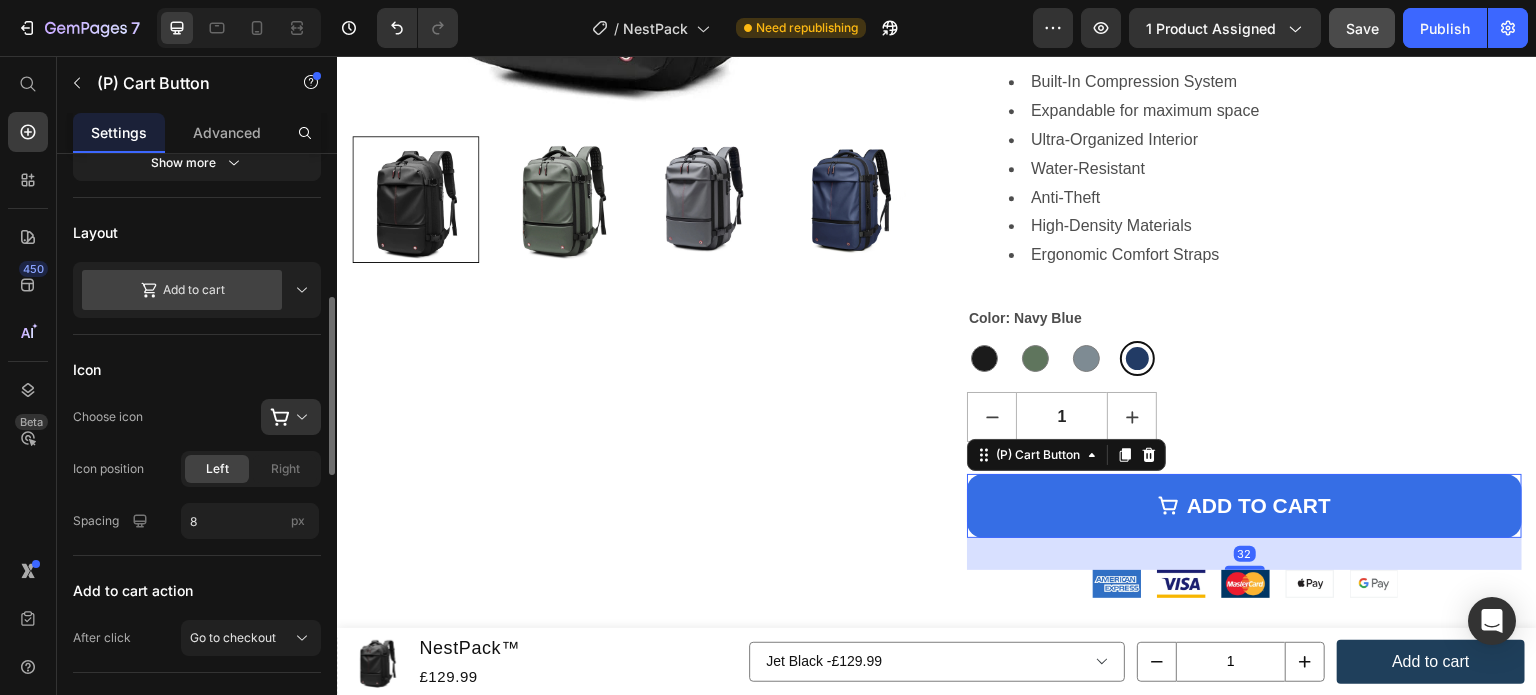 scroll, scrollTop: 498, scrollLeft: 0, axis: vertical 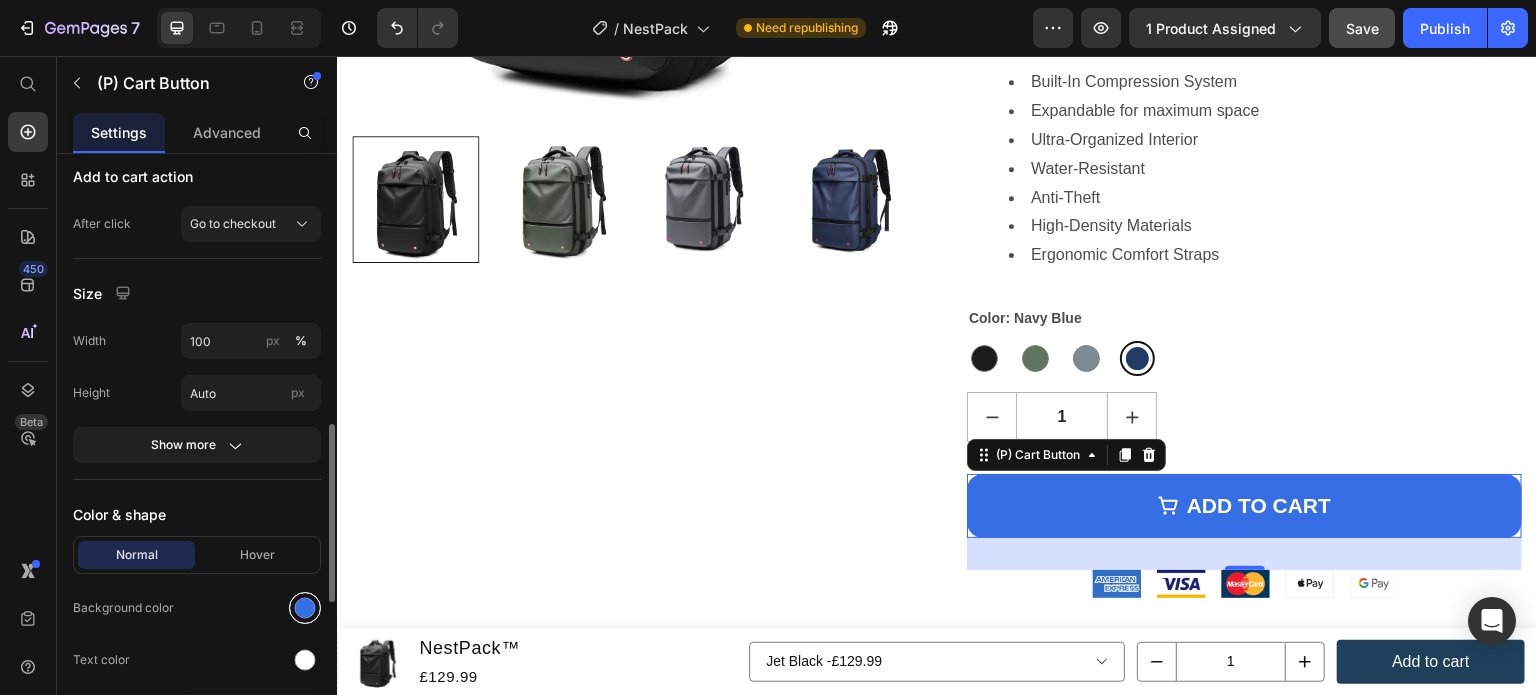 click at bounding box center (305, 608) 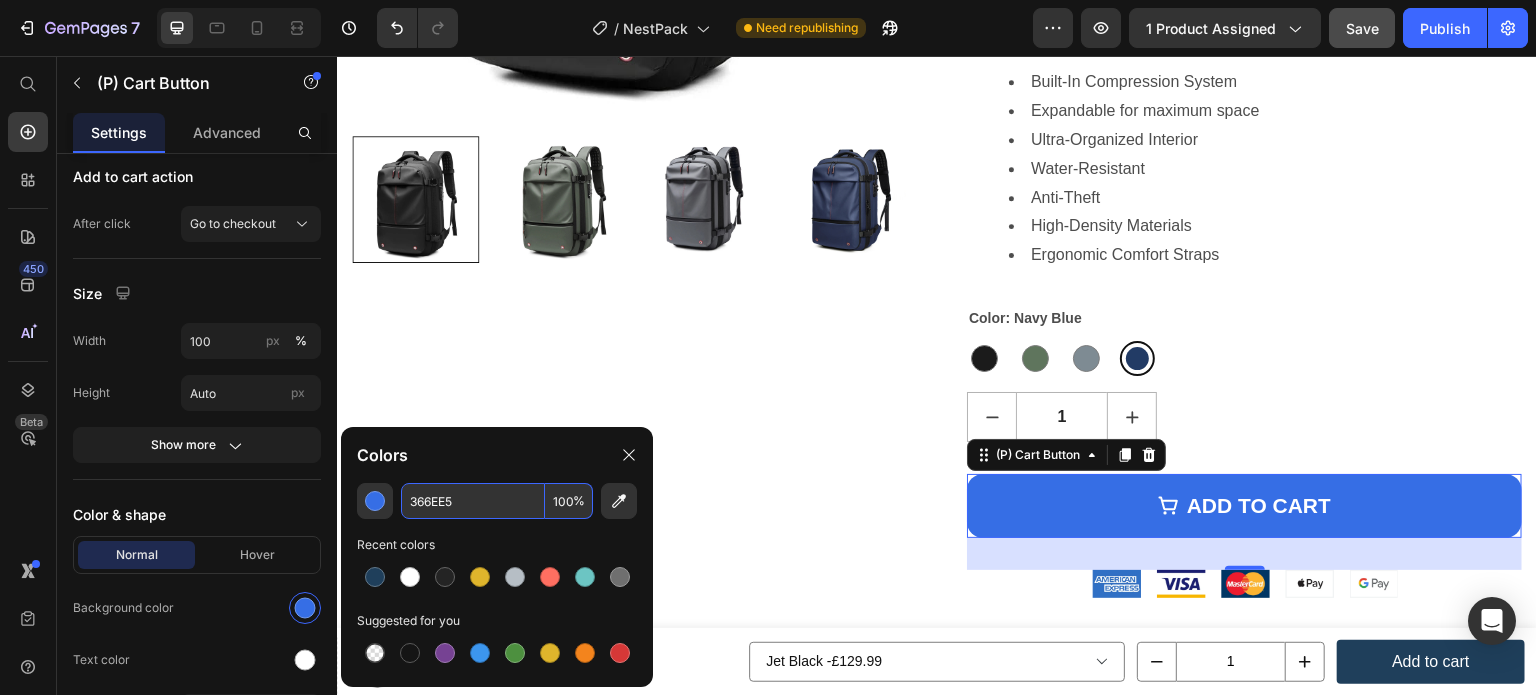 click on "366EE5" at bounding box center (473, 501) 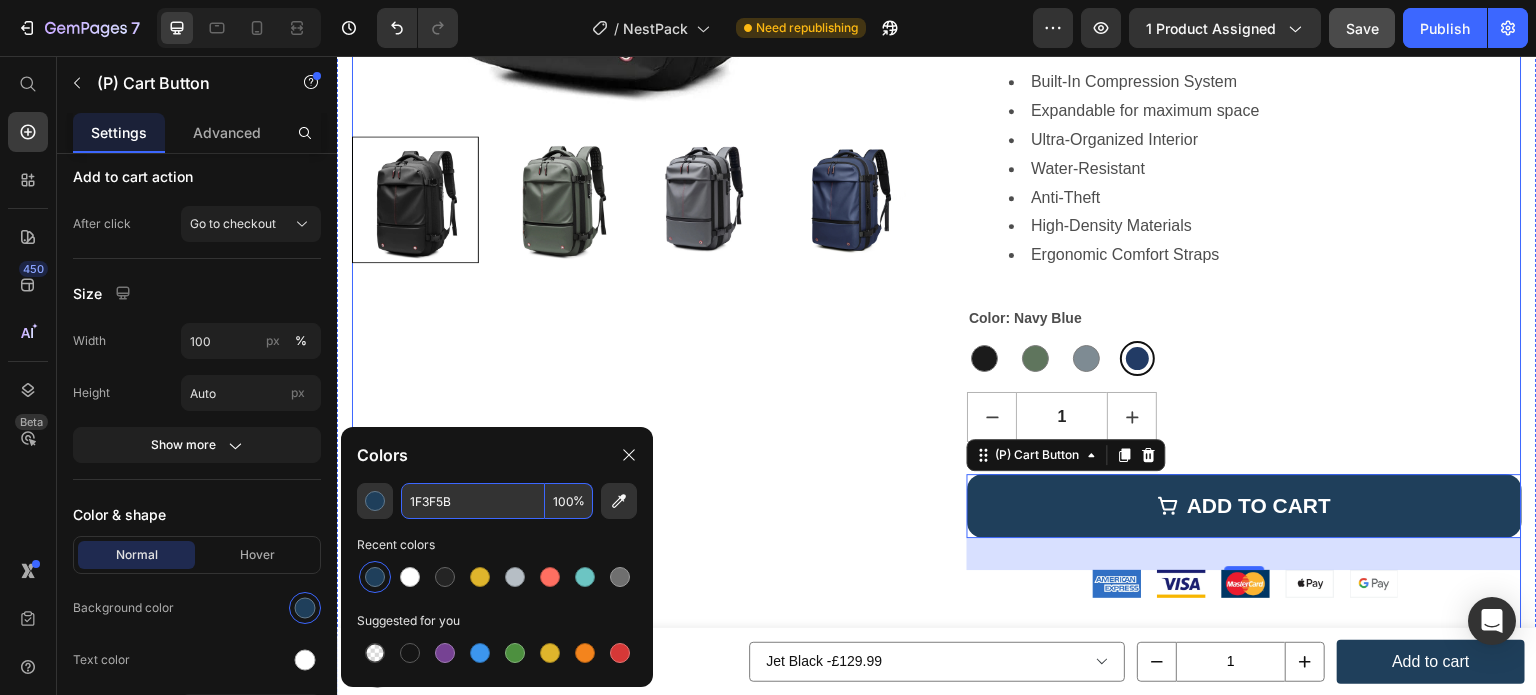 click on "Product Images" at bounding box center [629, 97] 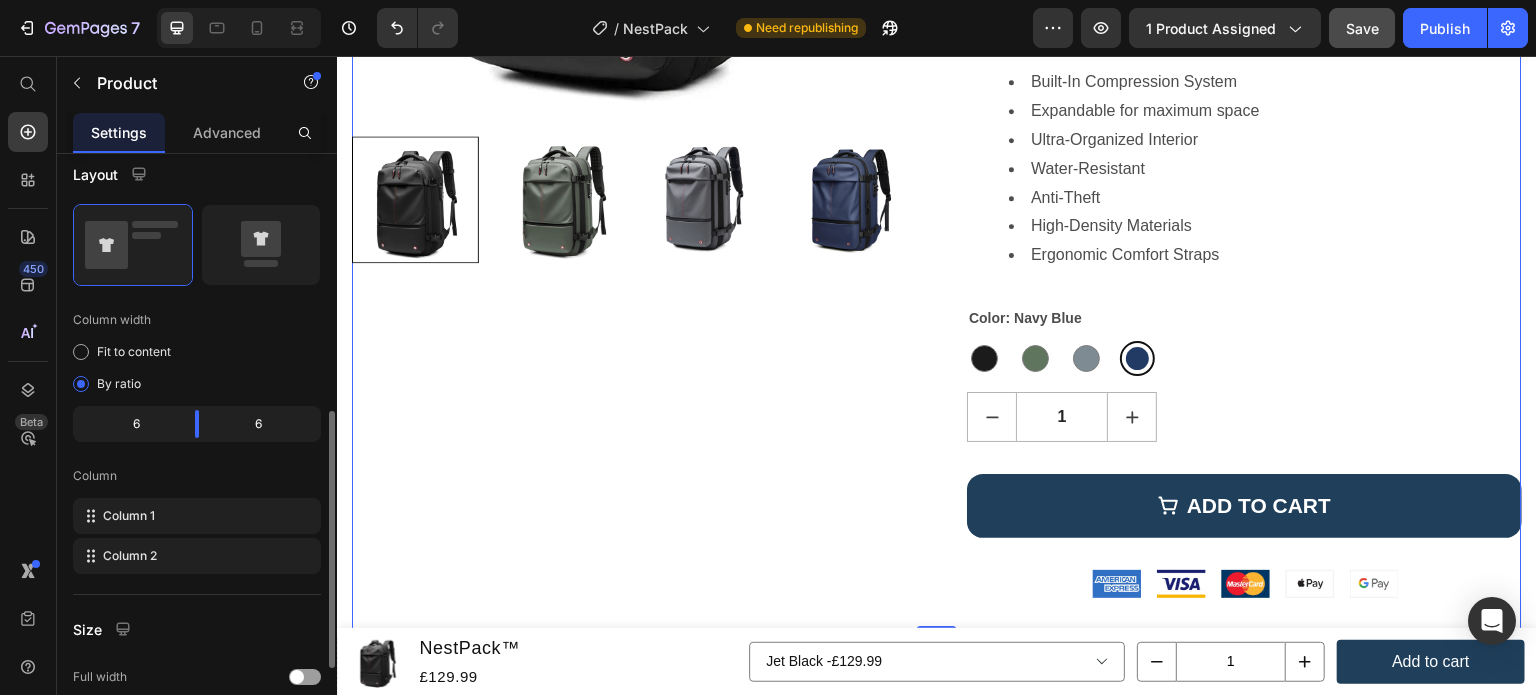 scroll, scrollTop: 791, scrollLeft: 0, axis: vertical 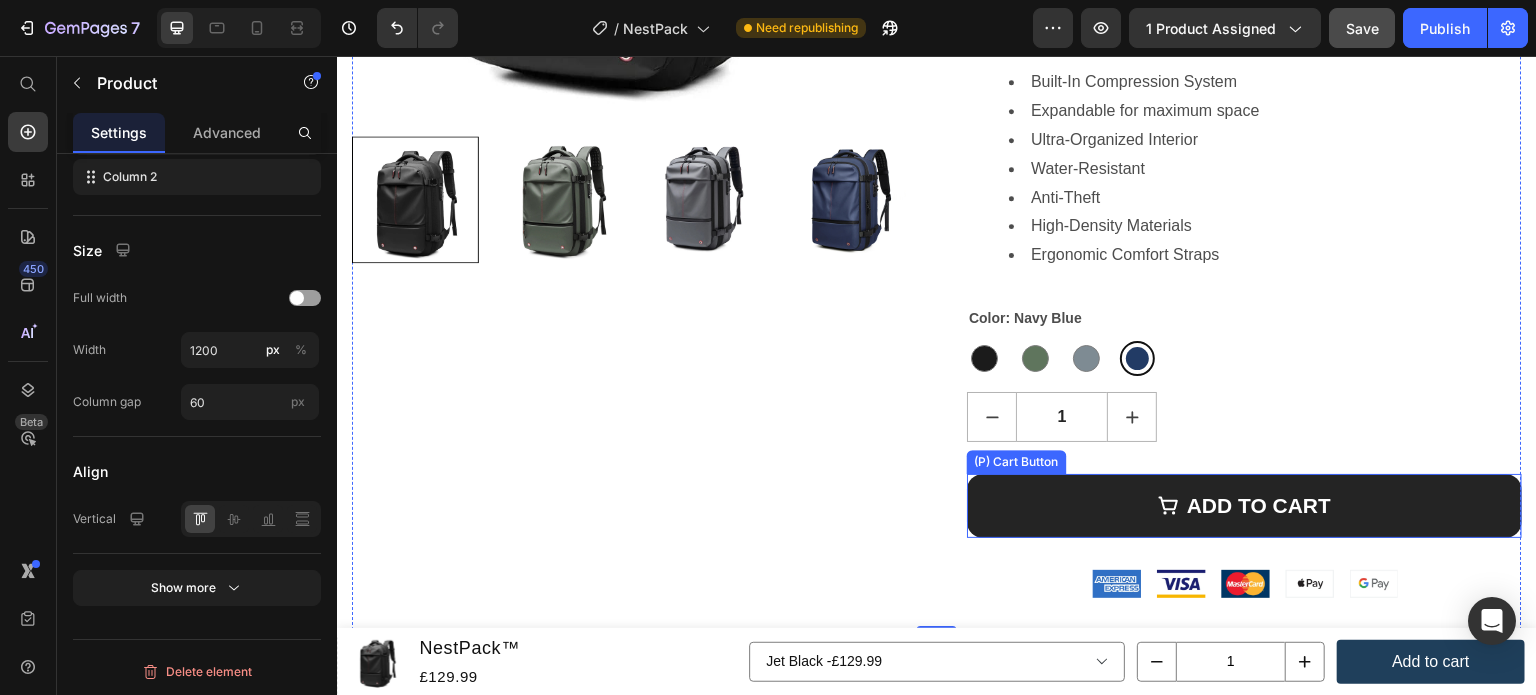 click on "ADD TO CART" at bounding box center (1244, 506) 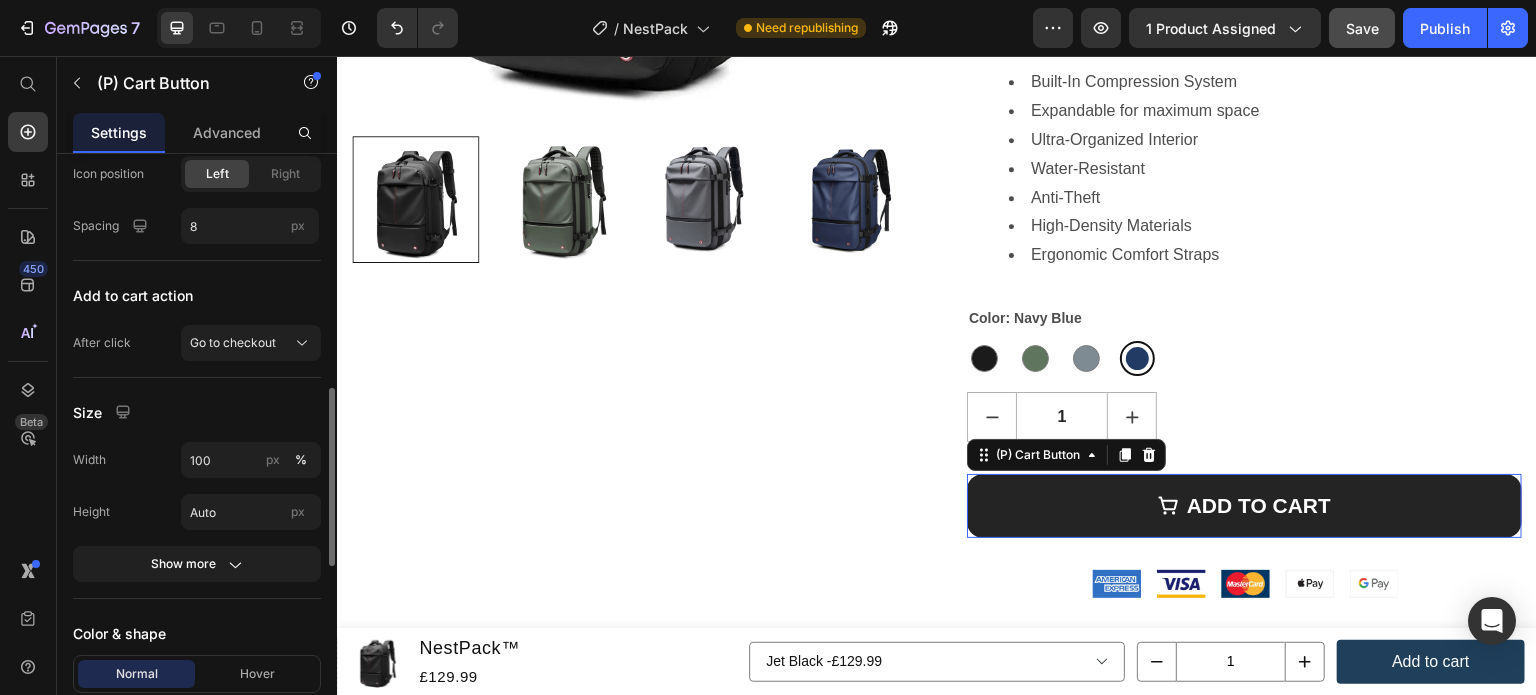 scroll, scrollTop: 0, scrollLeft: 0, axis: both 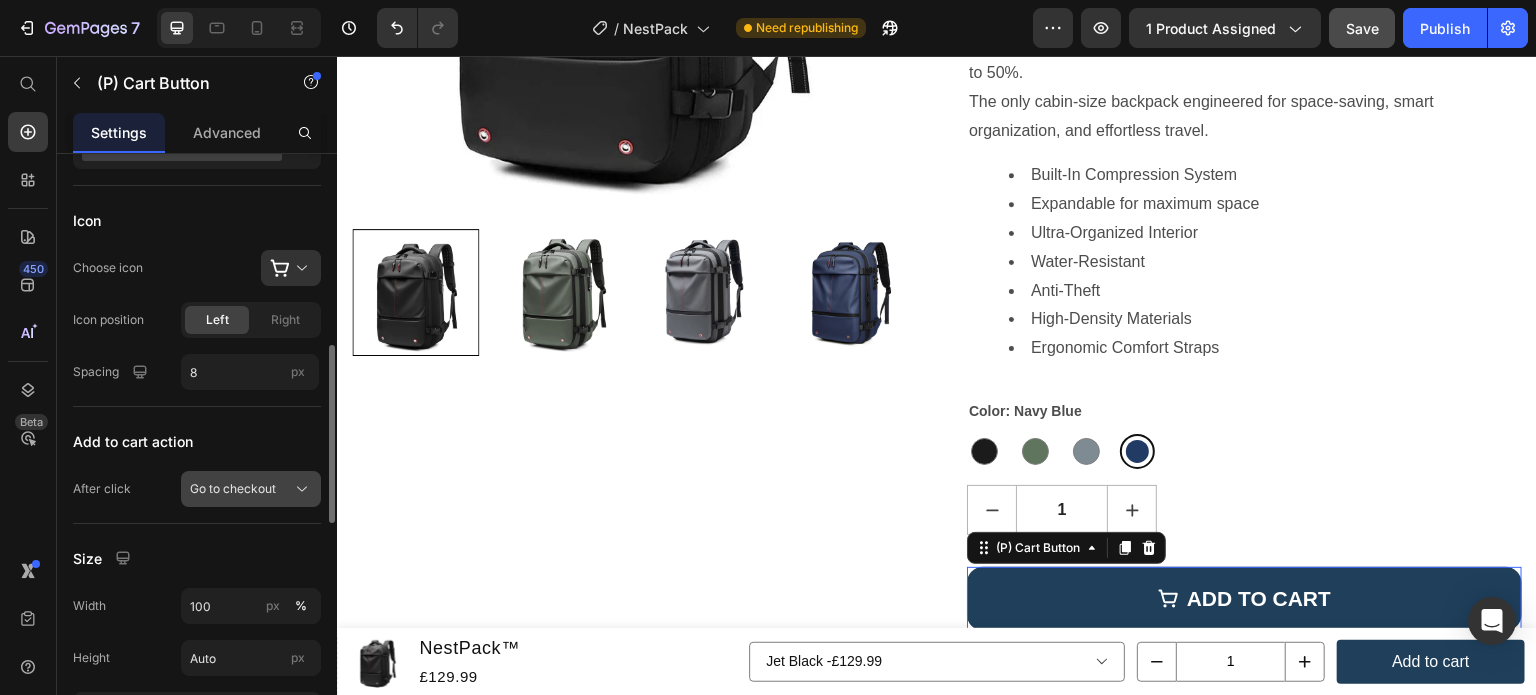 click 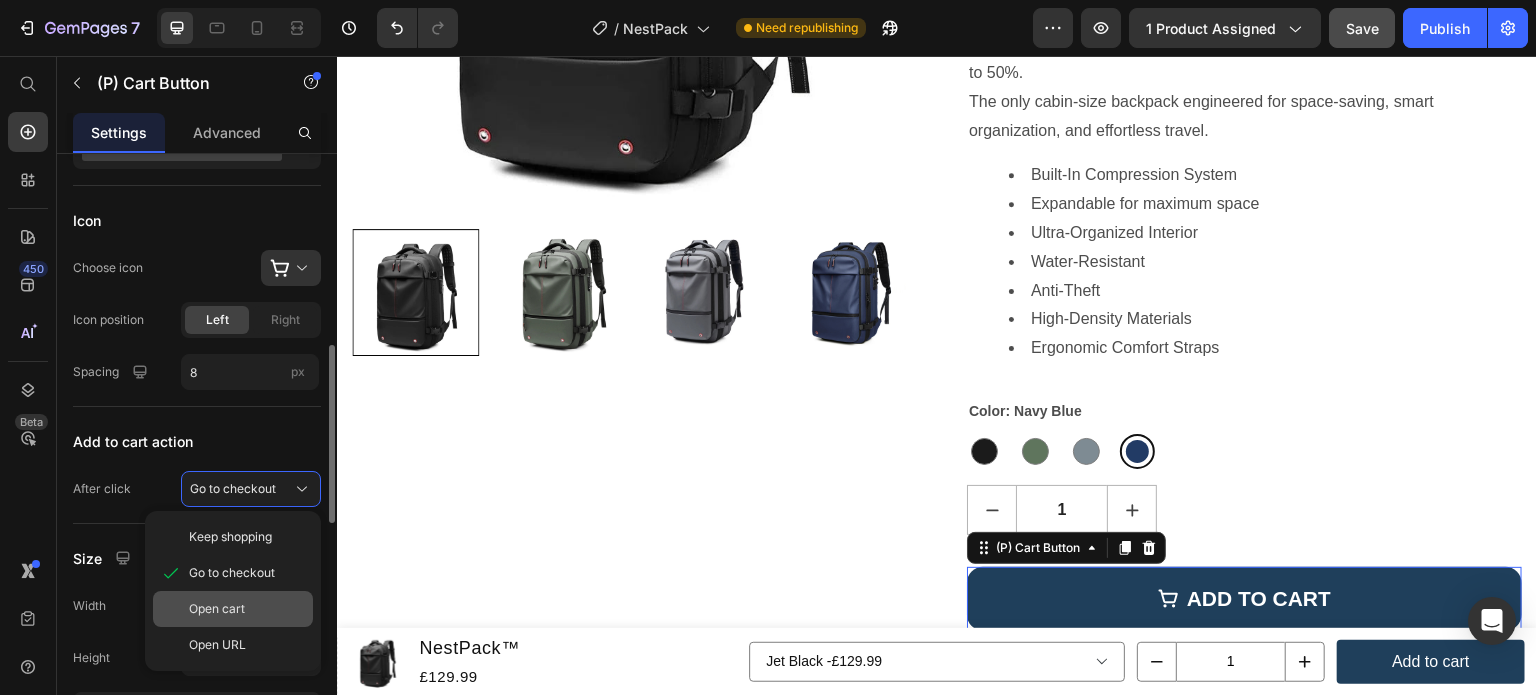click on "Open cart" at bounding box center [247, 609] 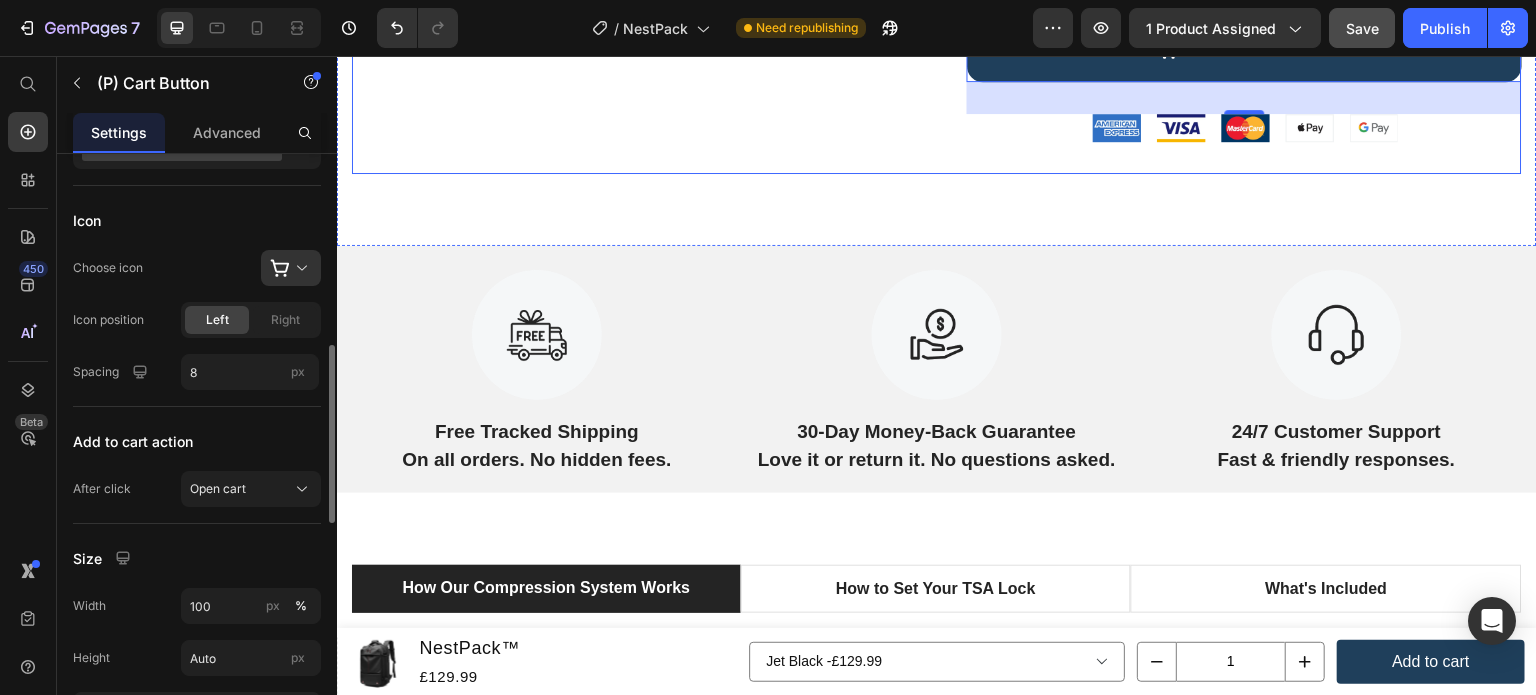 scroll, scrollTop: 1063, scrollLeft: 0, axis: vertical 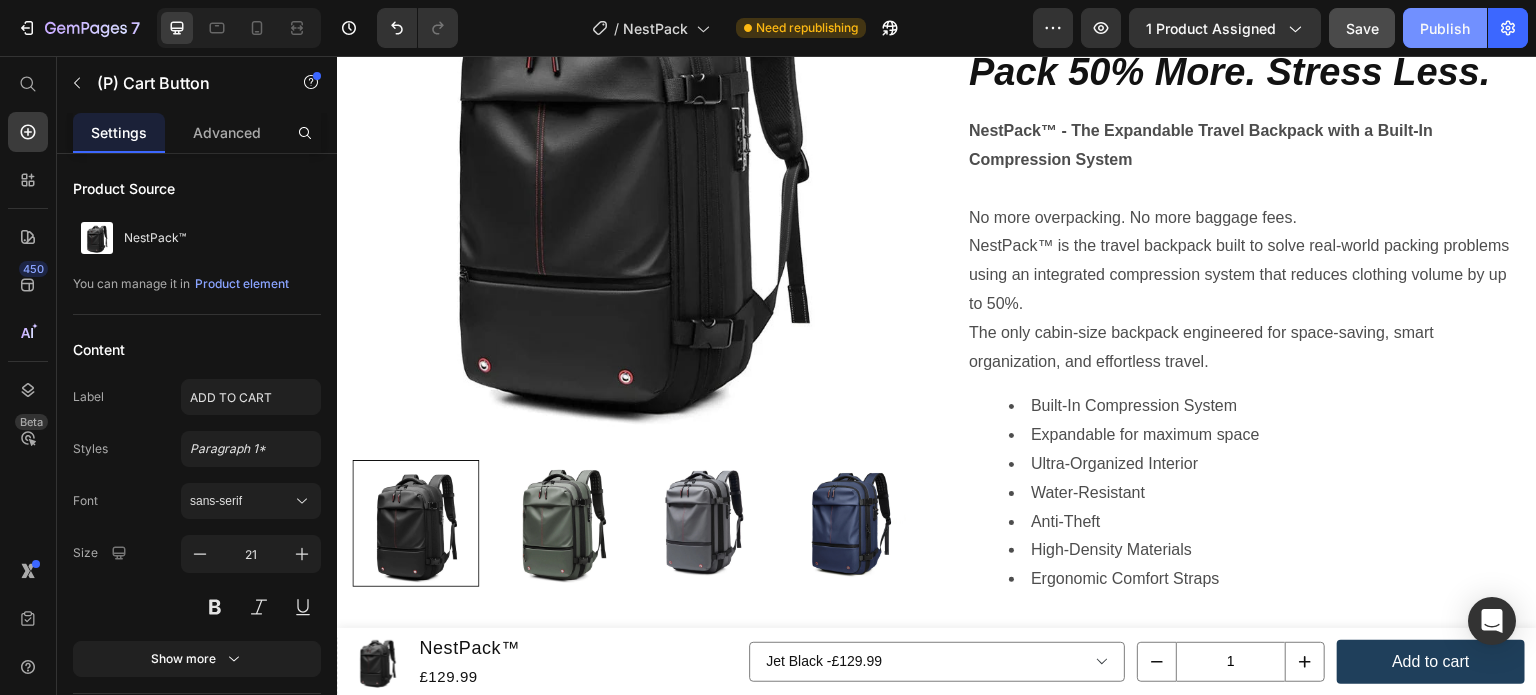 click on "Publish" at bounding box center (1445, 28) 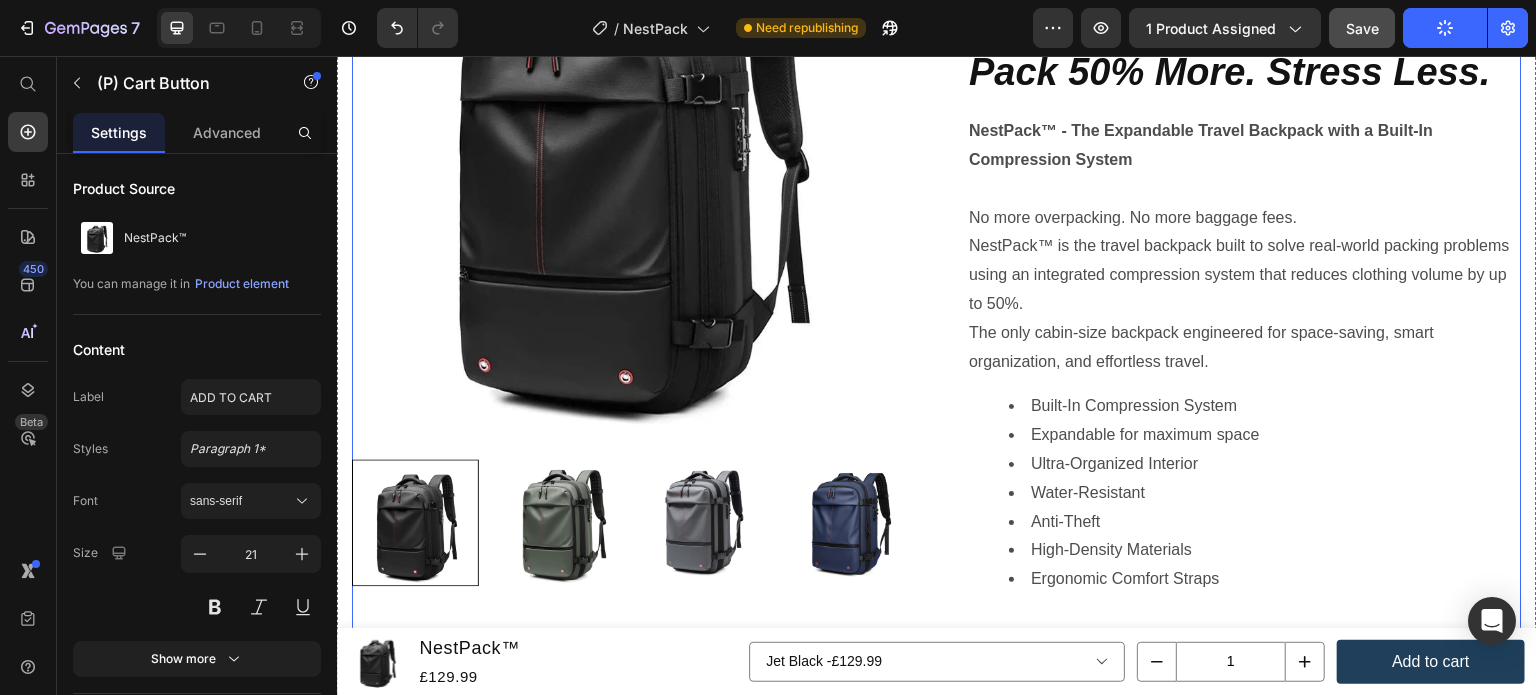 scroll, scrollTop: 0, scrollLeft: 0, axis: both 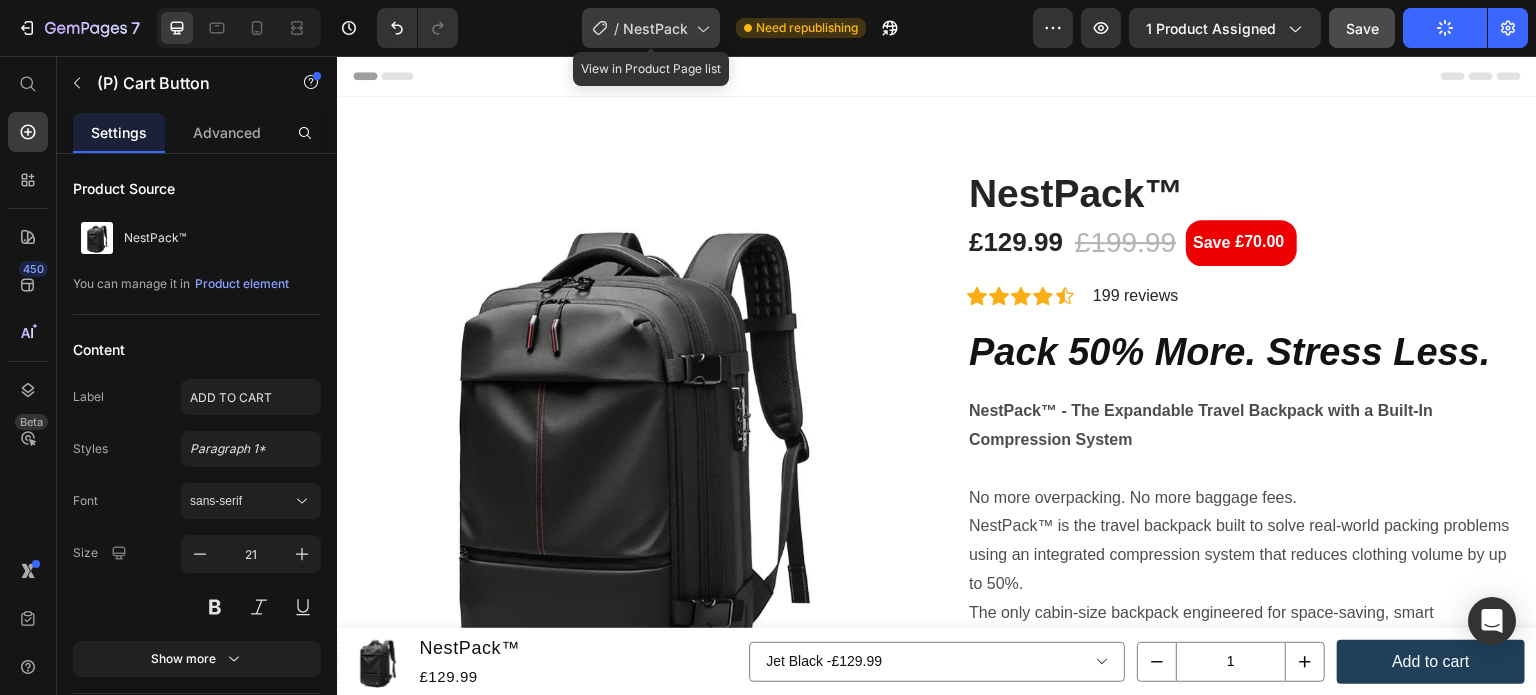click on "/  NestPack" 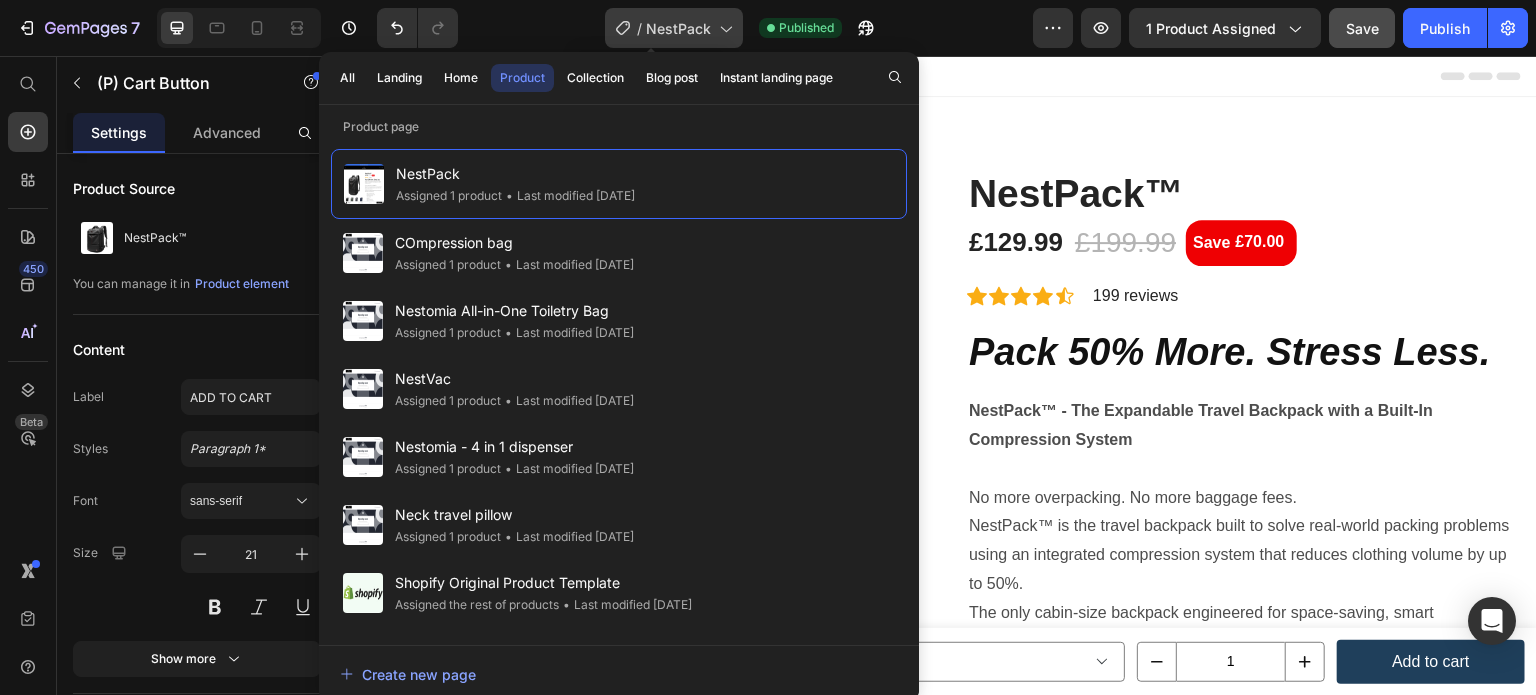 click on "/  NestPack" 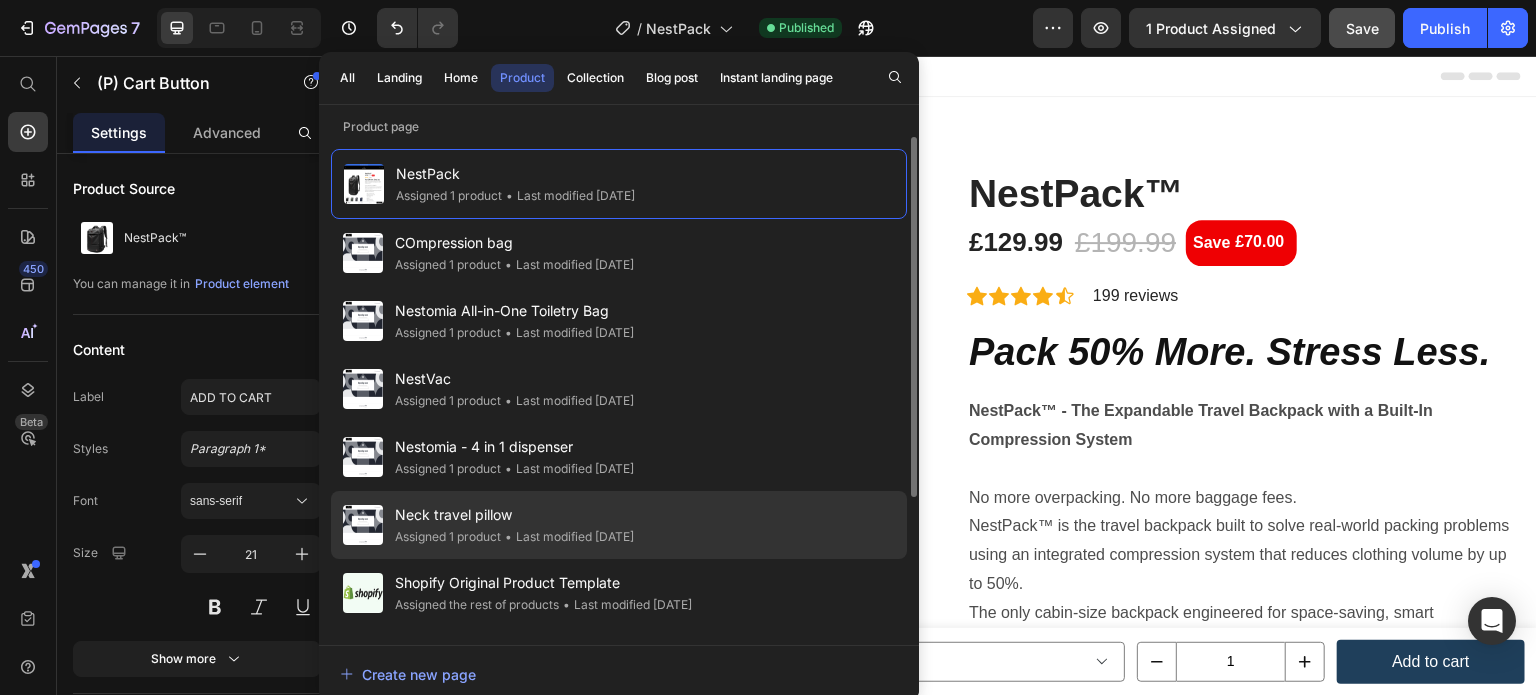 click on "Neck travel pillow" at bounding box center (514, 515) 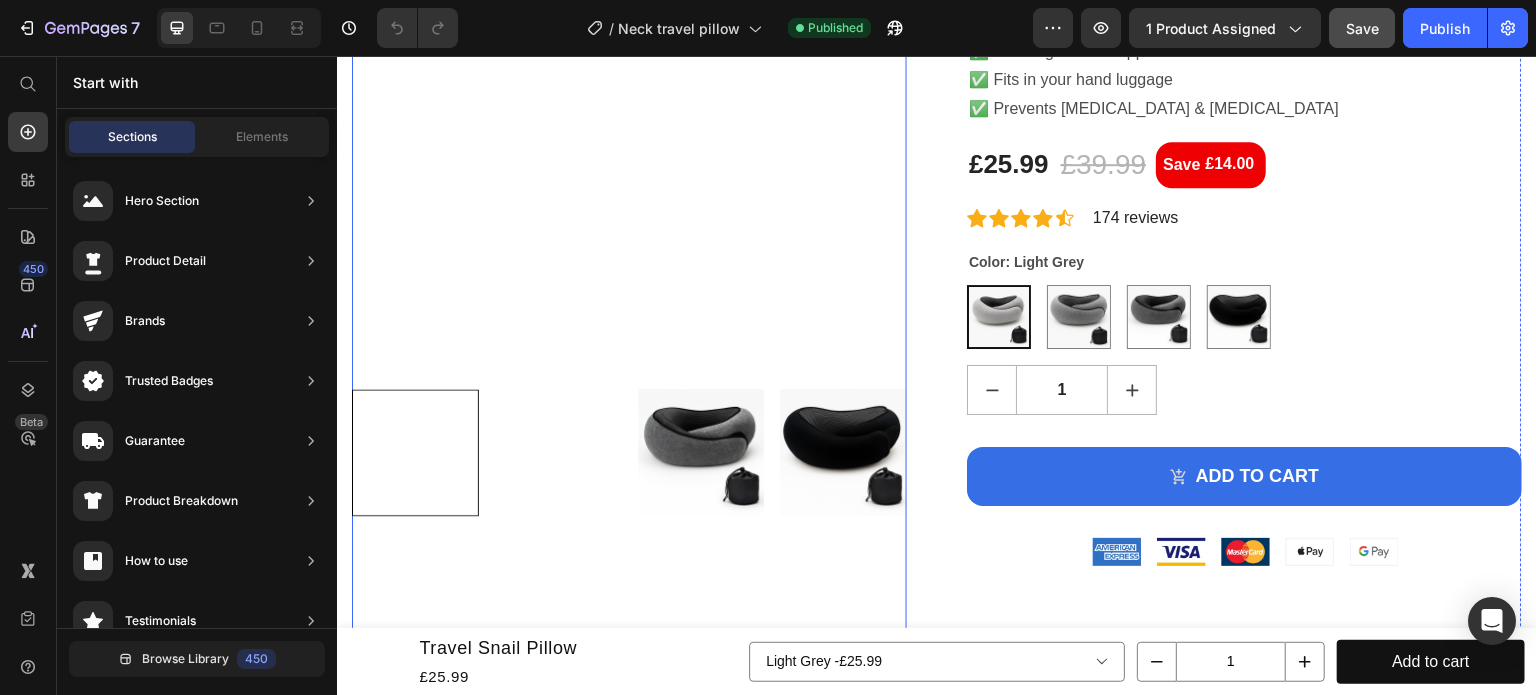 scroll, scrollTop: 372, scrollLeft: 0, axis: vertical 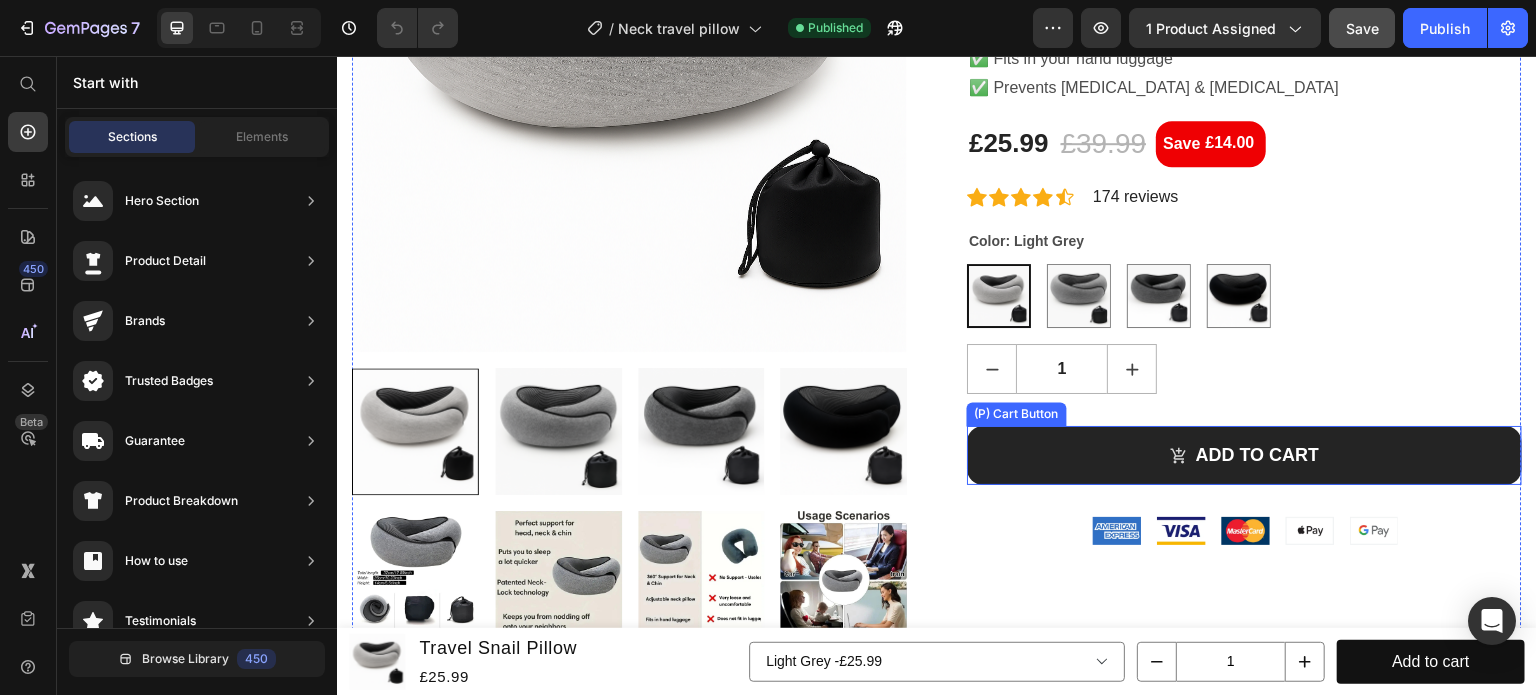 click on "ADD TO CART" at bounding box center [1244, 455] 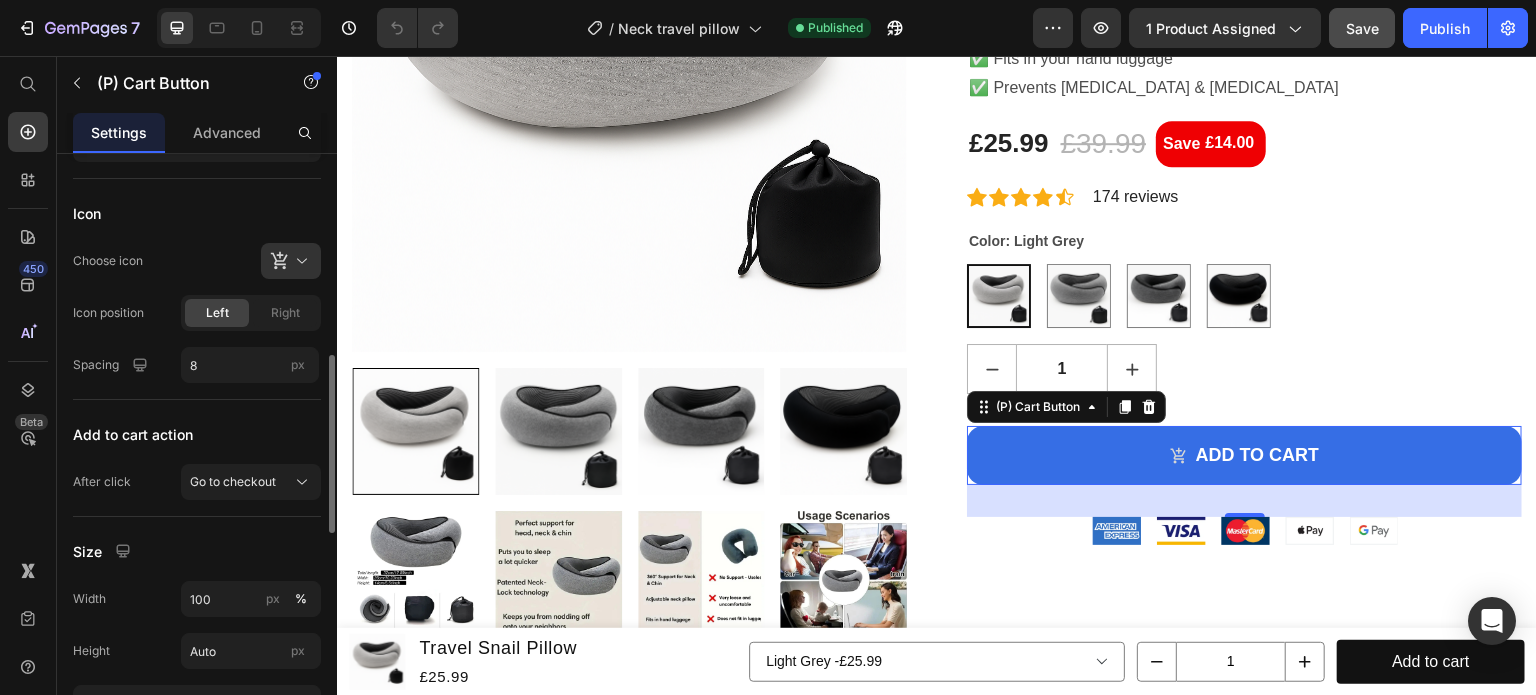 scroll, scrollTop: 659, scrollLeft: 0, axis: vertical 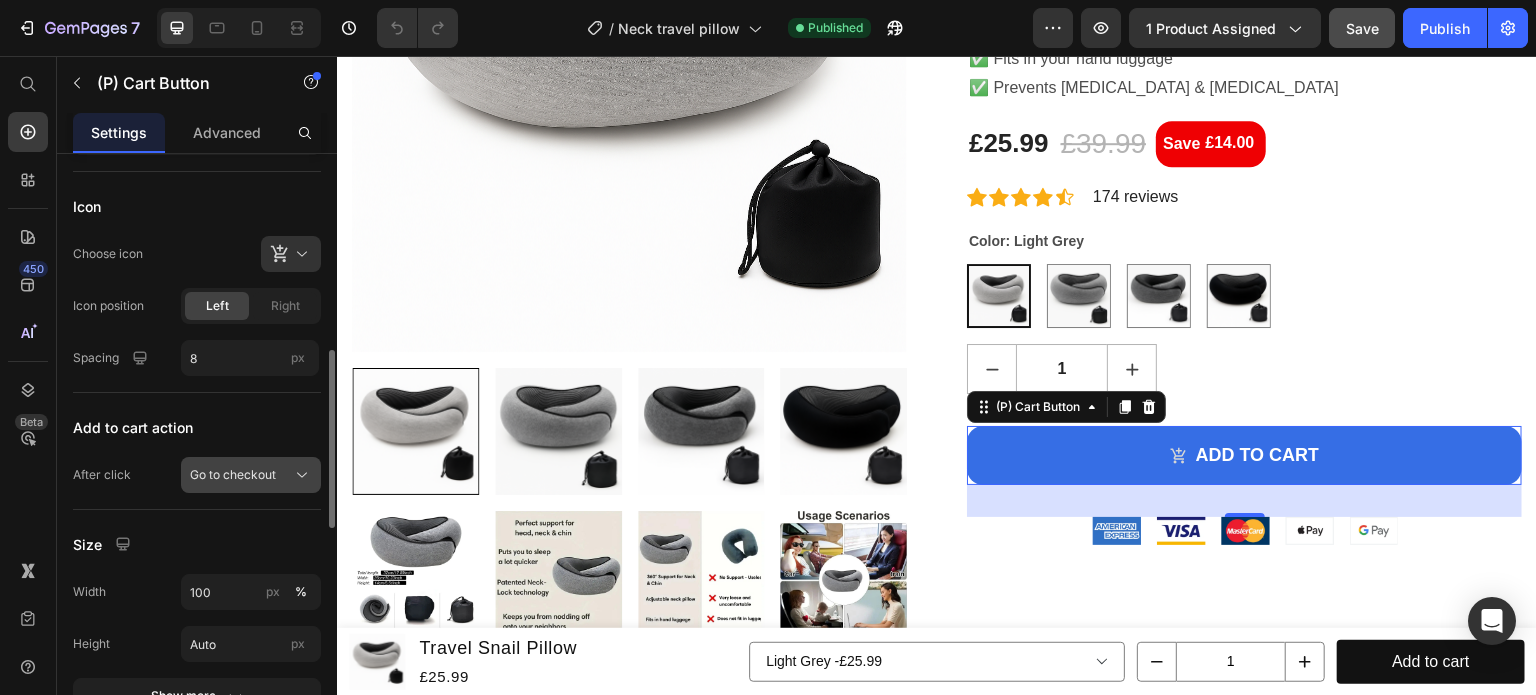 click on "Go to checkout" at bounding box center (233, 475) 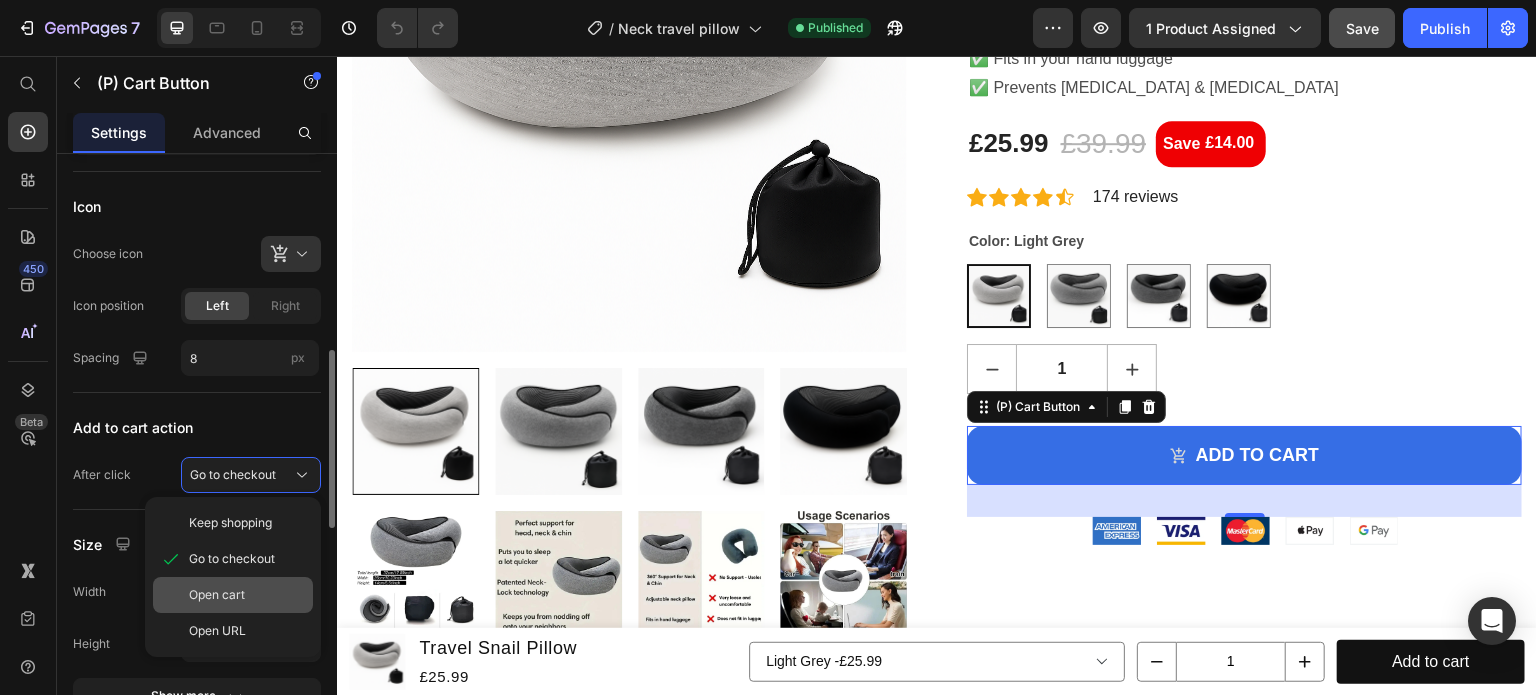 click on "Open cart" 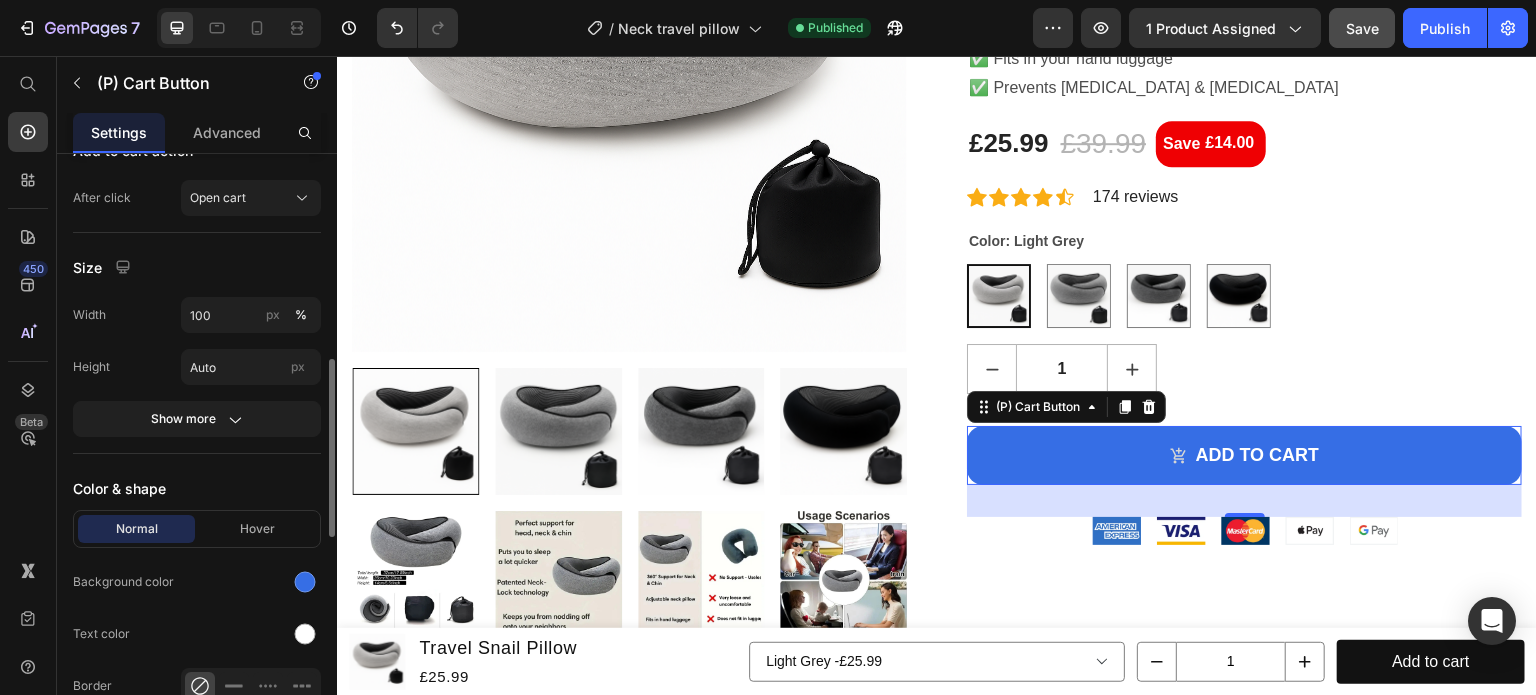 scroll, scrollTop: 946, scrollLeft: 0, axis: vertical 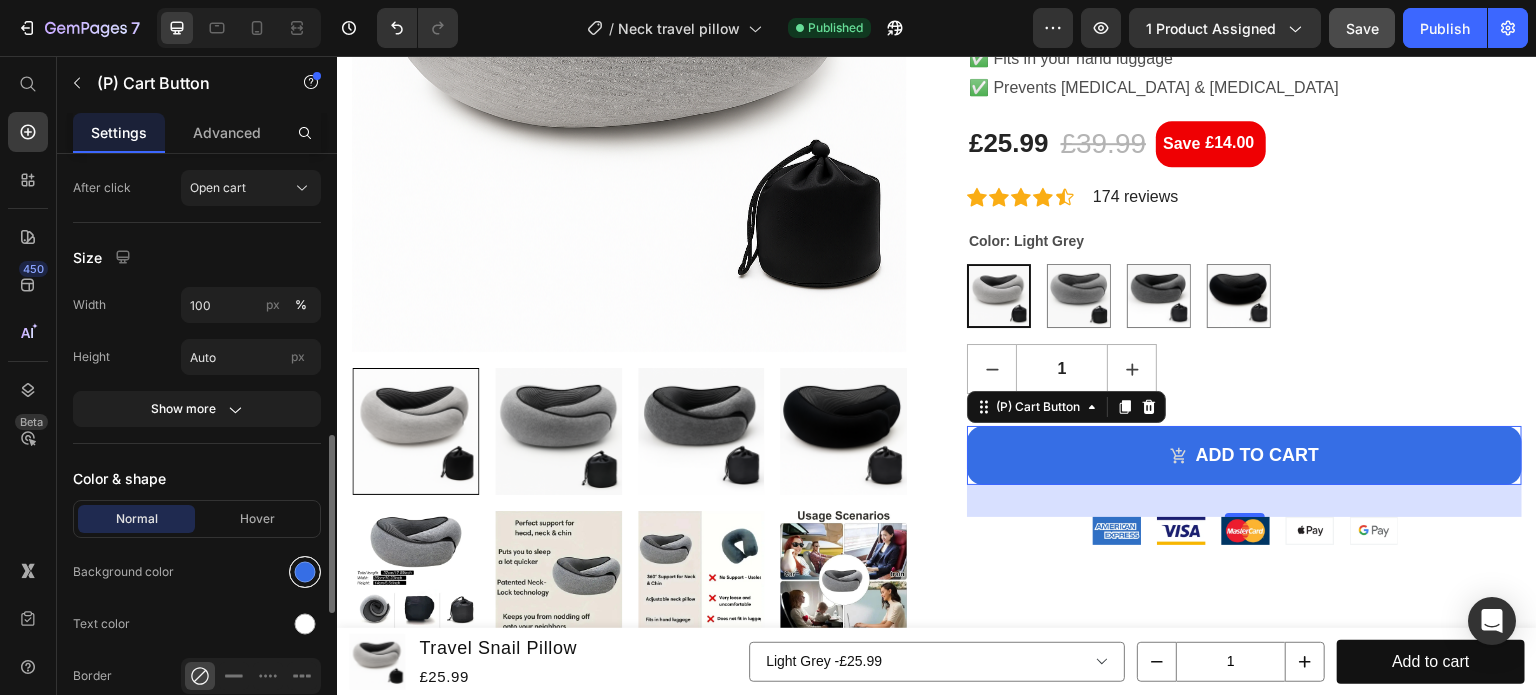 click at bounding box center [305, 572] 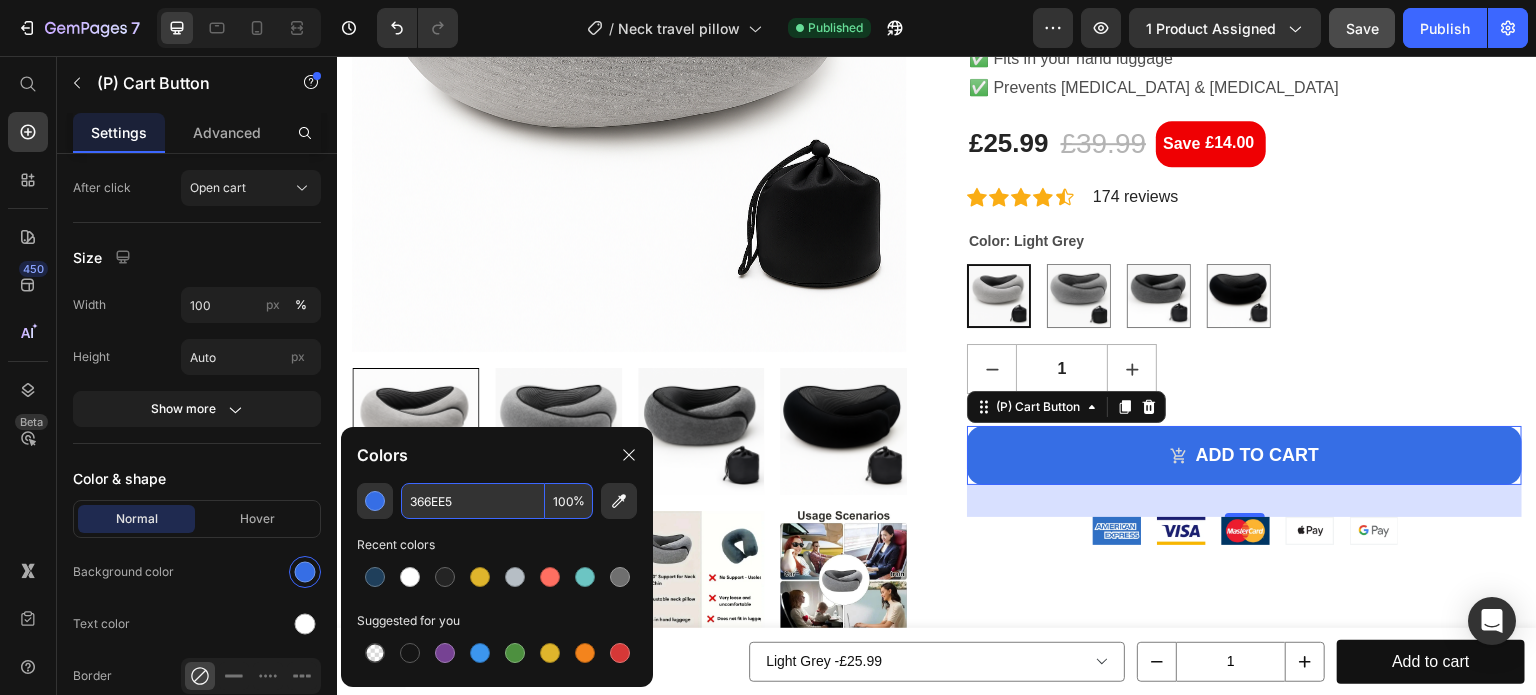 click on "366EE5" at bounding box center (473, 501) 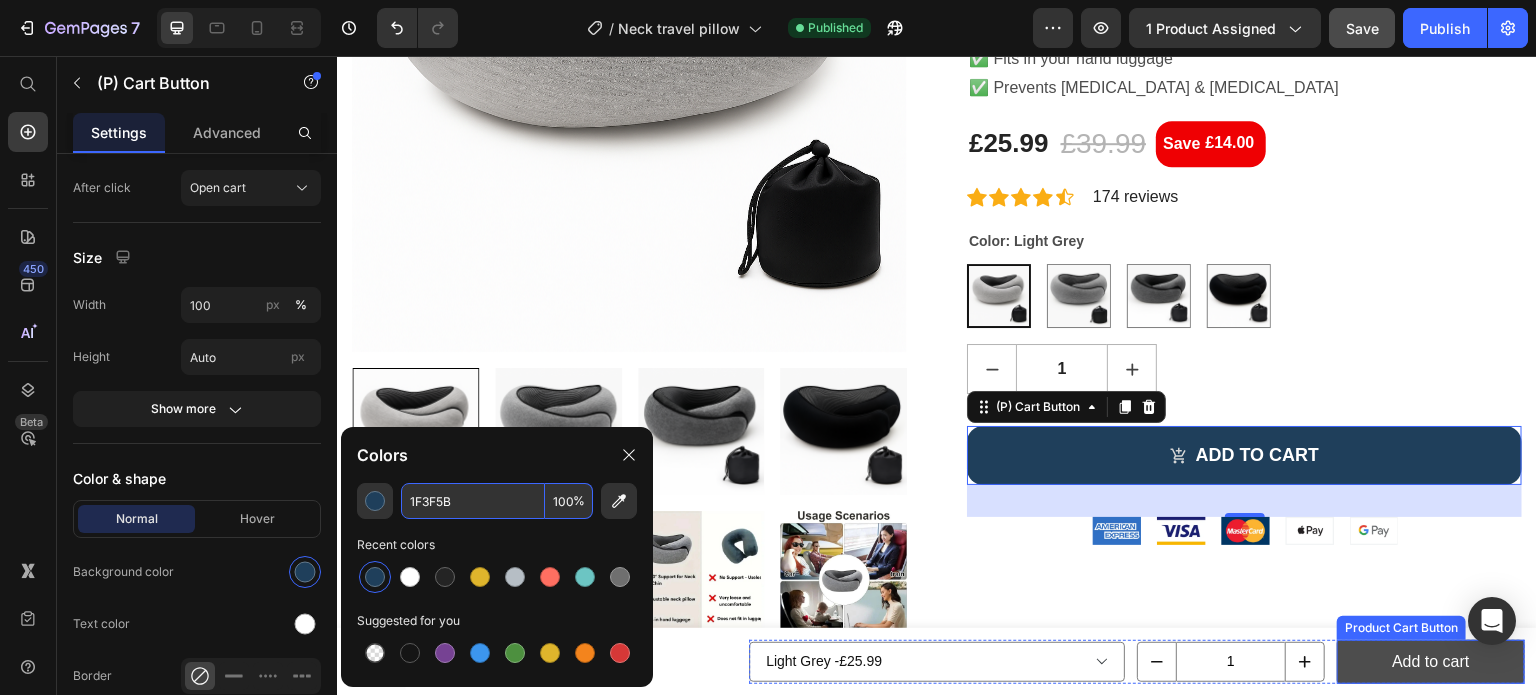 click on "Add to cart" at bounding box center (1431, 662) 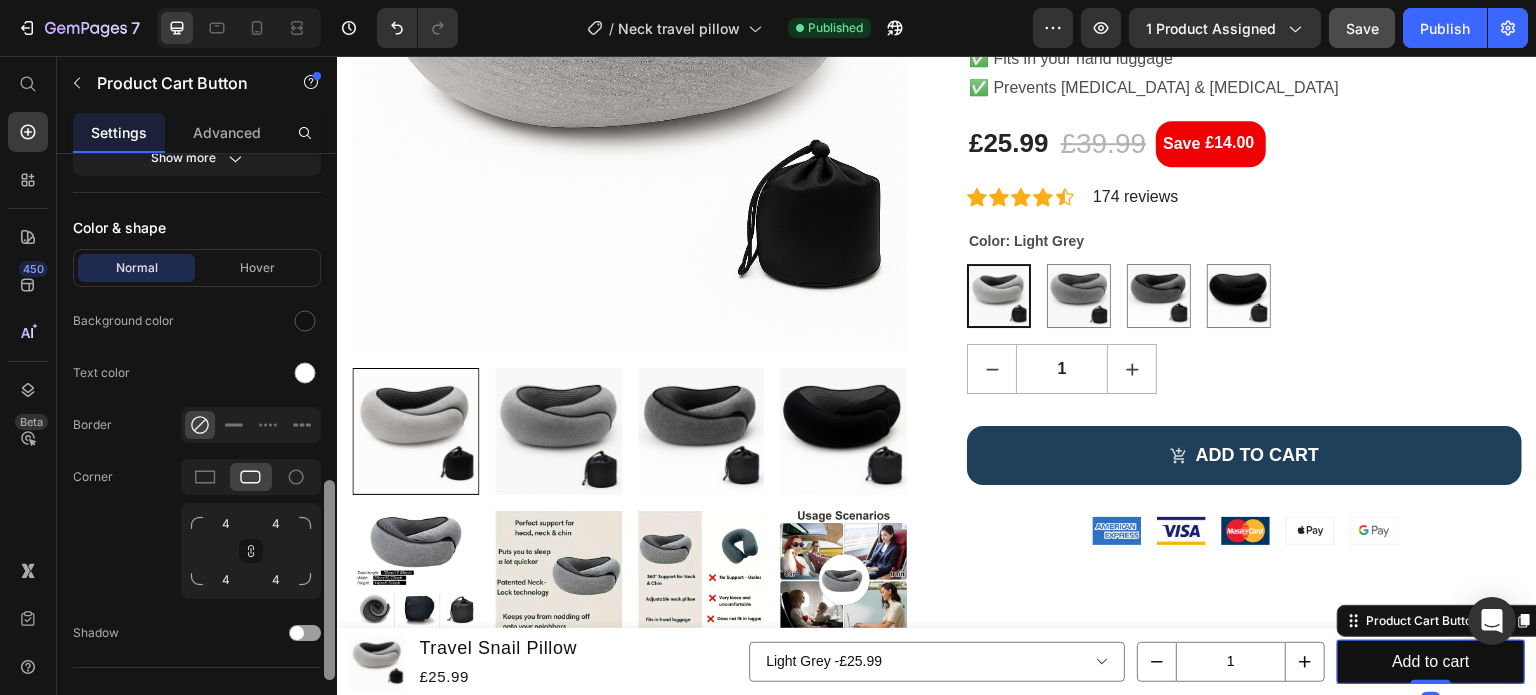 scroll, scrollTop: 976, scrollLeft: 0, axis: vertical 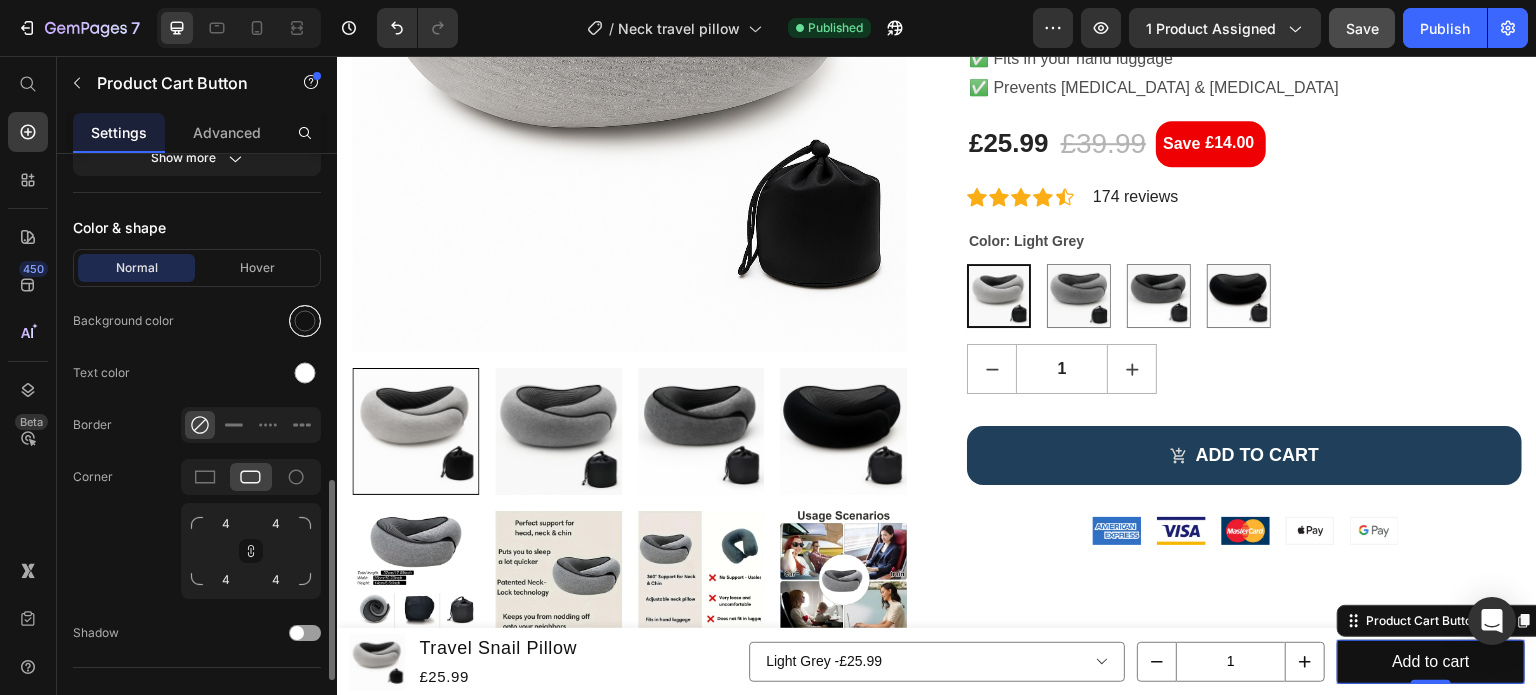 click at bounding box center (305, 321) 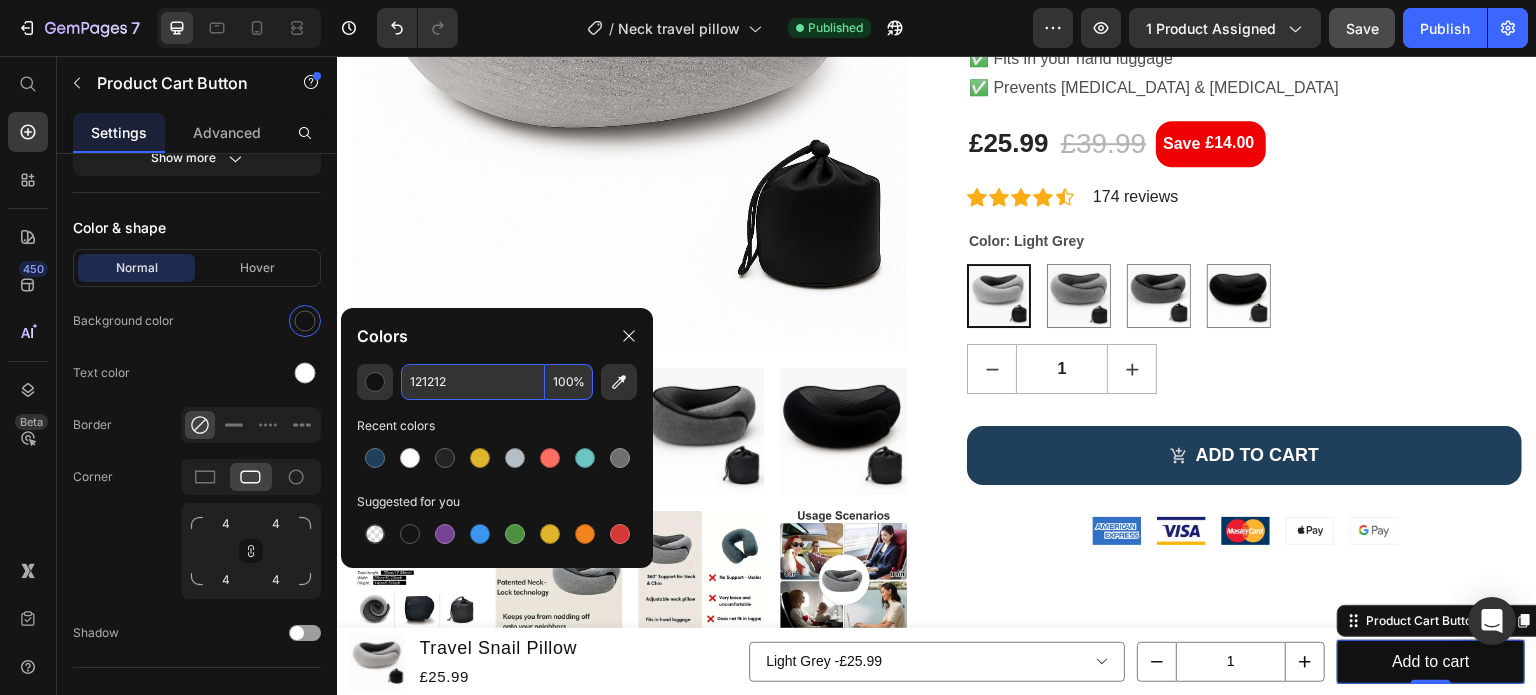click on "121212" at bounding box center [473, 382] 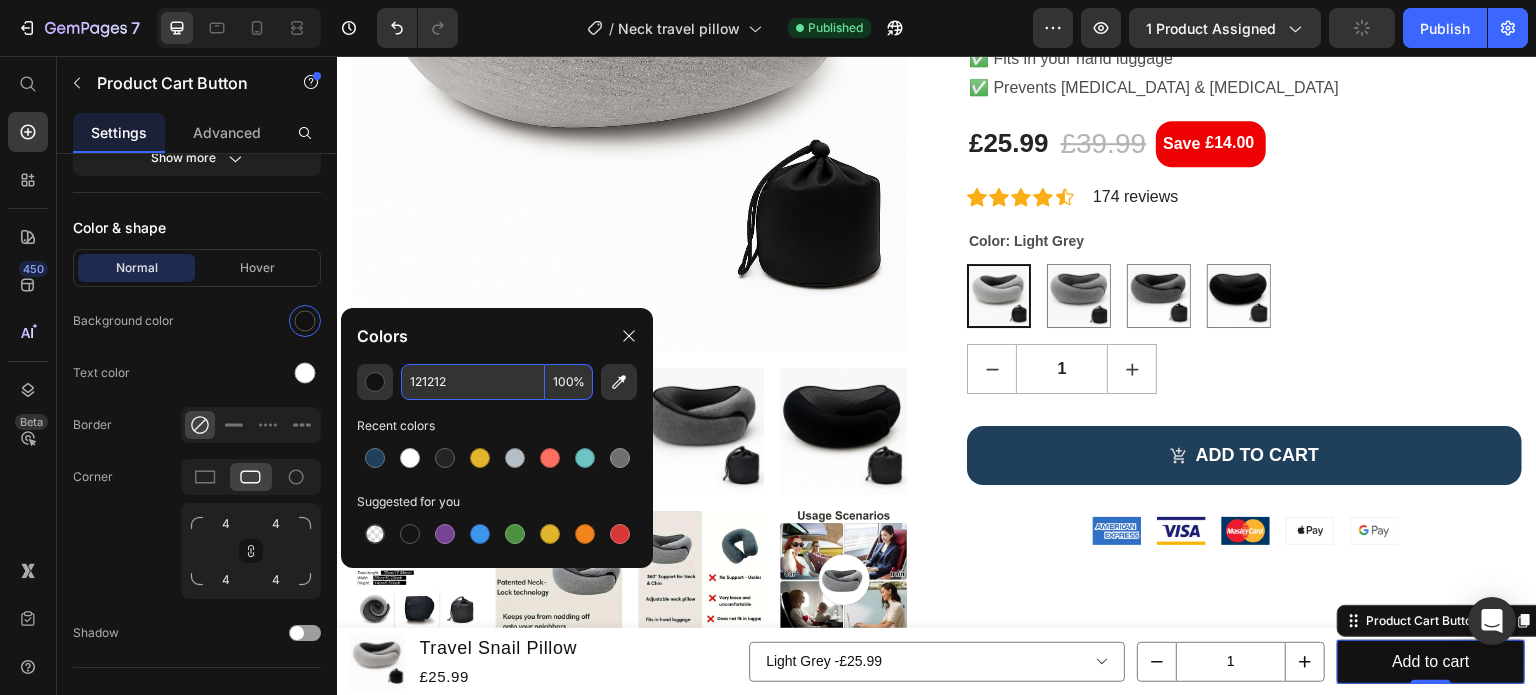 paste on "F3F5B" 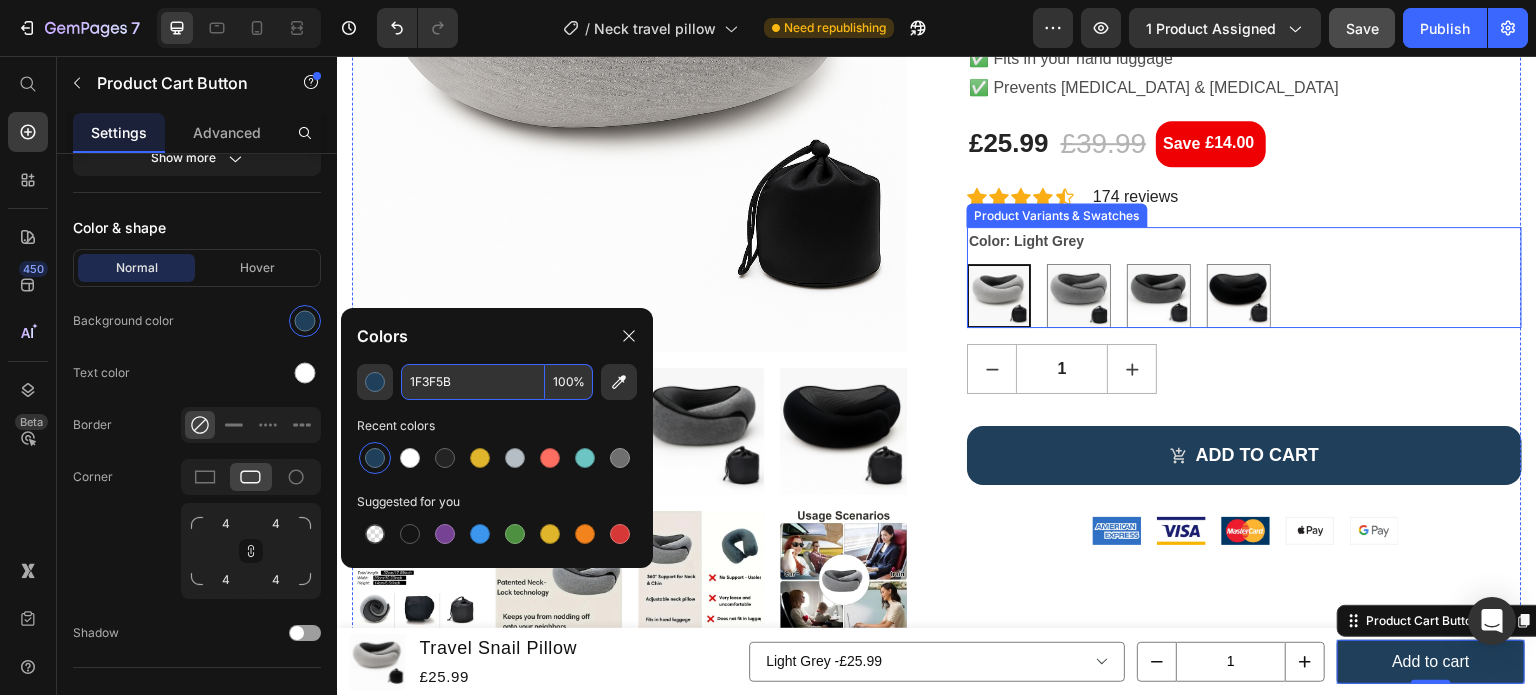 click on "Color: Light Grey Light Grey Light Grey Grey Grey Dark Grey Dark Grey Black Black" at bounding box center [1244, 277] 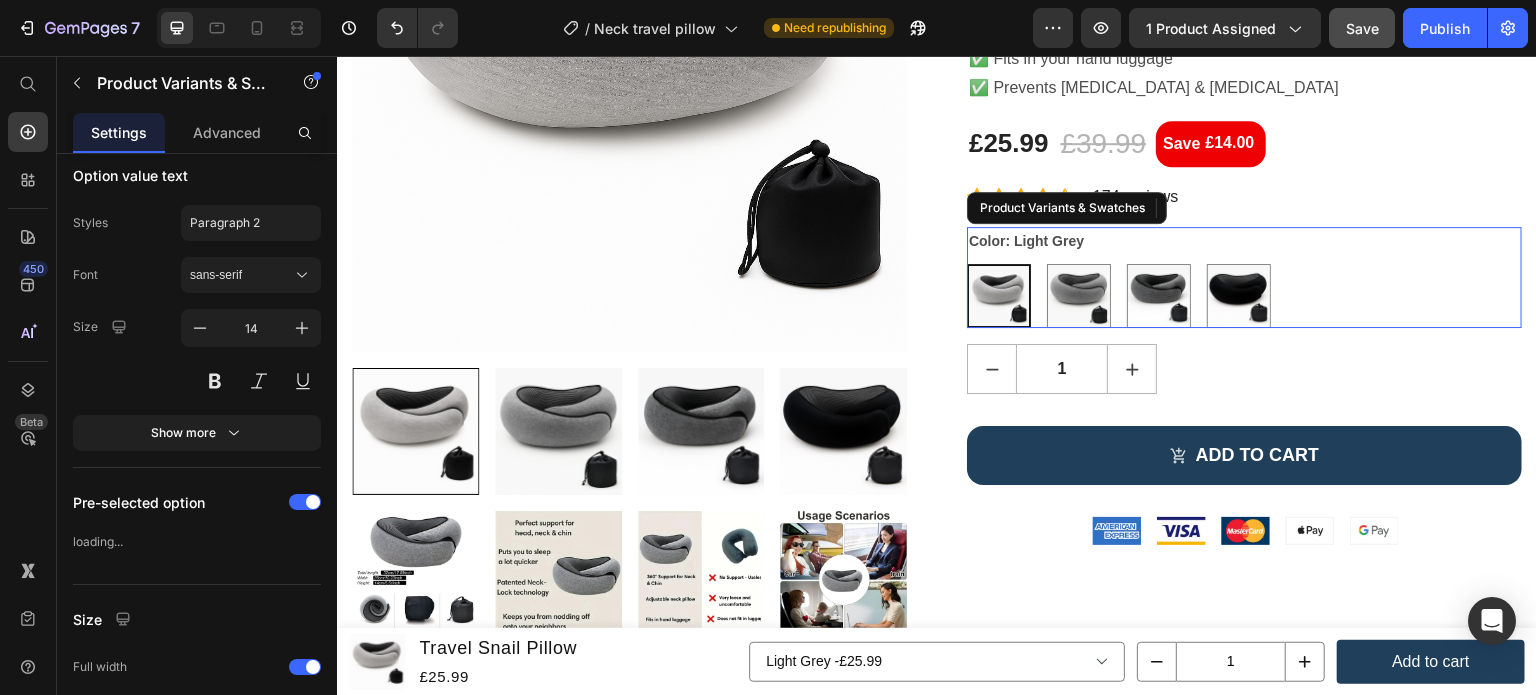 scroll, scrollTop: 0, scrollLeft: 0, axis: both 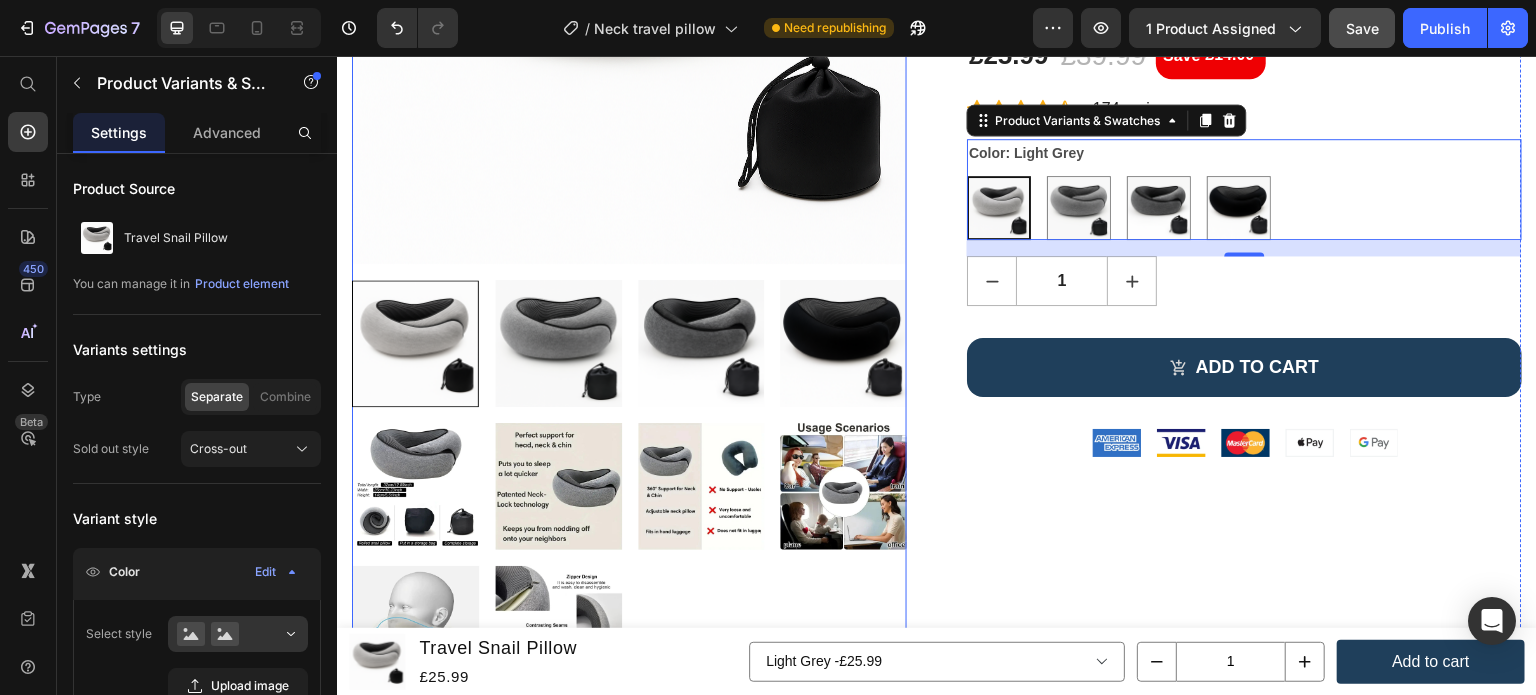 click at bounding box center [629, -14] 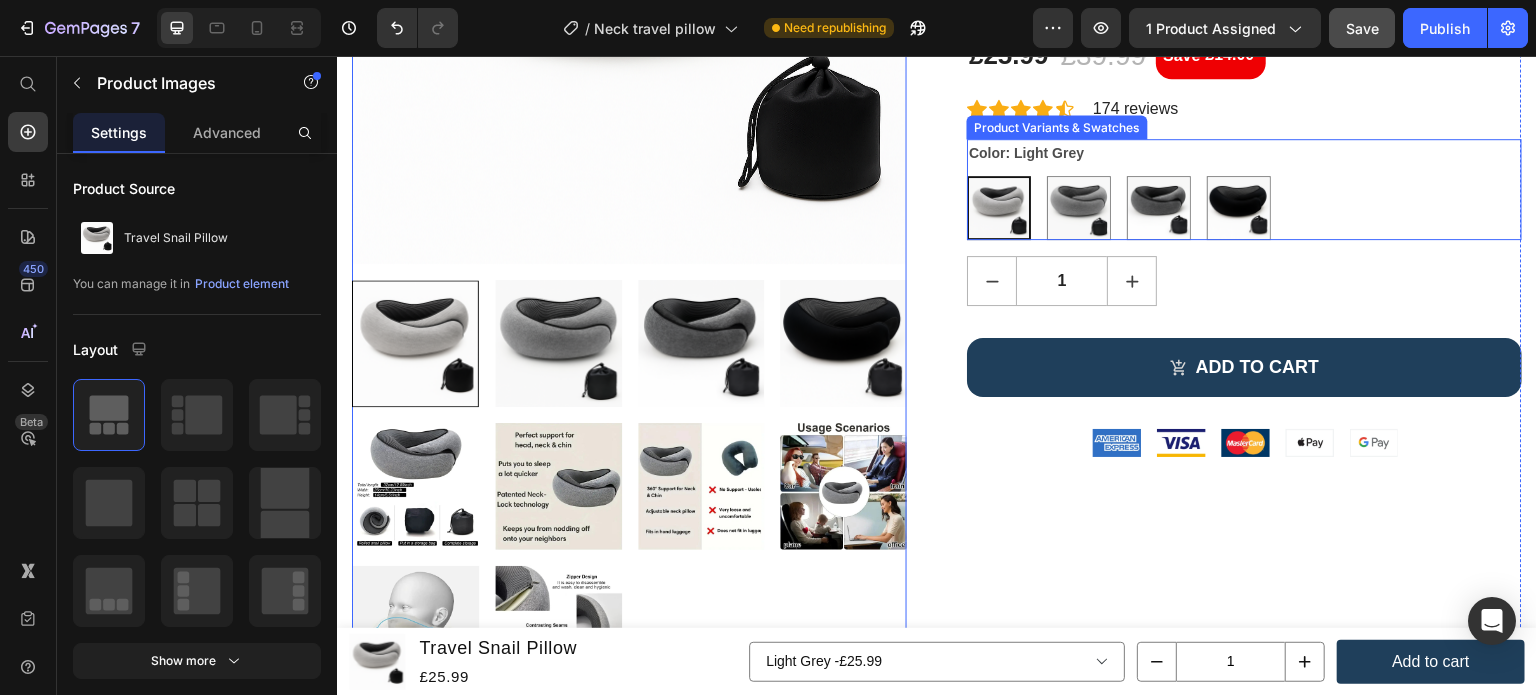 click at bounding box center (999, 208) 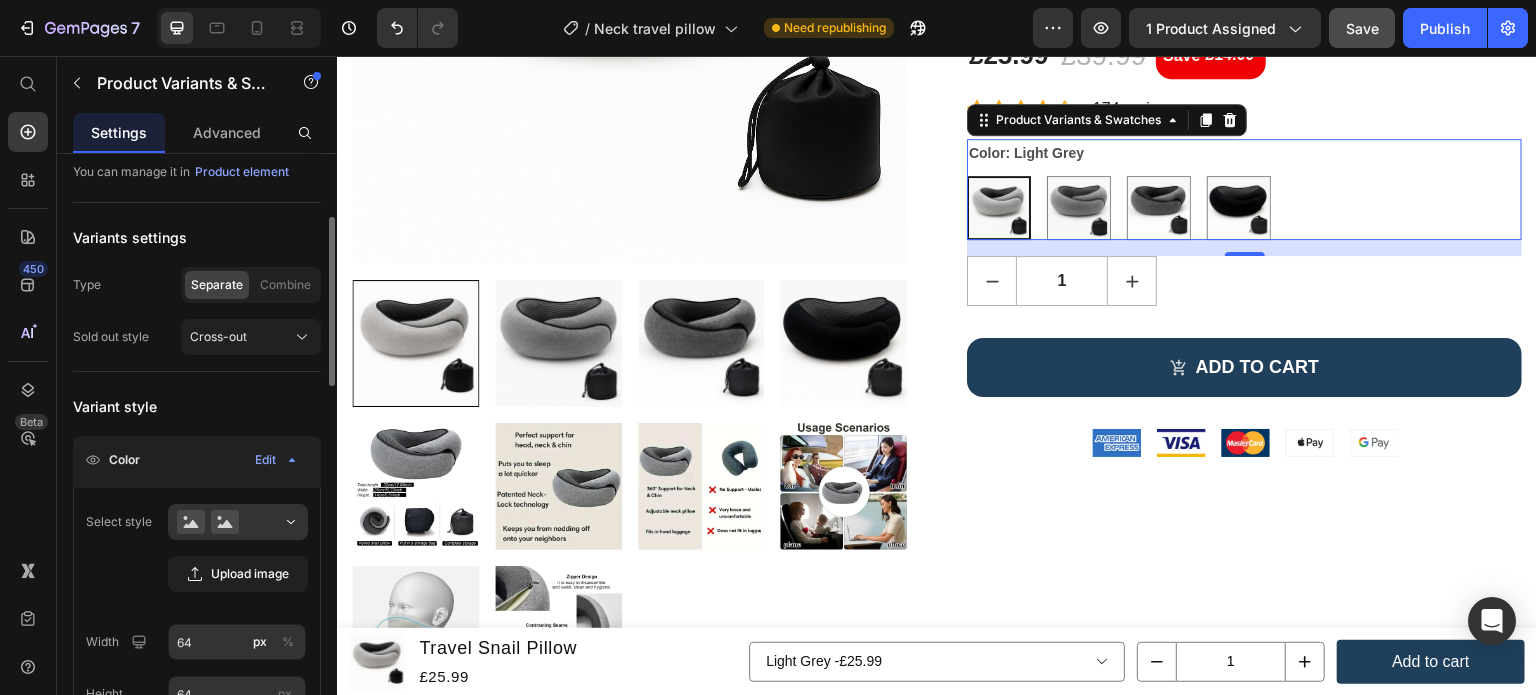 scroll, scrollTop: 139, scrollLeft: 0, axis: vertical 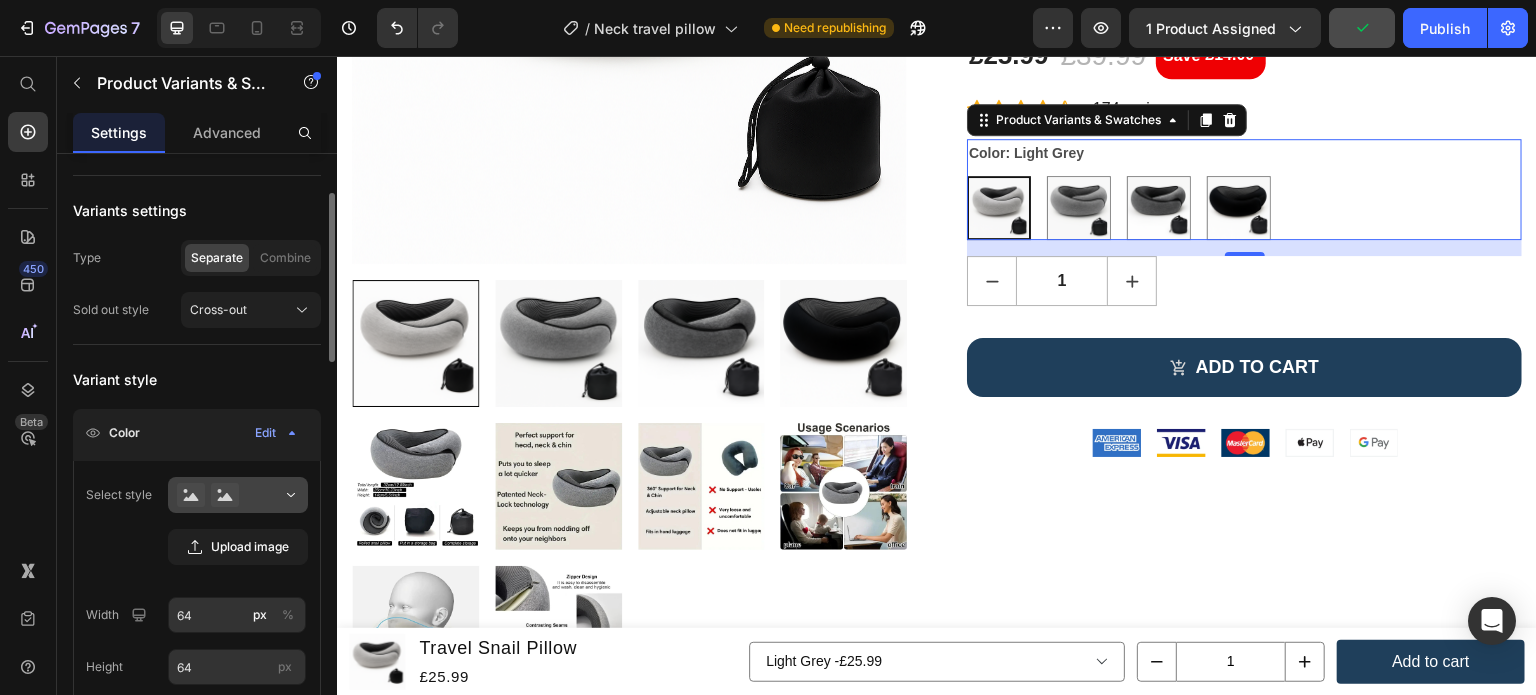 click at bounding box center (238, 495) 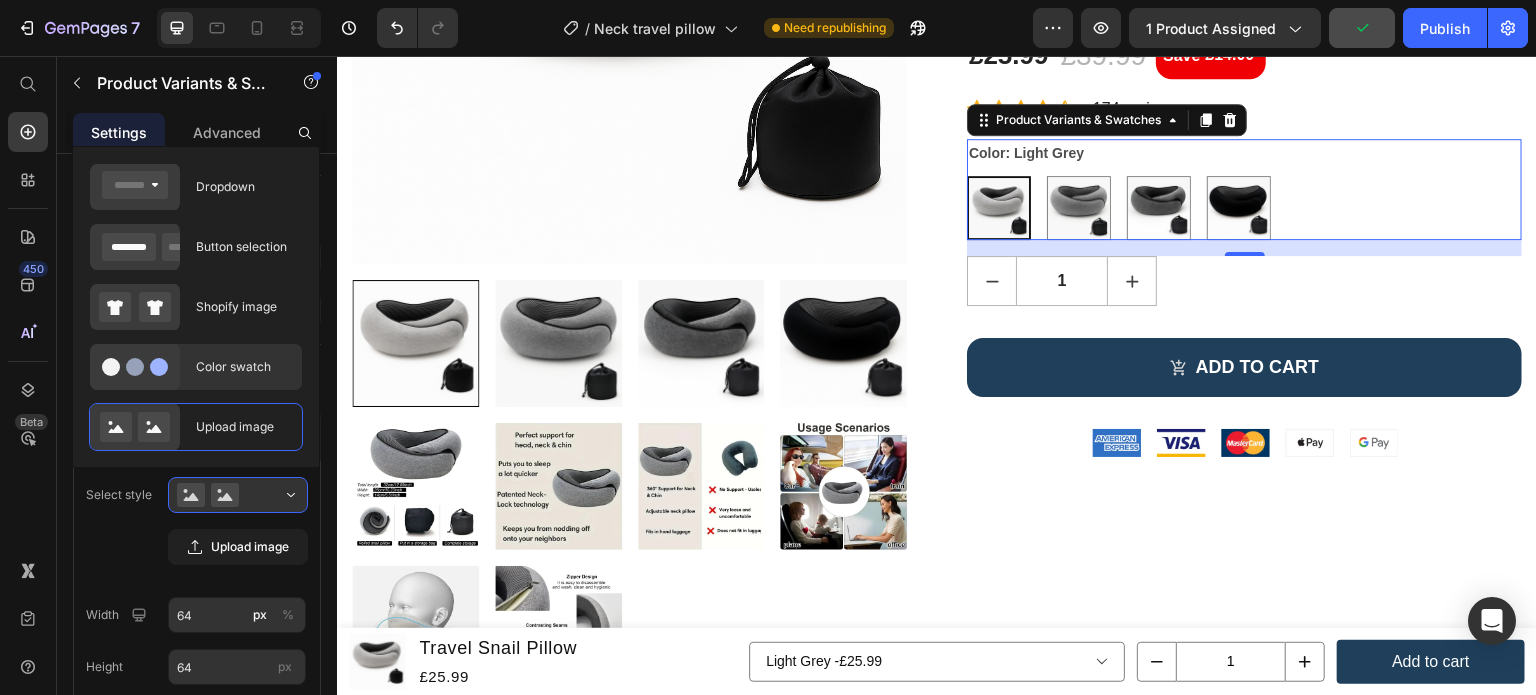 click on "Color swatch" 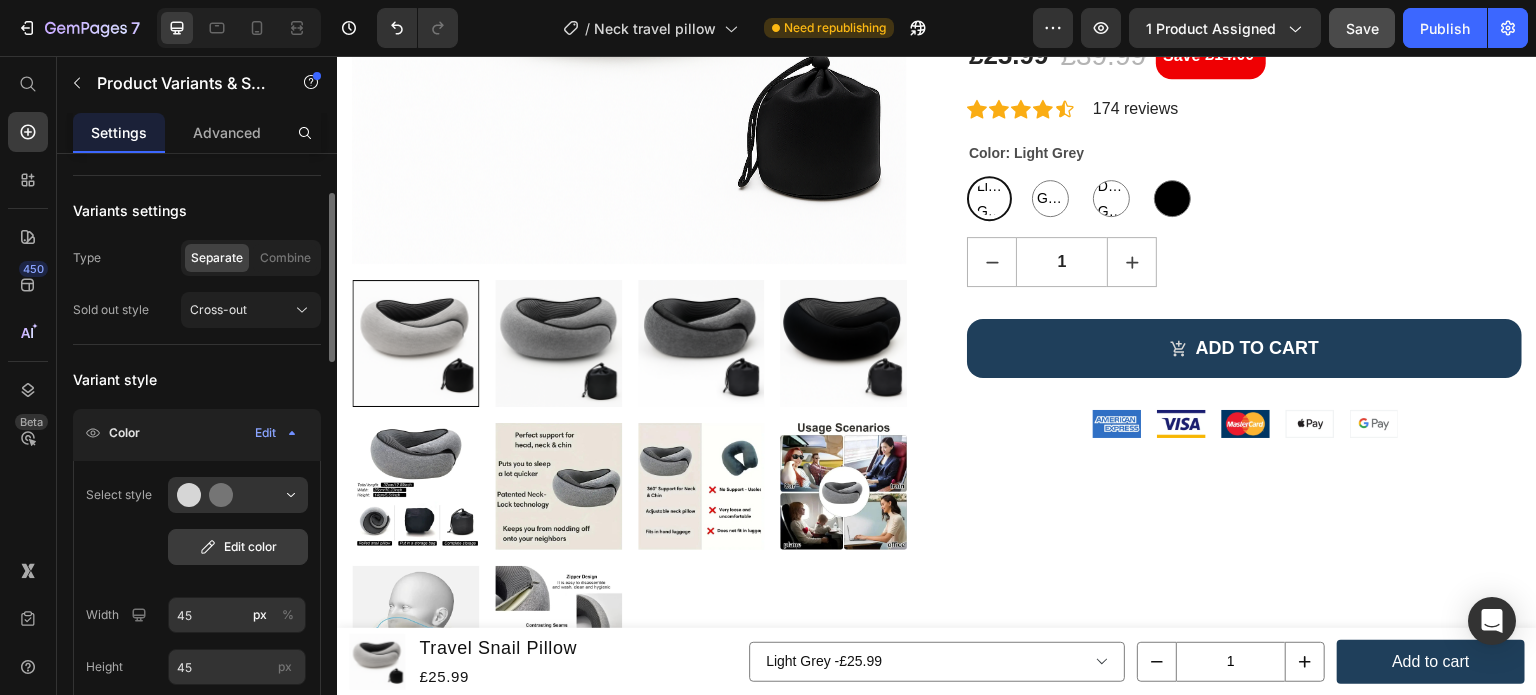 click on "Edit color" at bounding box center (238, 547) 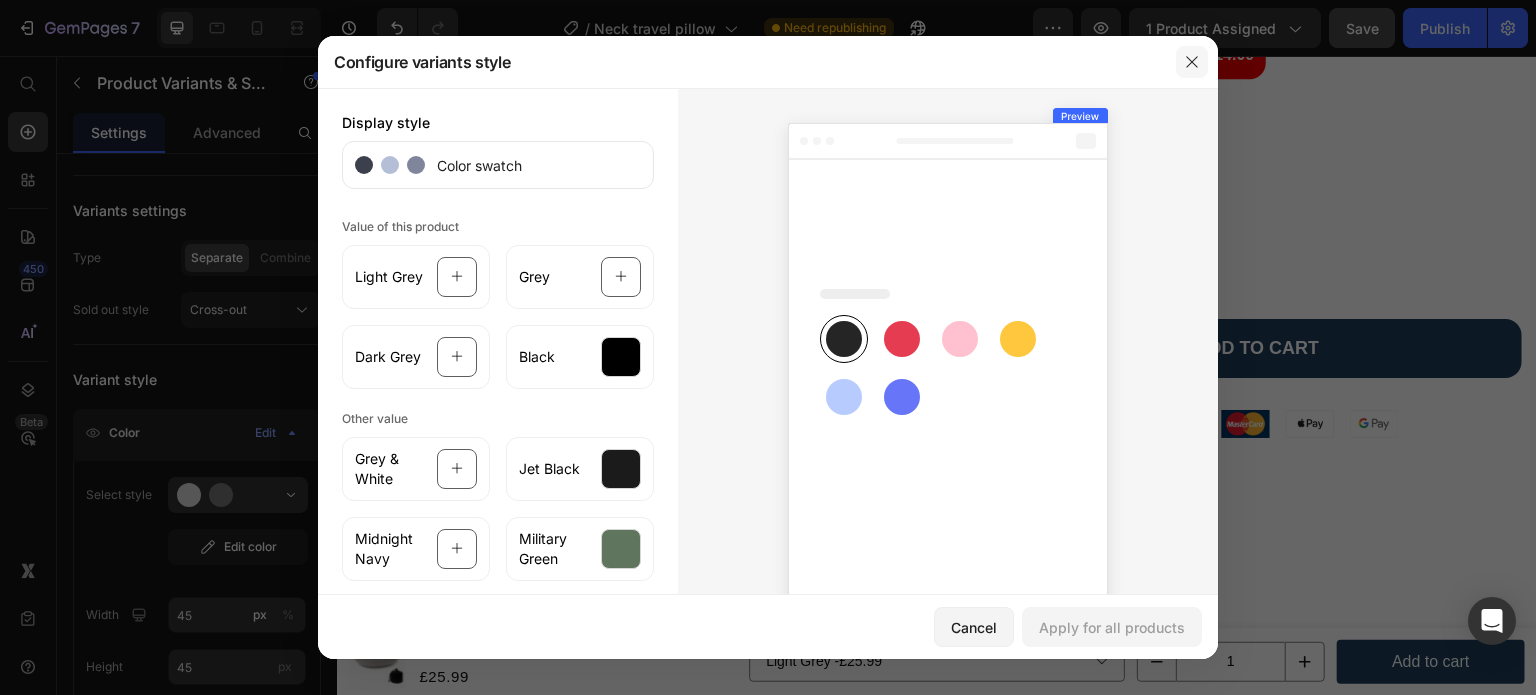click at bounding box center [1192, 62] 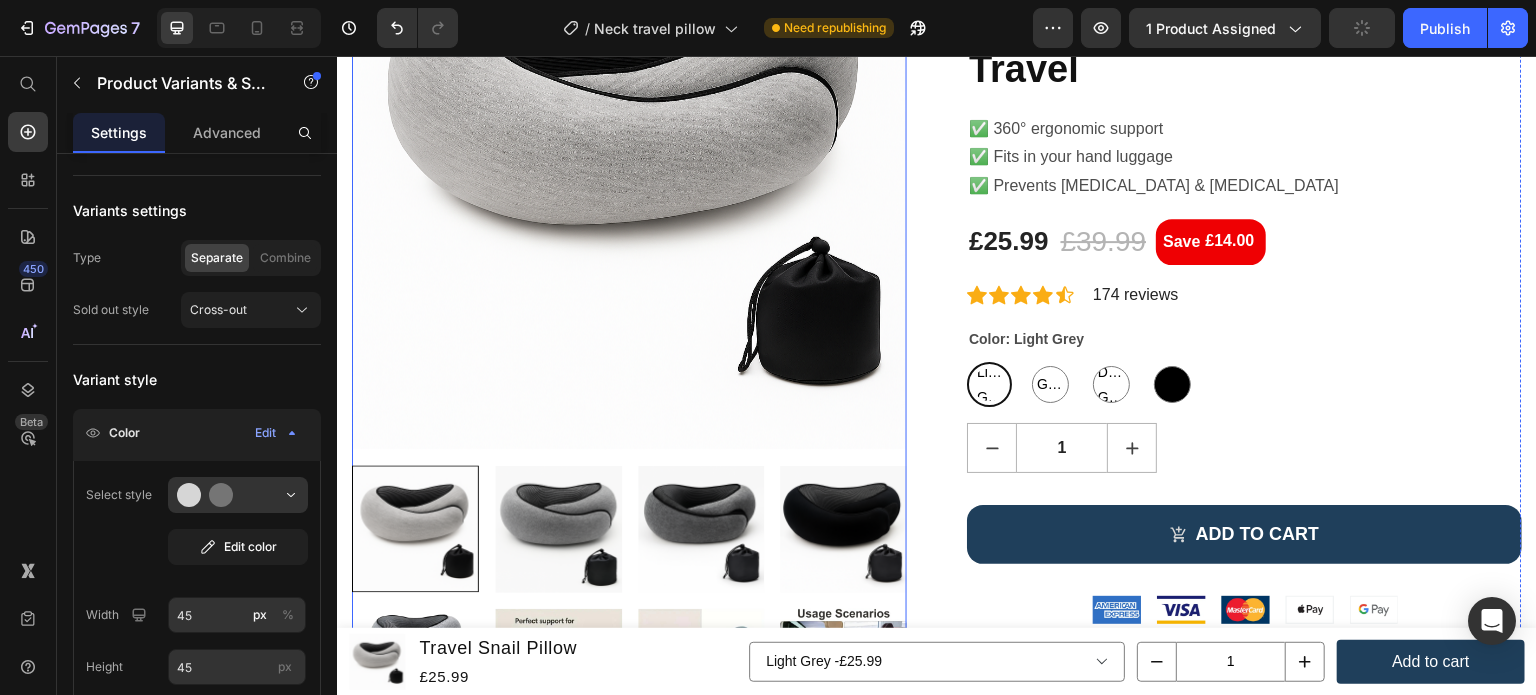 scroll, scrollTop: 254, scrollLeft: 0, axis: vertical 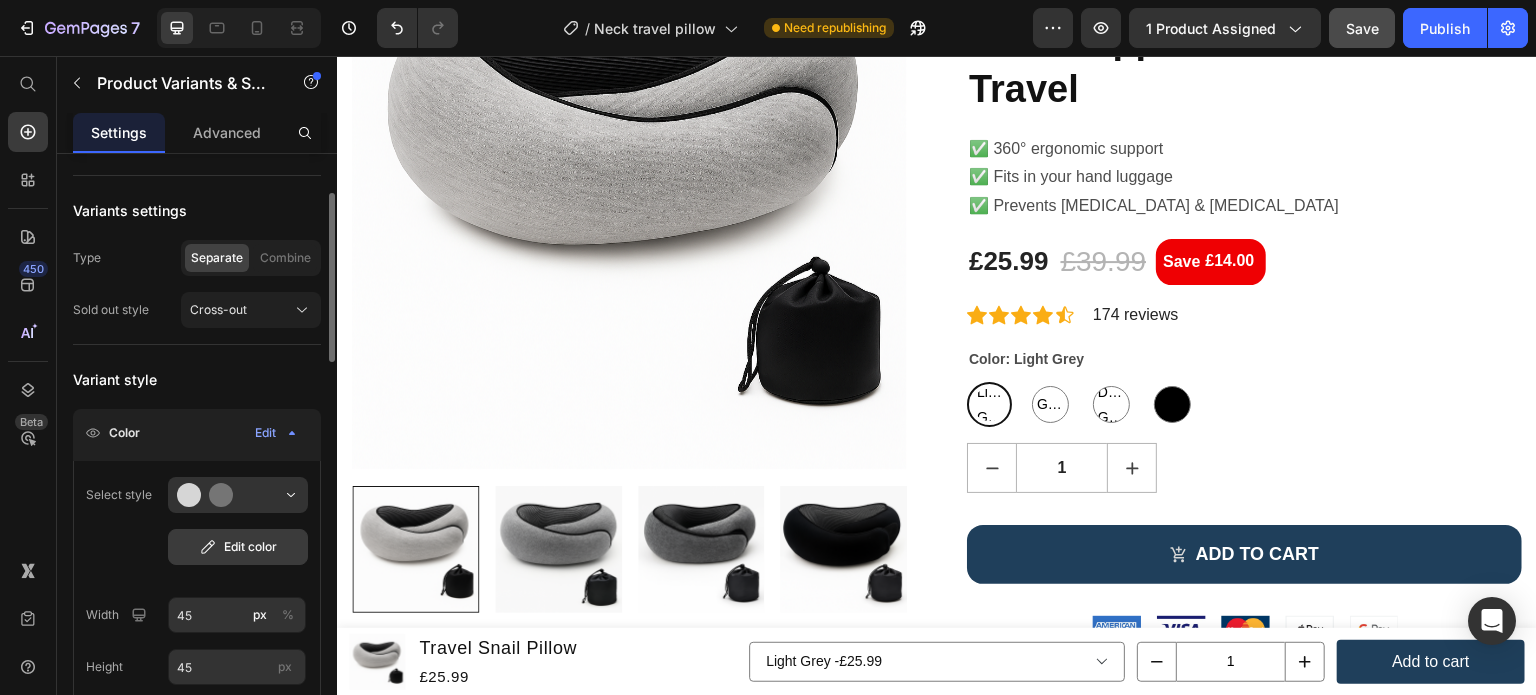 click on "Edit color" at bounding box center (238, 547) 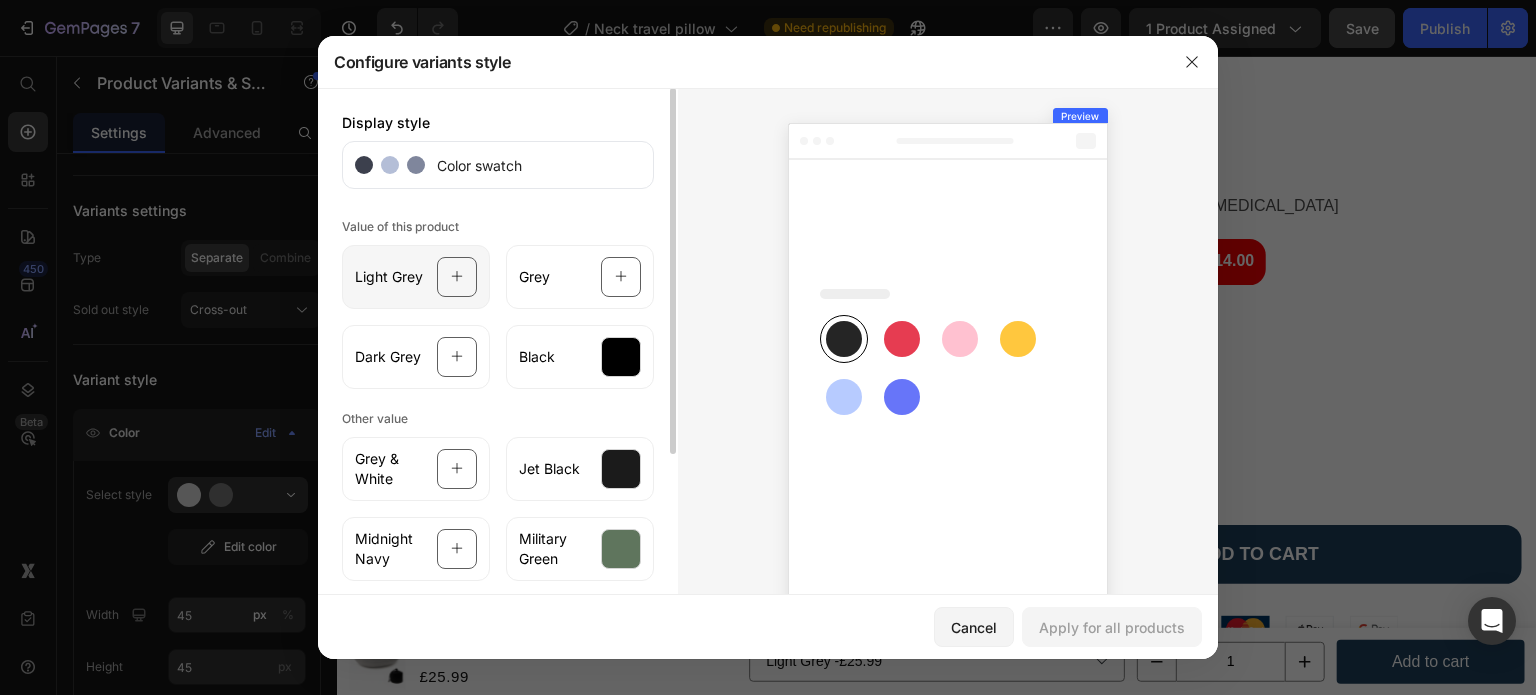 click at bounding box center [457, 277] 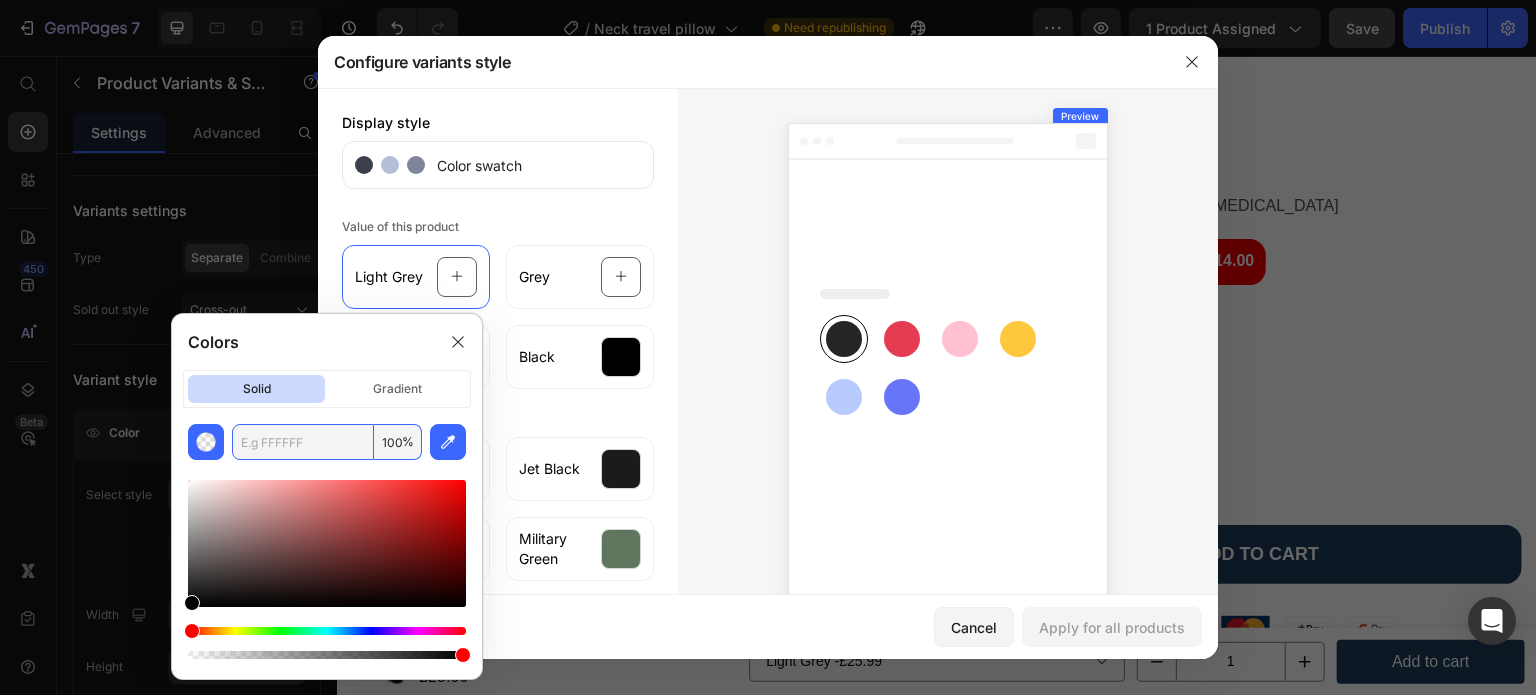 click at bounding box center (303, 442) 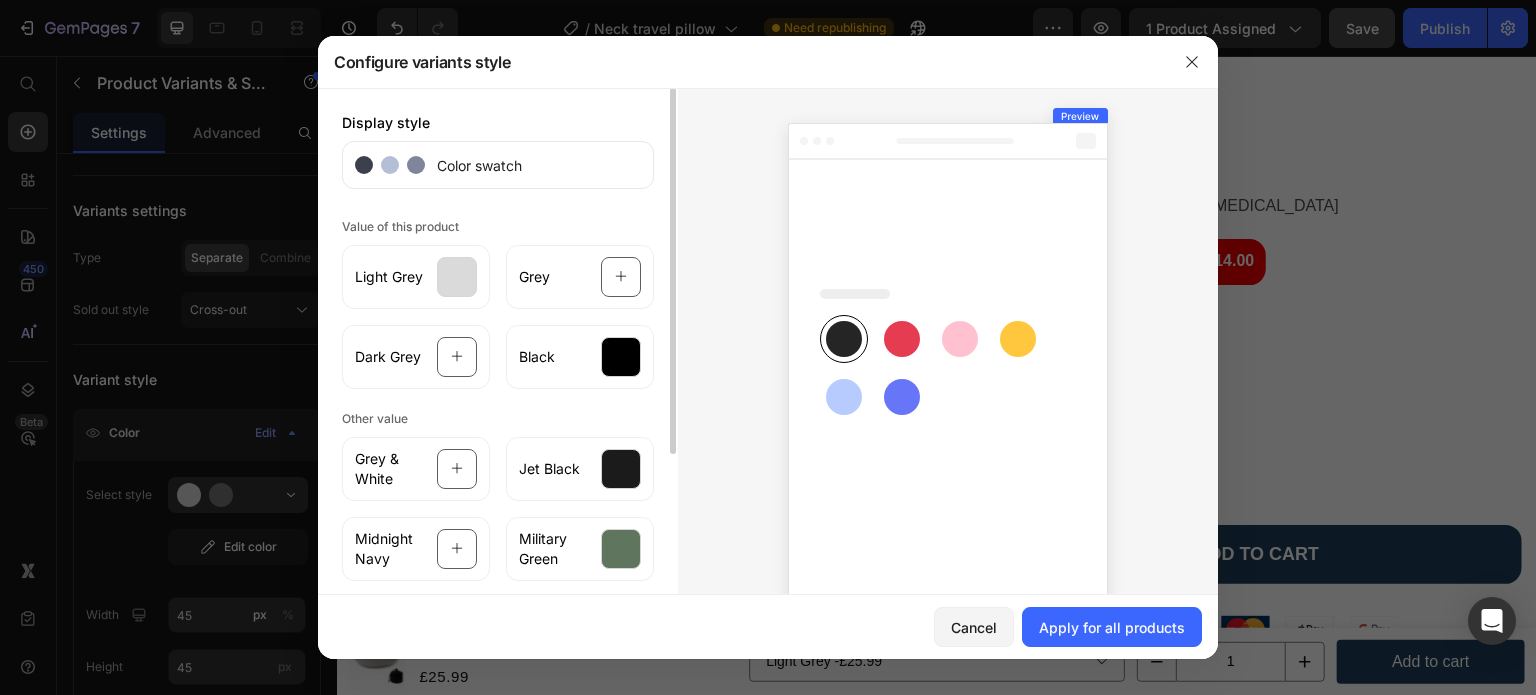 click on "Display style Color swatch Value of this product Light Grey Grey Dark Grey Black Other value Grey & White Jet Black Midnight Navy Military Green Navy Blue Ocean Blue Pink & White Royal [PERSON_NAME] Grey Urban Grey Wine Red" at bounding box center (498, 365) 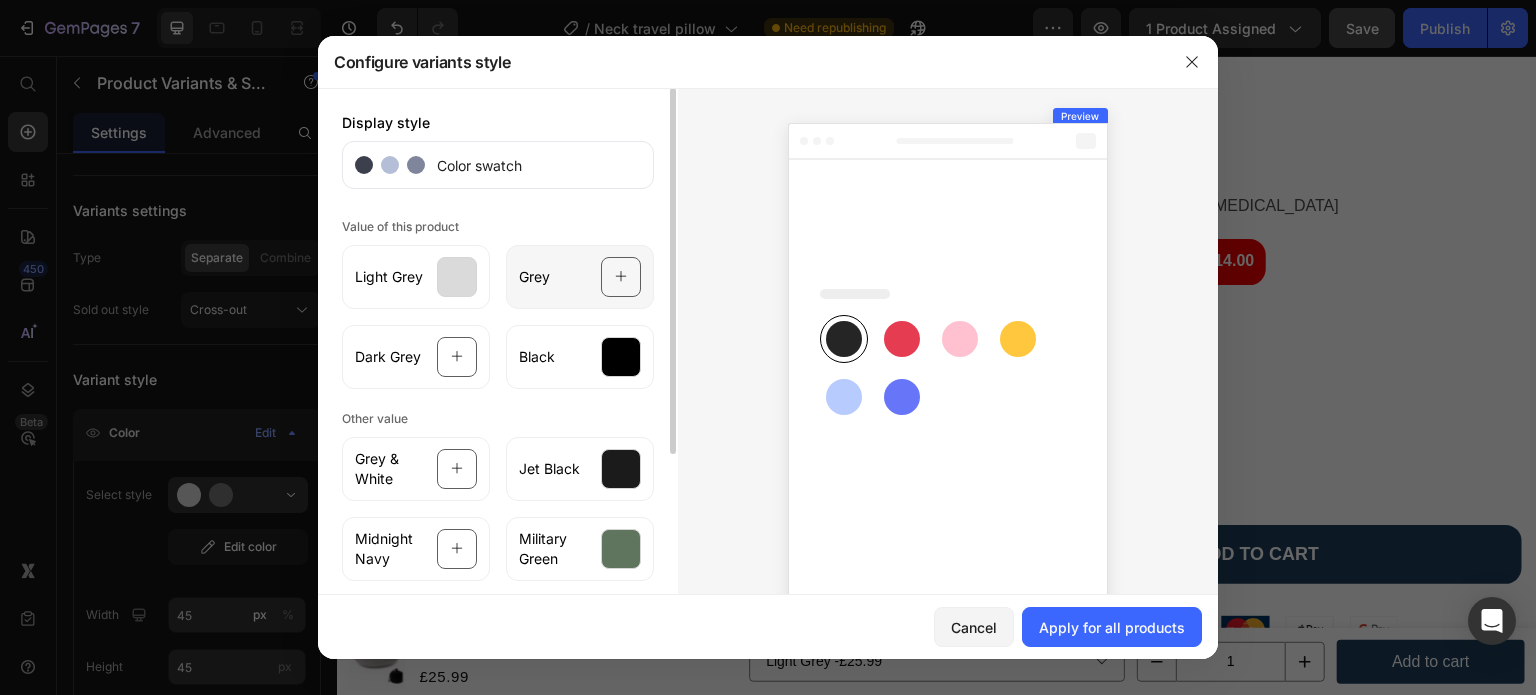 click at bounding box center (621, 277) 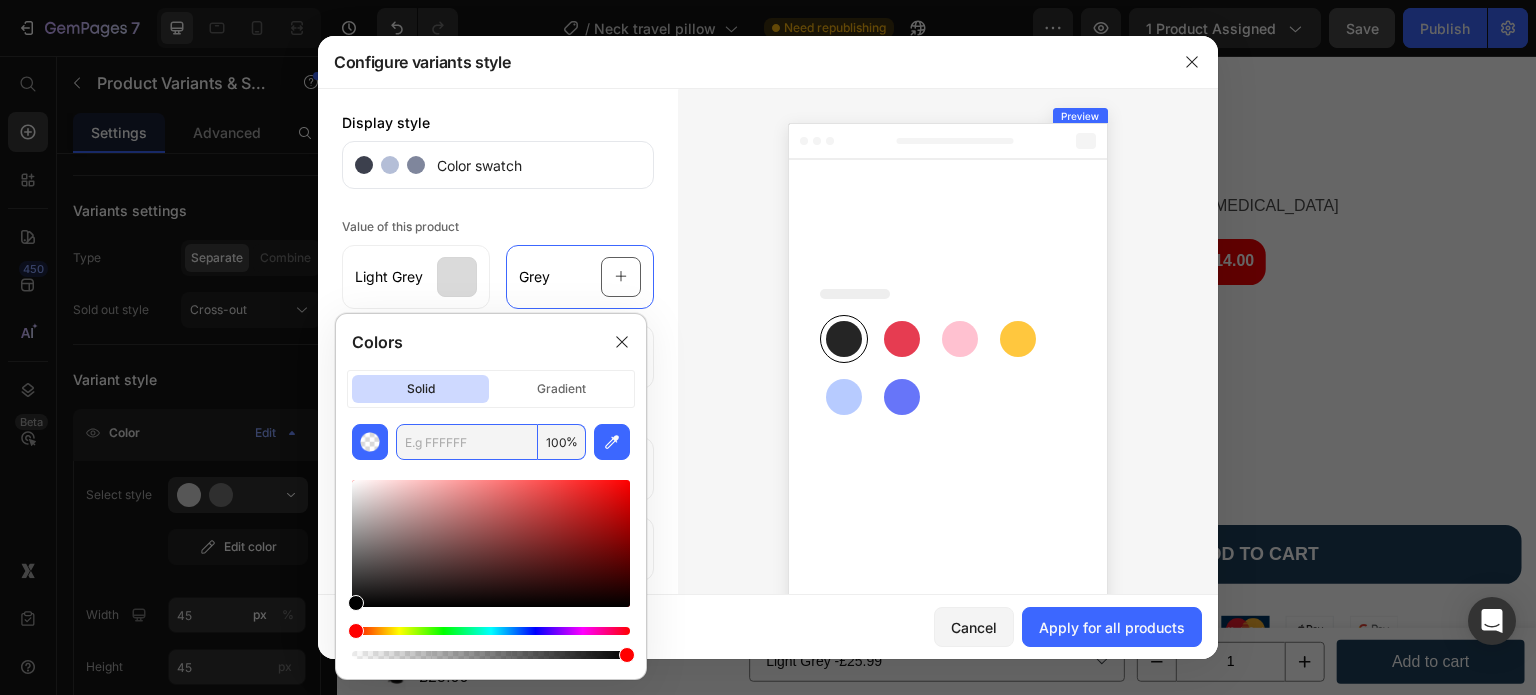 click at bounding box center [467, 442] 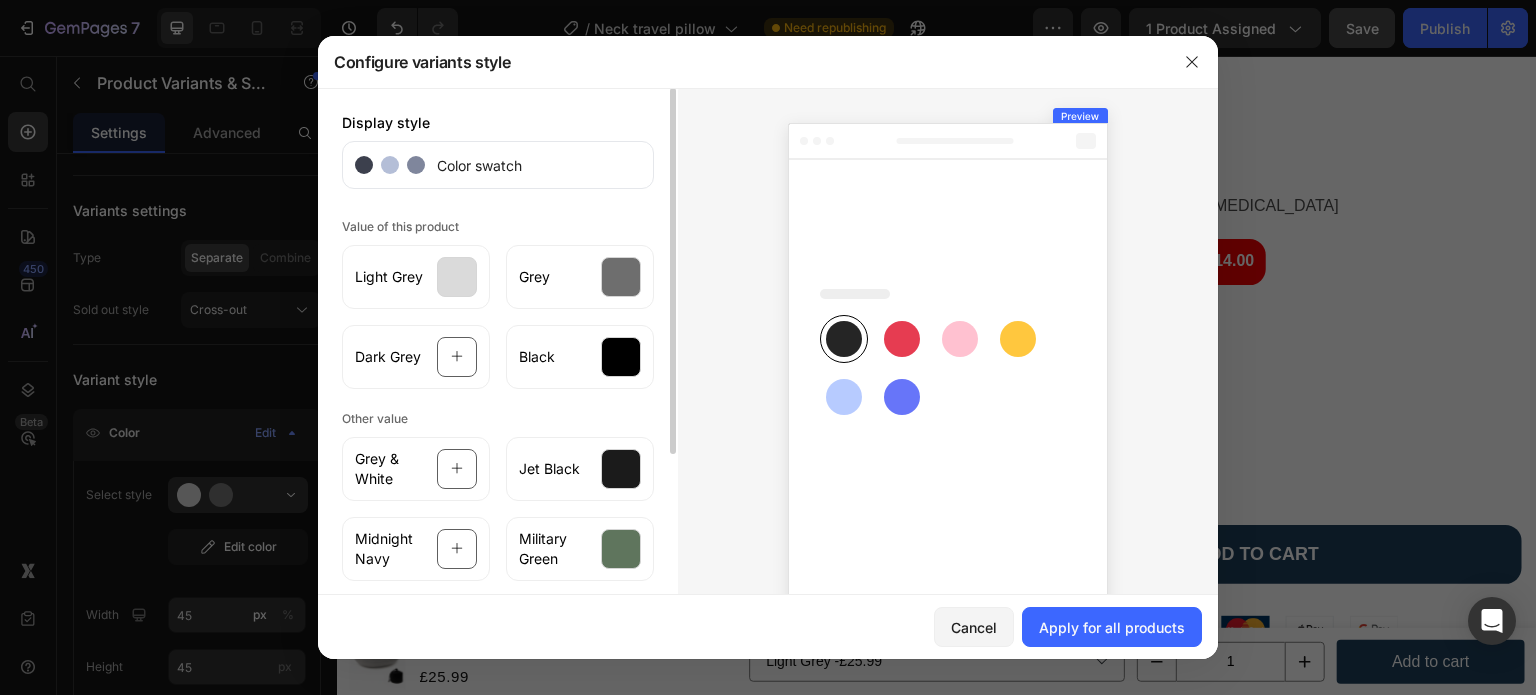 click on "Value of this product Light Grey Grey Dark Grey Black" at bounding box center [498, 301] 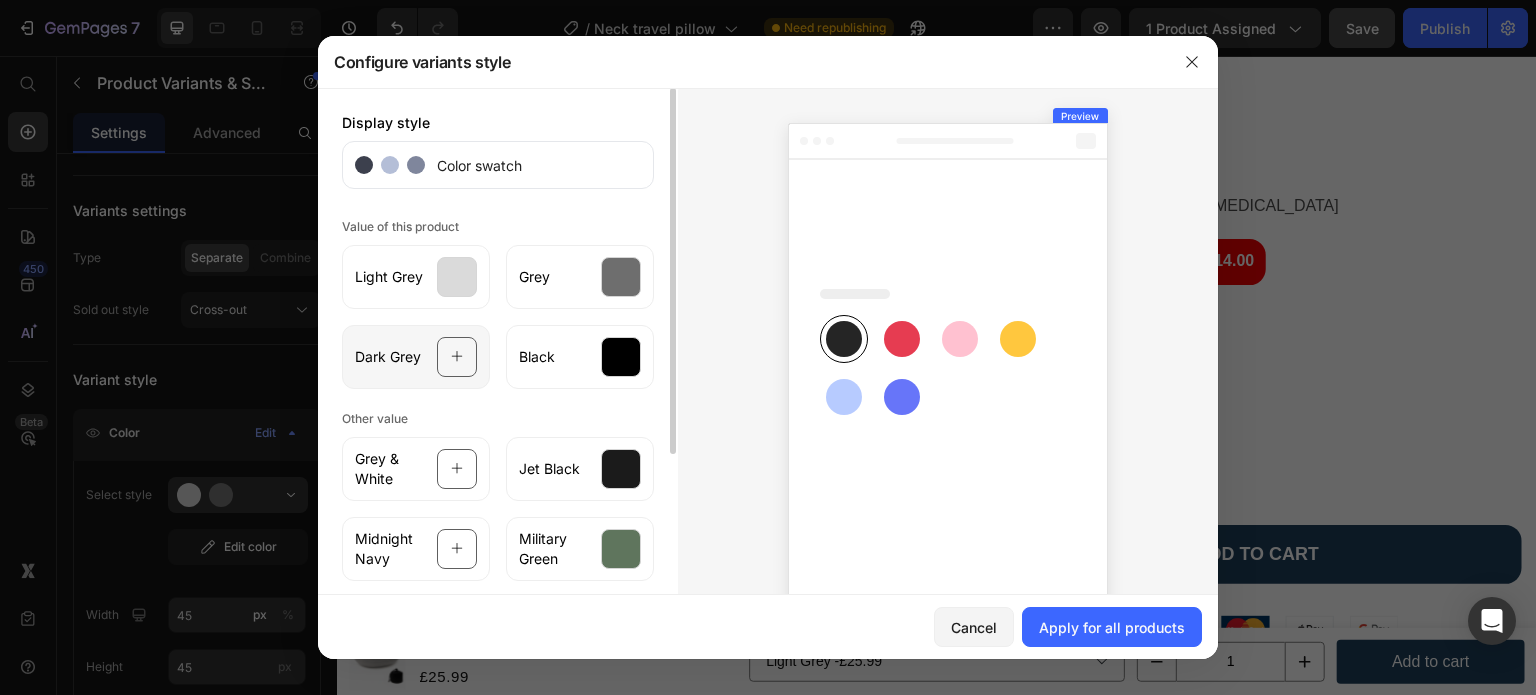 click on "Dark Grey" 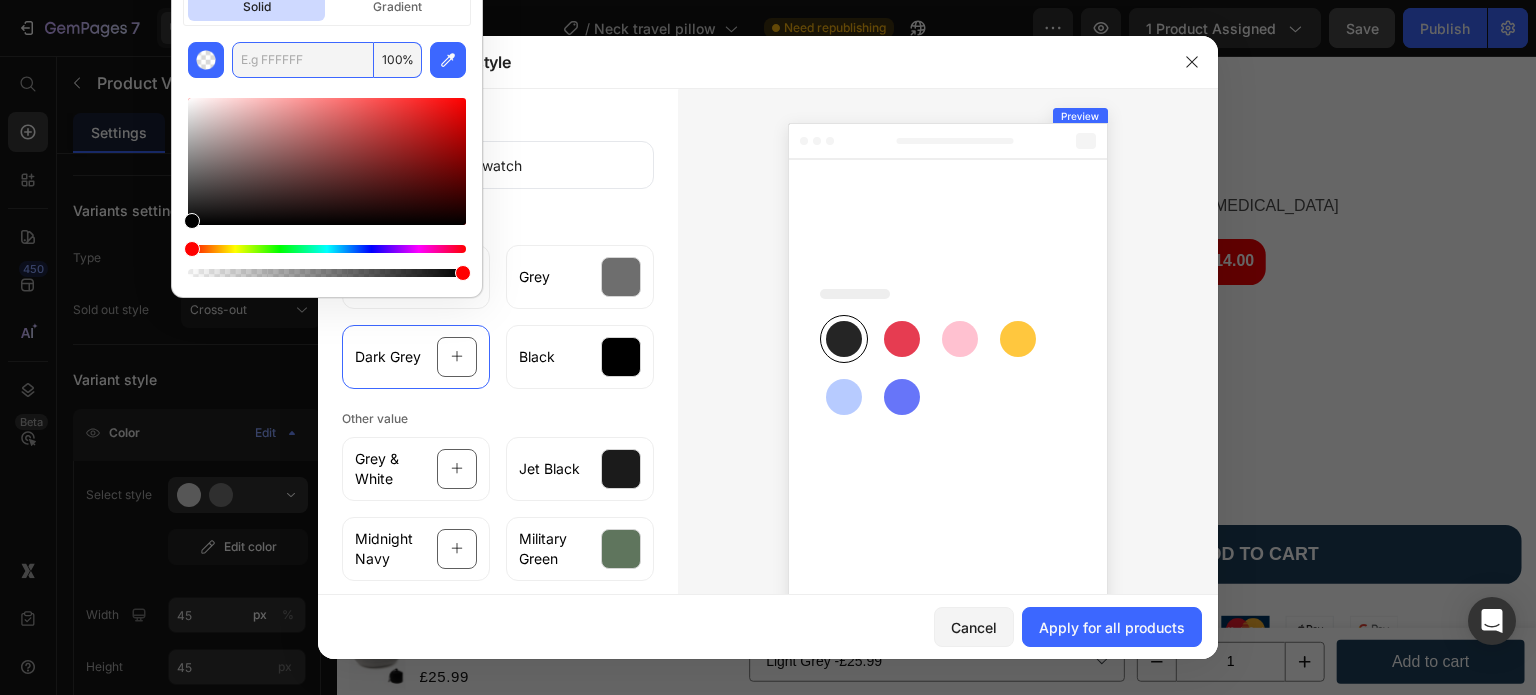 click at bounding box center (303, 60) 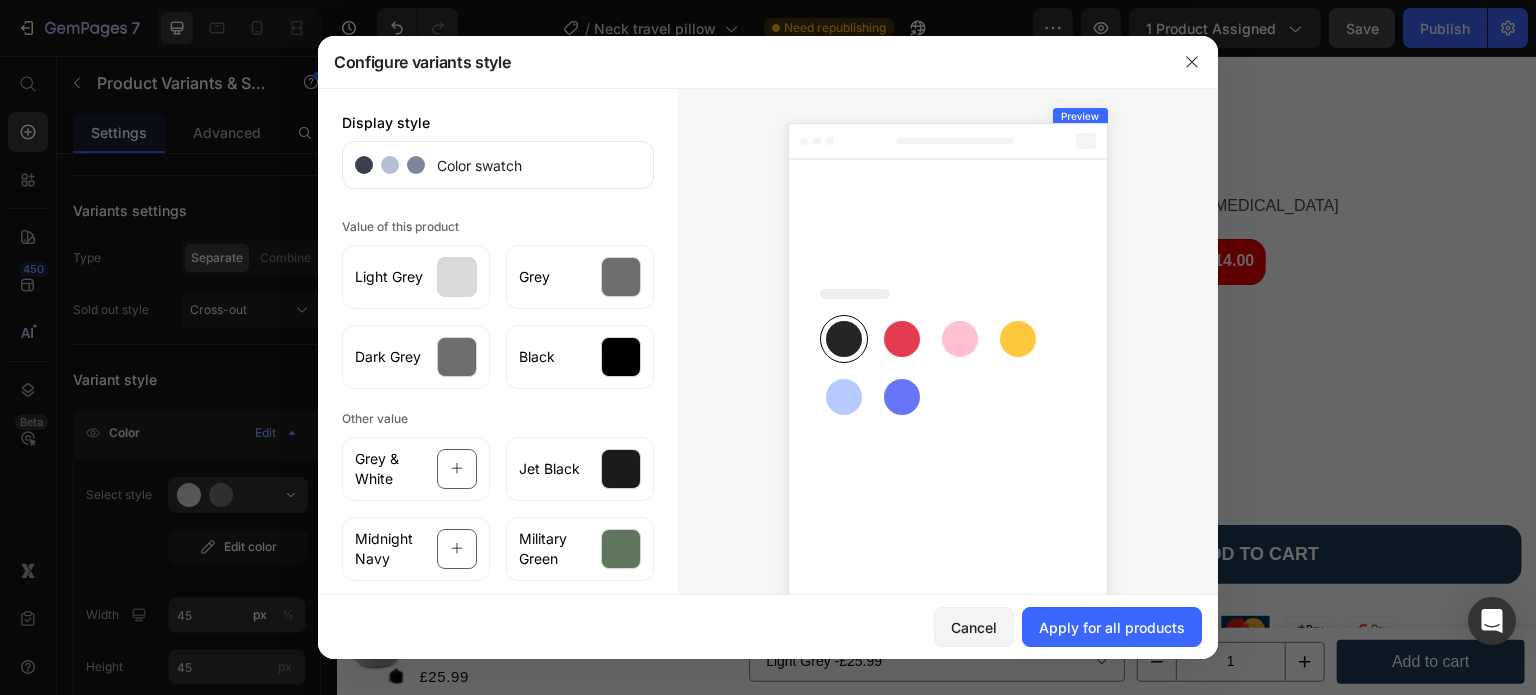click at bounding box center [948, 365] 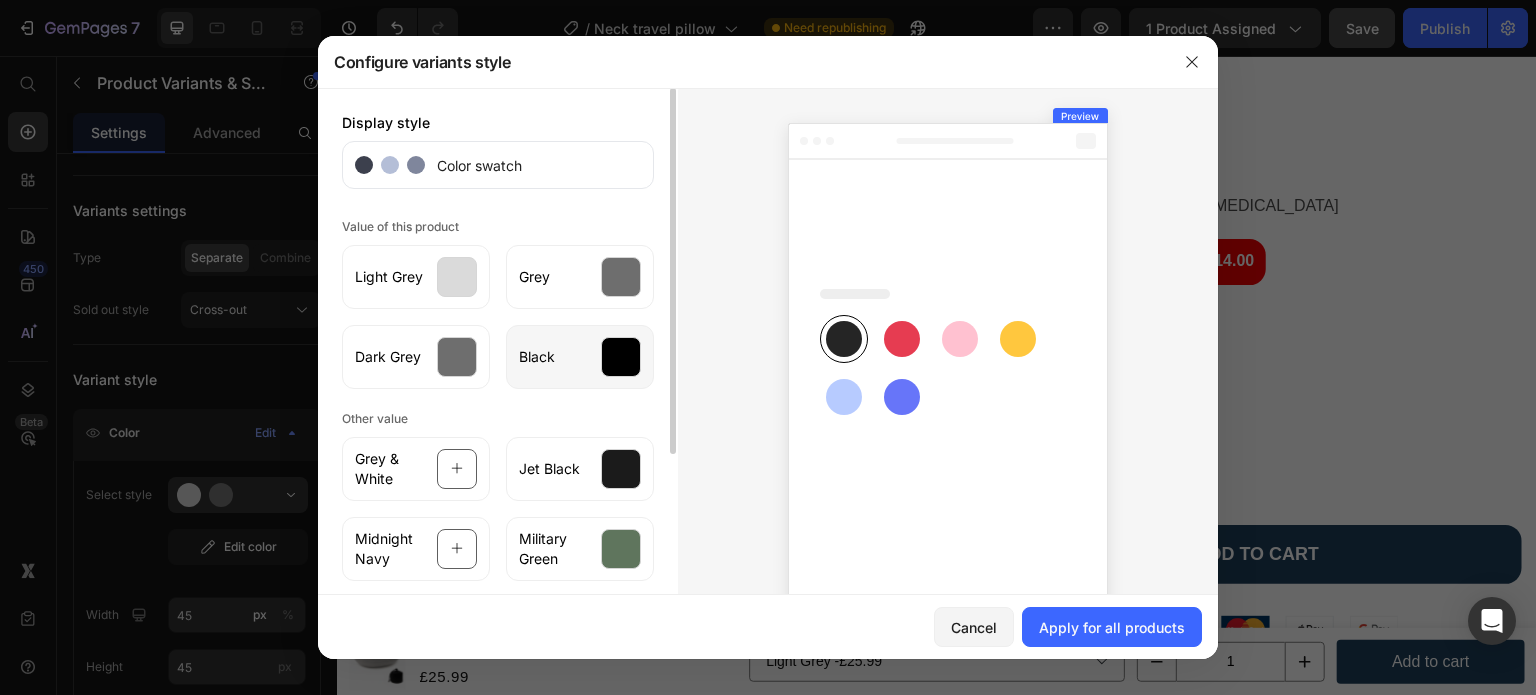 click at bounding box center (621, 357) 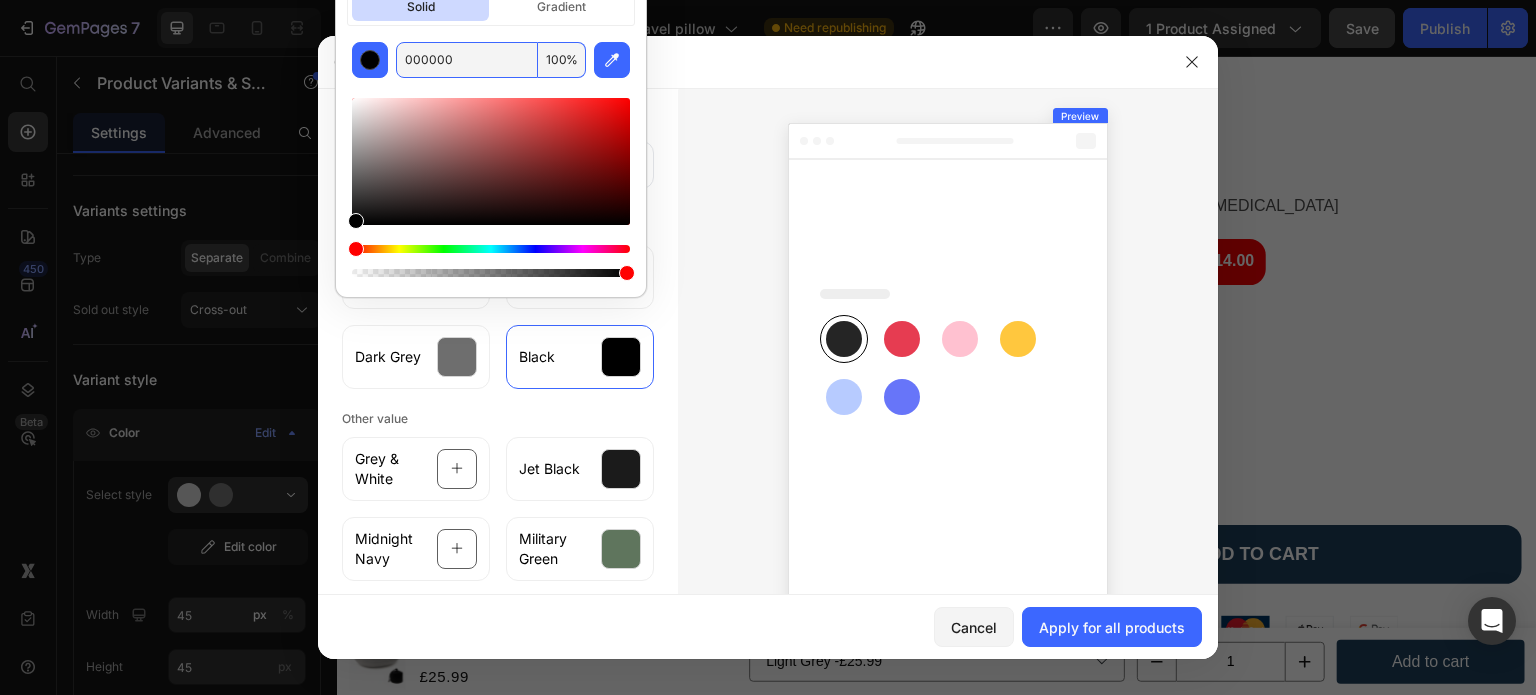 paste on "1A1A1A" 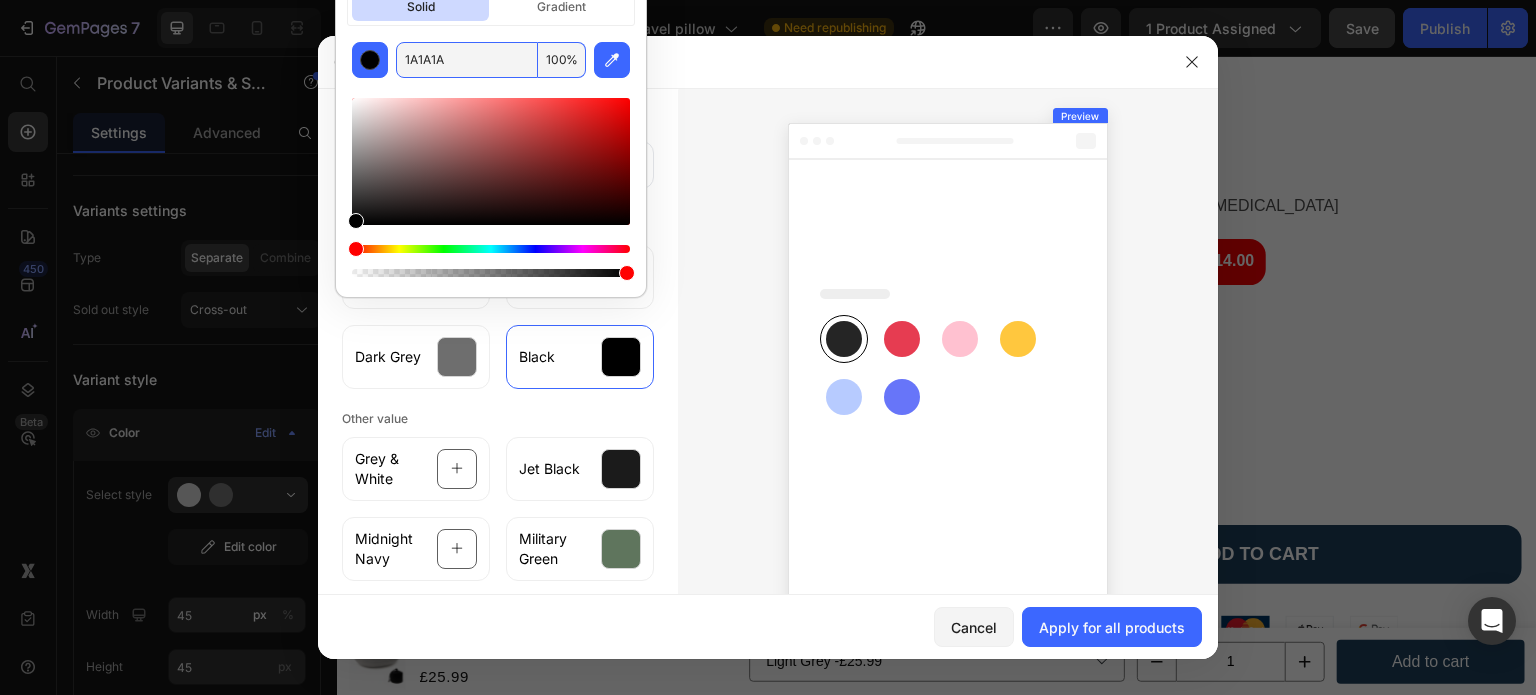 click on "1A1A1A" at bounding box center [467, 60] 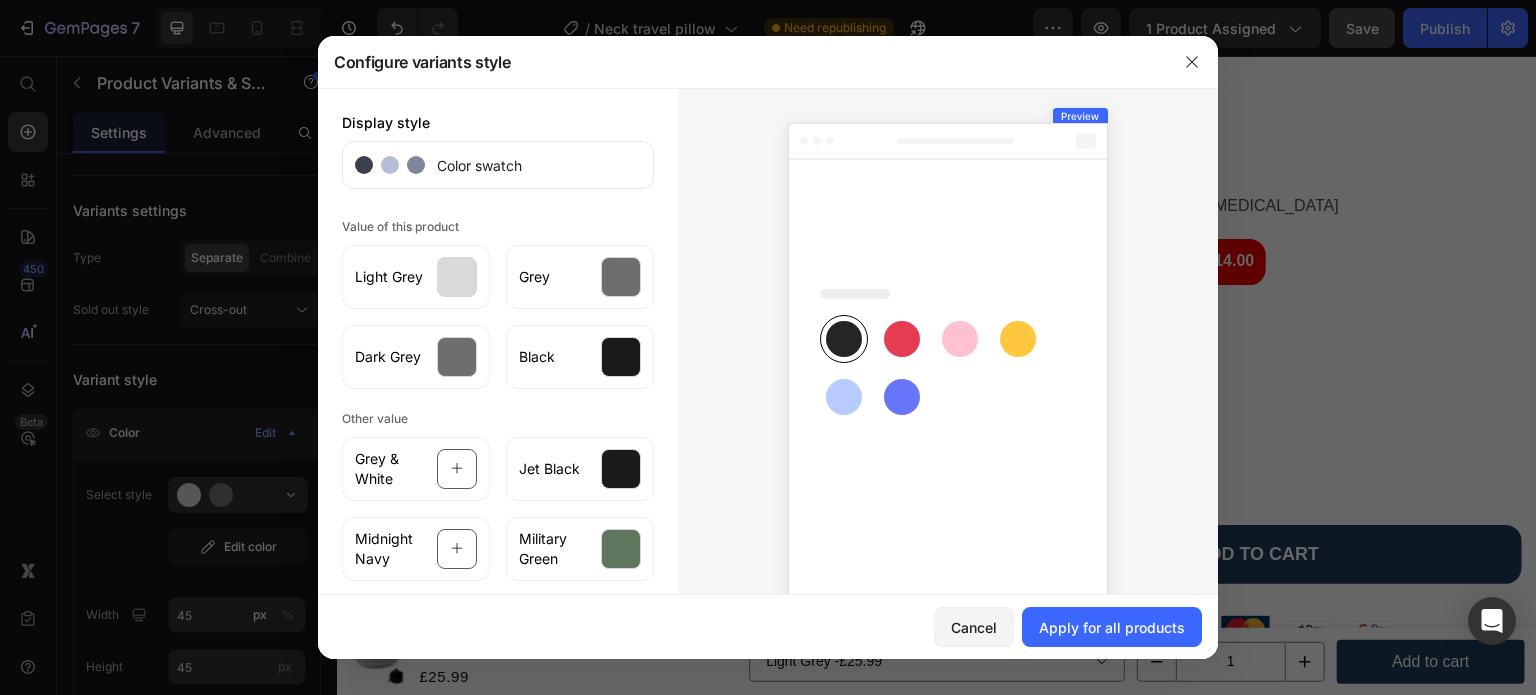 click at bounding box center (948, 365) 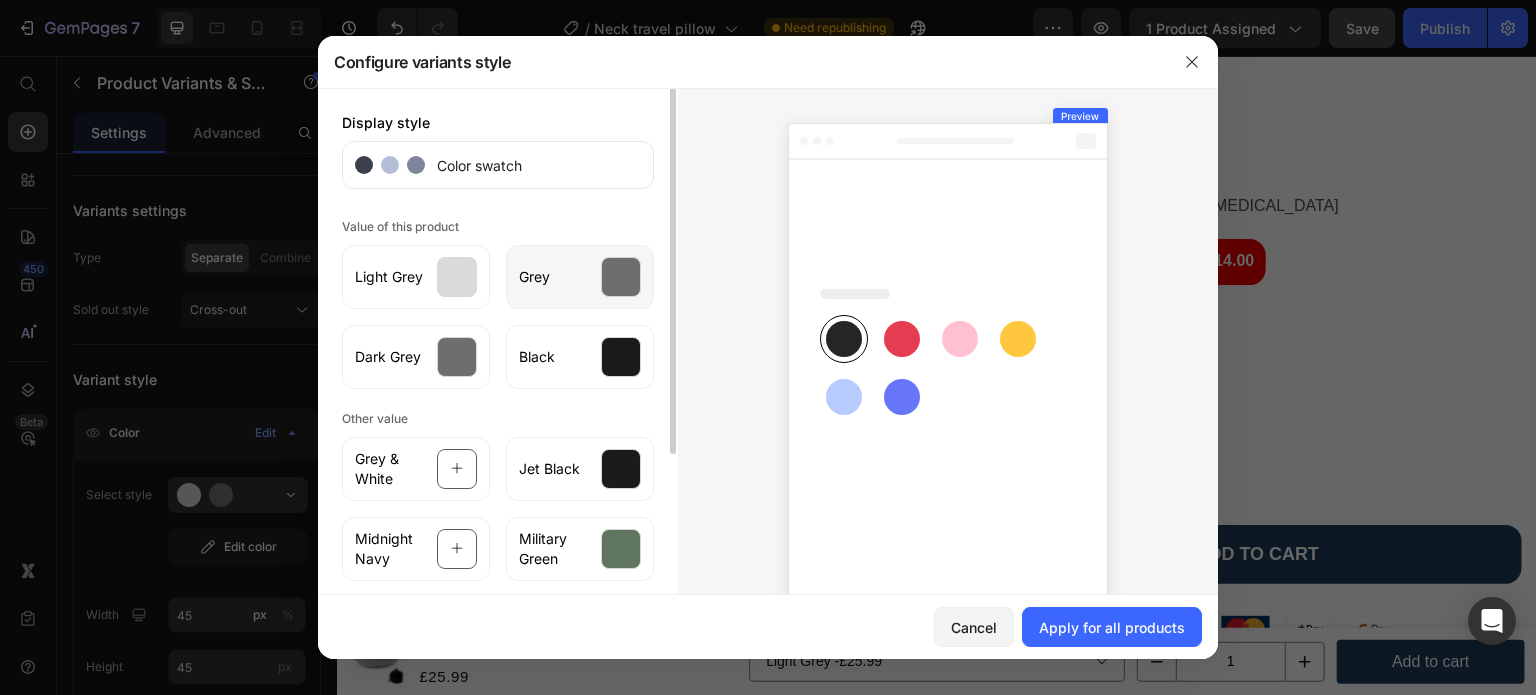 click at bounding box center (621, 277) 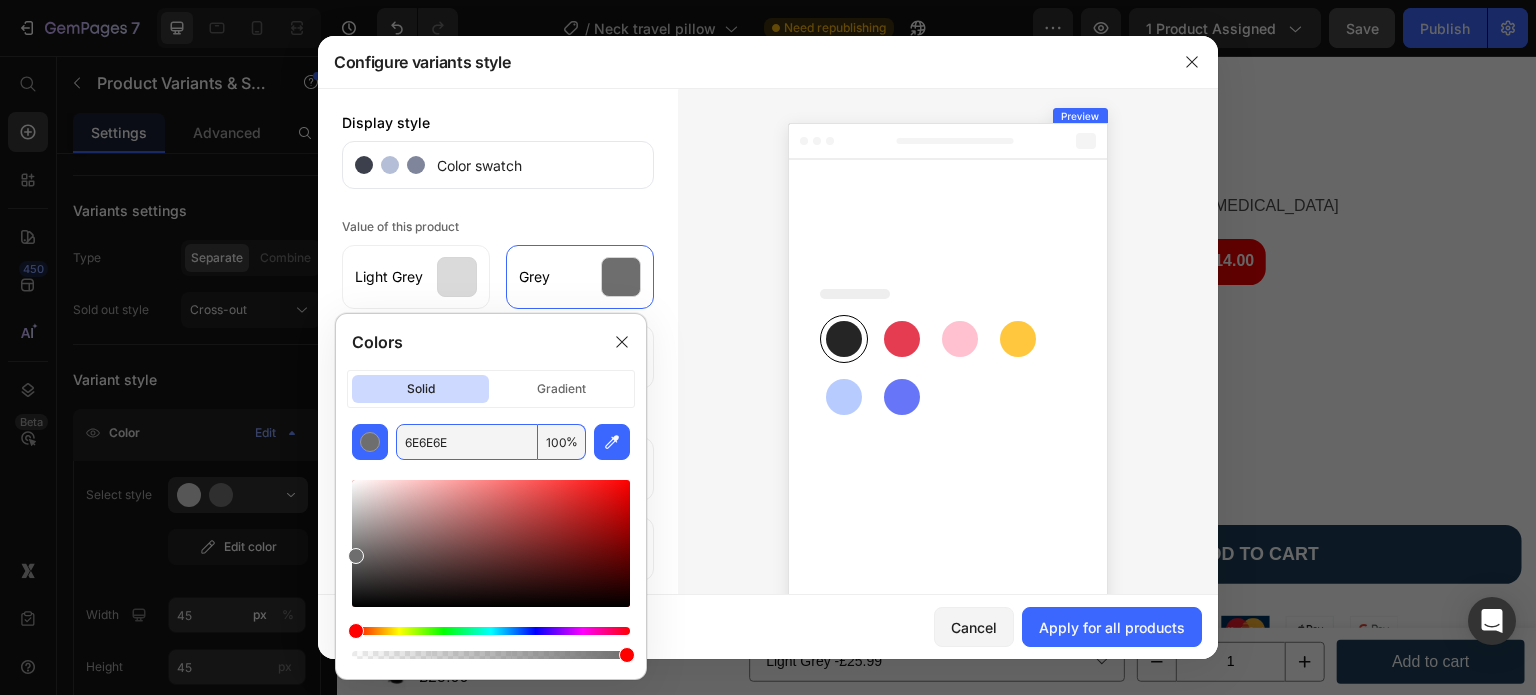 click on "6E6E6E" at bounding box center [467, 442] 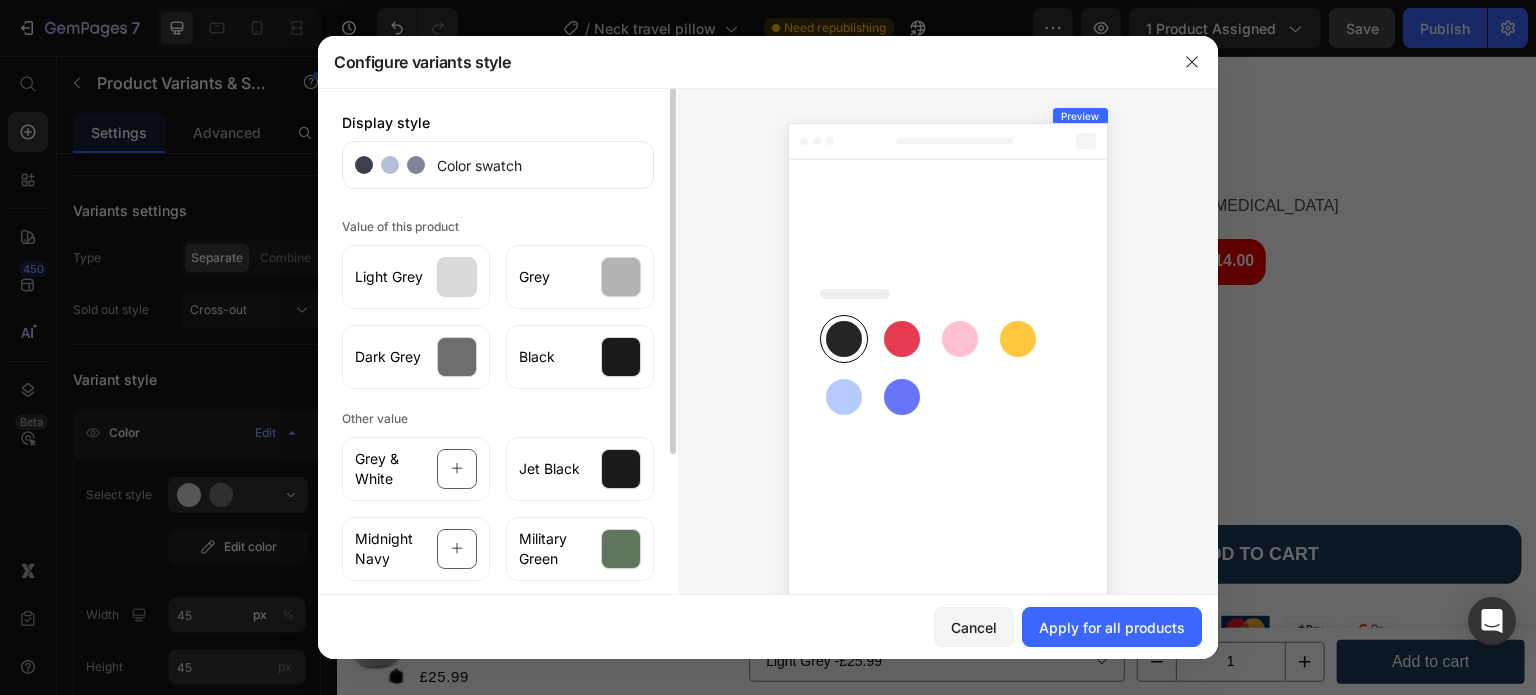 click on "Value of this product Light Grey Grey Dark Grey Black" at bounding box center [498, 301] 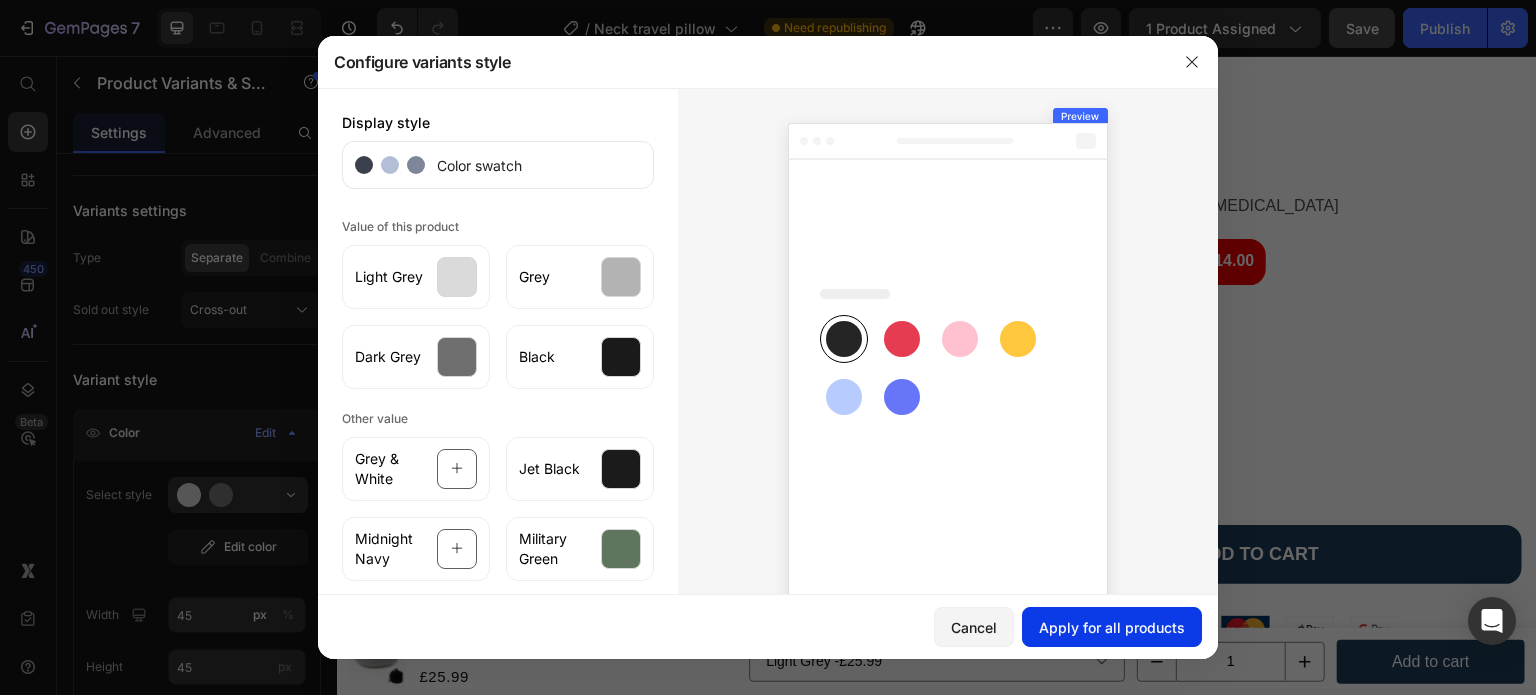 click on "Apply for all products" 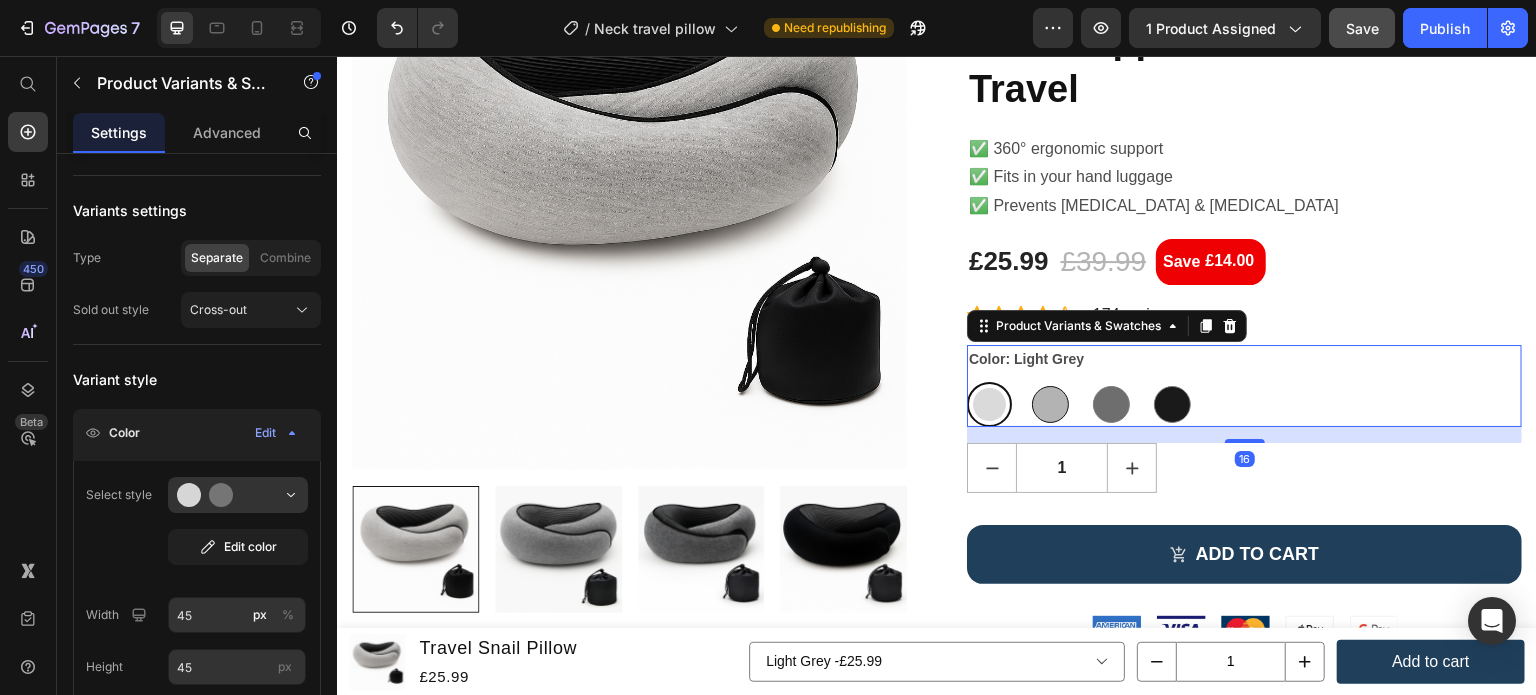 click at bounding box center (1050, 404) 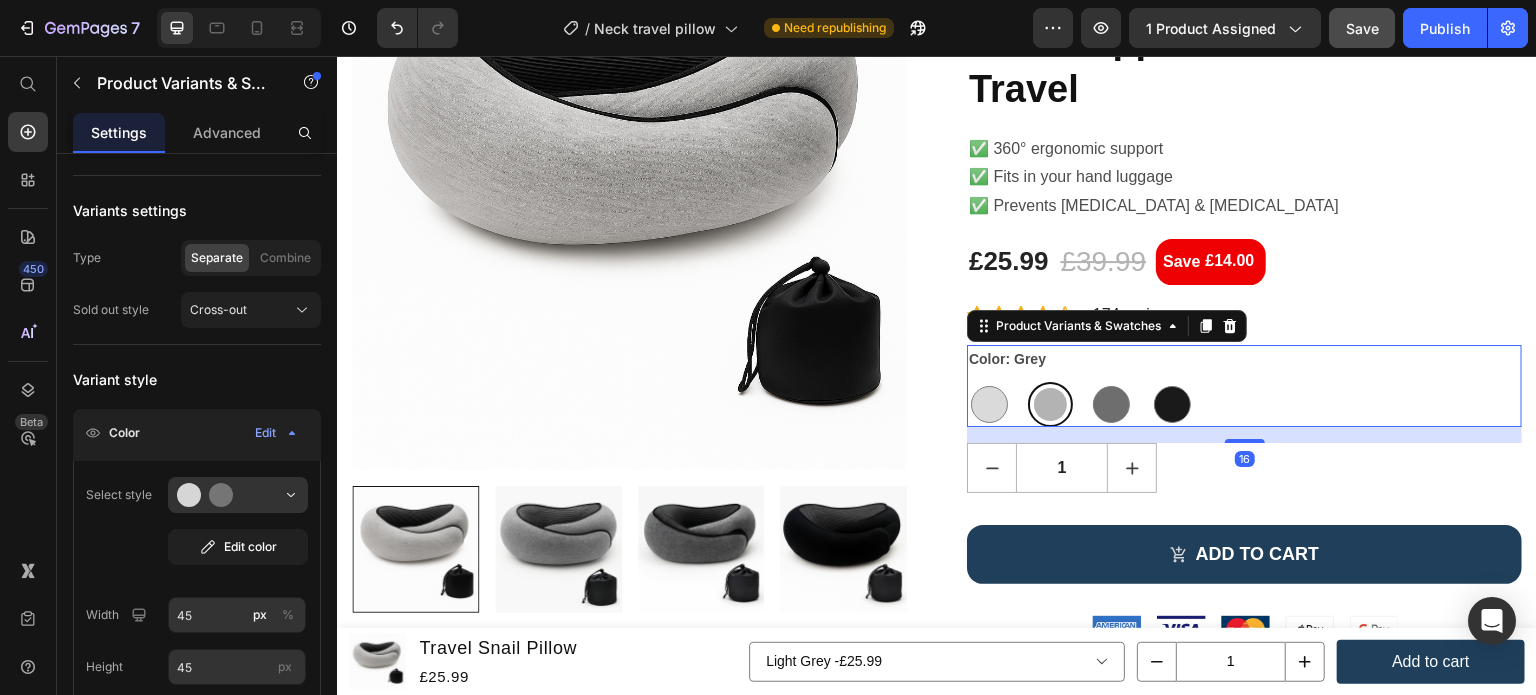 click at bounding box center [1050, 404] 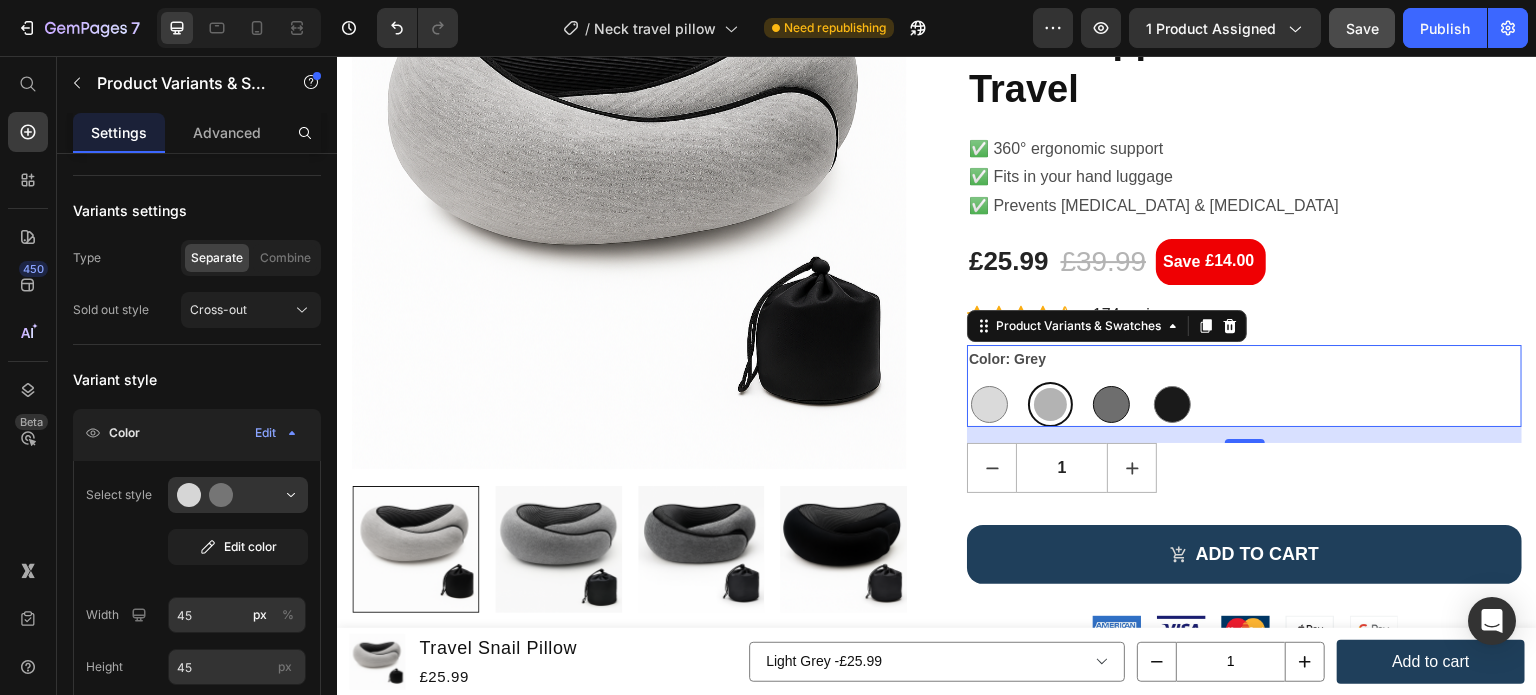 click at bounding box center [1111, 404] 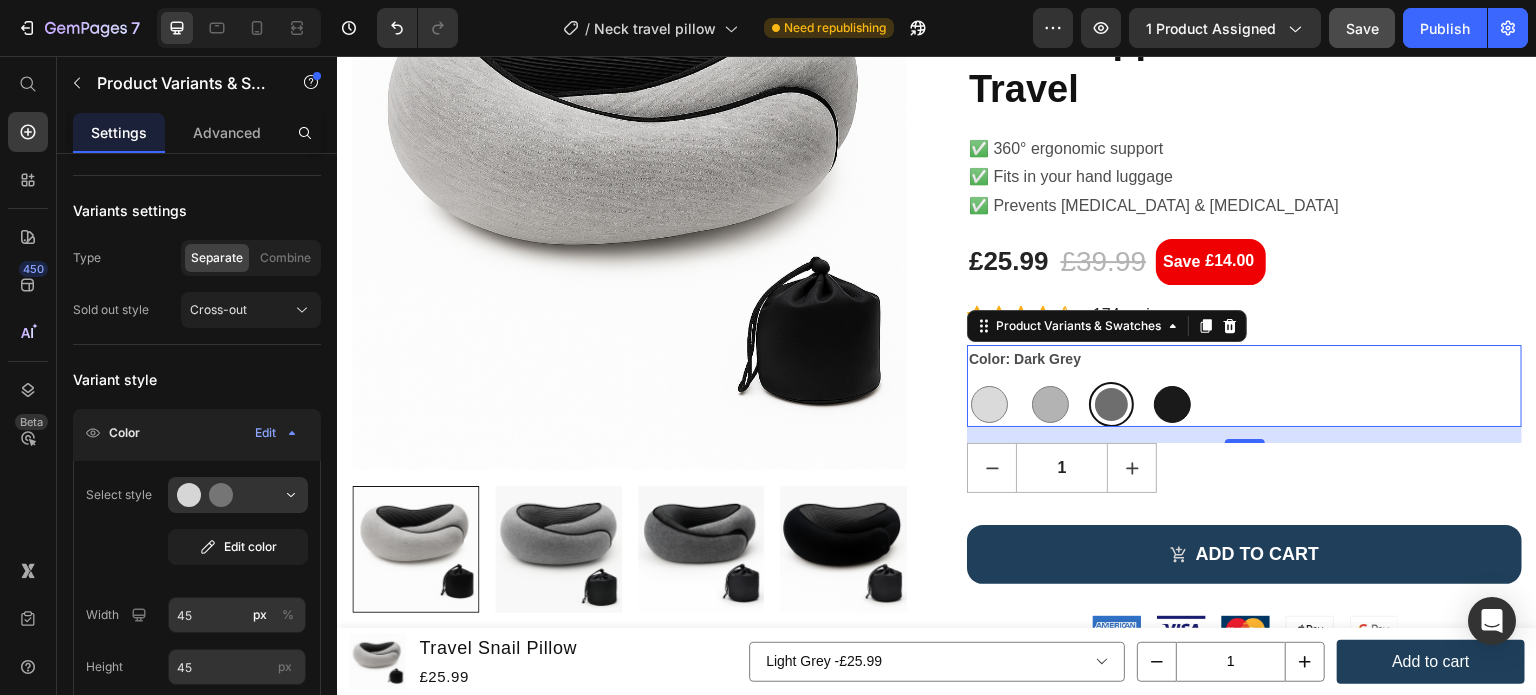 click at bounding box center (1172, 404) 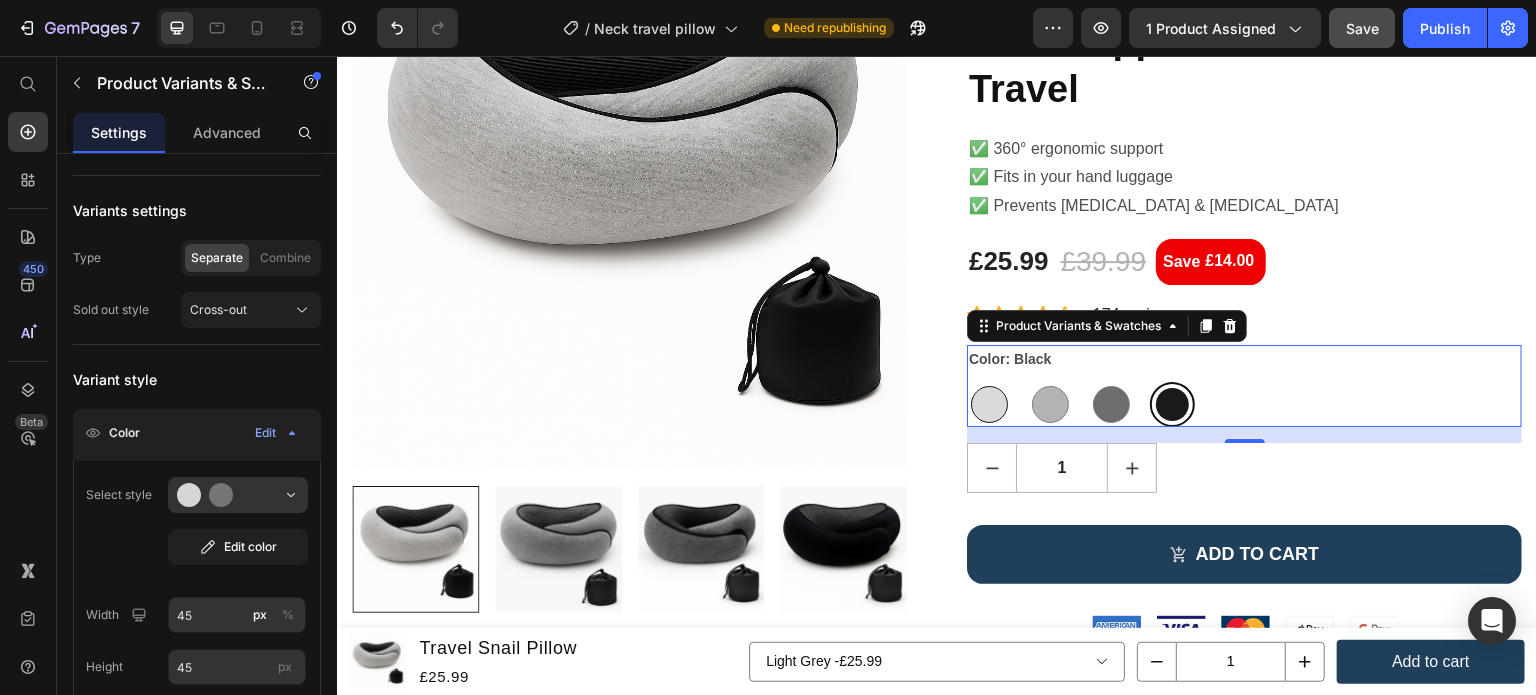 click at bounding box center (989, 404) 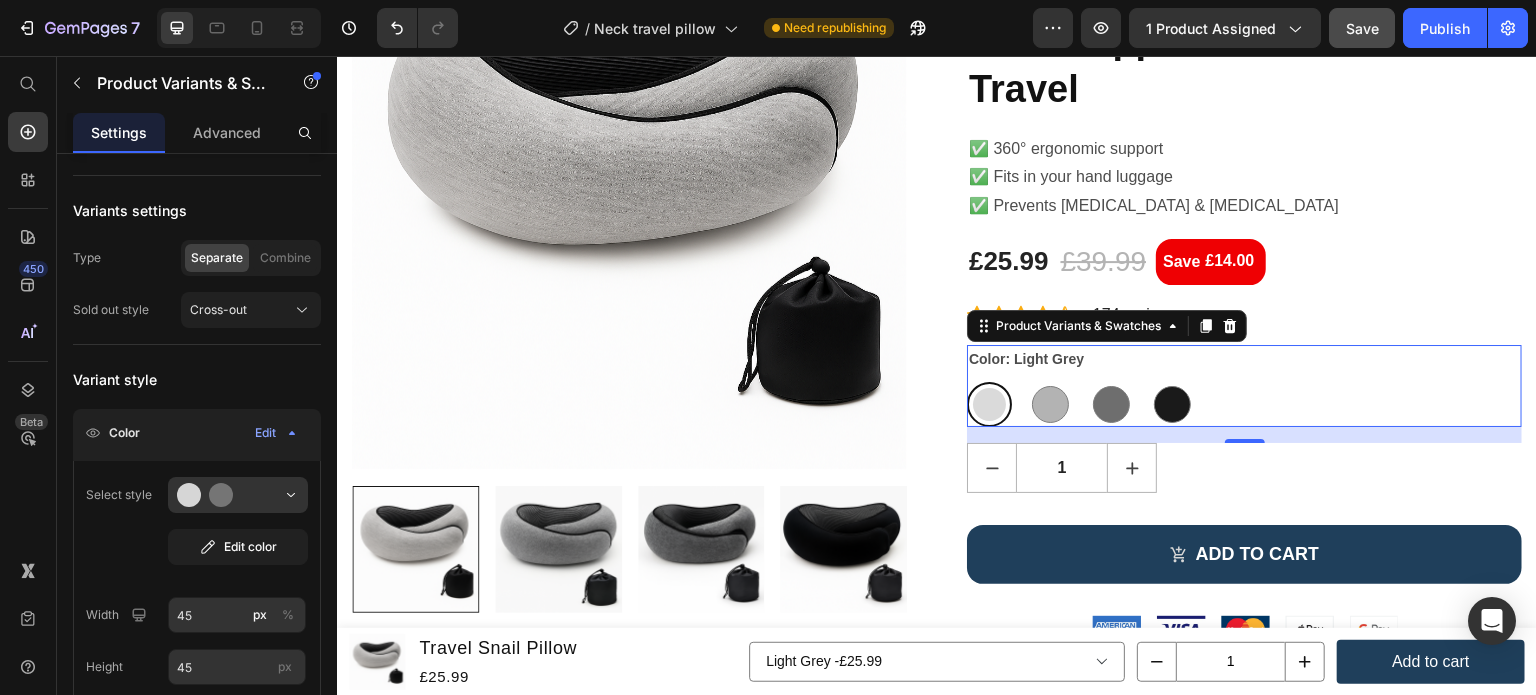 click on "Light Grey Light Grey Grey Grey Dark Grey Dark Grey Black Black" at bounding box center (1244, 404) 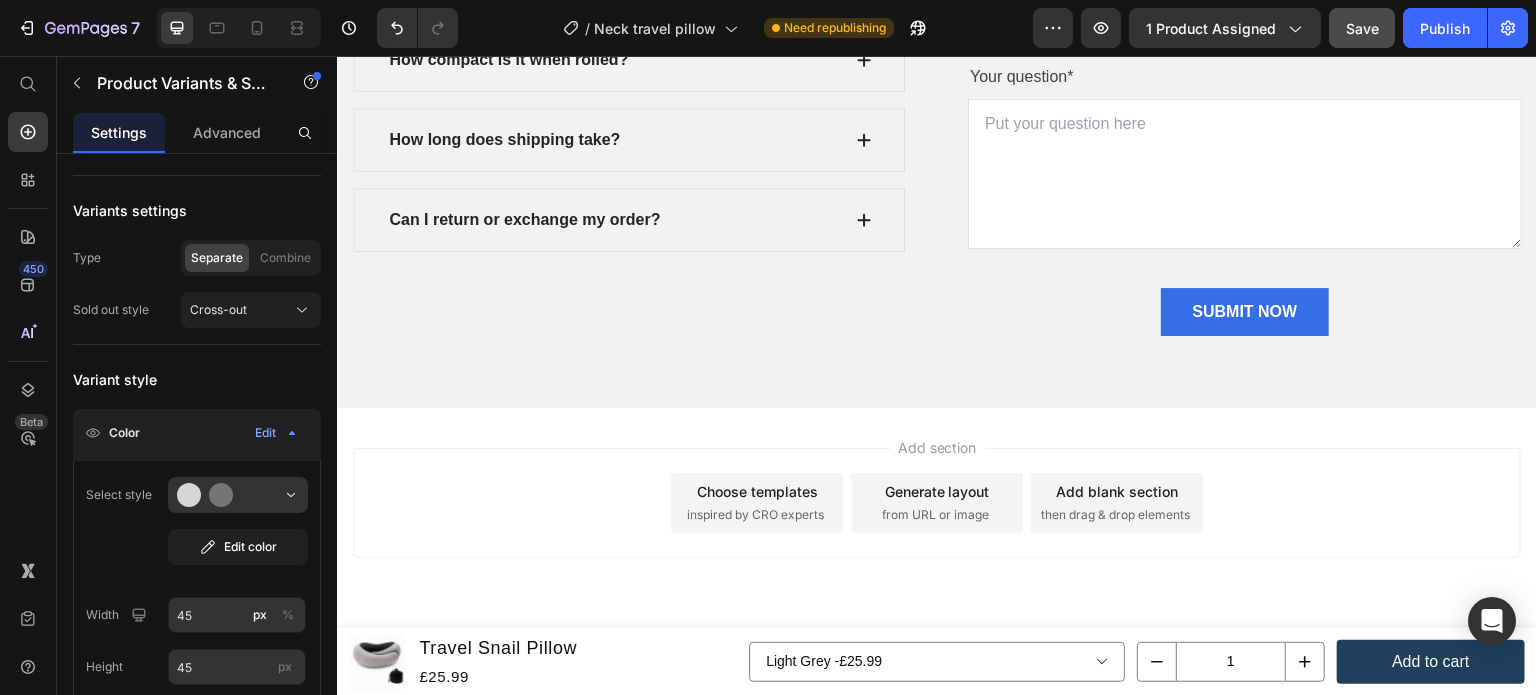scroll, scrollTop: 5468, scrollLeft: 0, axis: vertical 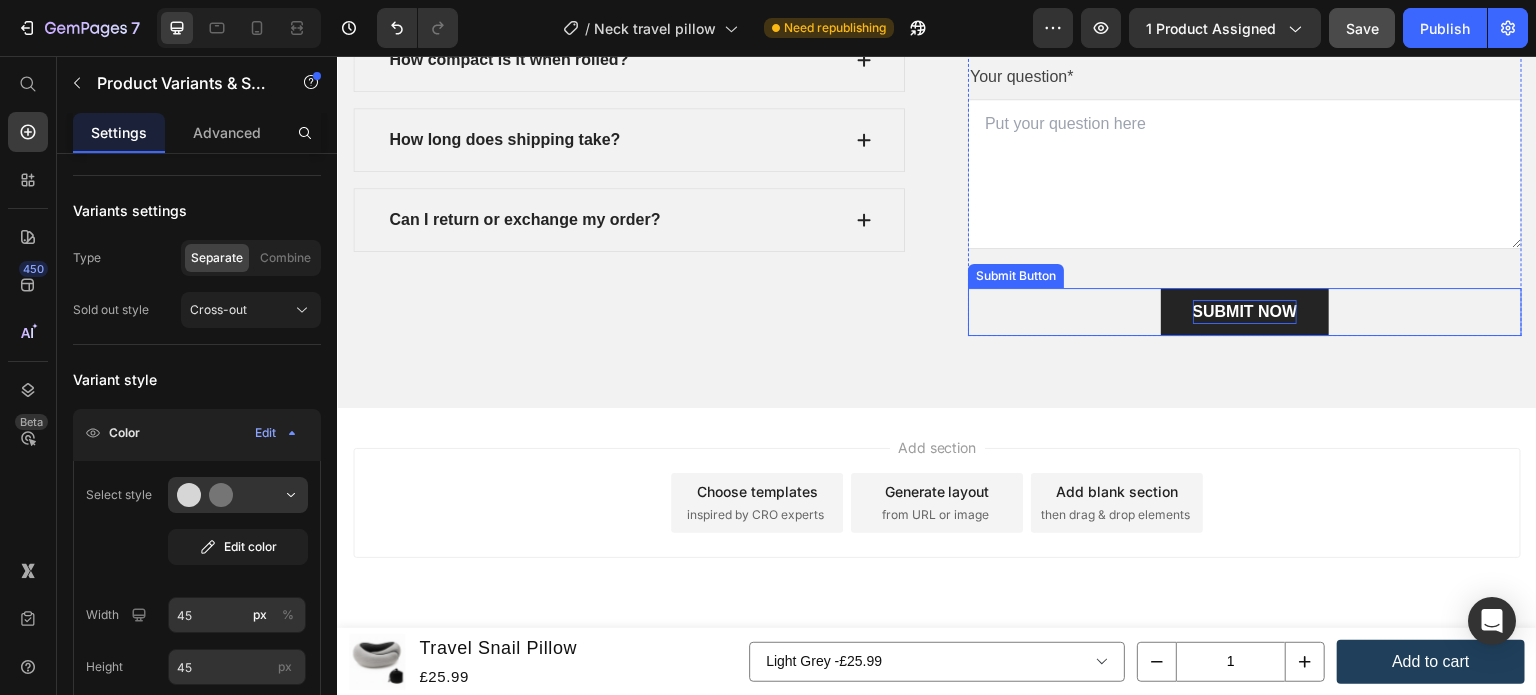 click on "SUBMIT NOW" at bounding box center (1245, 312) 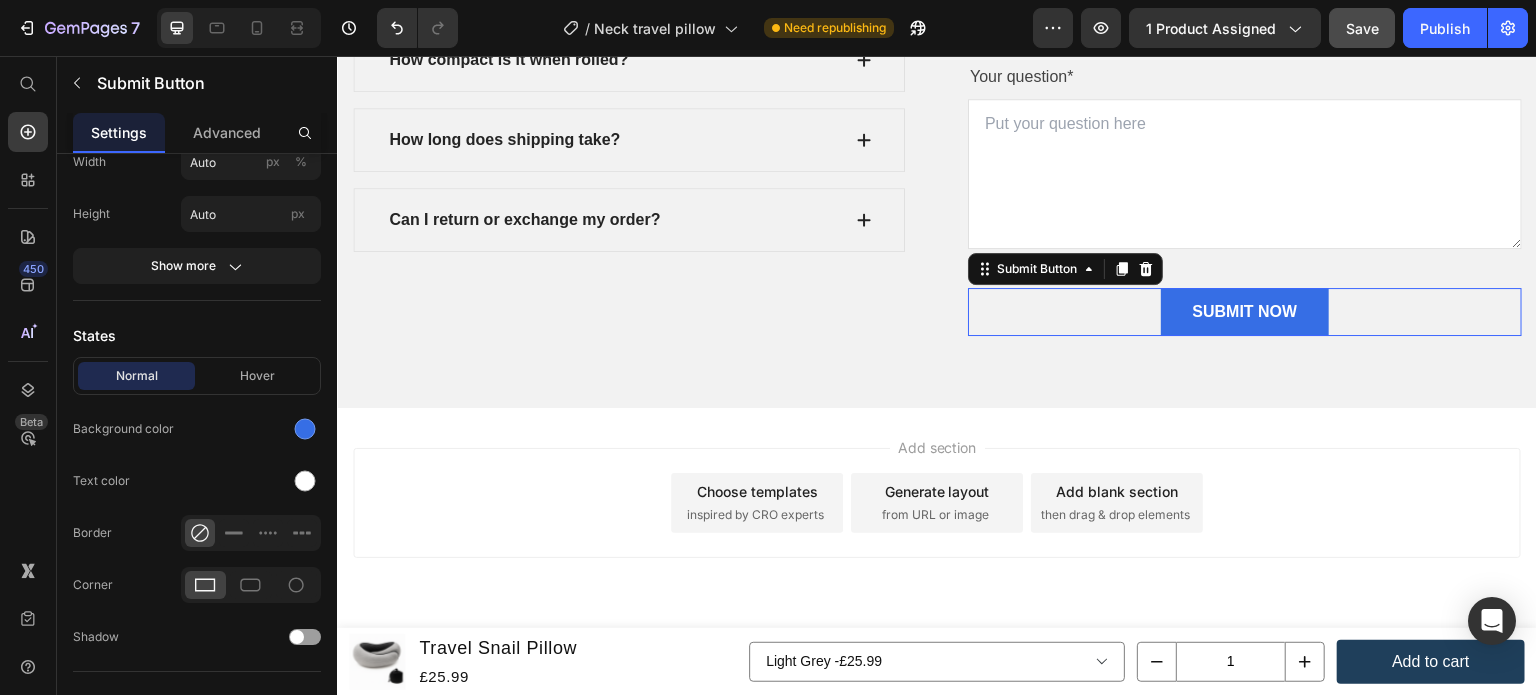 scroll, scrollTop: 0, scrollLeft: 0, axis: both 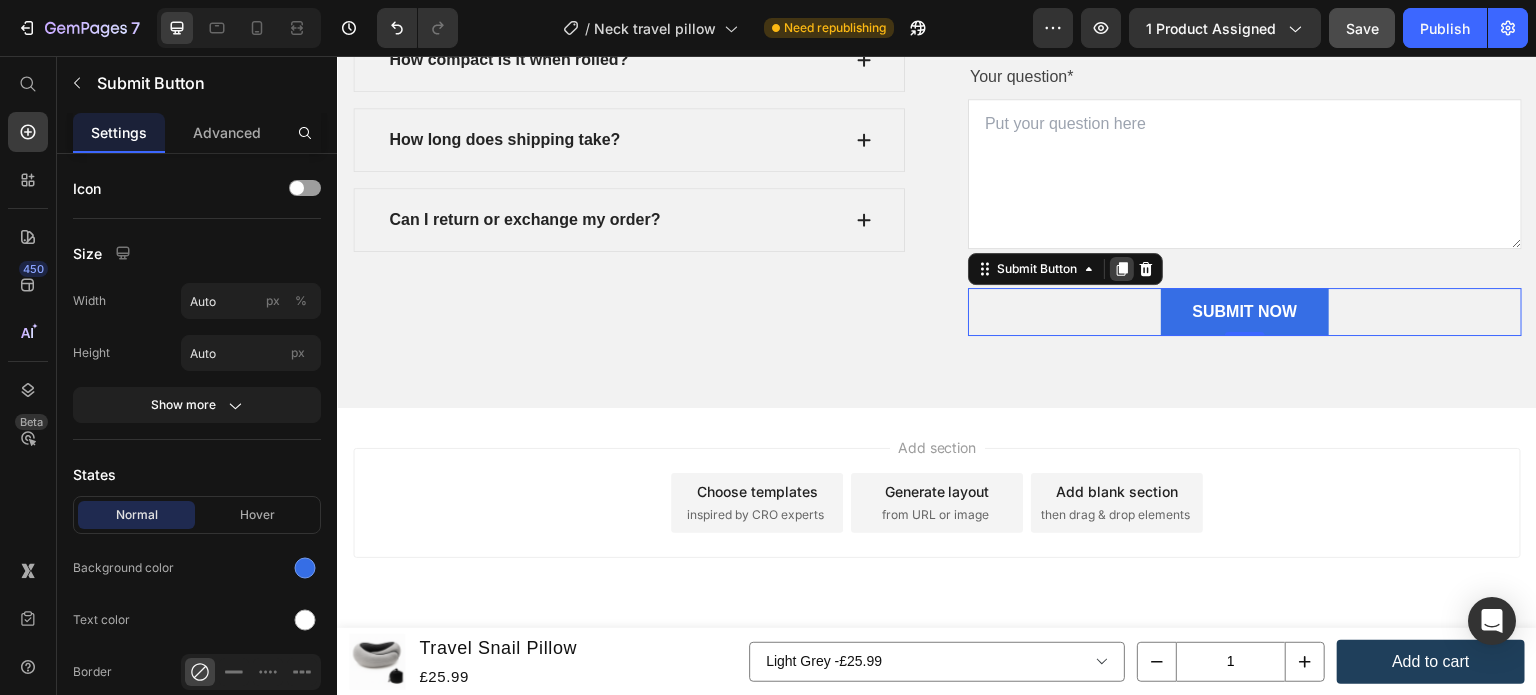 type 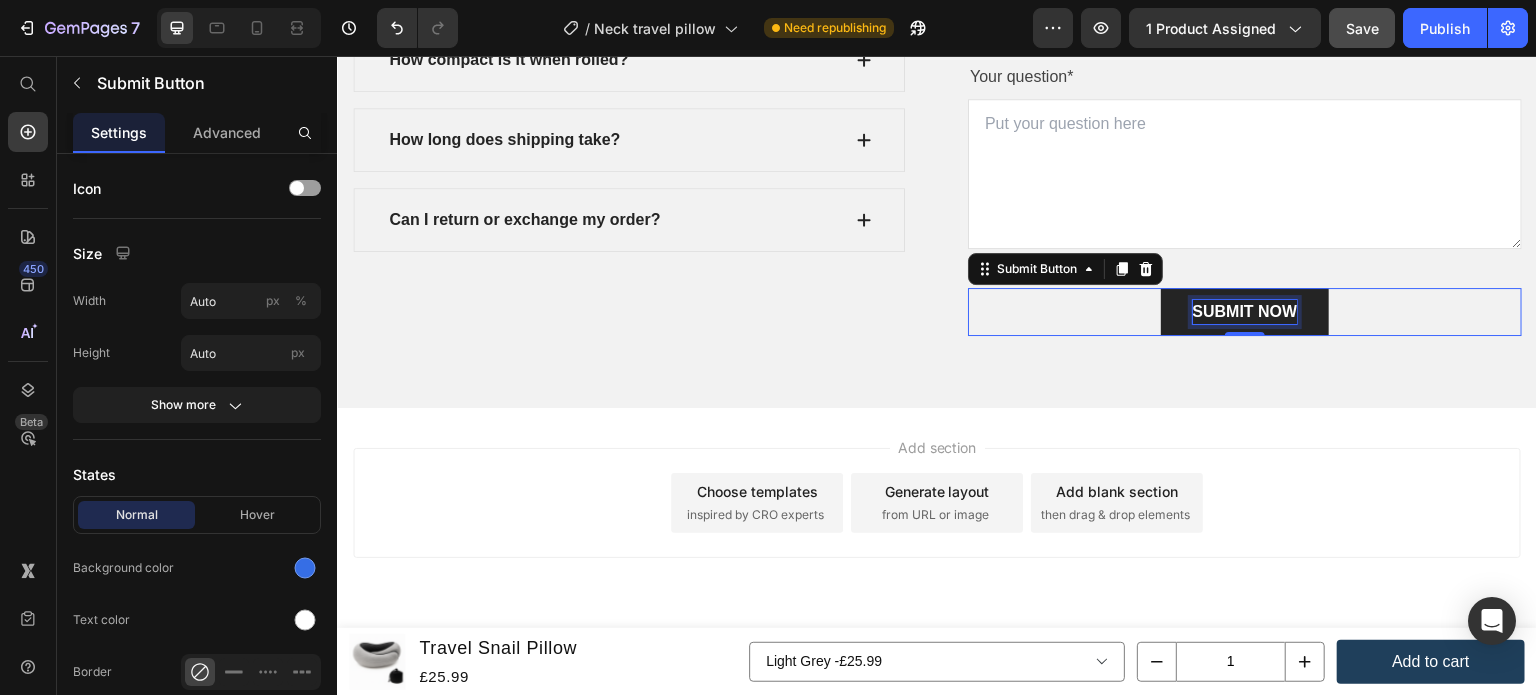 click on "Email address* Text block Email Field Your question* Text block Text Area SUBMIT NOW Submit Button   0 Contact Form" at bounding box center [1245, 132] 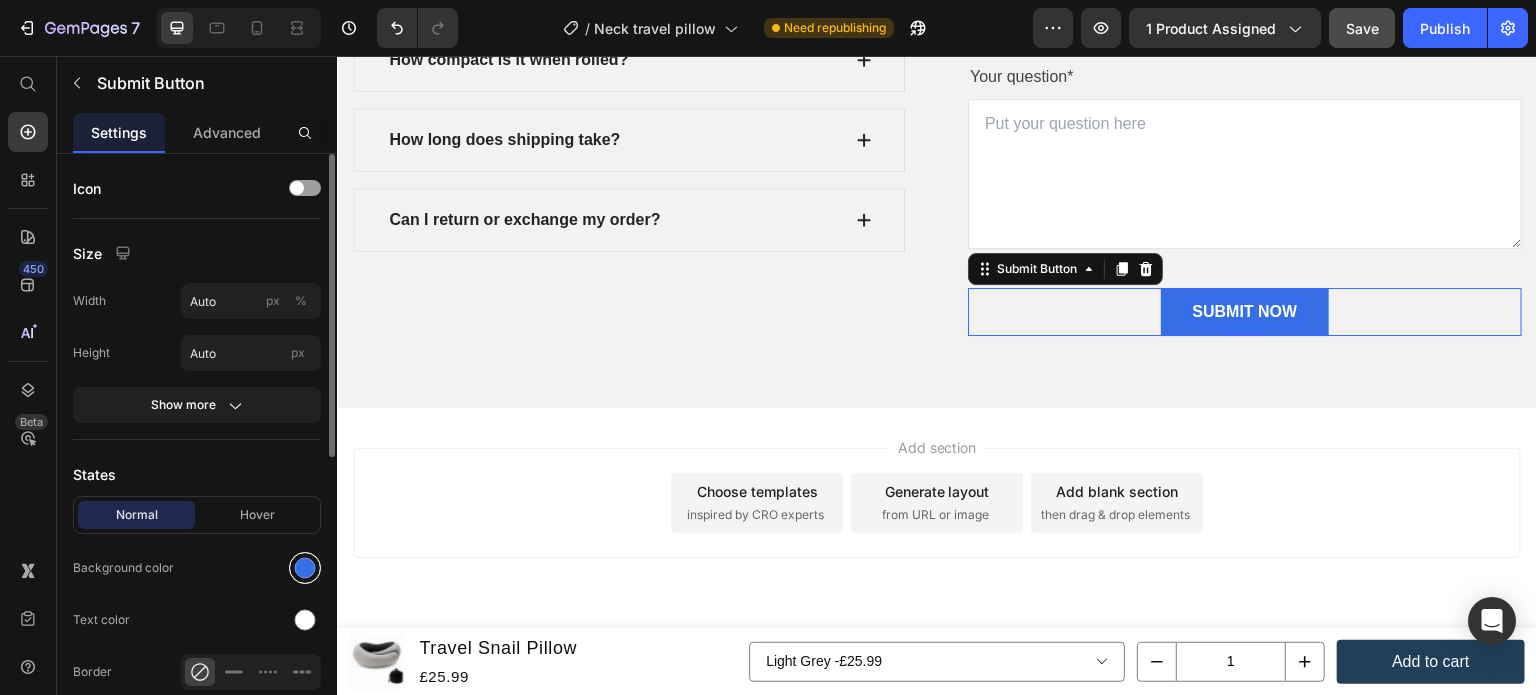 click at bounding box center [305, 568] 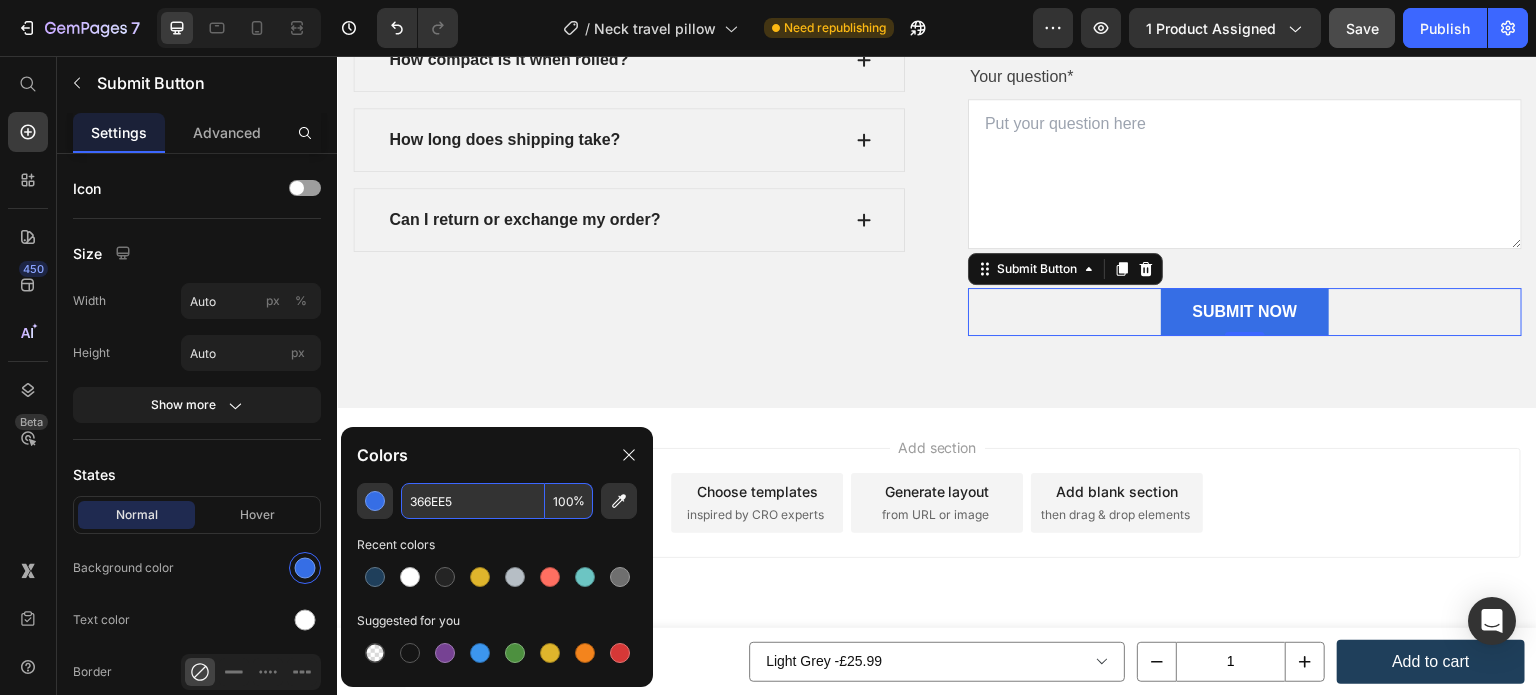 paste on "1F3F5B" 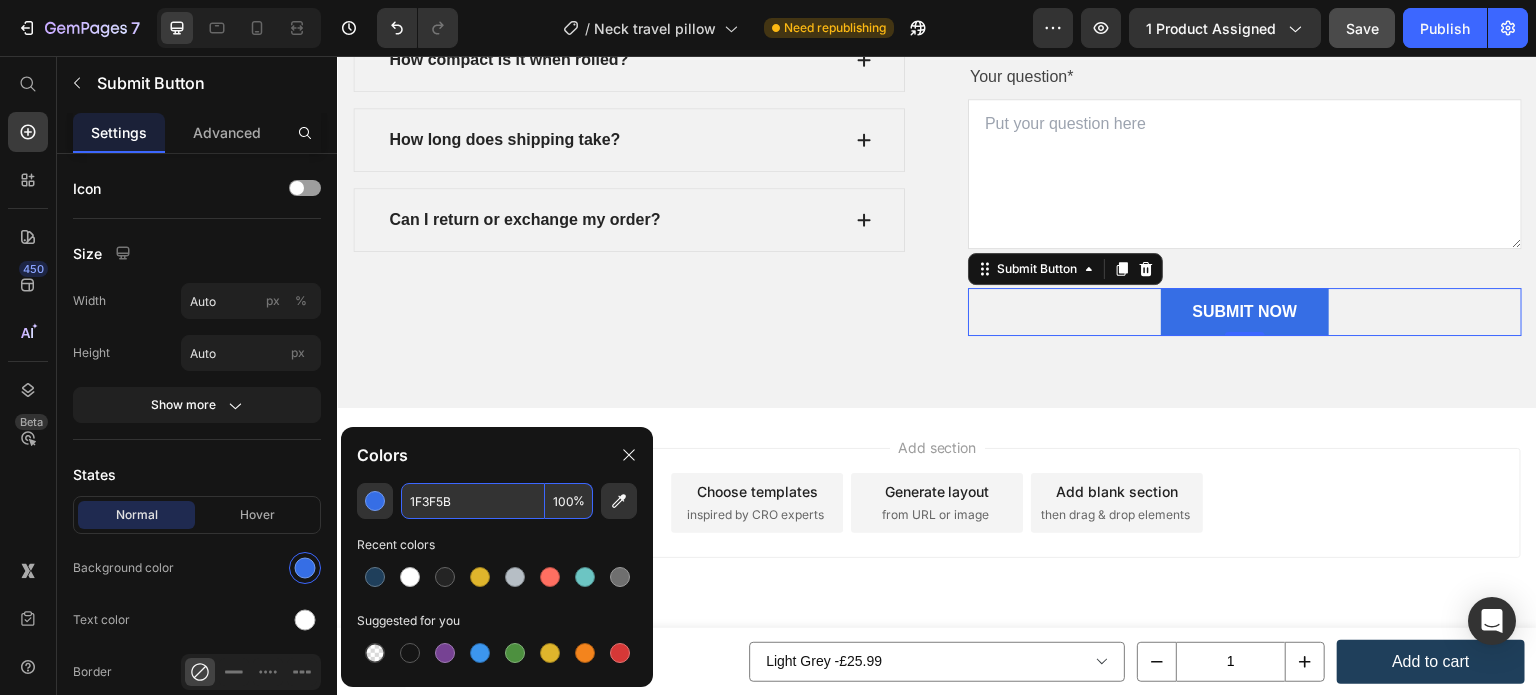 click on "1F3F5B" at bounding box center [473, 501] 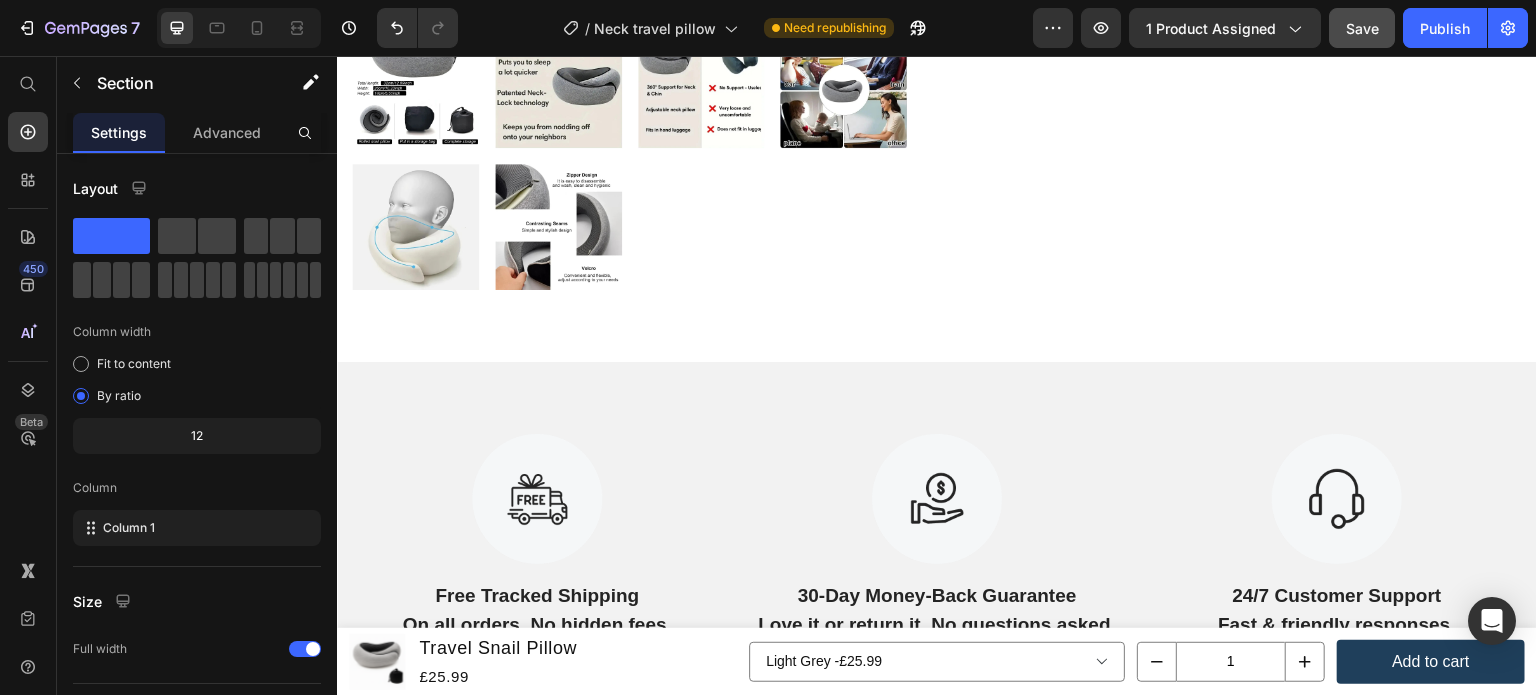 scroll, scrollTop: 0, scrollLeft: 0, axis: both 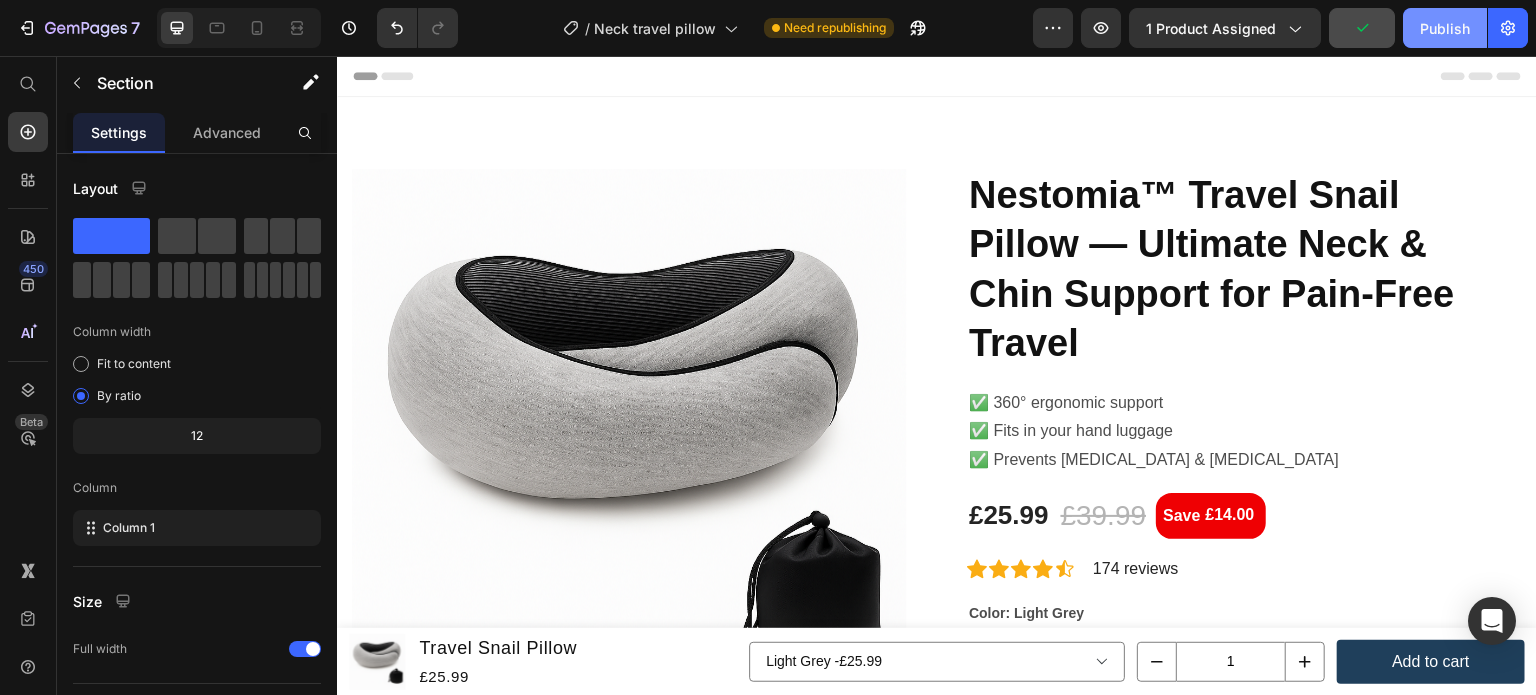 click on "Publish" at bounding box center (1445, 28) 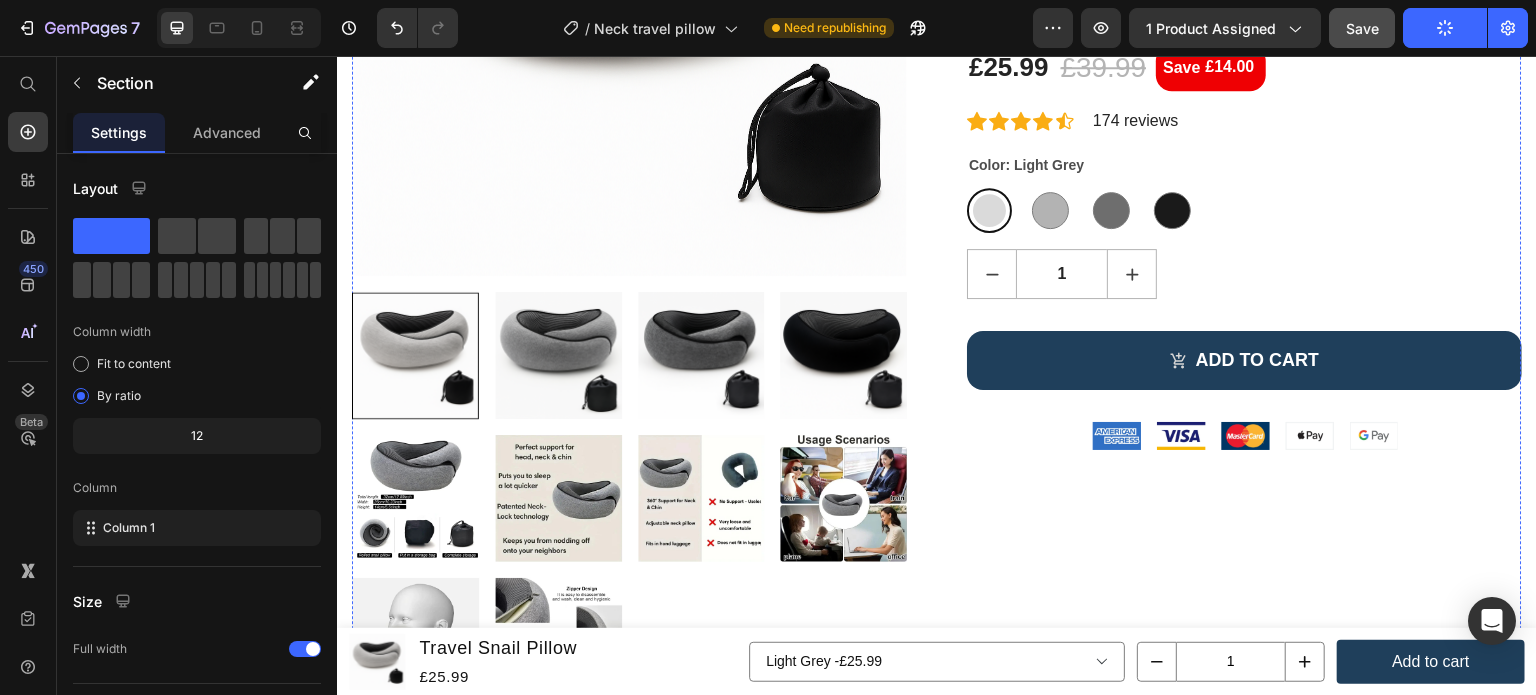 scroll, scrollTop: 536, scrollLeft: 0, axis: vertical 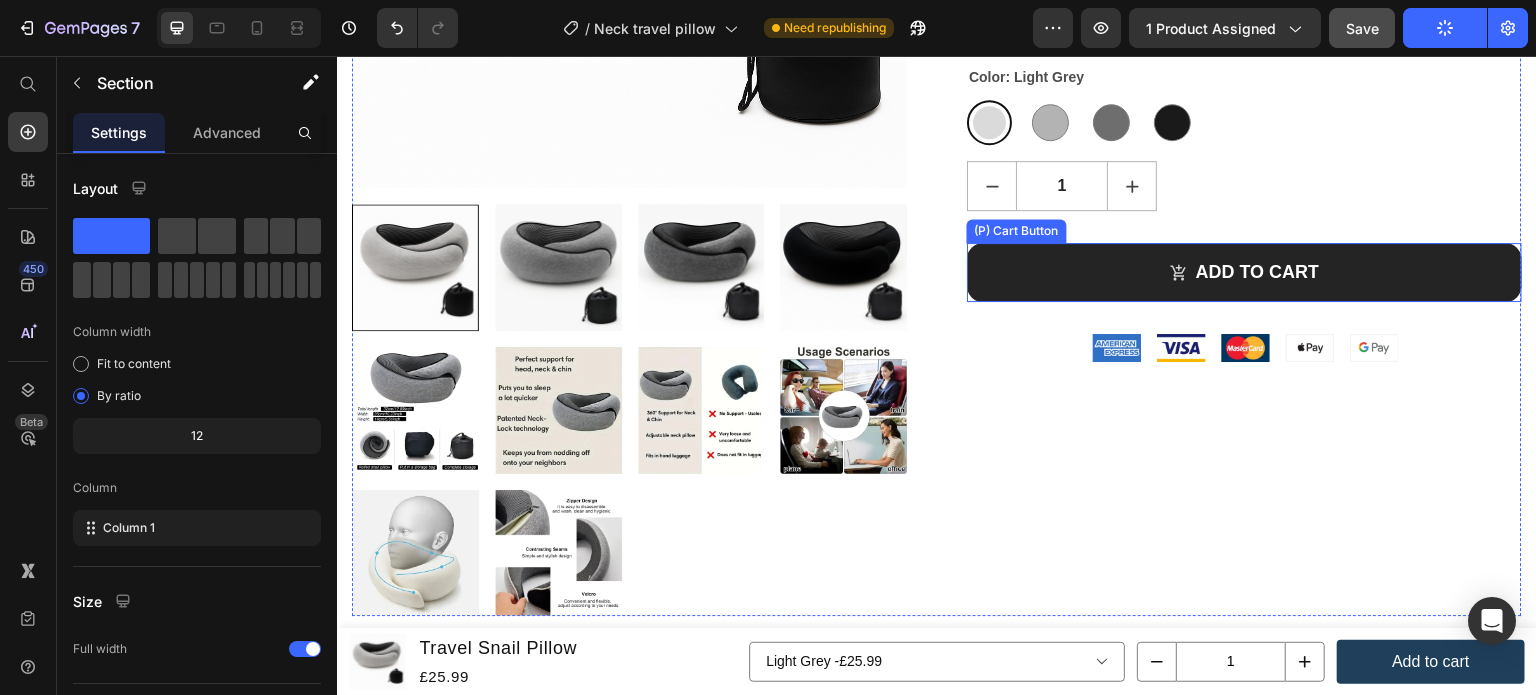 click on "ADD TO CART" at bounding box center (1244, 272) 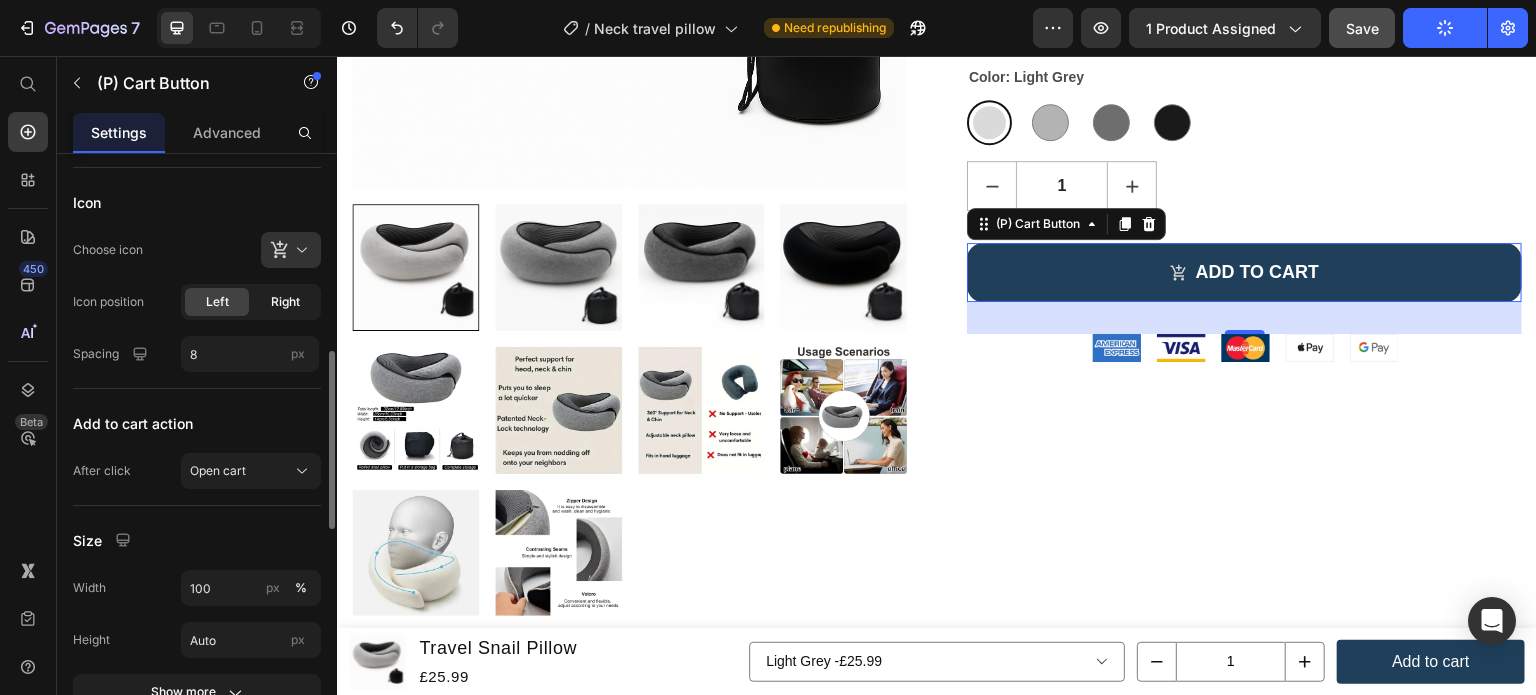 scroll, scrollTop: 0, scrollLeft: 0, axis: both 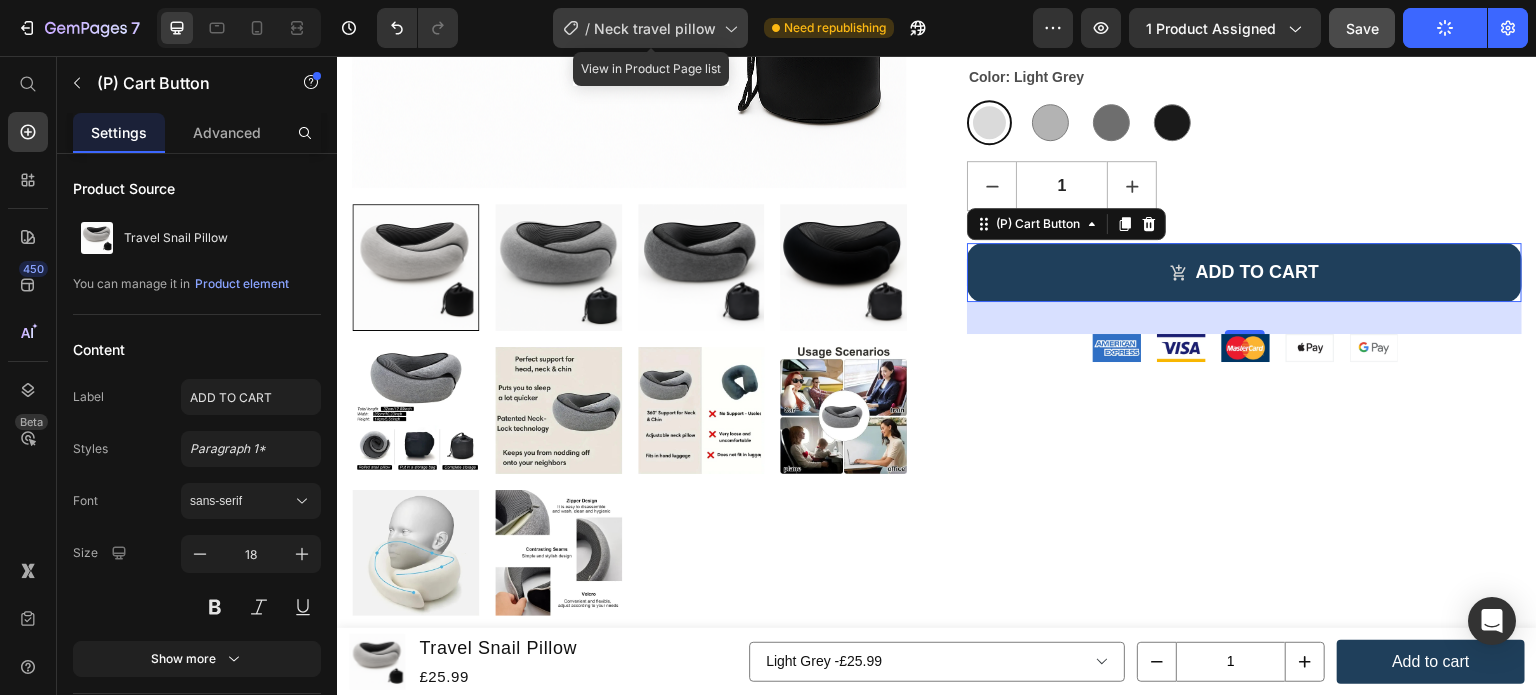 click on "Neck travel pillow" at bounding box center [655, 28] 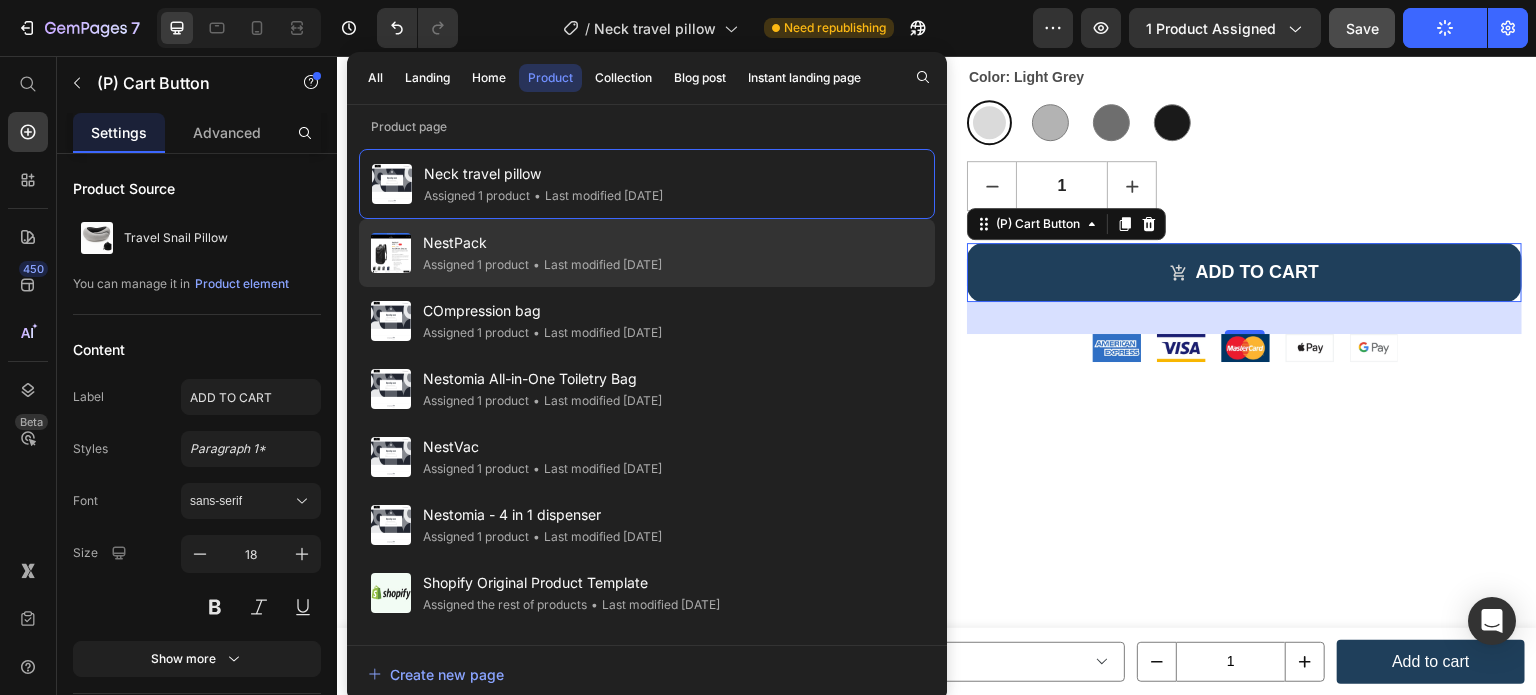 click on "NestPack" at bounding box center [542, 243] 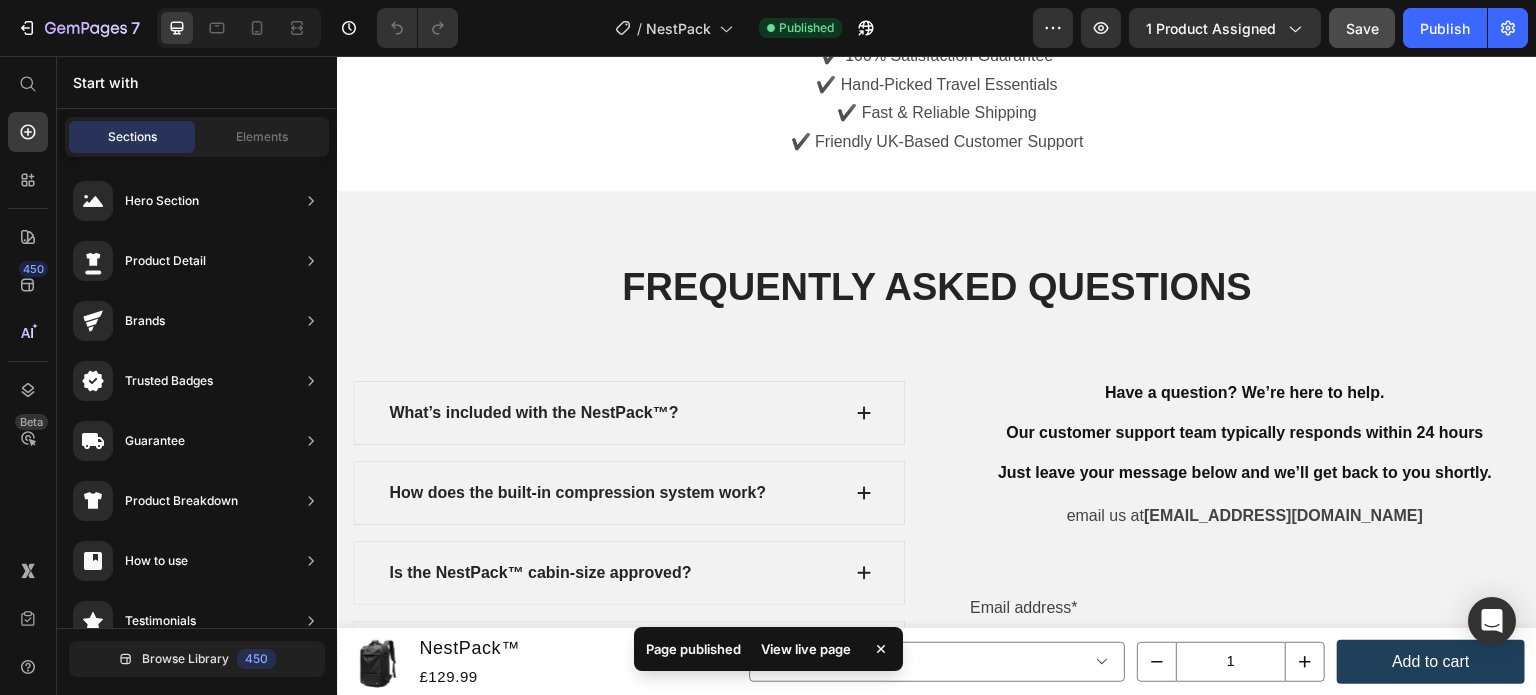 scroll, scrollTop: 6049, scrollLeft: 0, axis: vertical 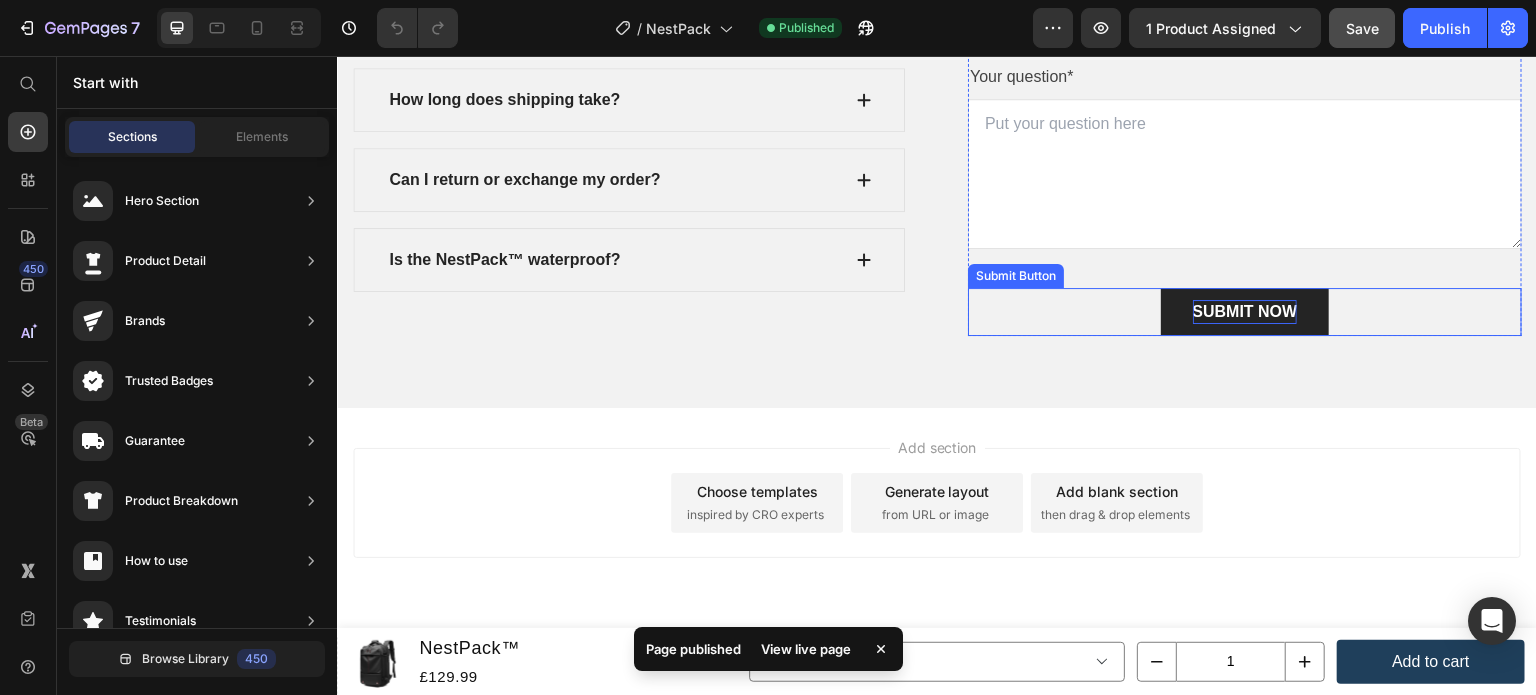 click on "SUBMIT NOW" at bounding box center (1245, 312) 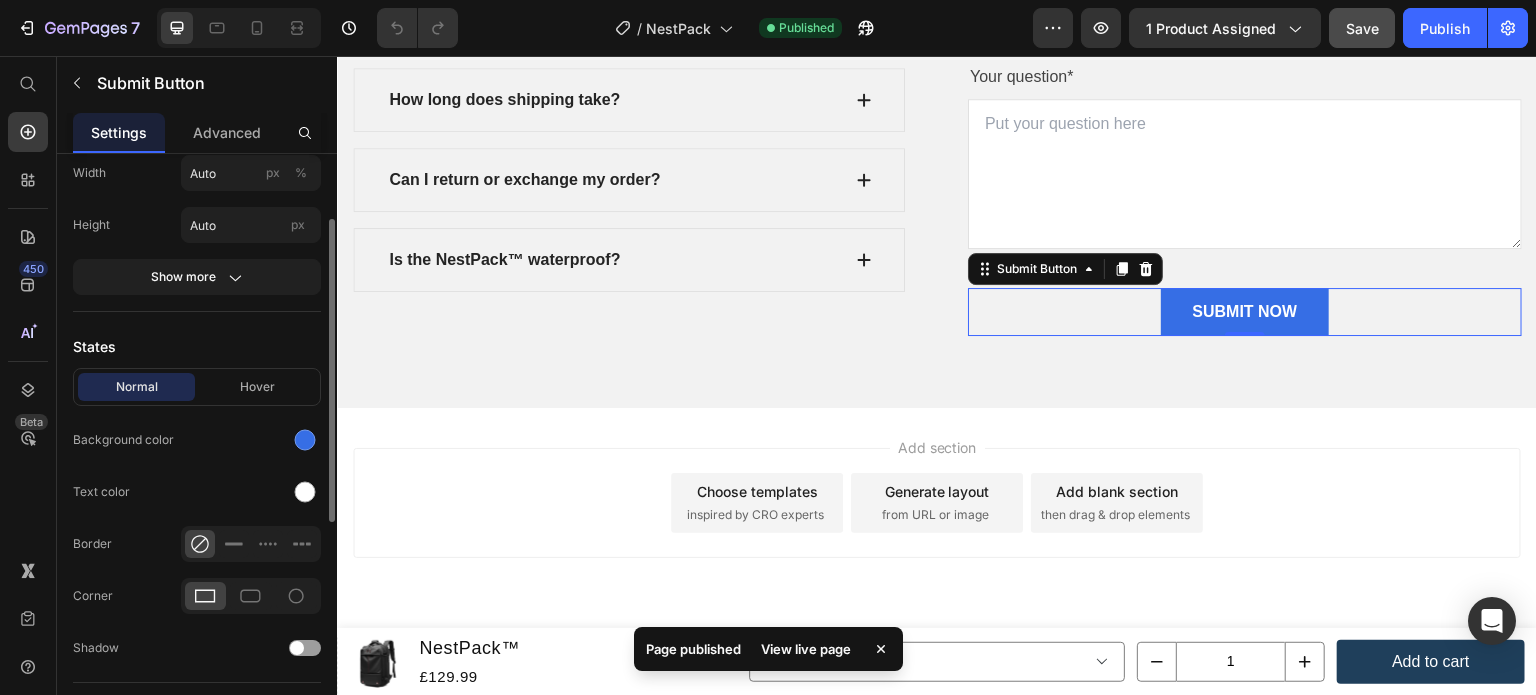 scroll, scrollTop: 128, scrollLeft: 0, axis: vertical 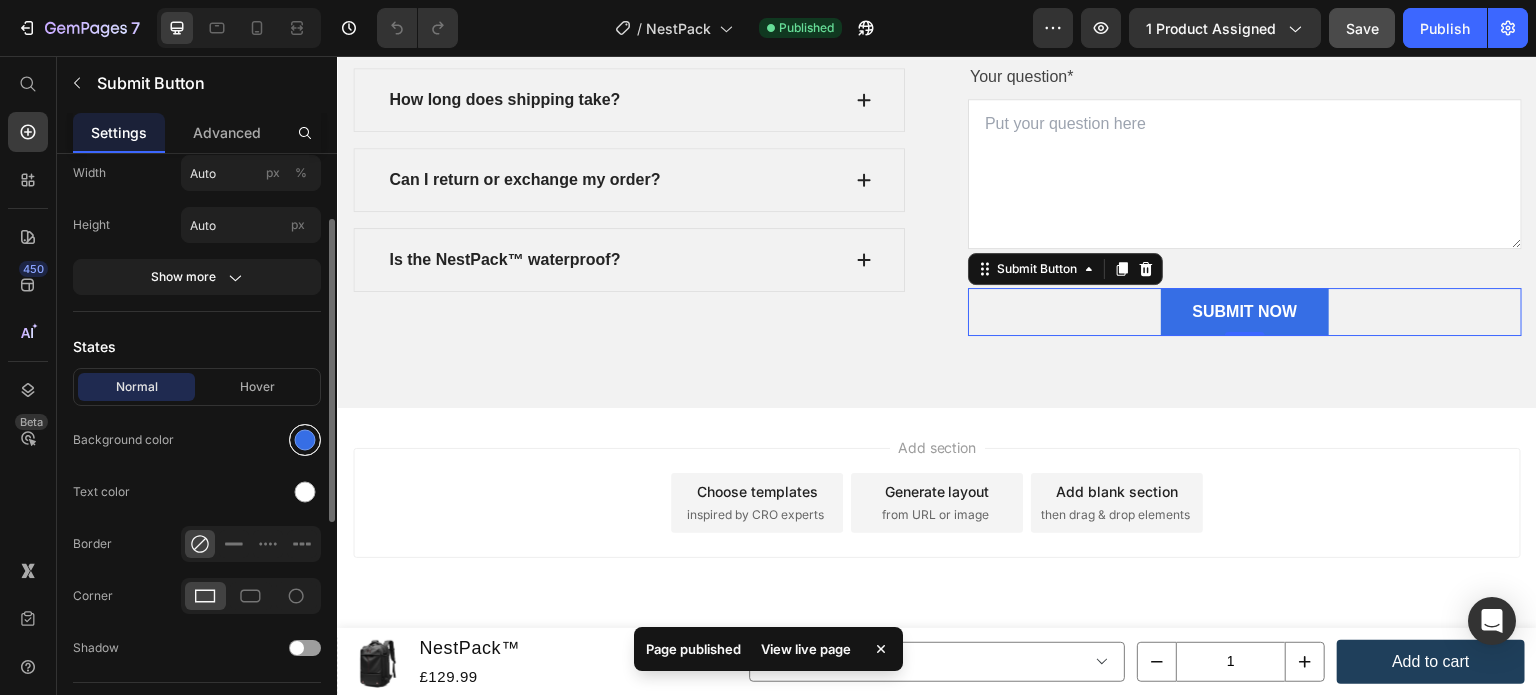 click at bounding box center [305, 440] 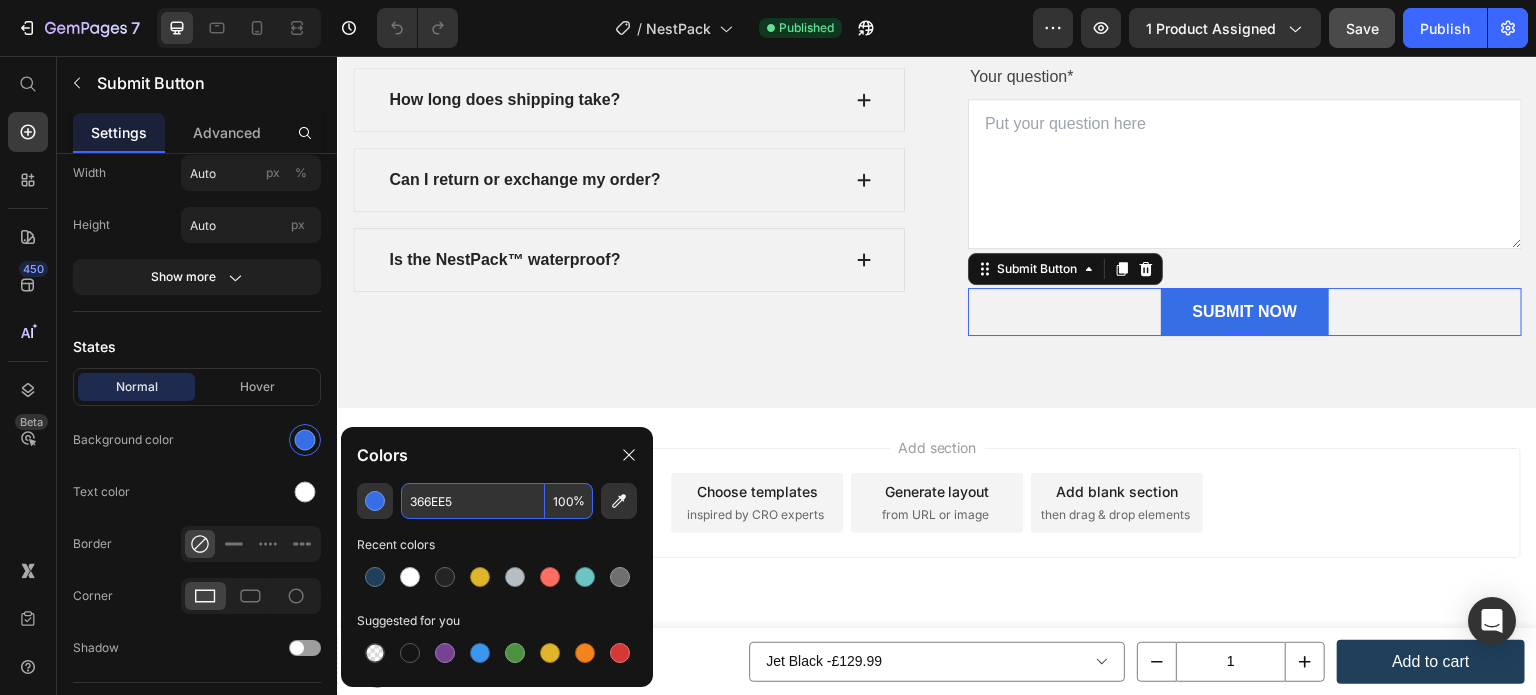 paste on "1F3F5B" 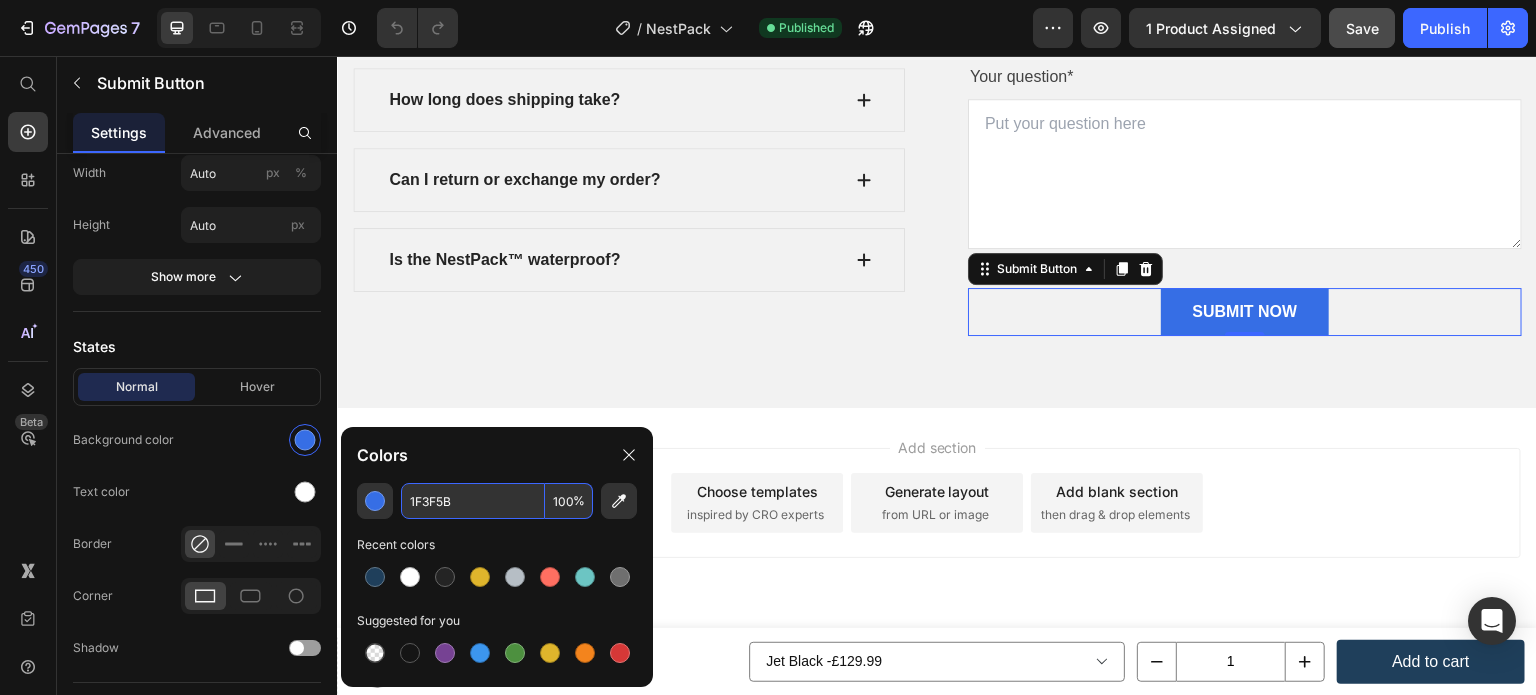click on "1F3F5B" at bounding box center (473, 501) 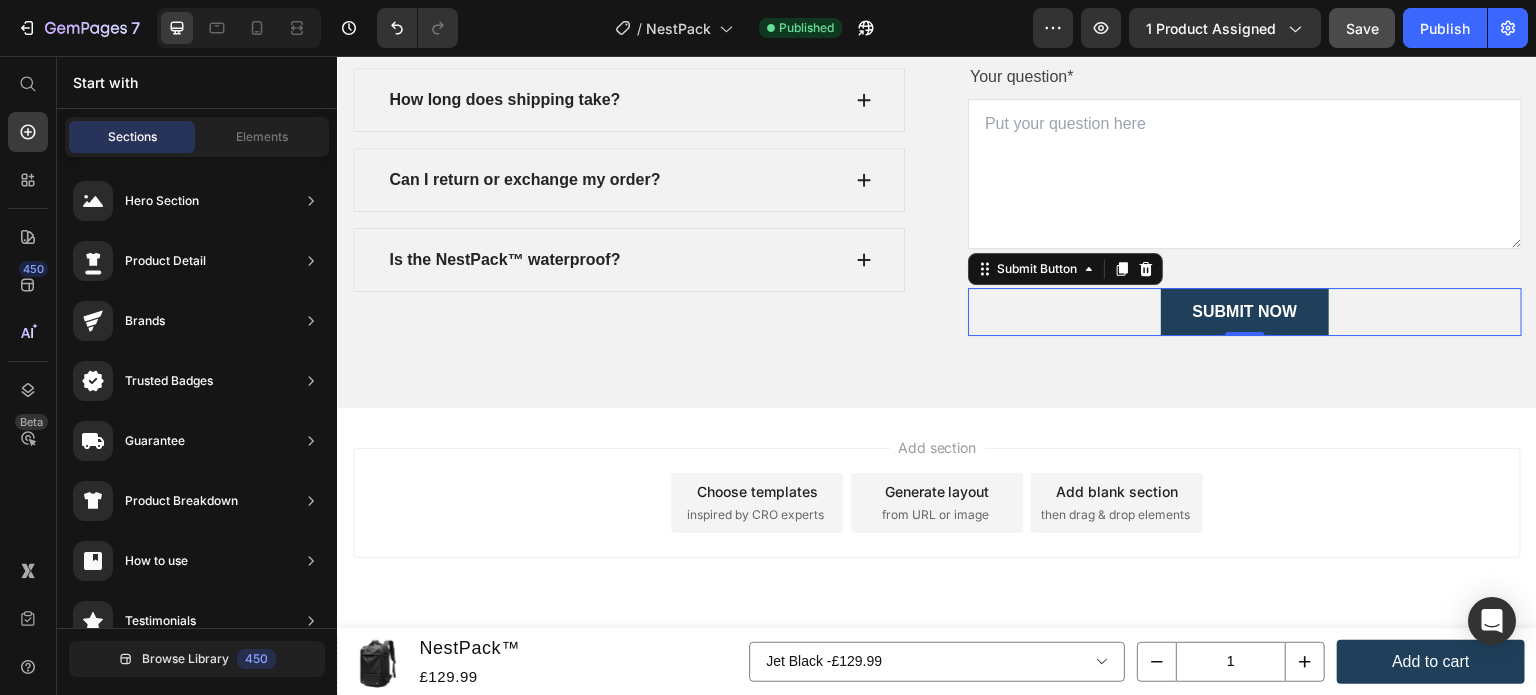 click on "Add section Choose templates inspired by CRO experts Generate layout from URL or image Add blank section then drag & drop elements" at bounding box center [937, 531] 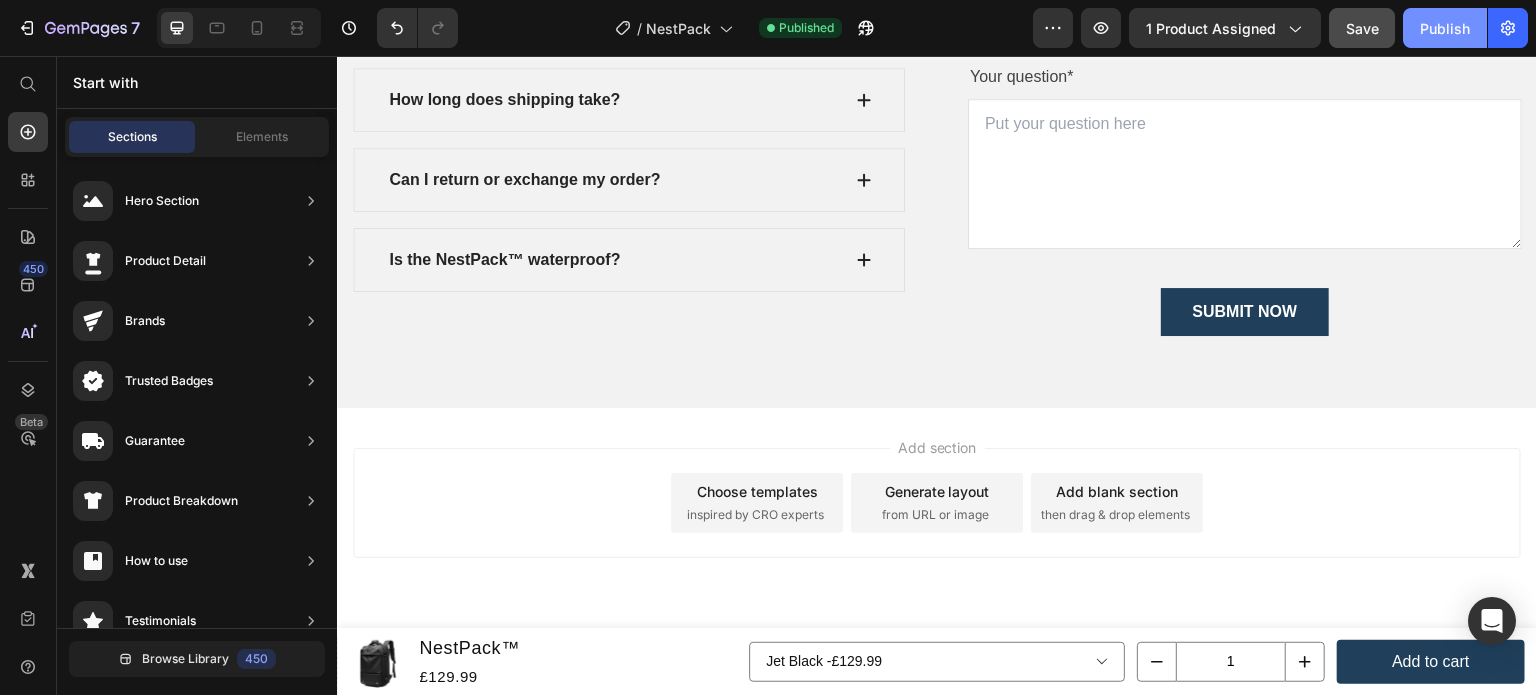 click on "Publish" at bounding box center (1445, 28) 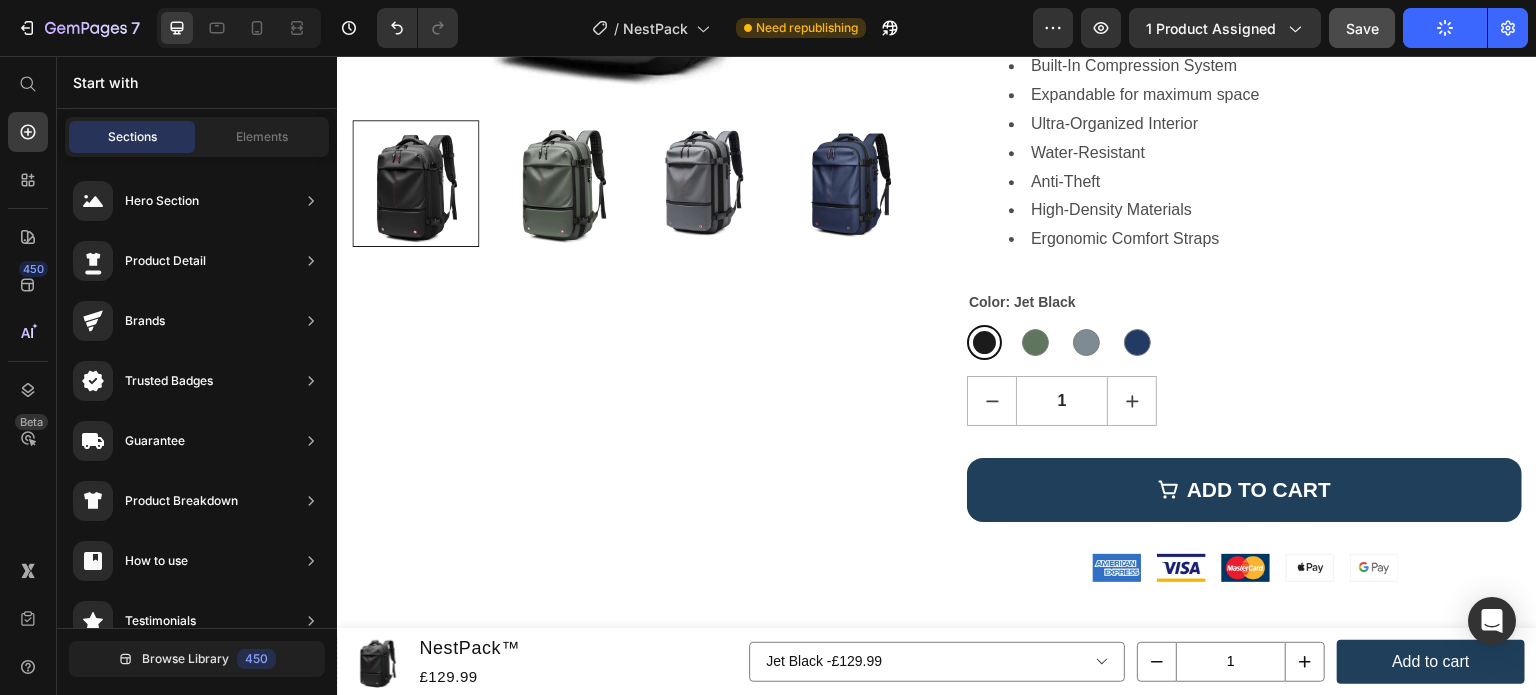 scroll, scrollTop: 0, scrollLeft: 0, axis: both 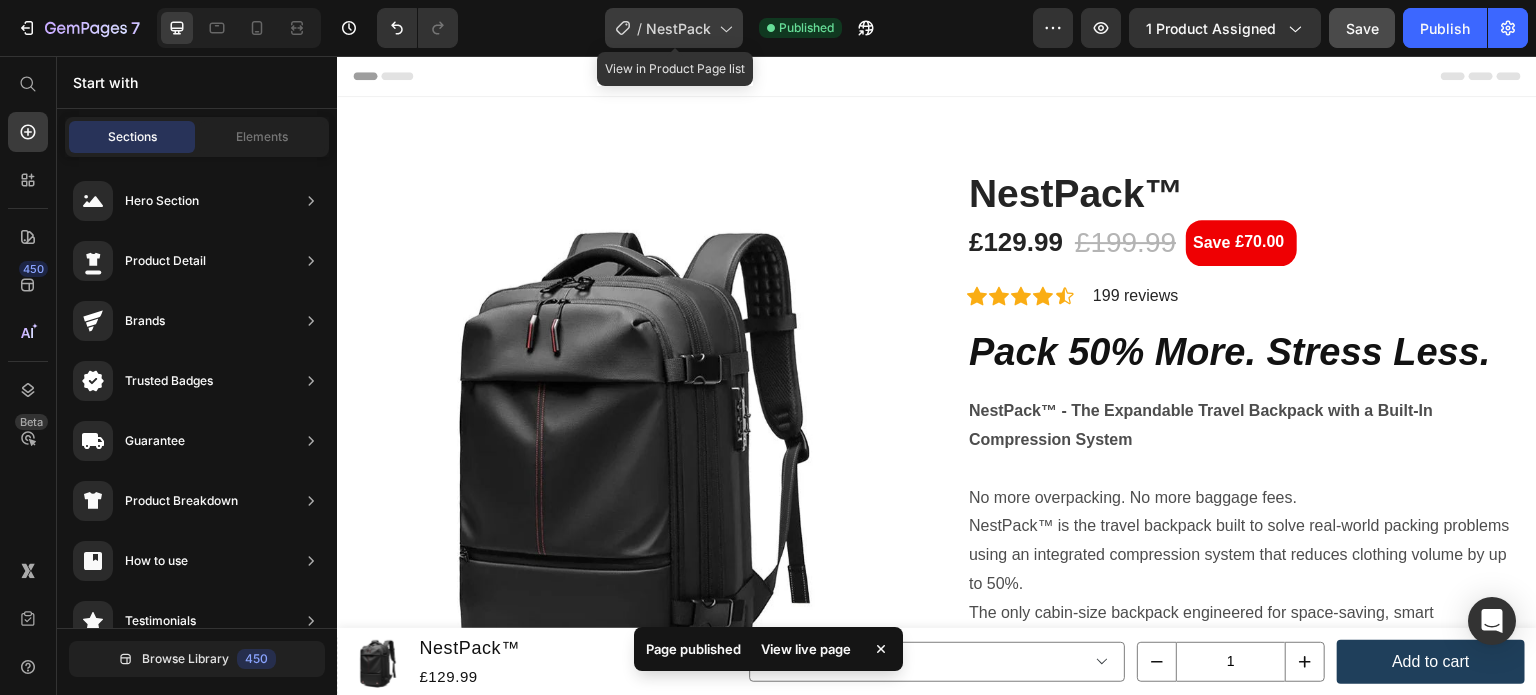 click on "/  NestPack" 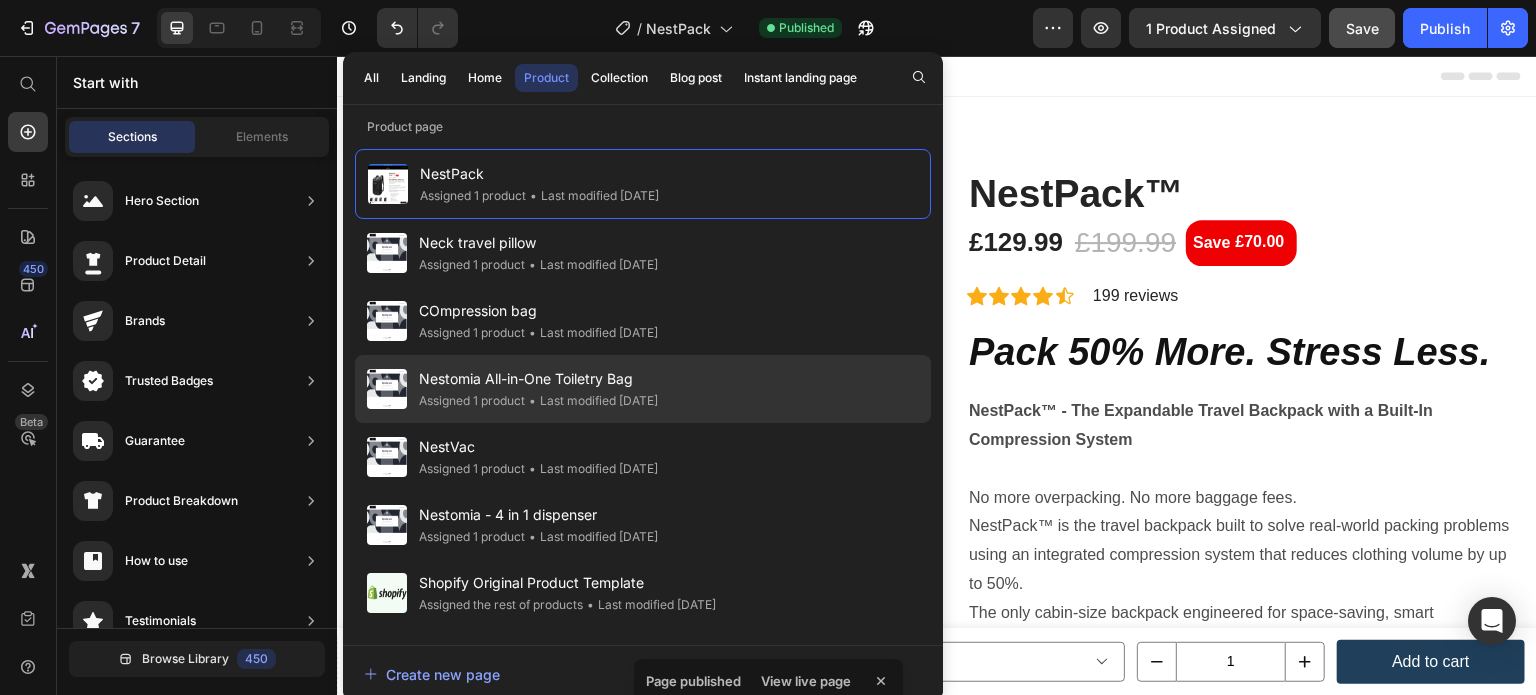 click on "Nestomia All-in-One Toiletry Bag" at bounding box center [538, 379] 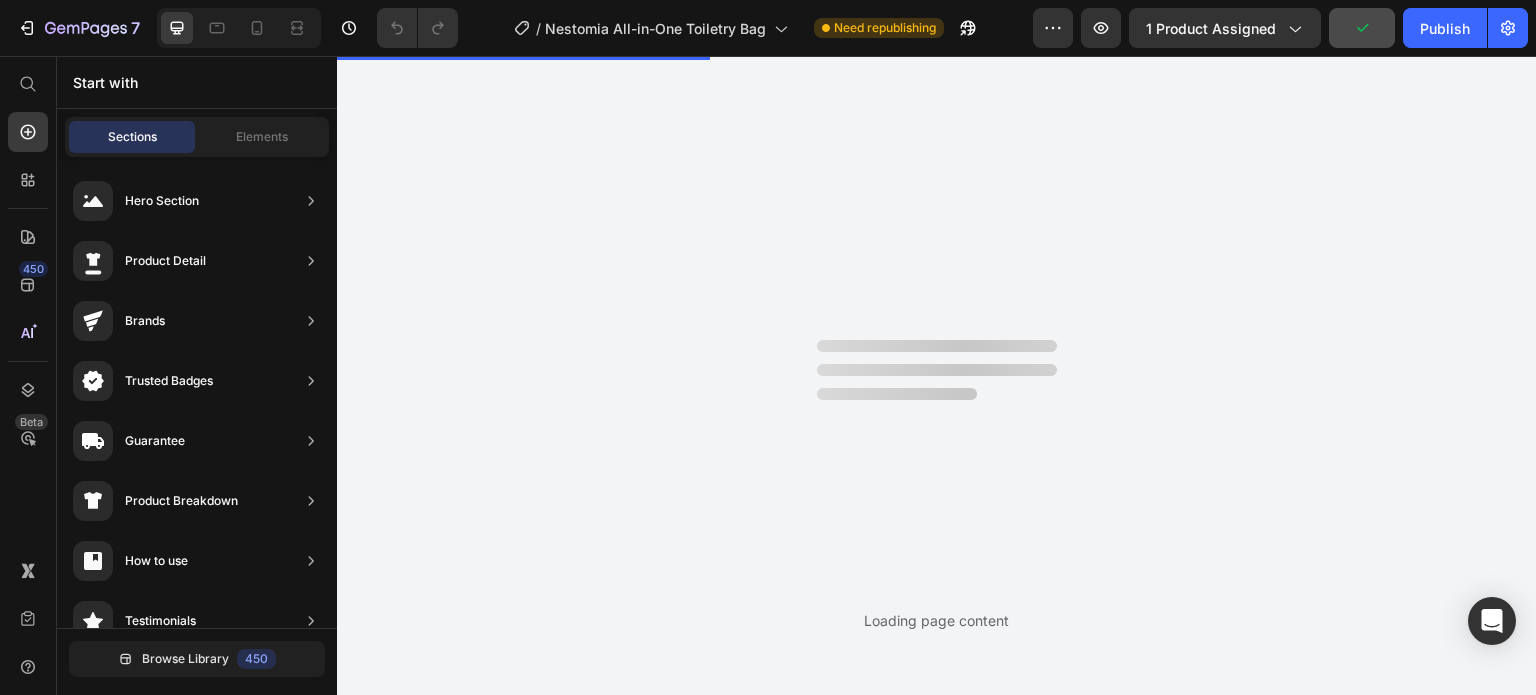 scroll, scrollTop: 0, scrollLeft: 0, axis: both 